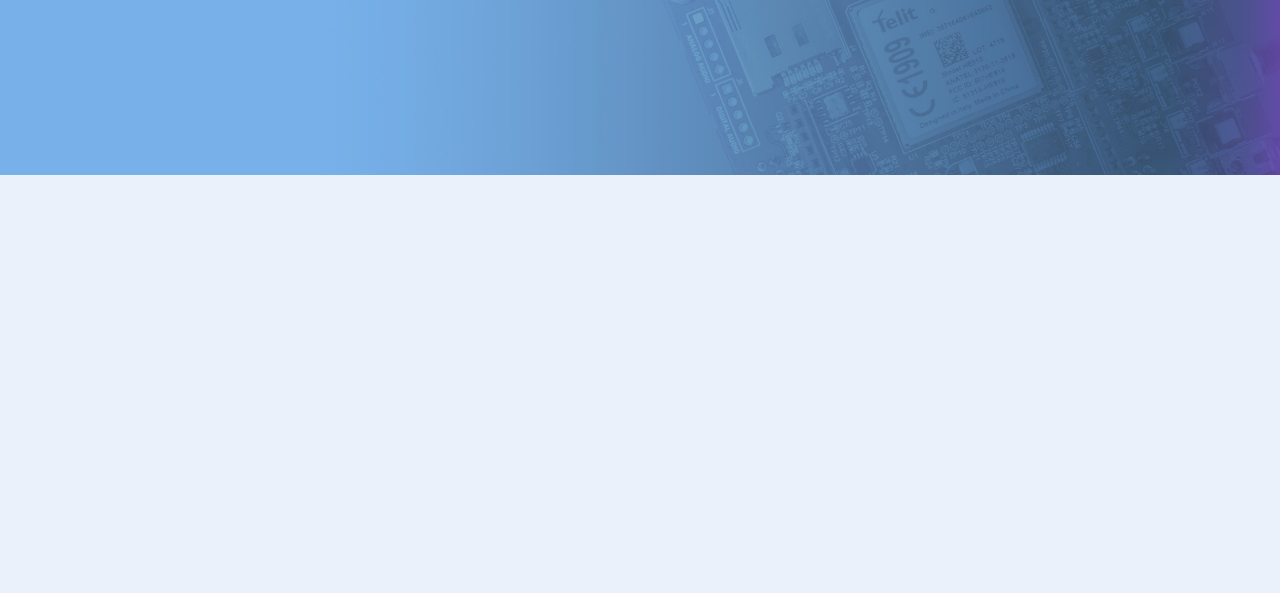 scroll, scrollTop: 0, scrollLeft: 0, axis: both 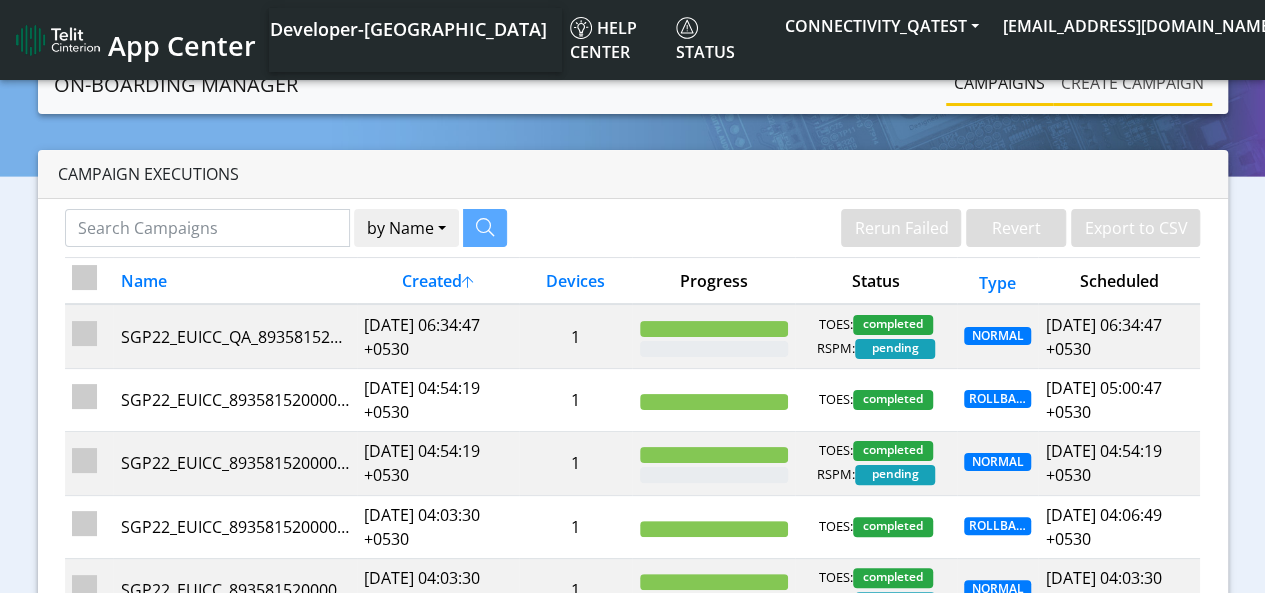 click on "Create campaign" 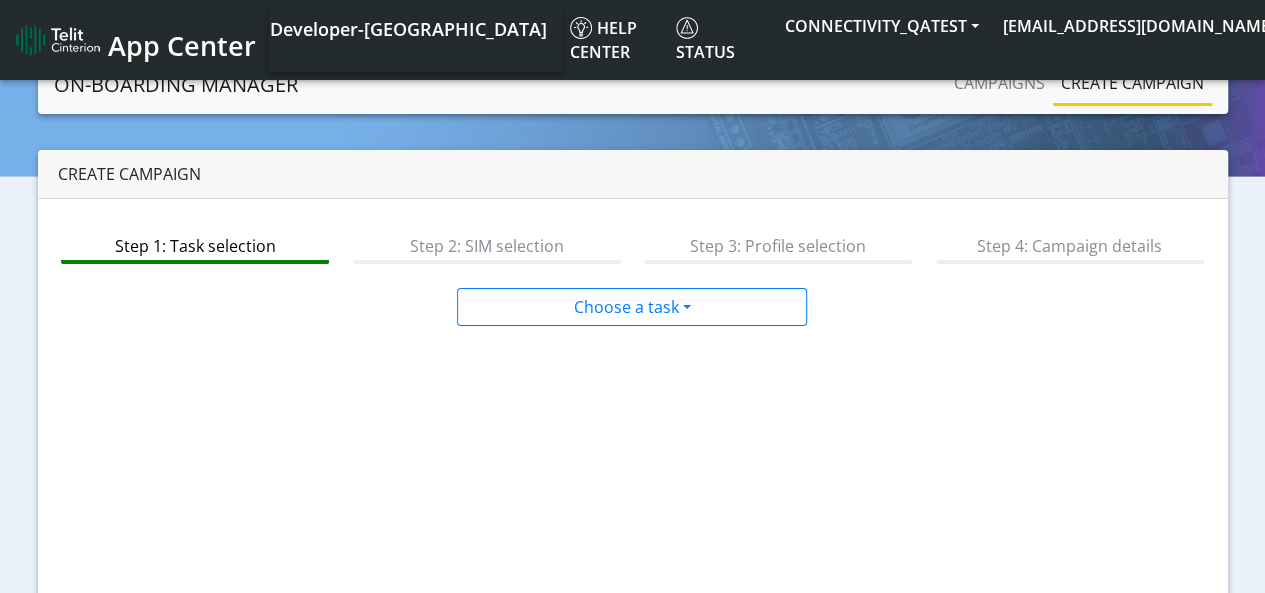 click on "Step 1: Task selection Step 2: SIM selection Step 3: Profile selection Step 4: Campaign details Choose a task  Onboarding new [PERSON_NAME]   Onboarding SGP.22 eUICCs   Onboarding SGP.22 Downloadable Profiles   Modify Existing [PERSON_NAME]   Unassigning [PERSON_NAME]   Cancel   Next" 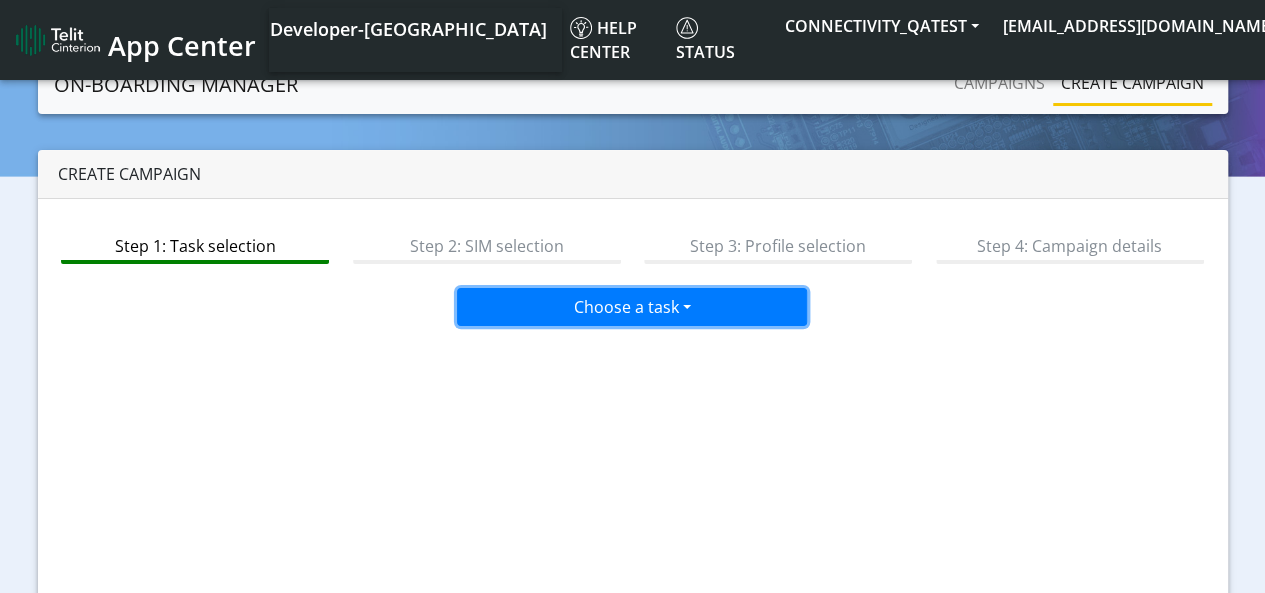 click on "Choose a task" at bounding box center (632, 307) 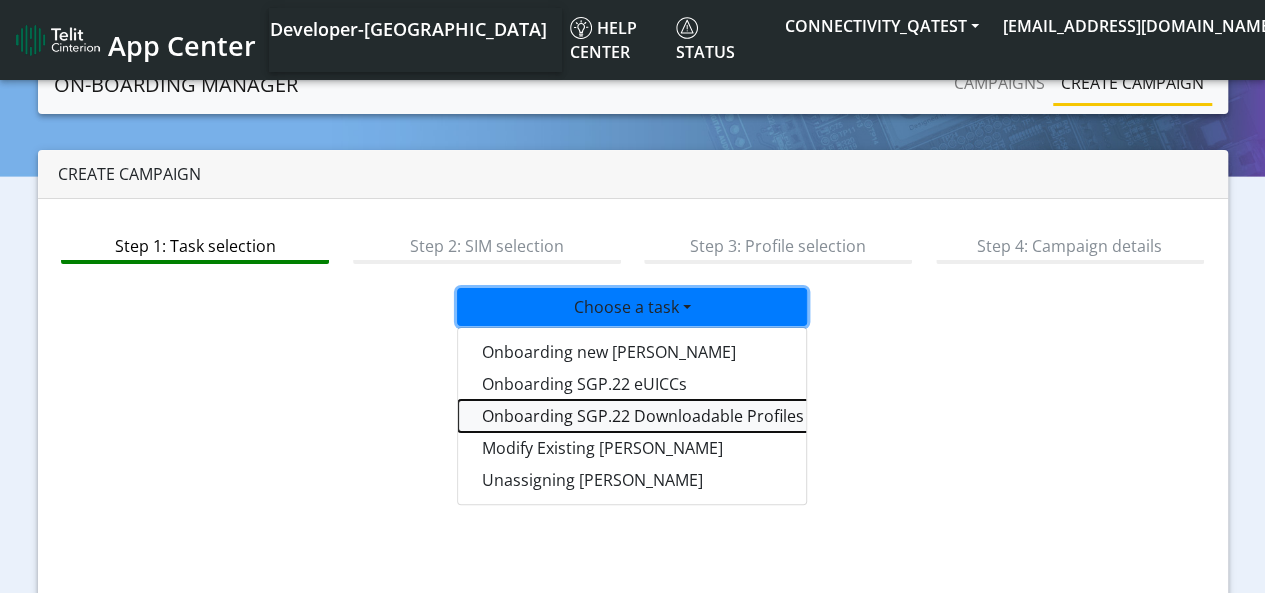 click on "Onboarding SGP.22 Downloadable Profiles" at bounding box center [708, 416] 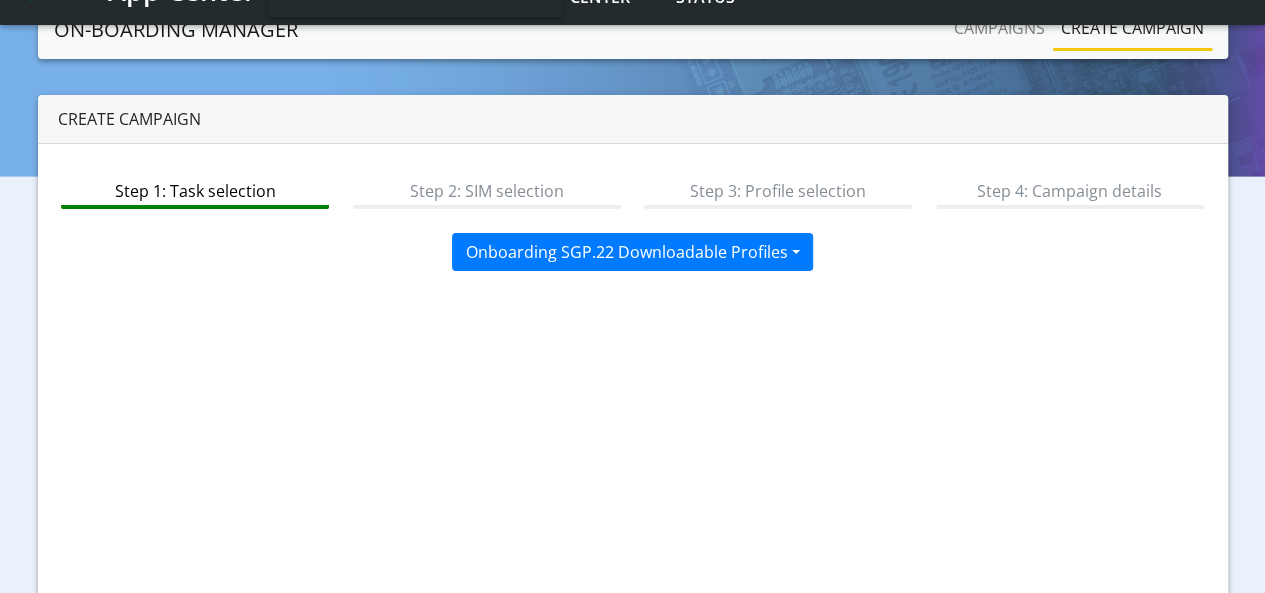 scroll, scrollTop: 284, scrollLeft: 0, axis: vertical 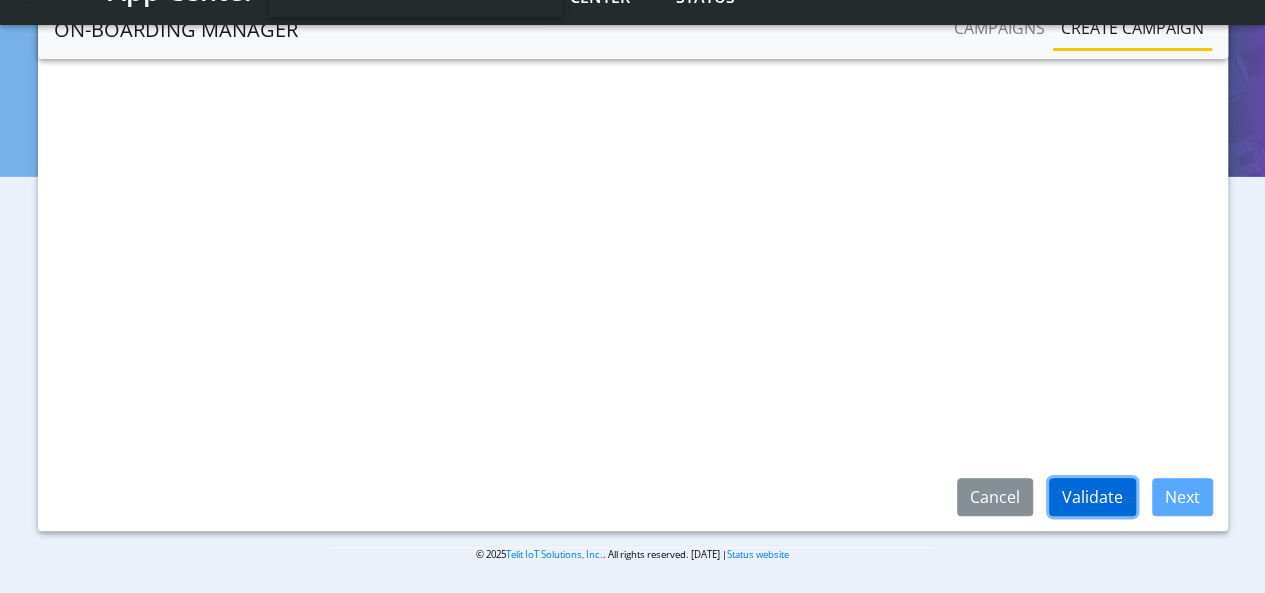 click on "Validate" at bounding box center (1092, 497) 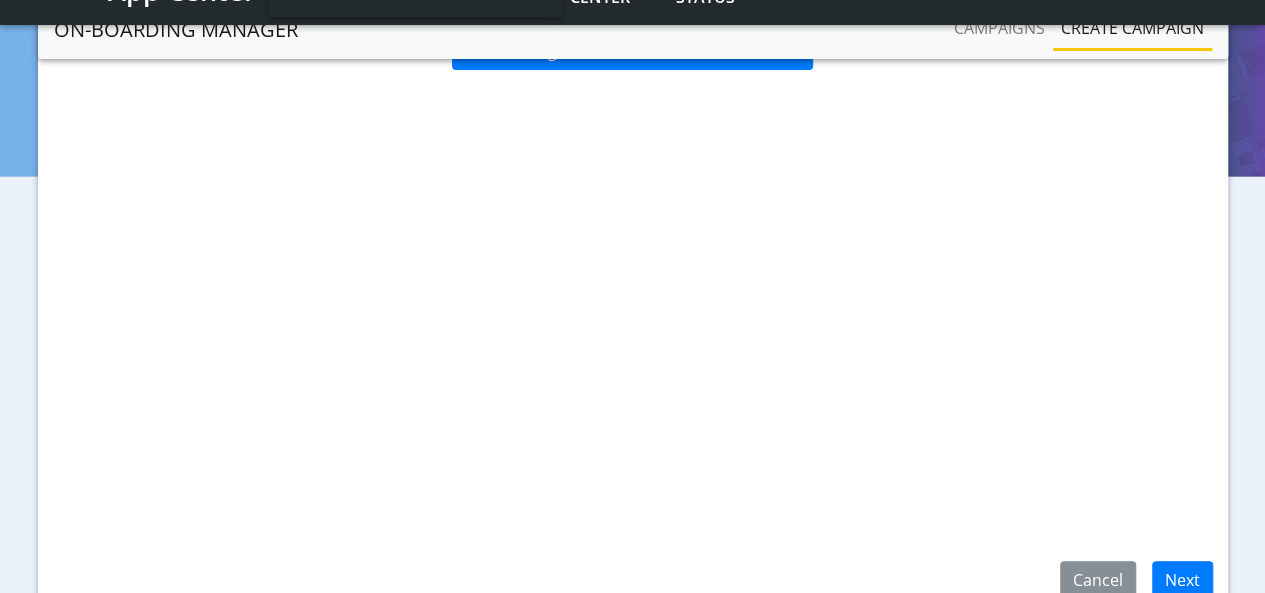 scroll, scrollTop: 284, scrollLeft: 0, axis: vertical 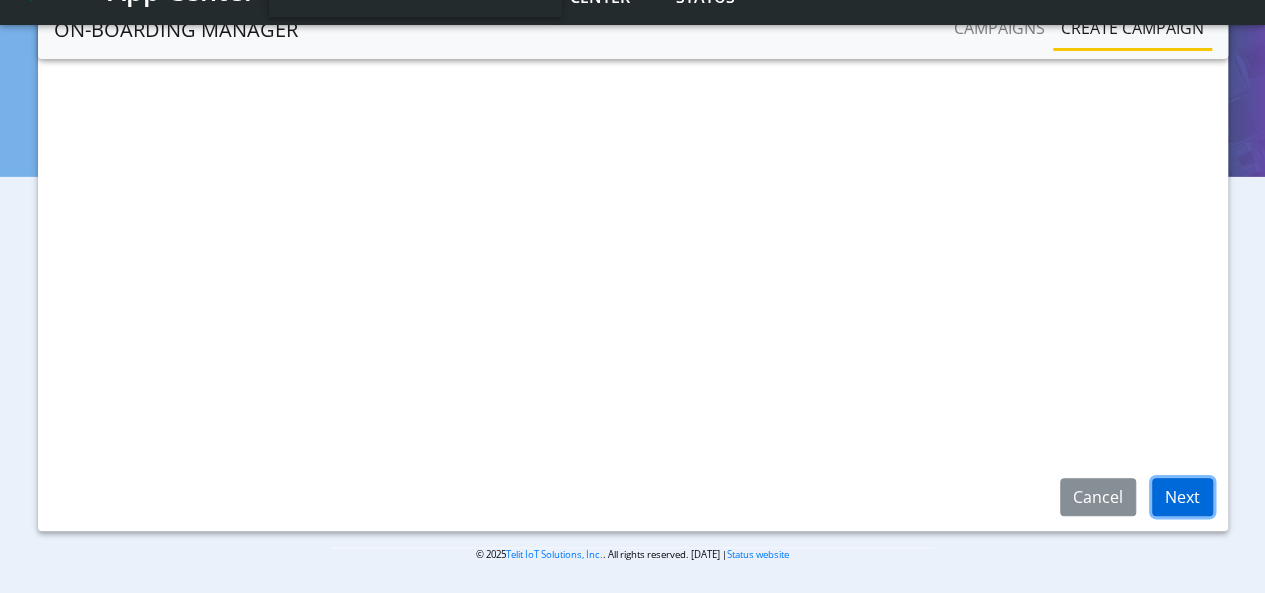 click on "Next" at bounding box center (1182, 497) 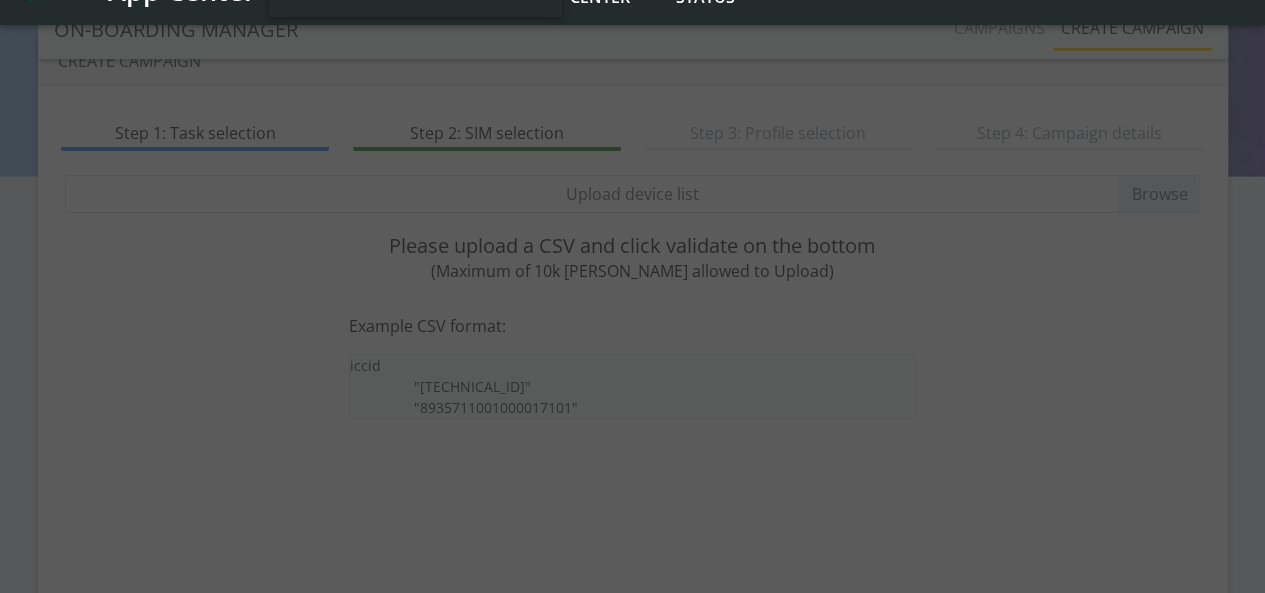 scroll, scrollTop: 0, scrollLeft: 0, axis: both 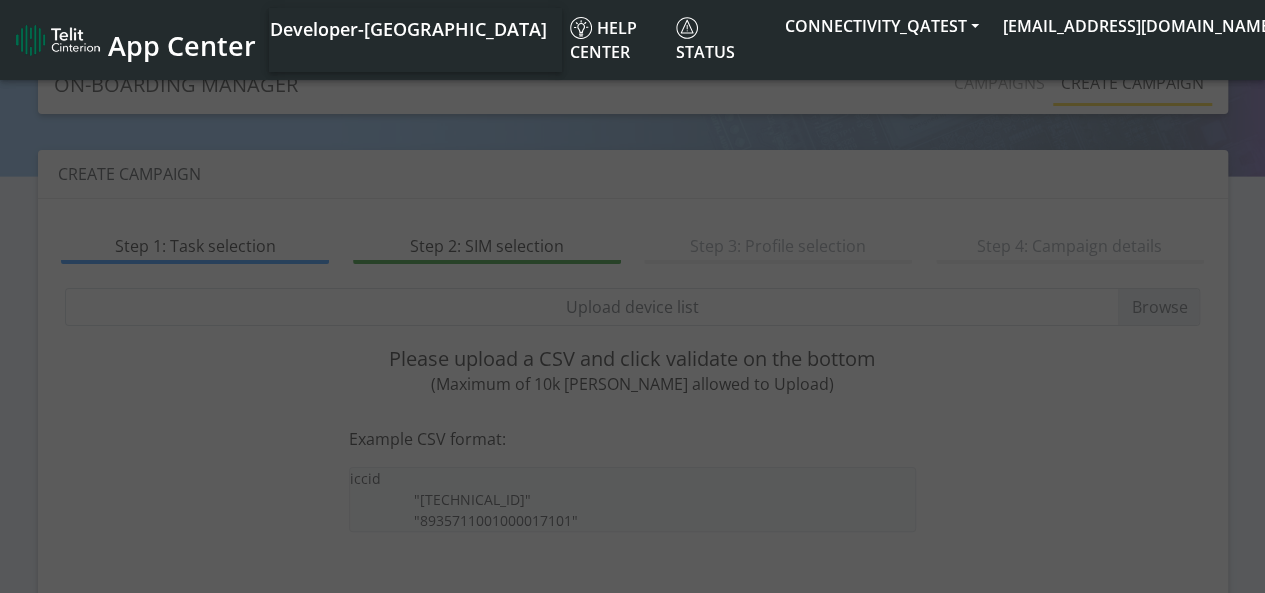 click at bounding box center (632, 327) 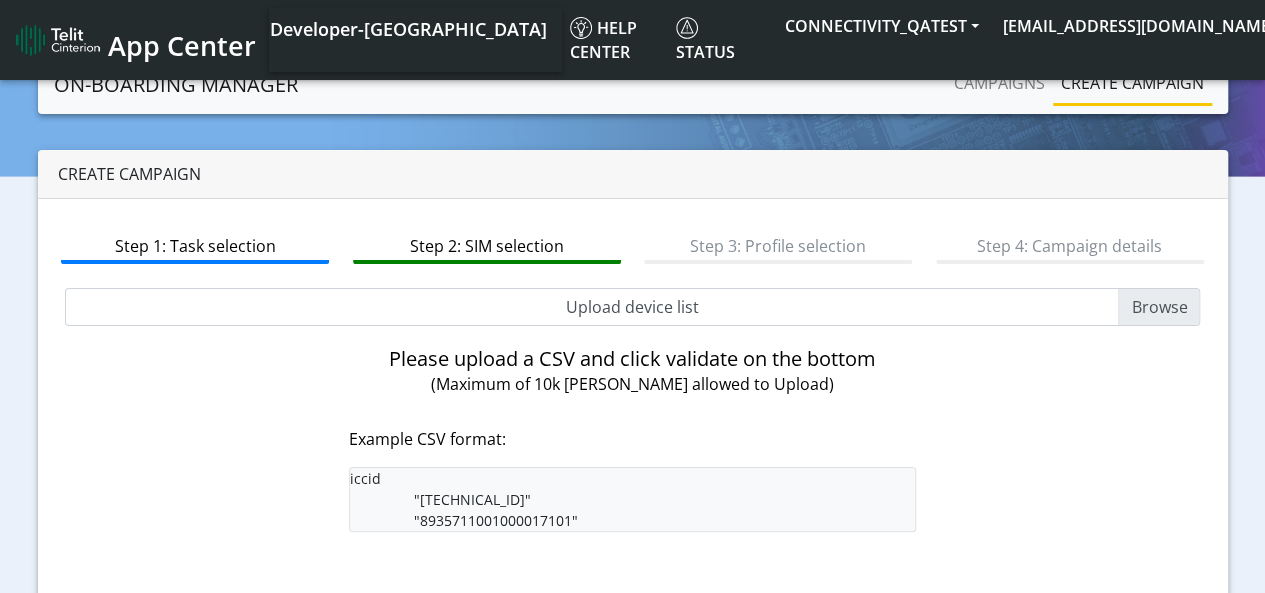 click on "Upload device list" at bounding box center [633, 307] 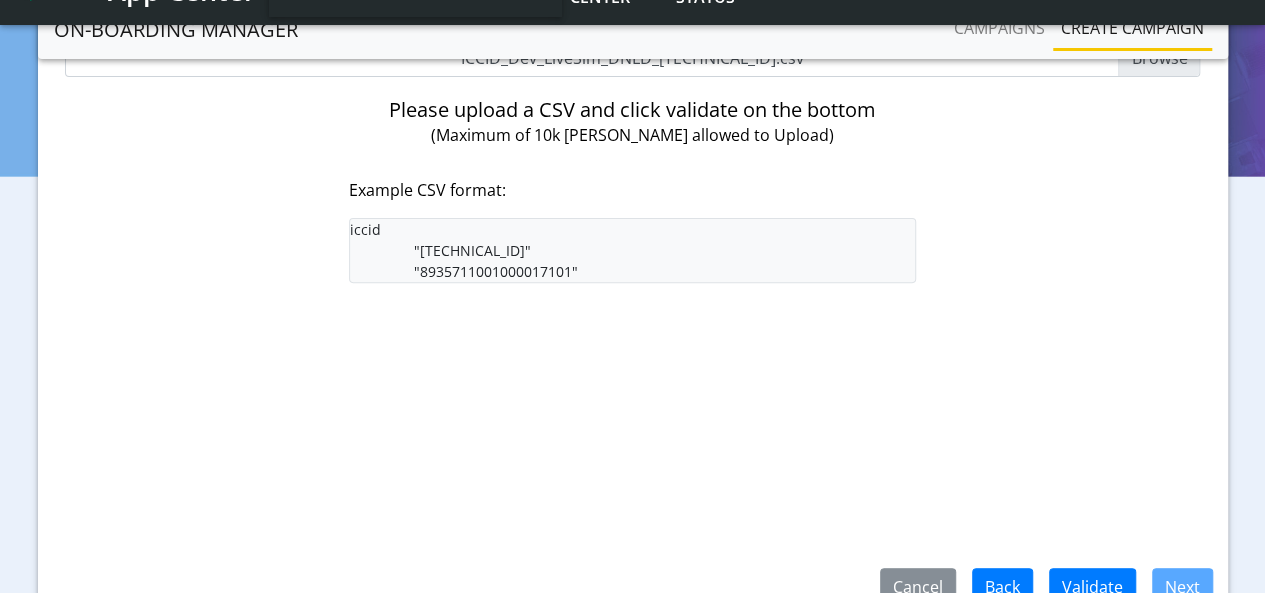 scroll, scrollTop: 284, scrollLeft: 0, axis: vertical 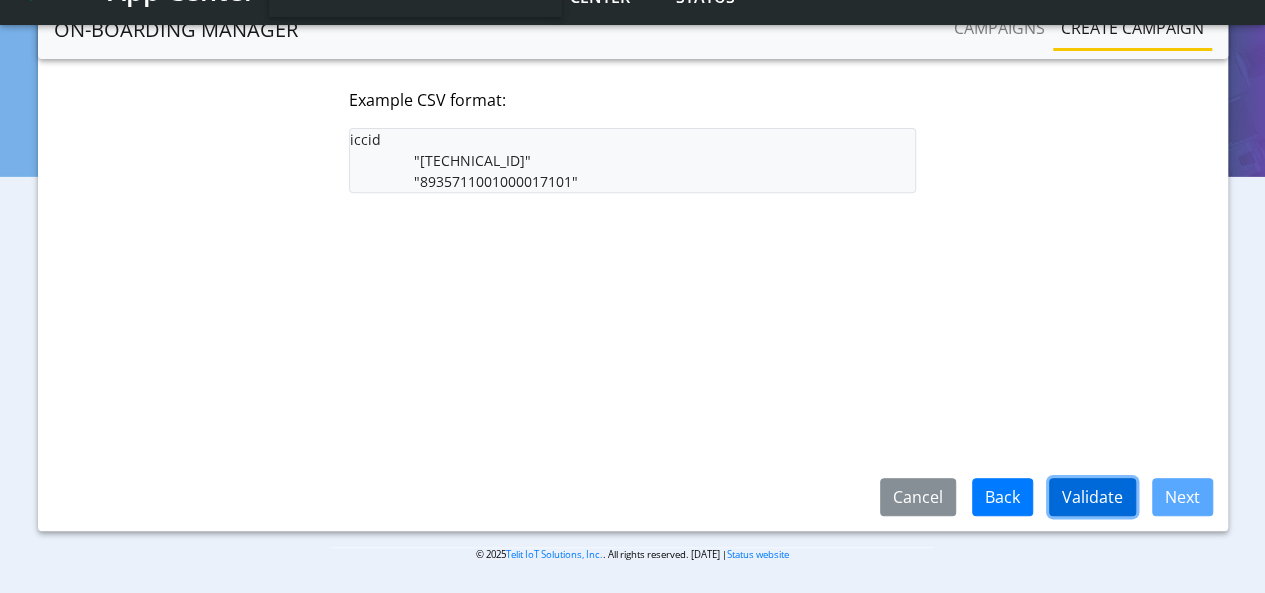 click on "Validate" at bounding box center [1092, 497] 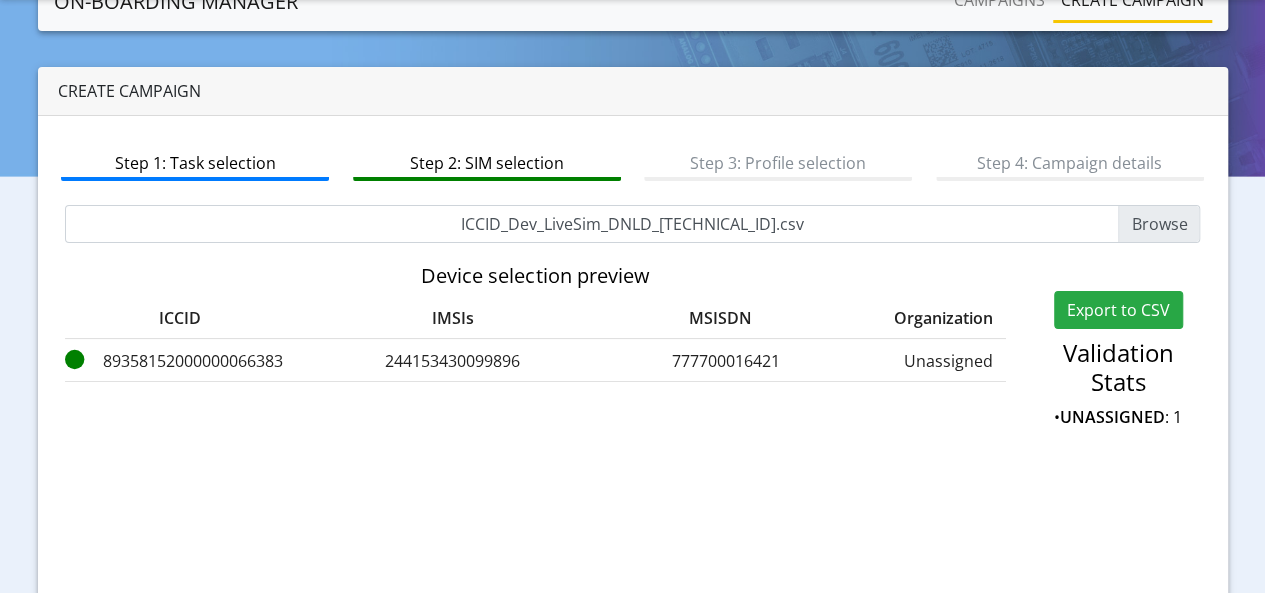 scroll, scrollTop: 0, scrollLeft: 0, axis: both 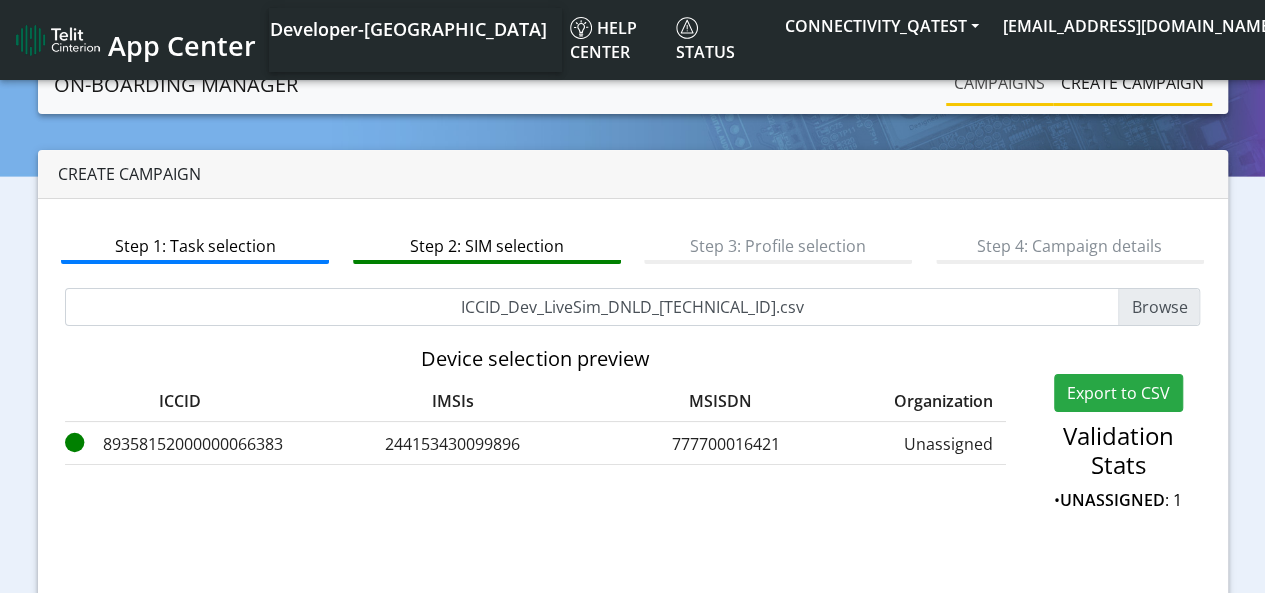 click on "Campaigns" 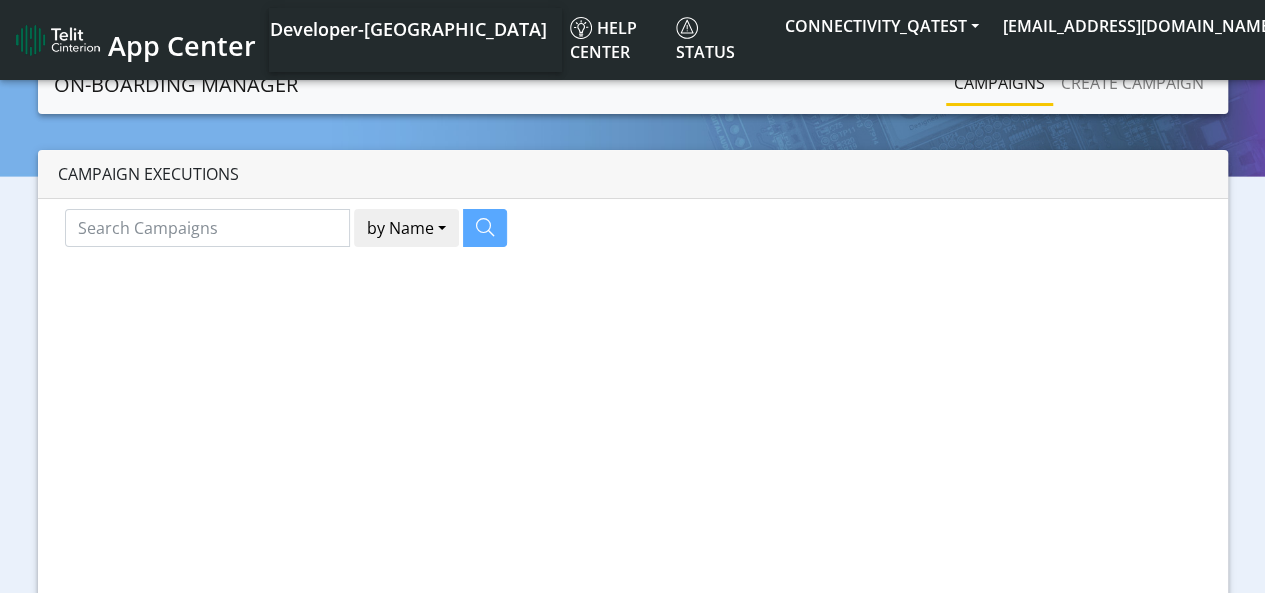 click at bounding box center [632, 327] 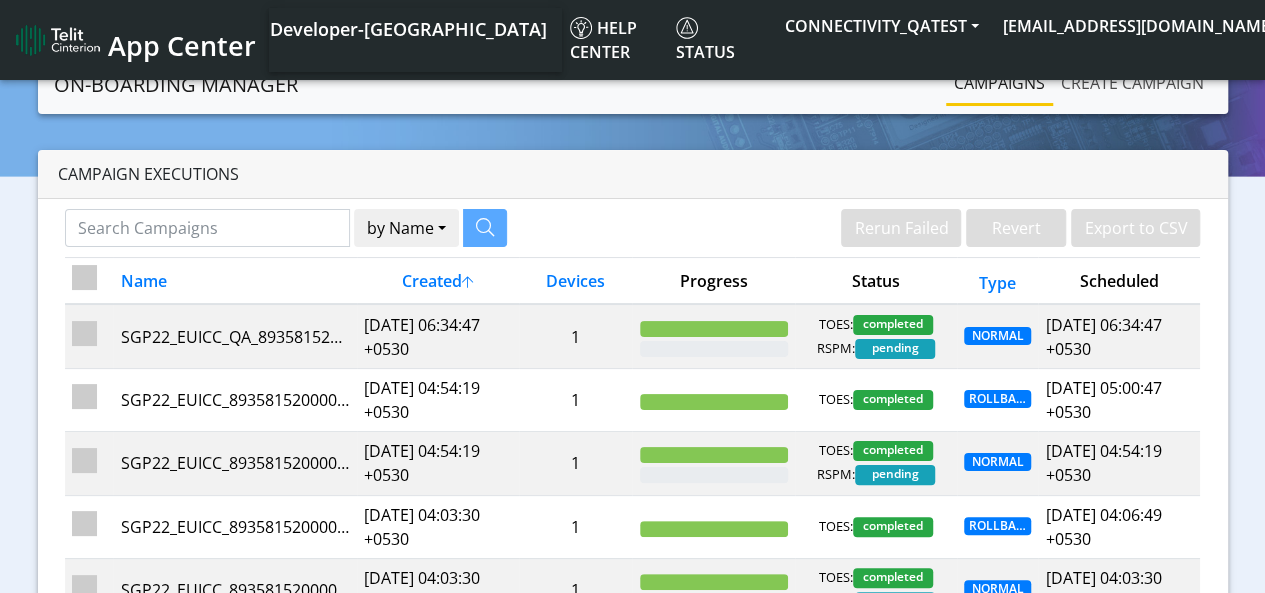 click on "Create campaign" 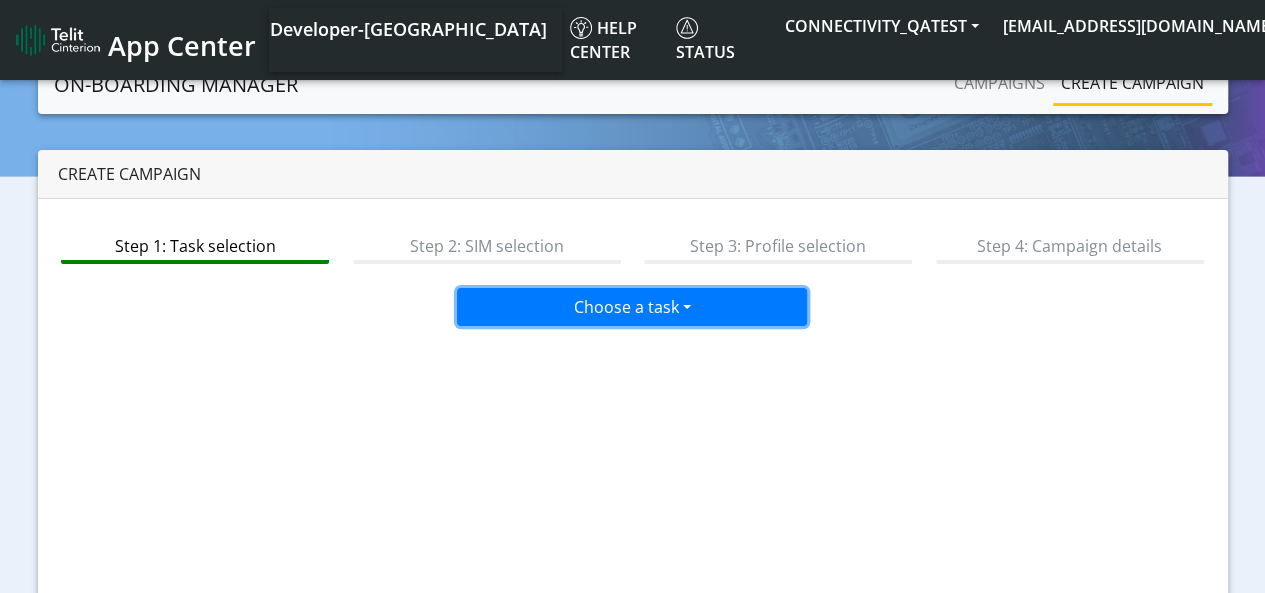 click on "Choose a task" at bounding box center [632, 307] 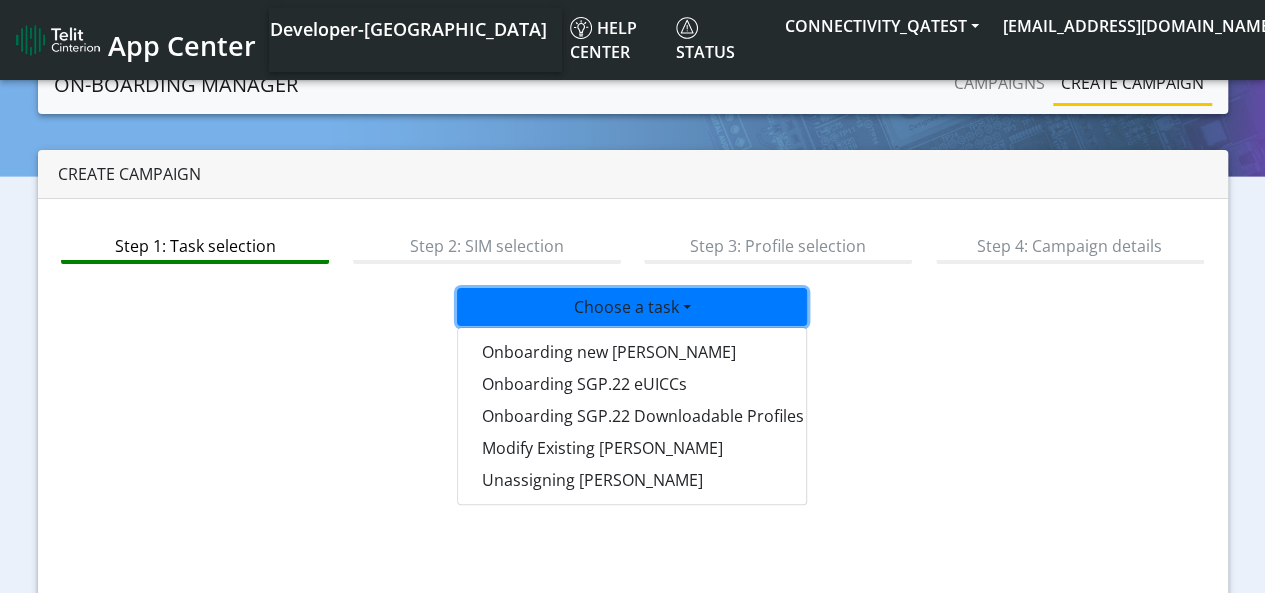 click at bounding box center (58, 40) 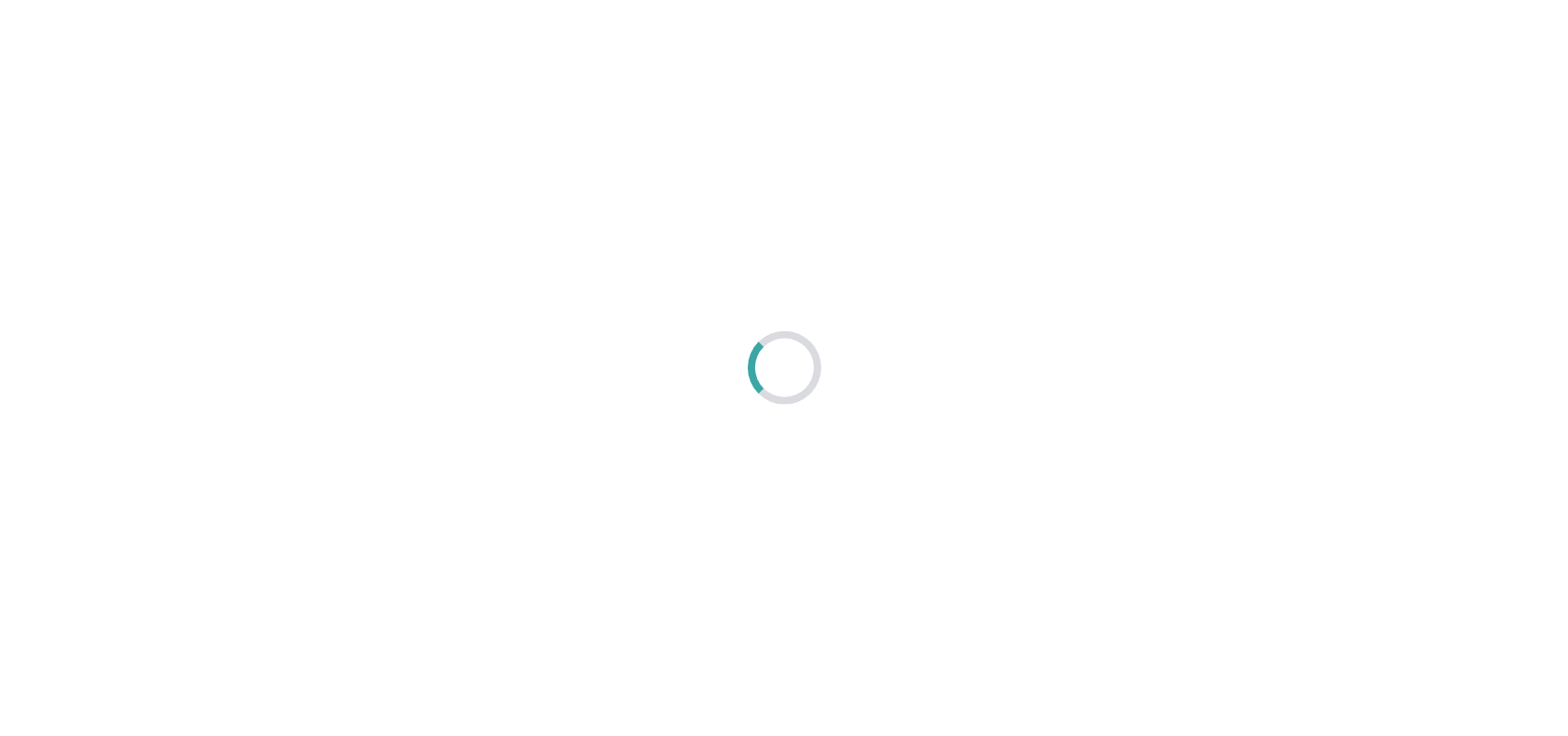 scroll, scrollTop: 0, scrollLeft: 0, axis: both 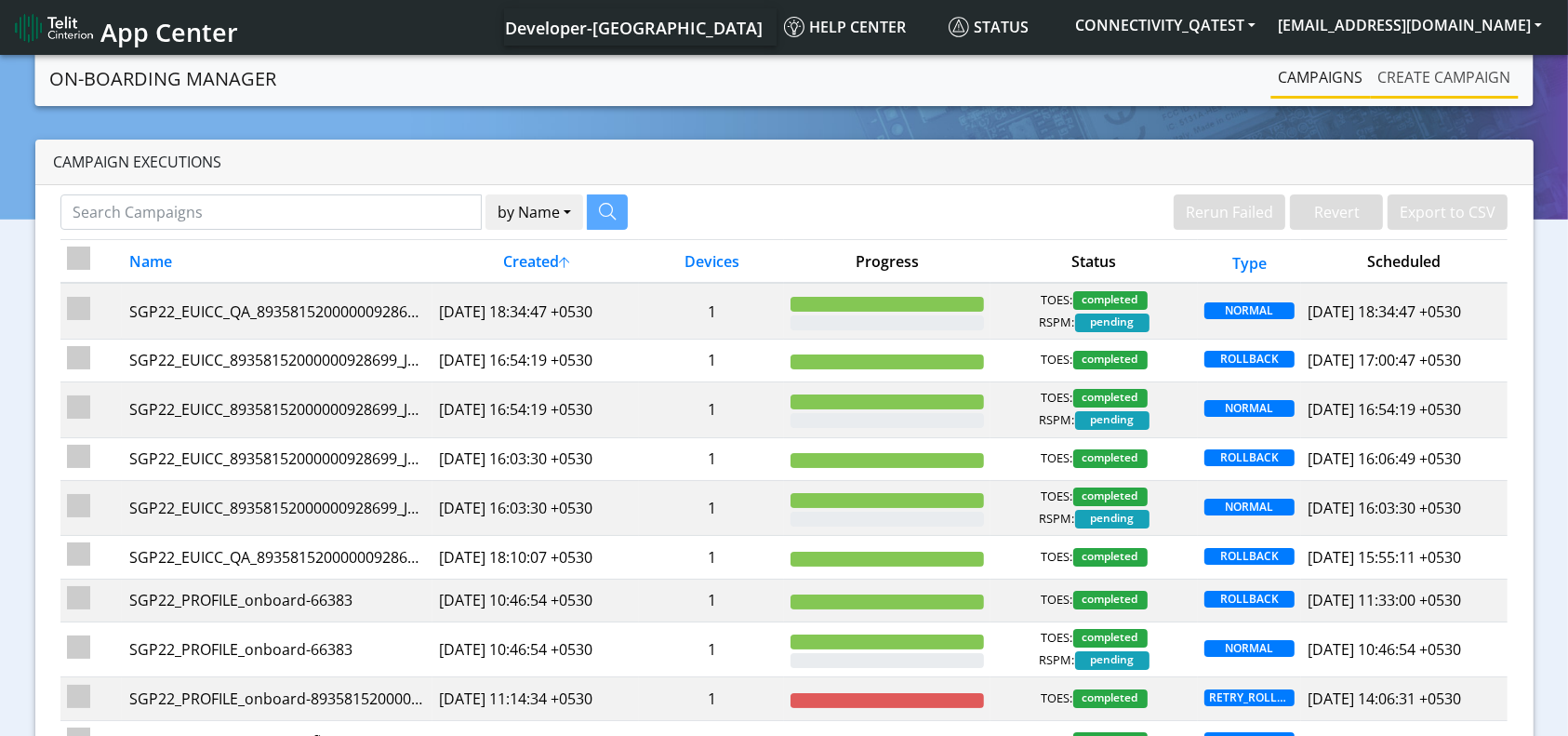 click on "Create campaign" 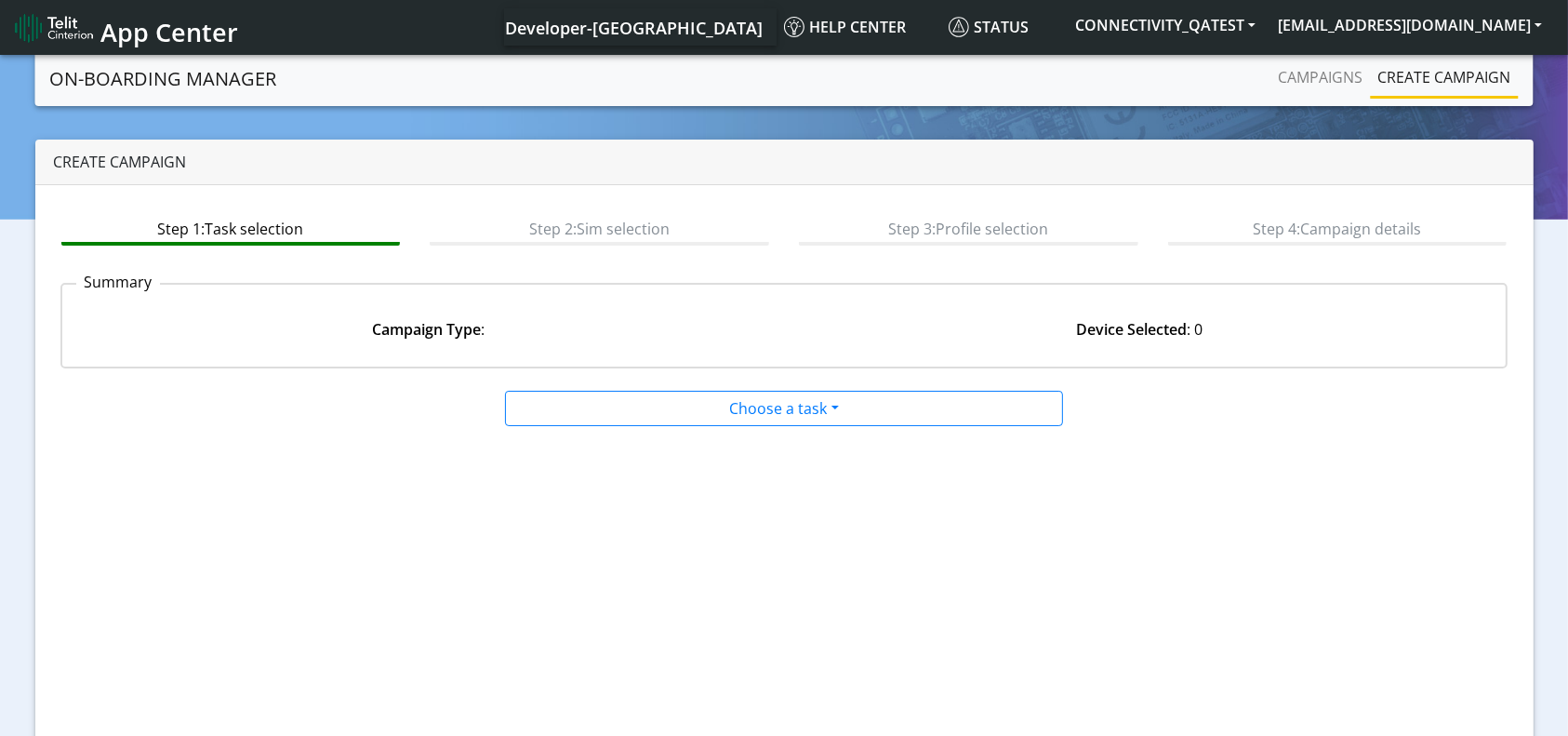 click on "Create campaign" 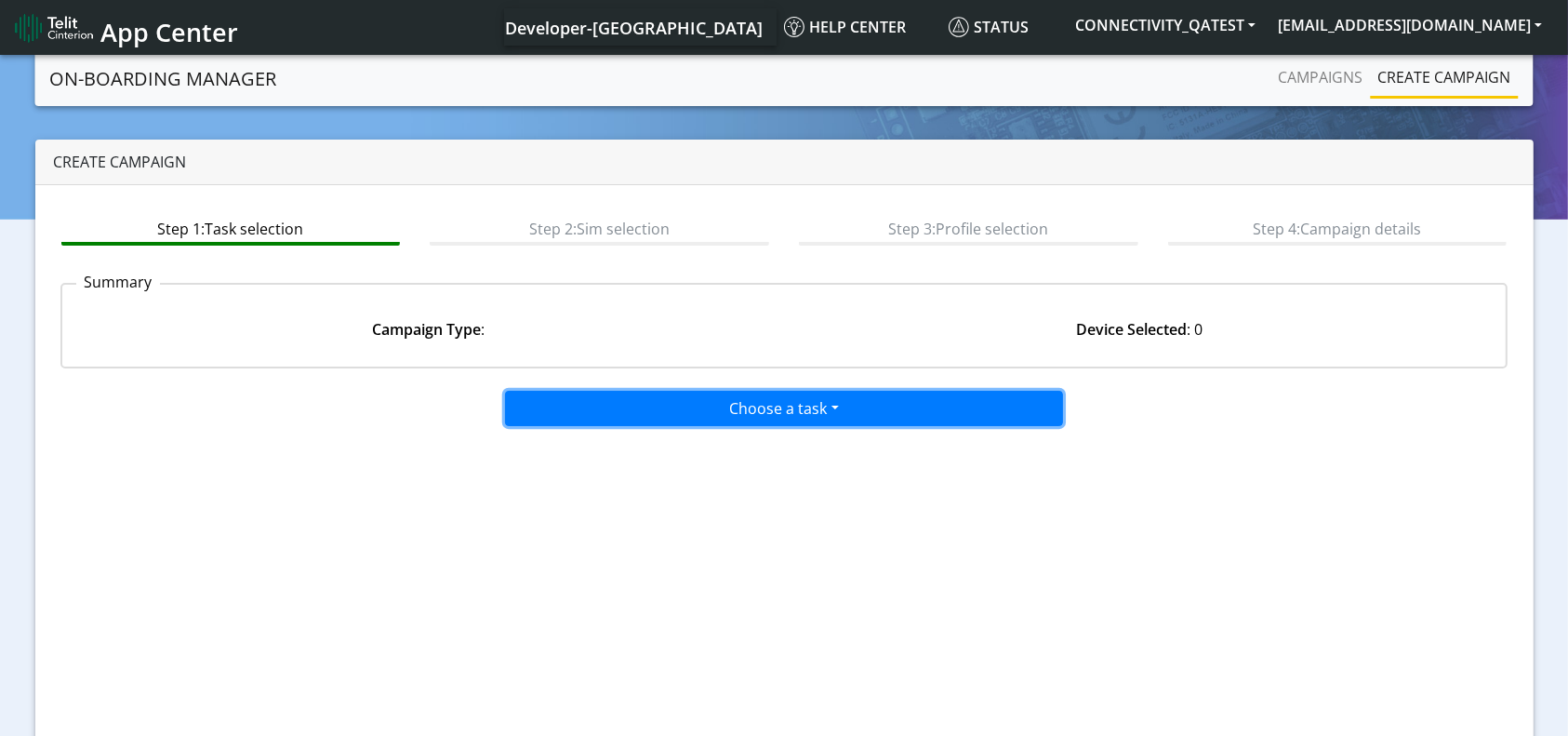 click on "Choose a task" at bounding box center (784, 408) 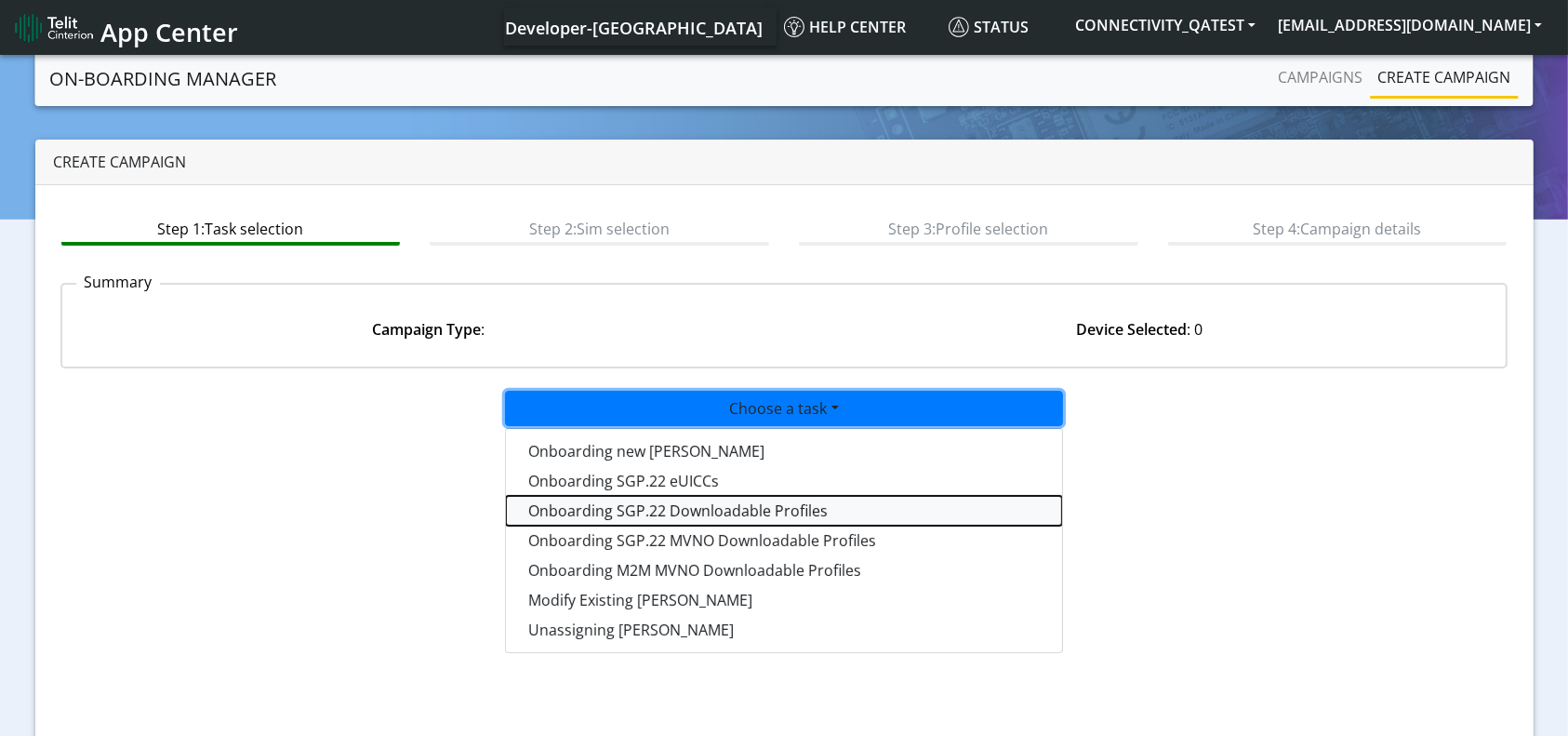 click on "Onboarding SGP.22 Downloadable Profiles" at bounding box center [784, 511] 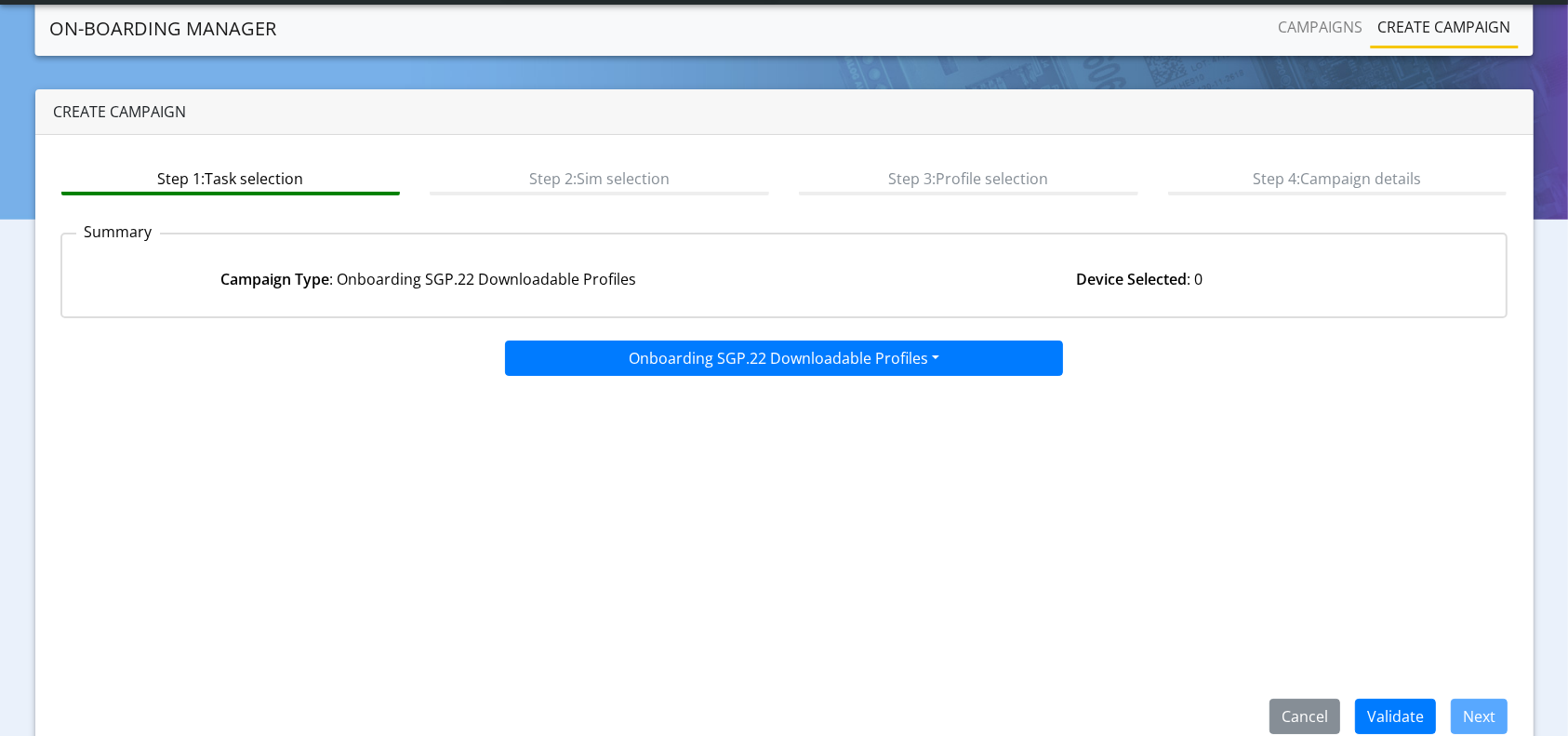 scroll, scrollTop: 80, scrollLeft: 0, axis: vertical 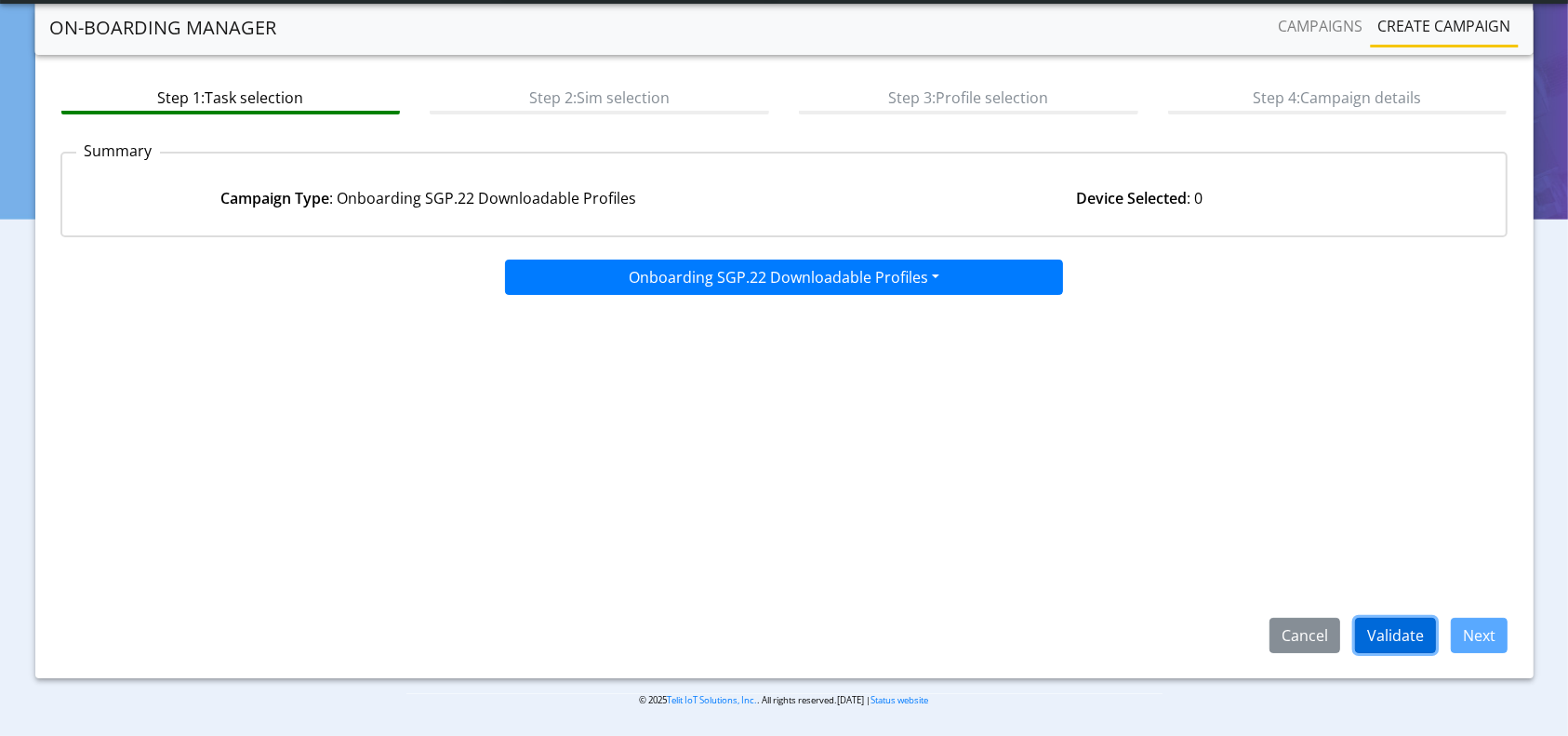 click on "Validate" at bounding box center [1395, 636] 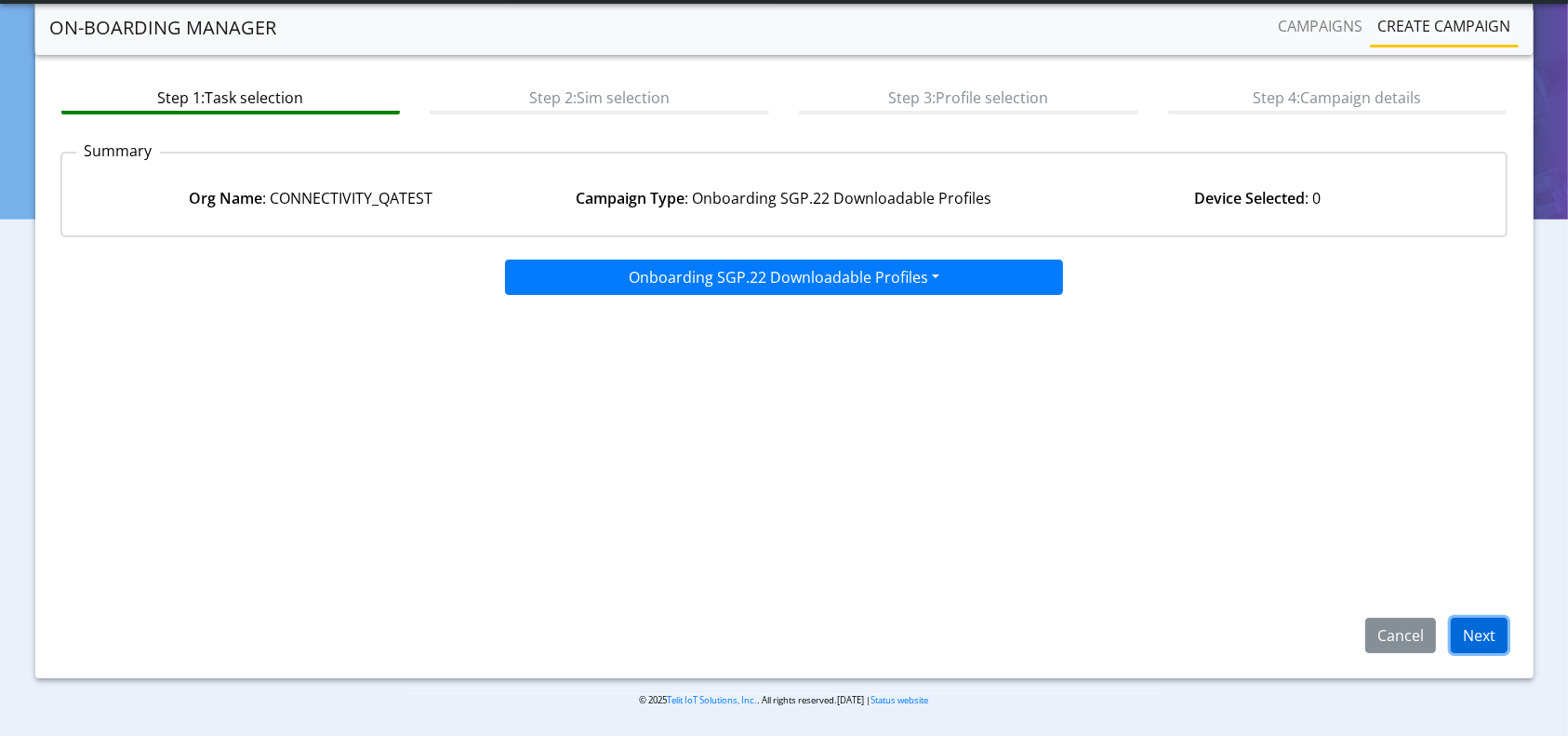 click on "Next" at bounding box center (1479, 636) 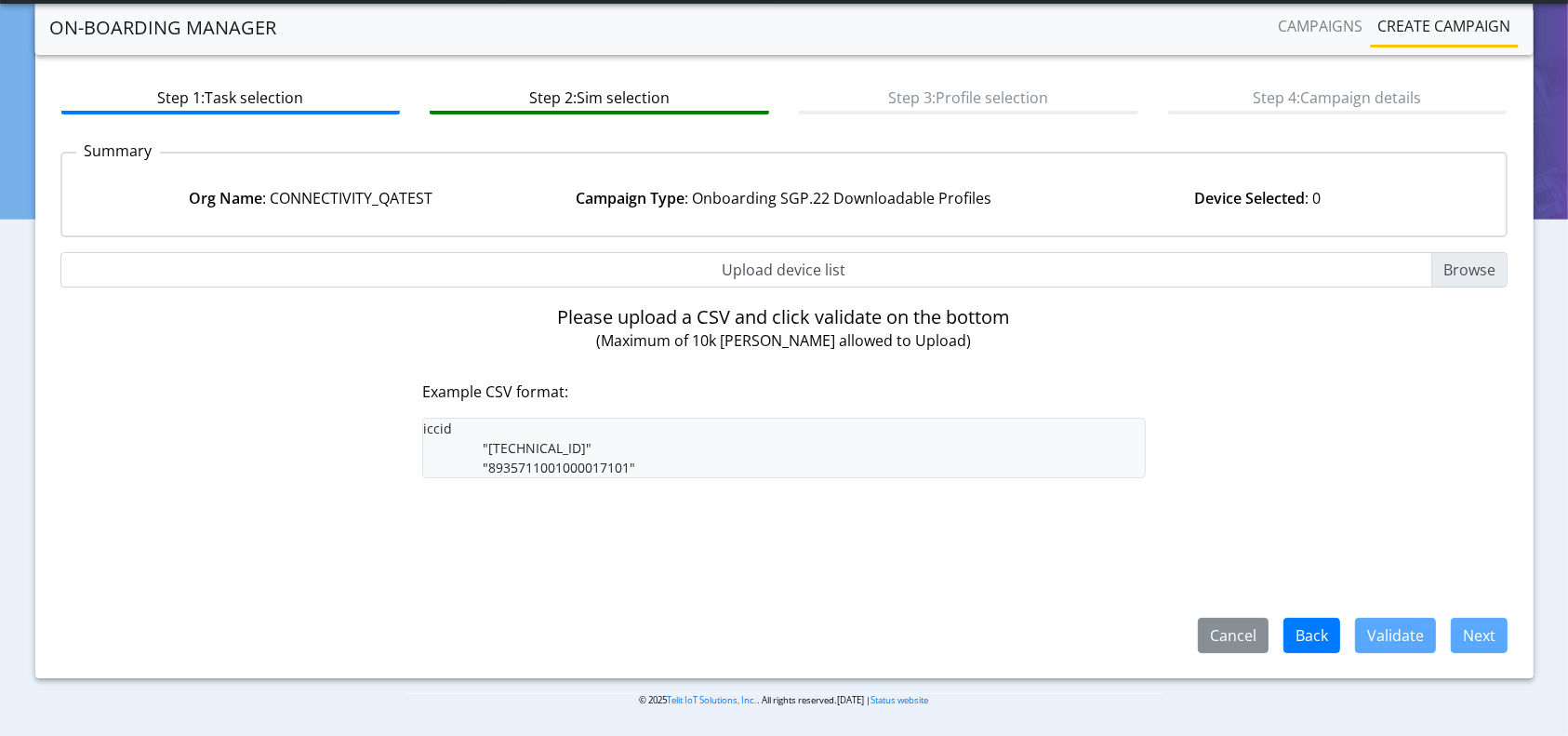 click on "Upload device list" at bounding box center (784, 270) 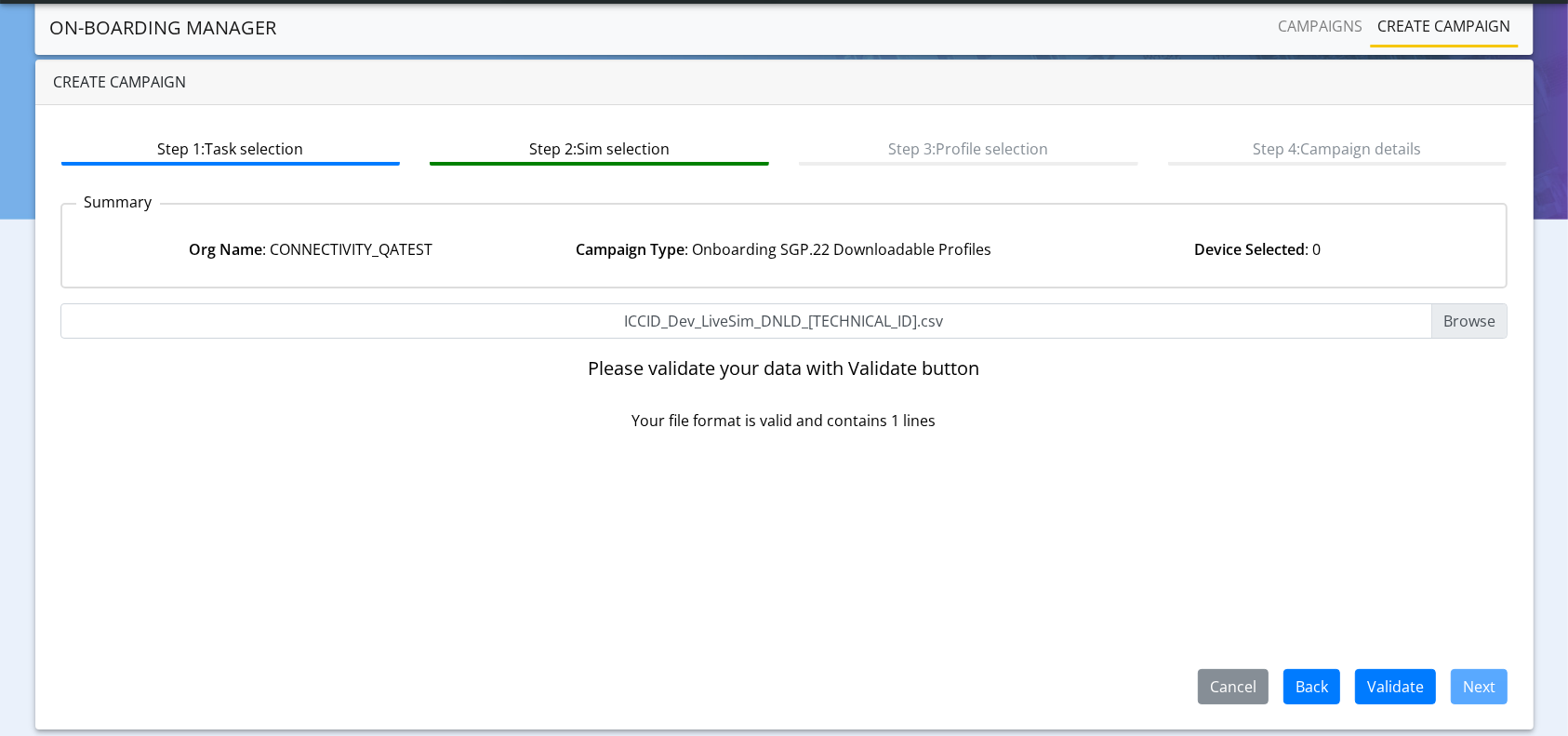 scroll, scrollTop: 0, scrollLeft: 0, axis: both 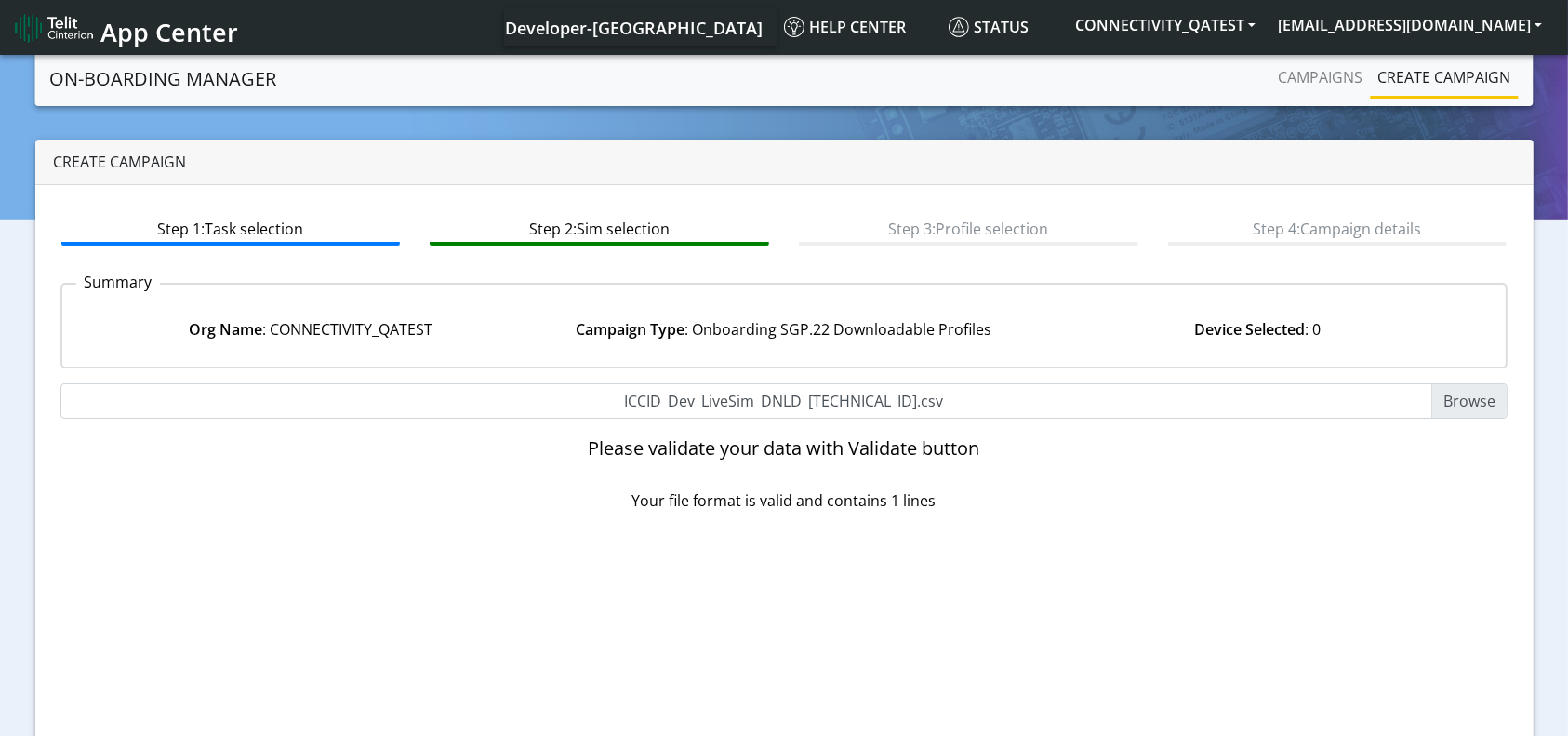 click on "App Center
Developer-US
Help center
Status
CONNECTIVITY_QATEST
rashmi.suresh@telit.com
App Center" at bounding box center [784, 27] 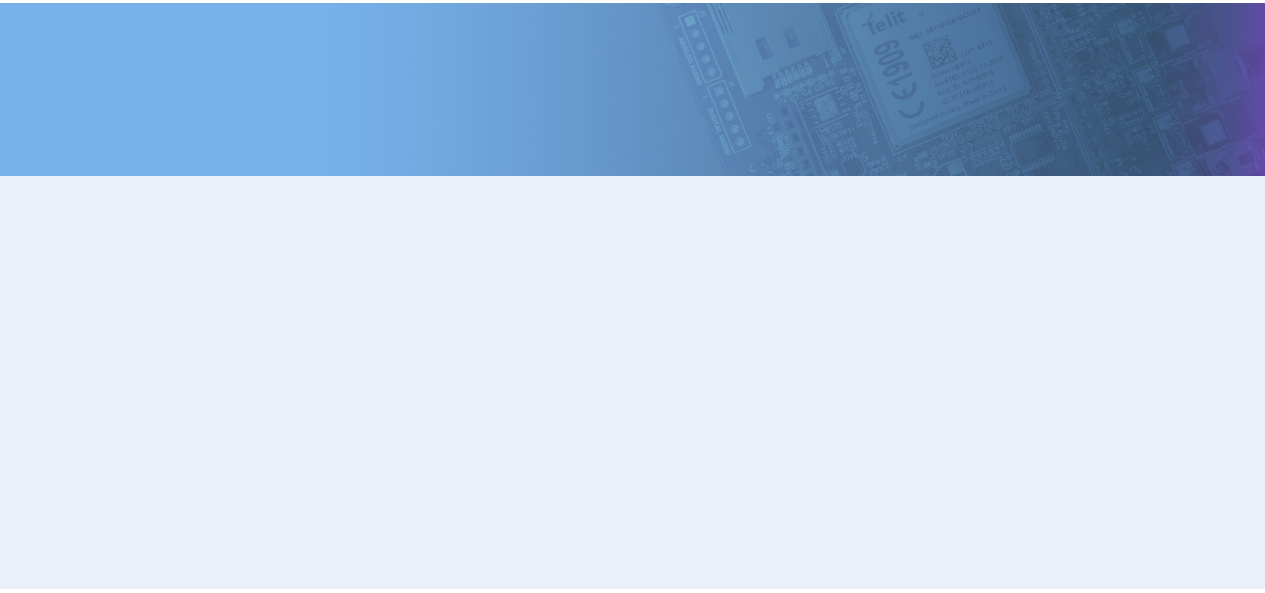 scroll, scrollTop: 0, scrollLeft: 0, axis: both 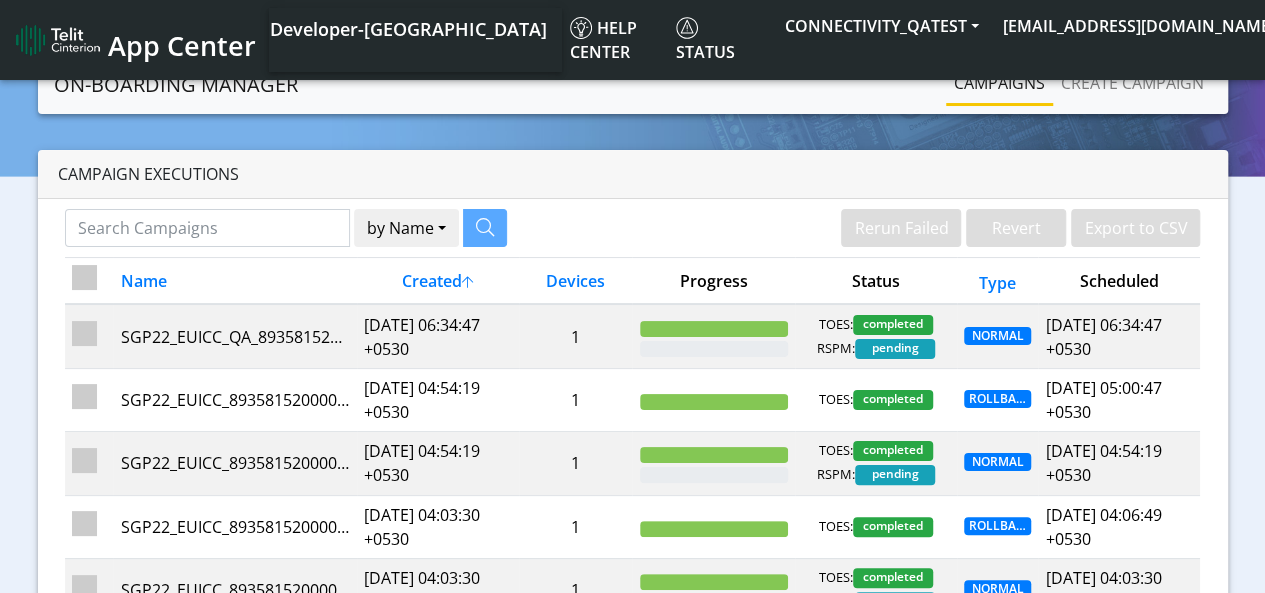 click at bounding box center [84, 277] 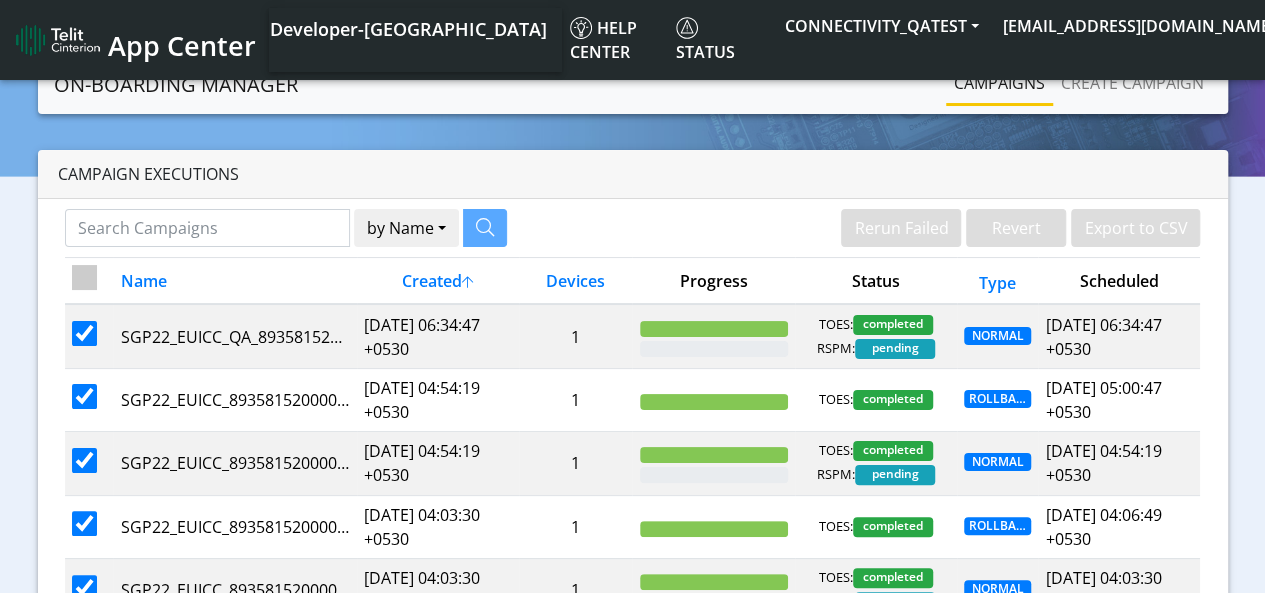 checkbox on "true" 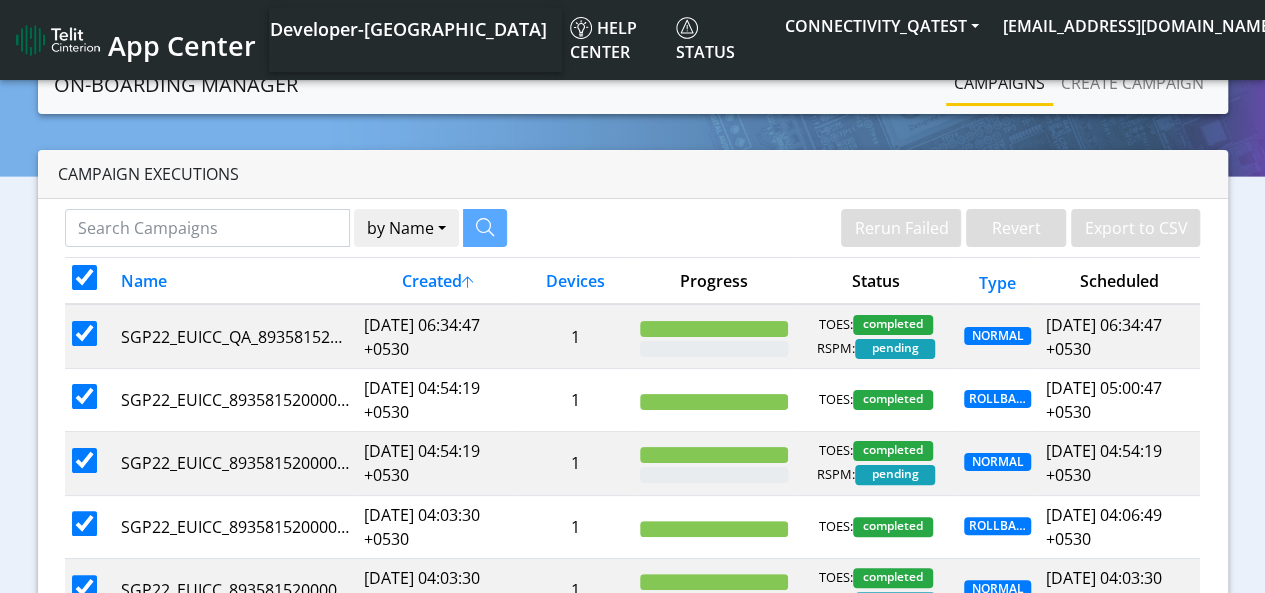 checkbox on "true" 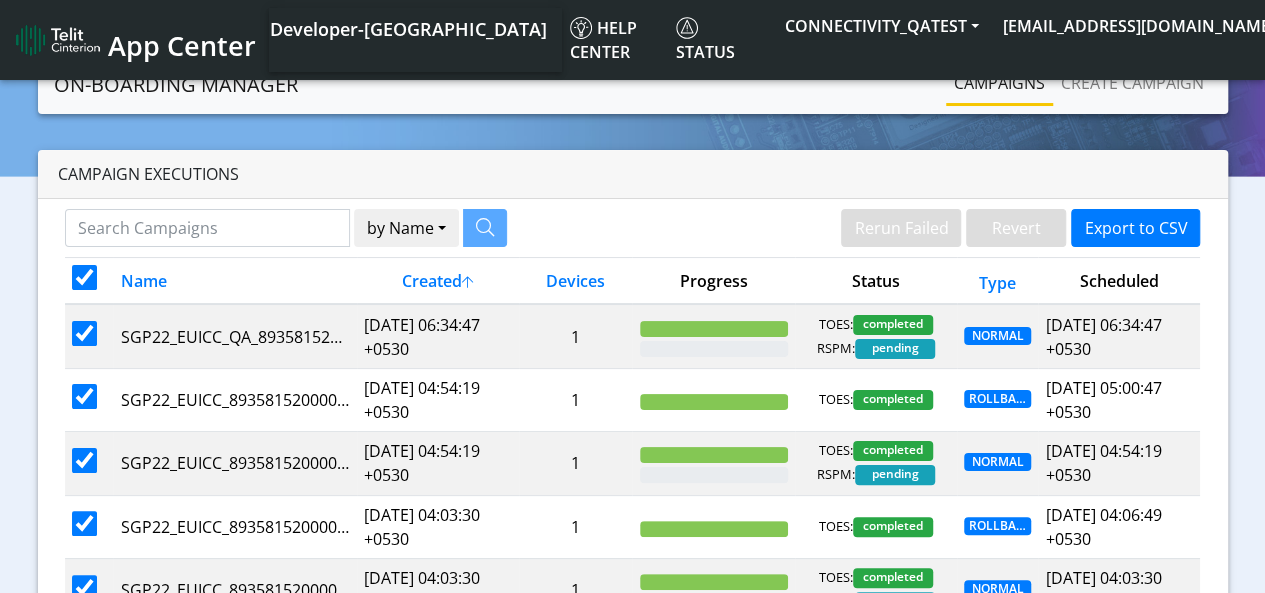 click at bounding box center [84, 277] 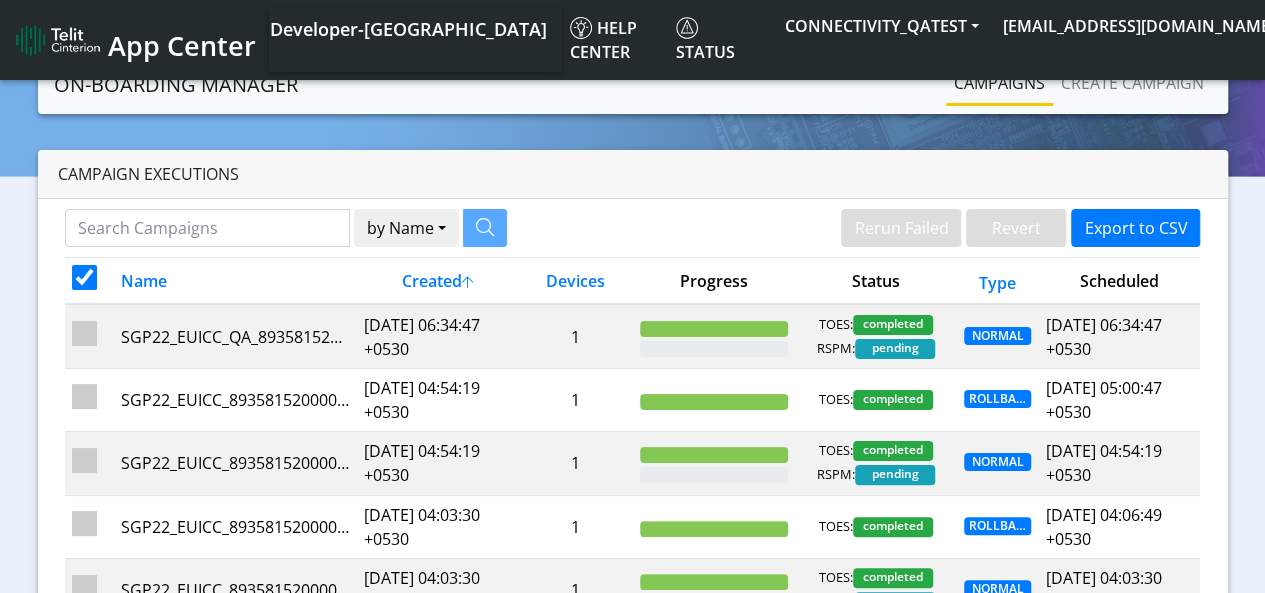 checkbox on "false" 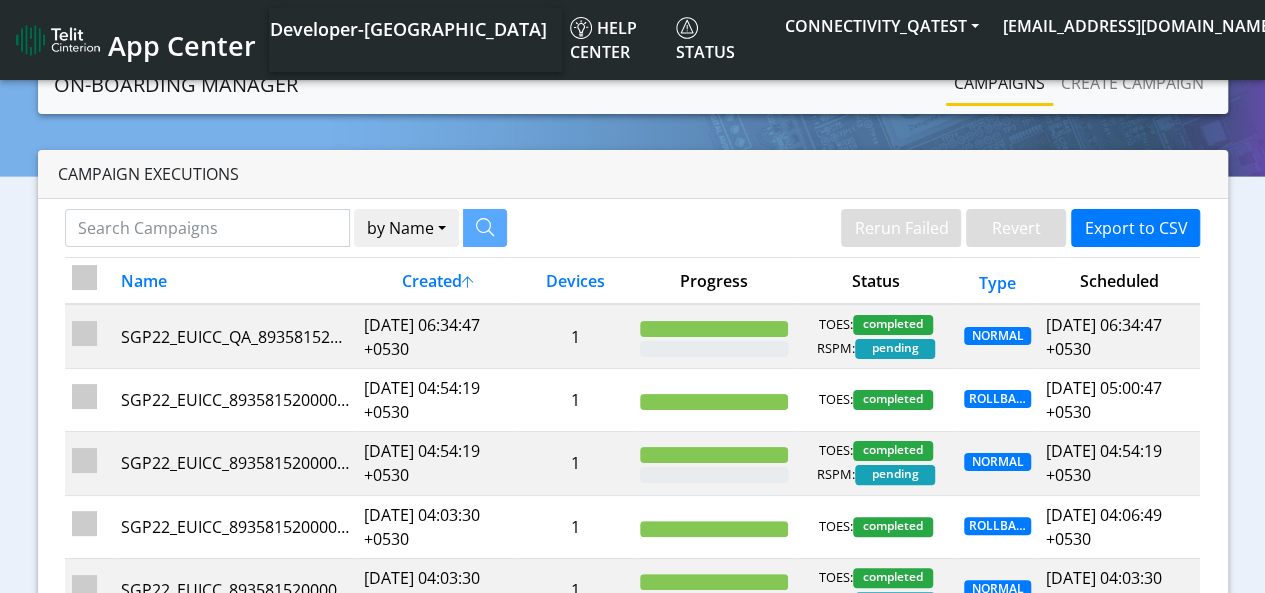 checkbox on "false" 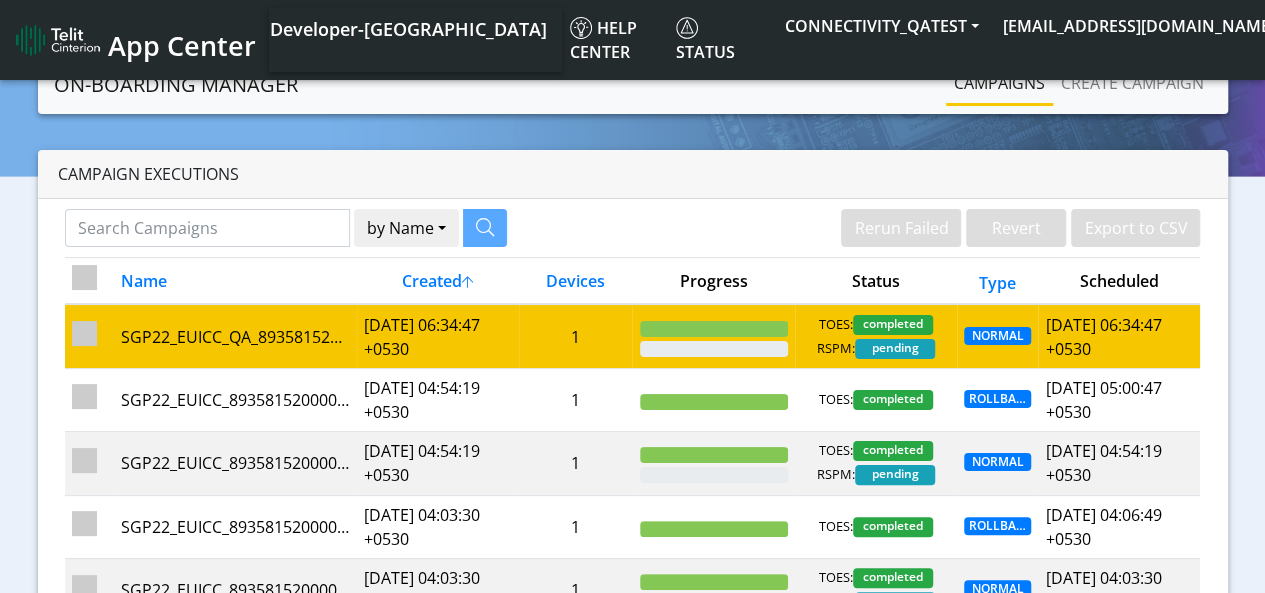 click at bounding box center [89, 336] 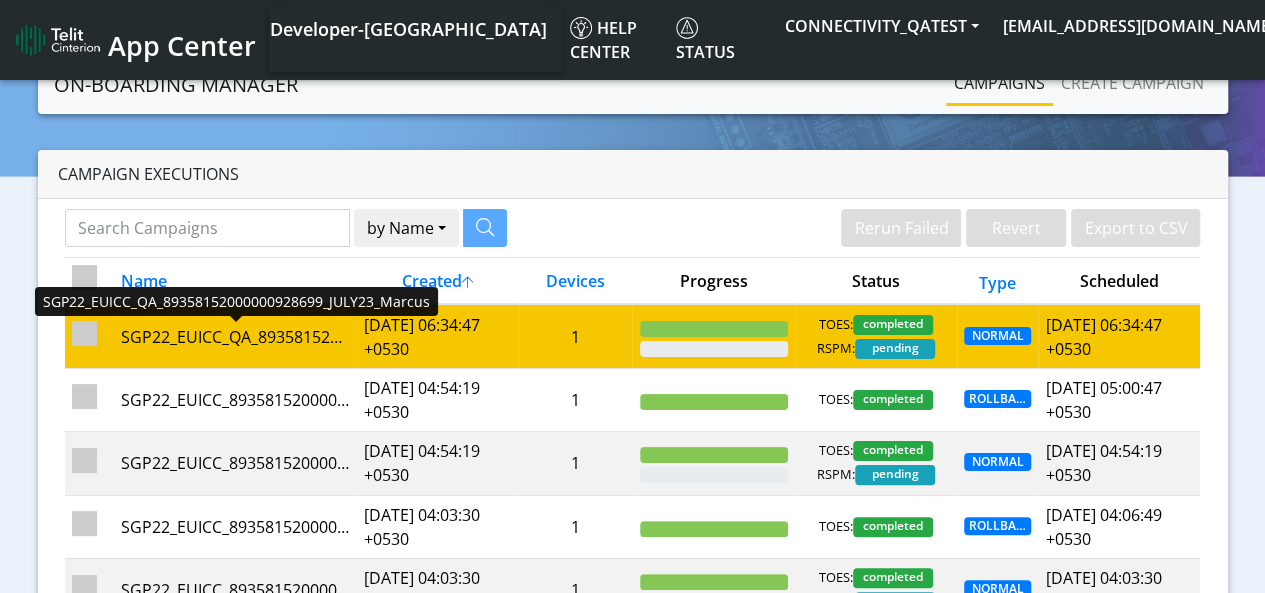 click on "SGP22_EUICC_QA_89358152000000928699_JULY23_Marcus" at bounding box center (235, 337) 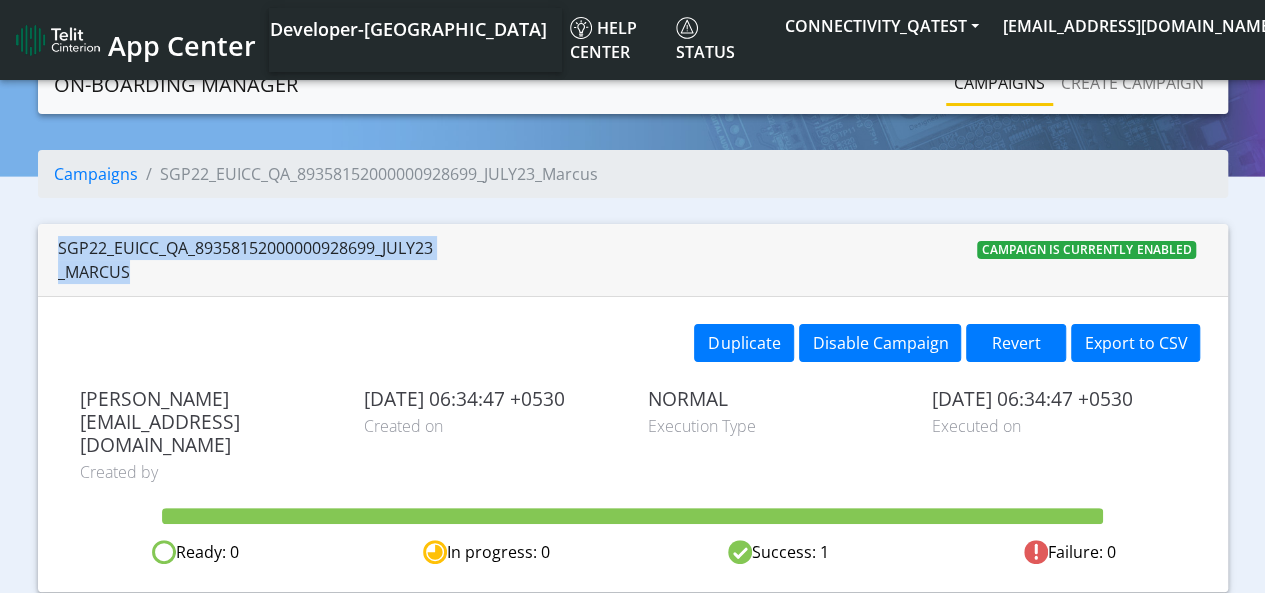 drag, startPoint x: 181, startPoint y: 270, endPoint x: 52, endPoint y: 253, distance: 130.11533 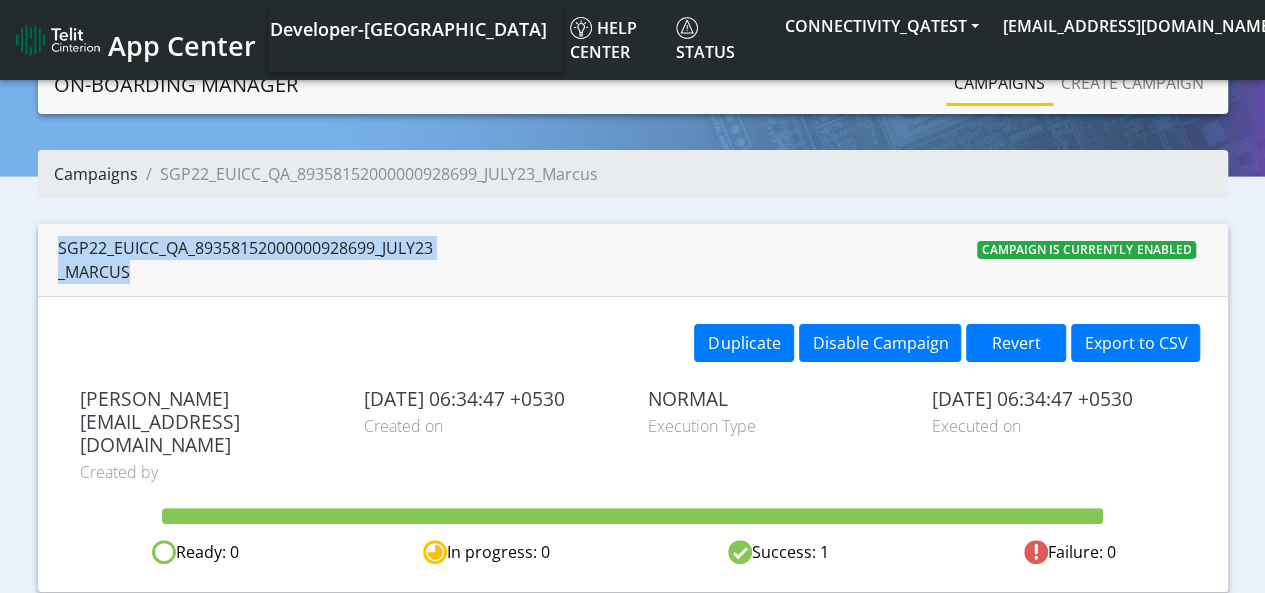 click on "Campaigns" 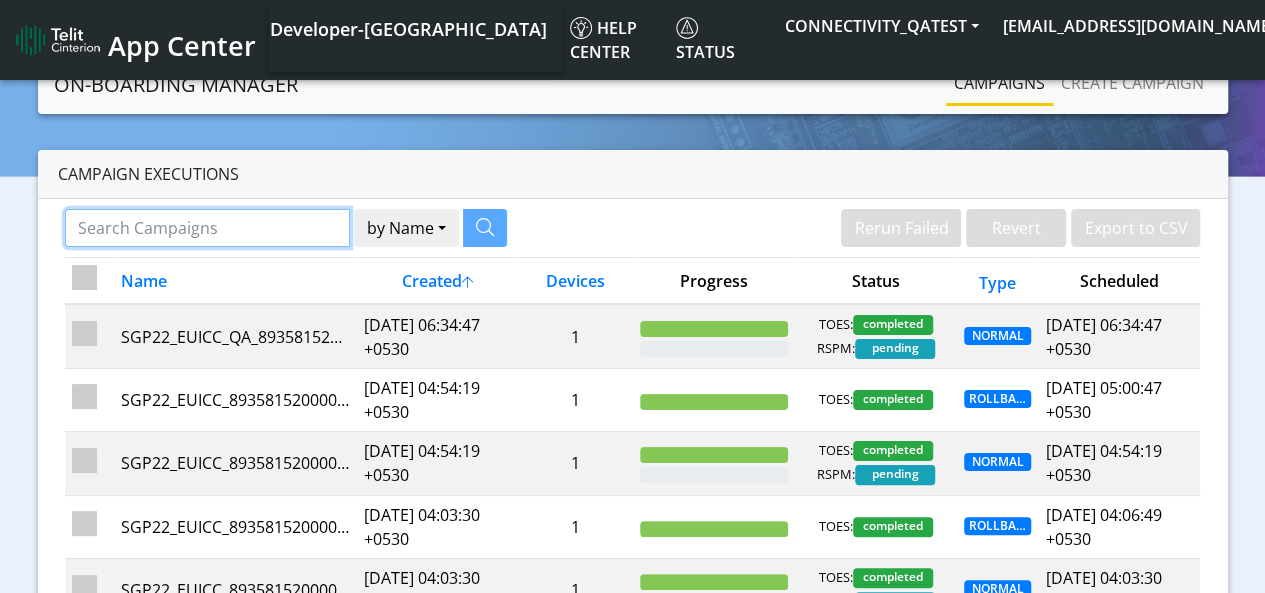 click 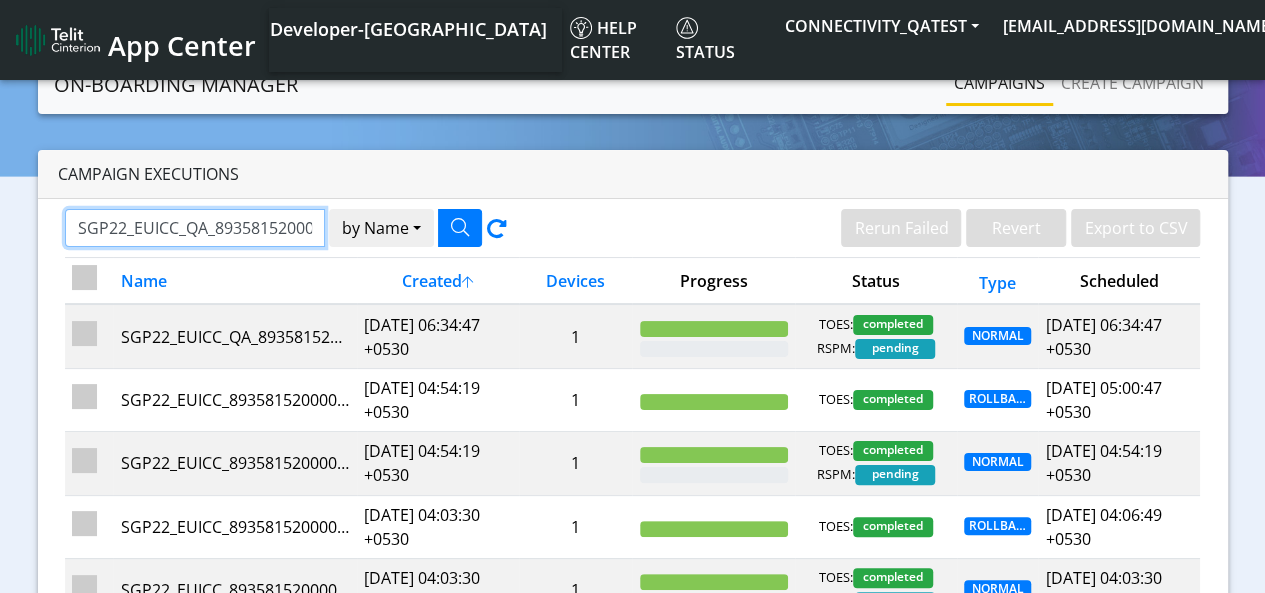 scroll, scrollTop: 0, scrollLeft: 201, axis: horizontal 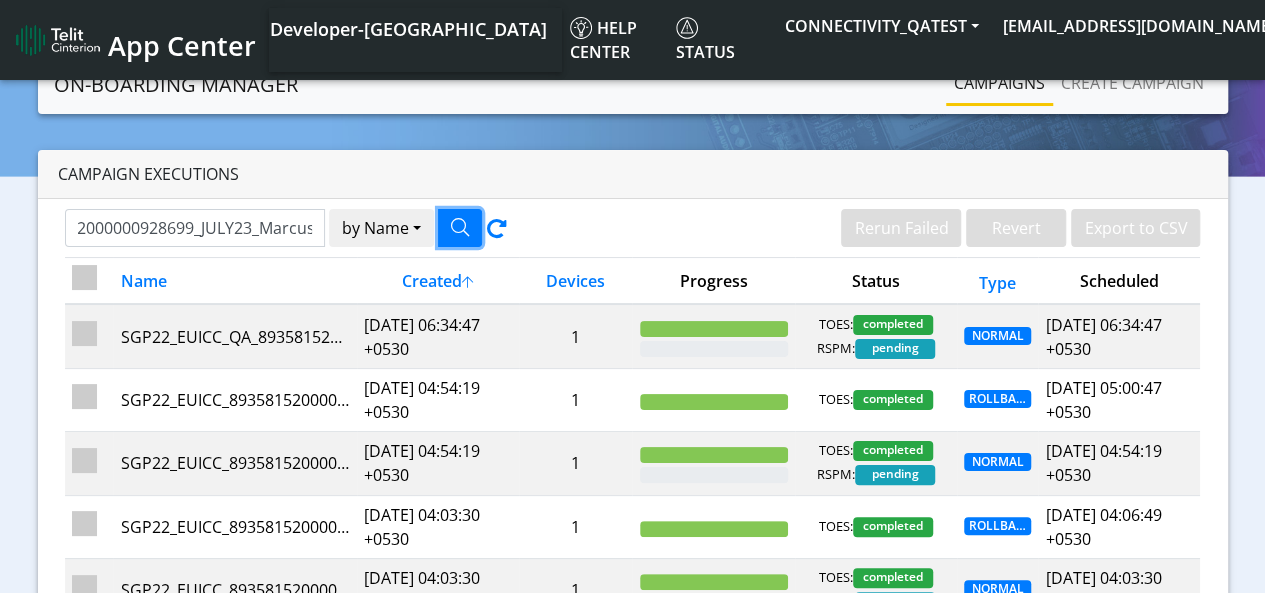 click at bounding box center (460, 227) 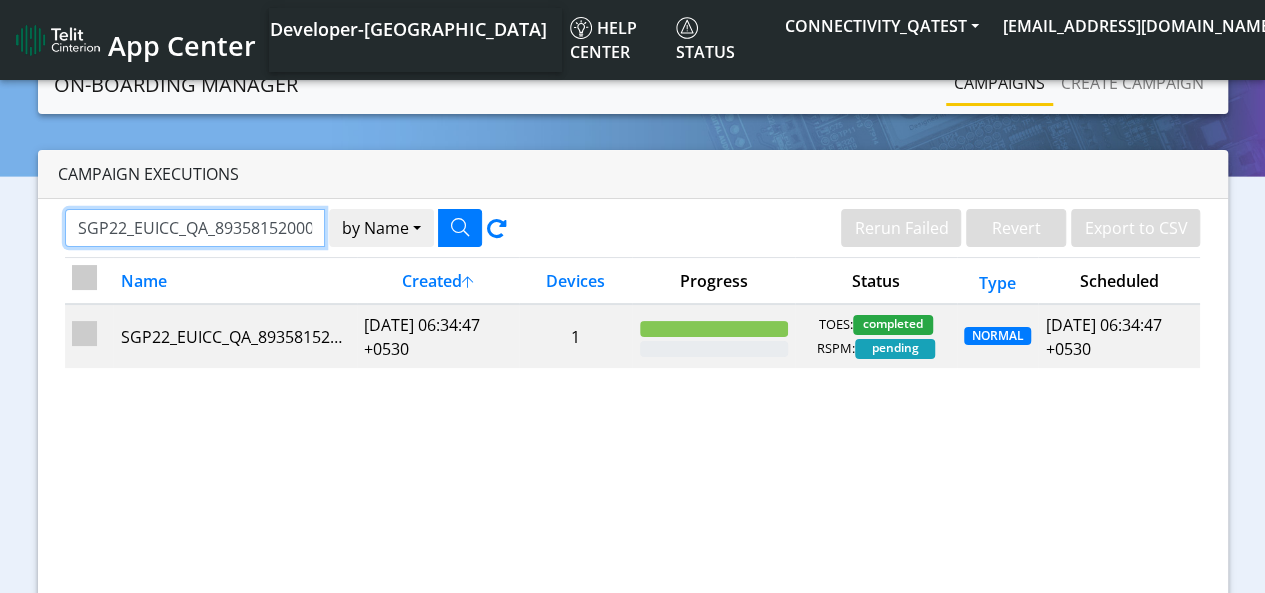 click on "SGP22_EUICC_QA_89358152000000928699_JULY23_Marcus" 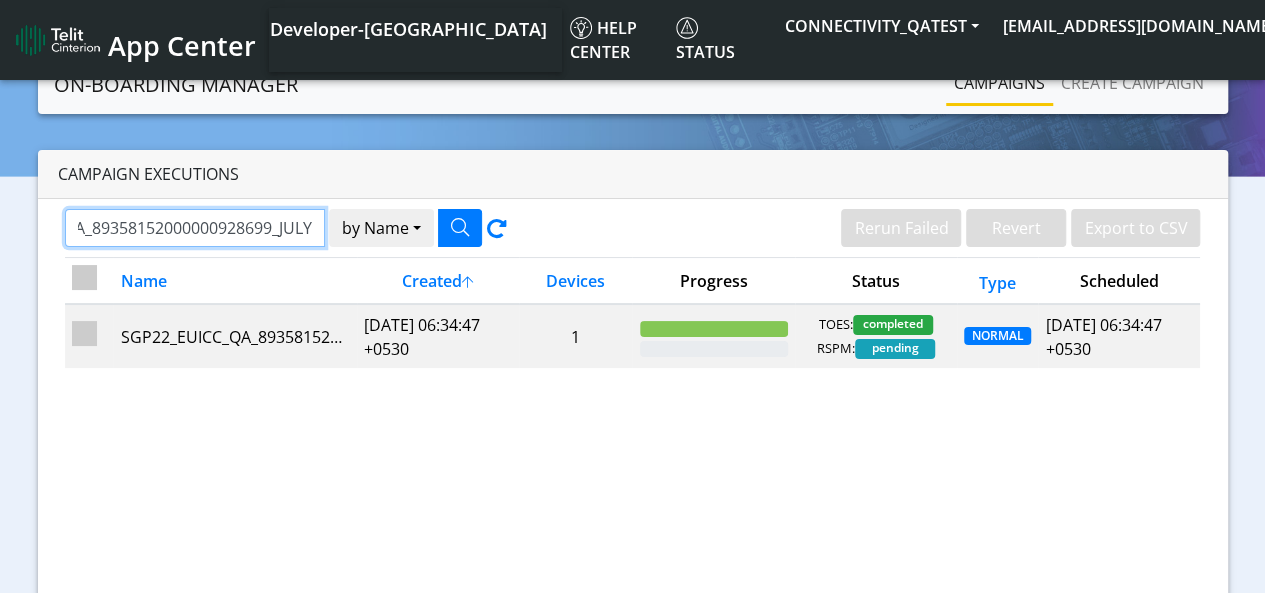 scroll, scrollTop: 0, scrollLeft: 125, axis: horizontal 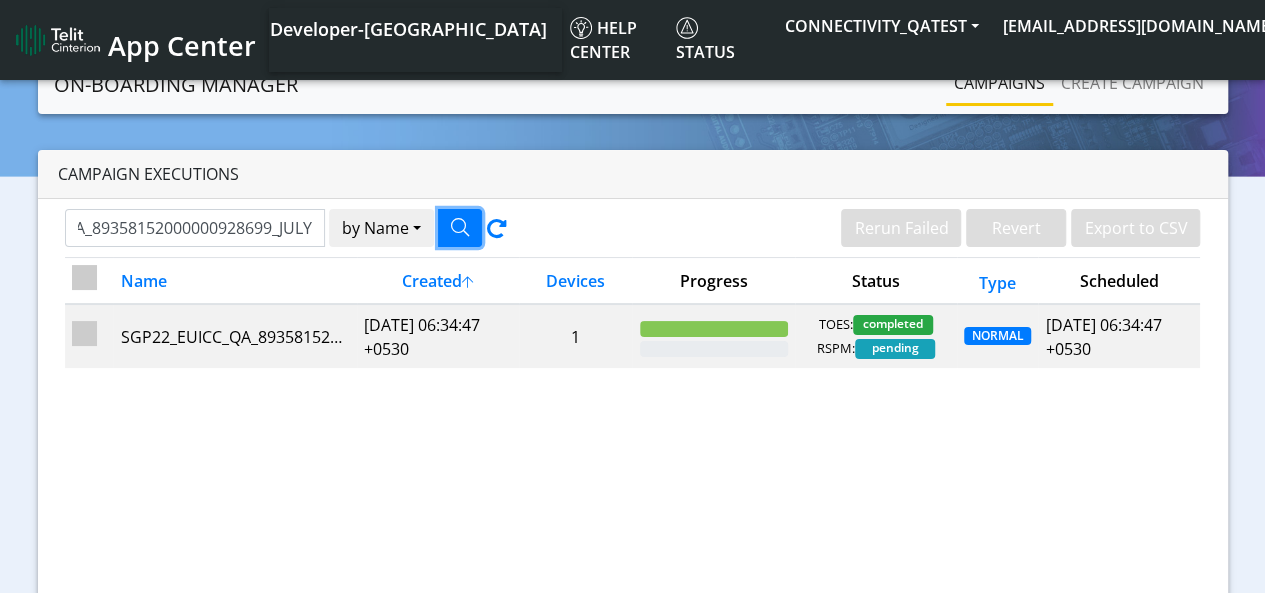 click at bounding box center [460, 227] 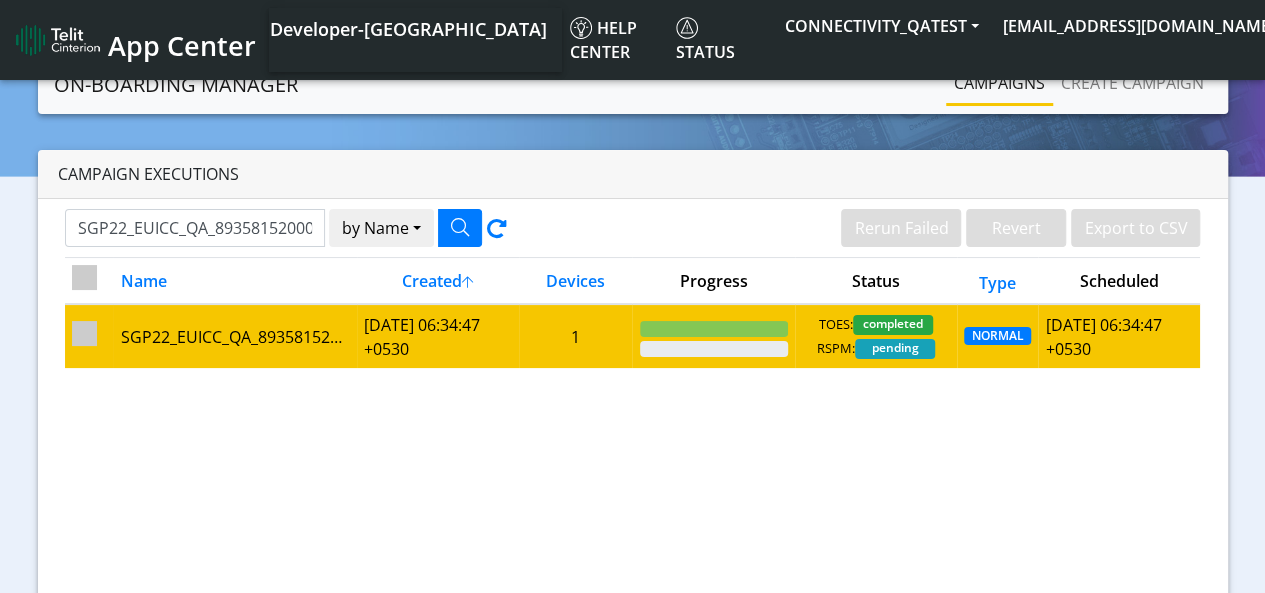 click at bounding box center (84, 333) 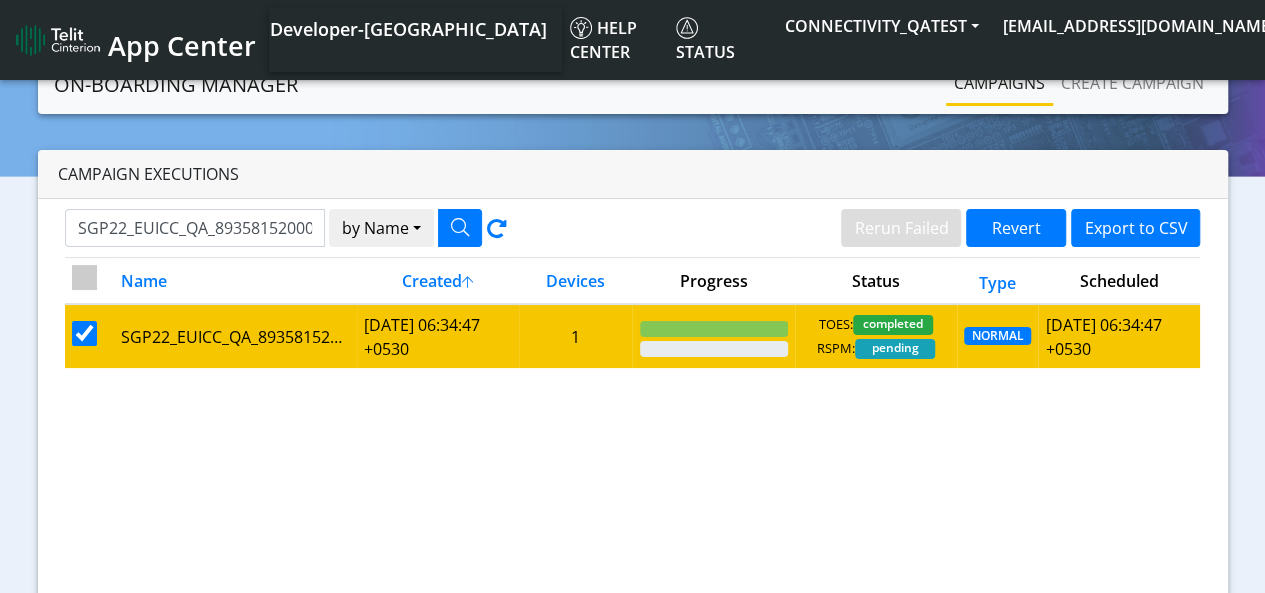 click at bounding box center (84, 333) 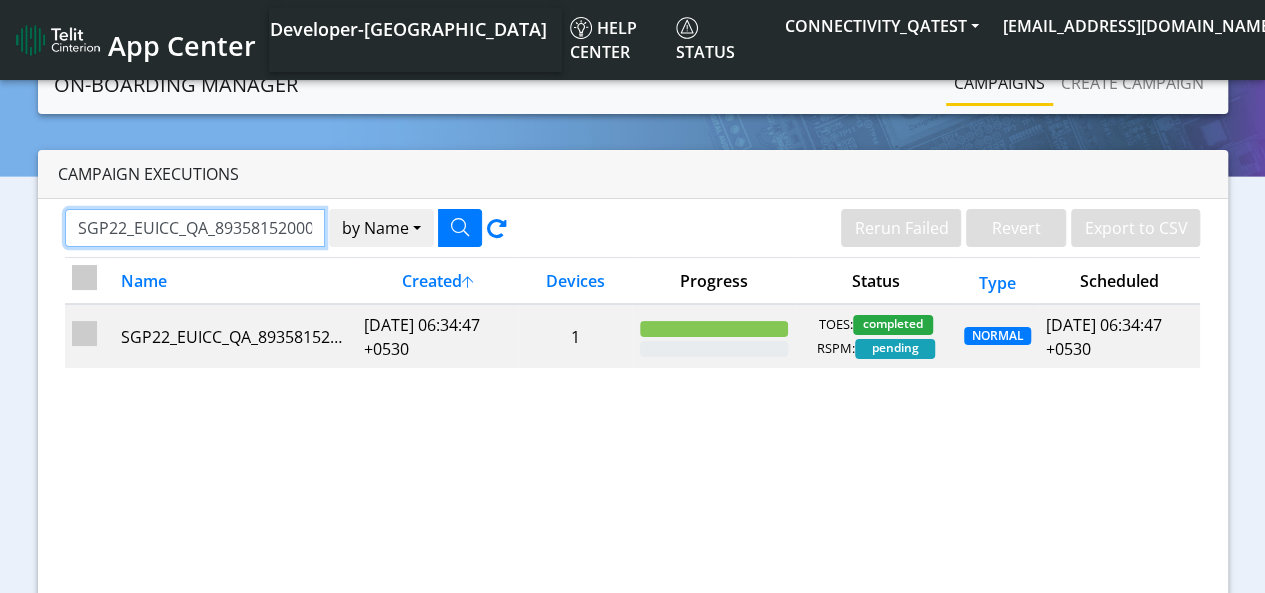 click on "SGP22_EUICC_QA_89358152000000928699_JULY" 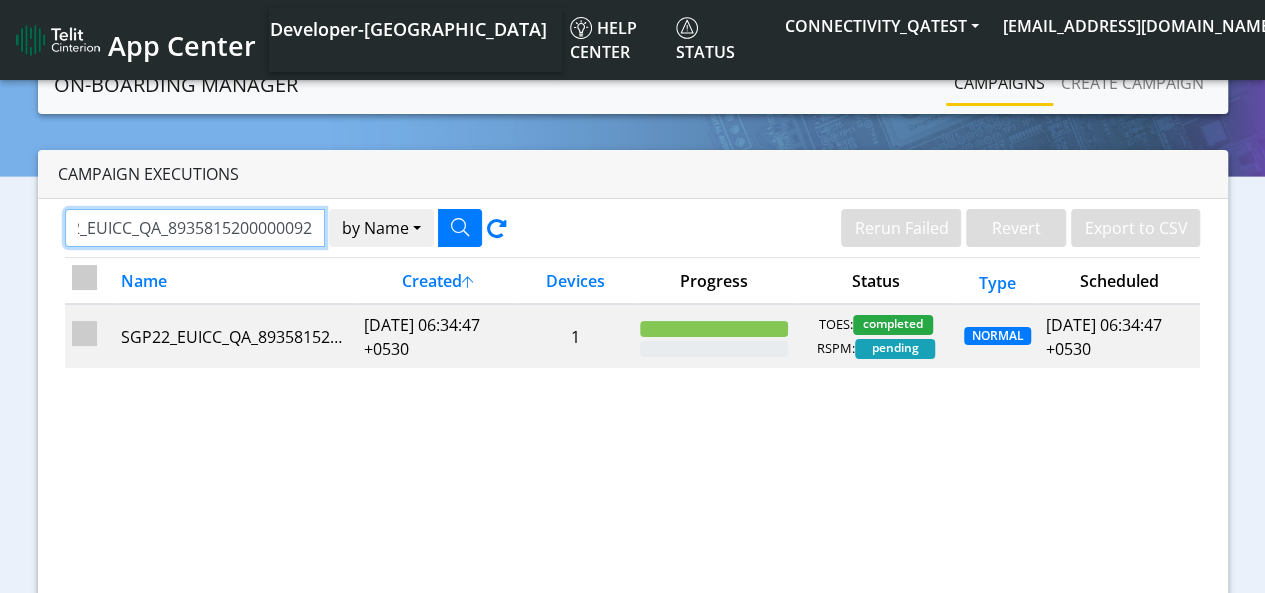 scroll, scrollTop: 0, scrollLeft: 48, axis: horizontal 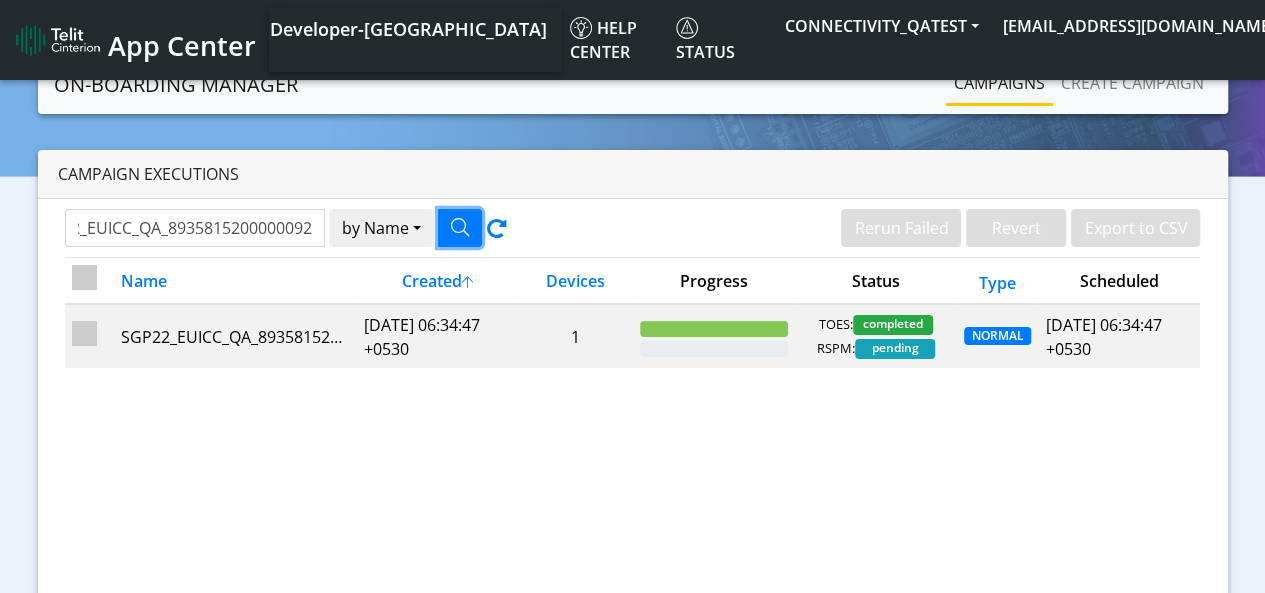 click at bounding box center [460, 227] 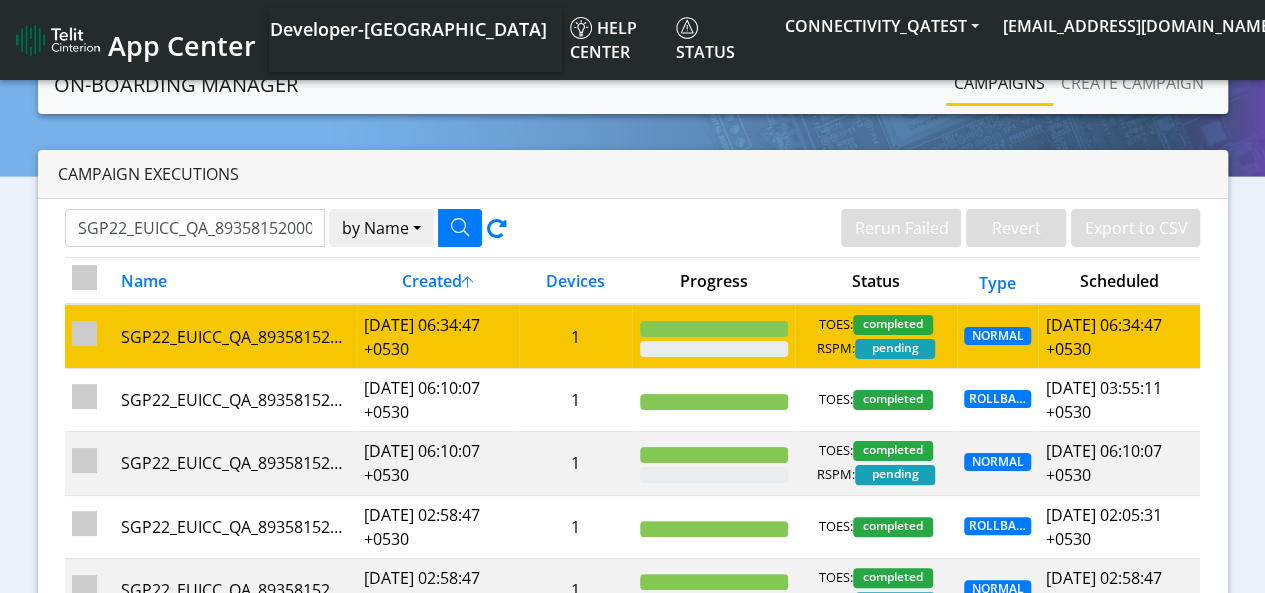 click at bounding box center (84, 333) 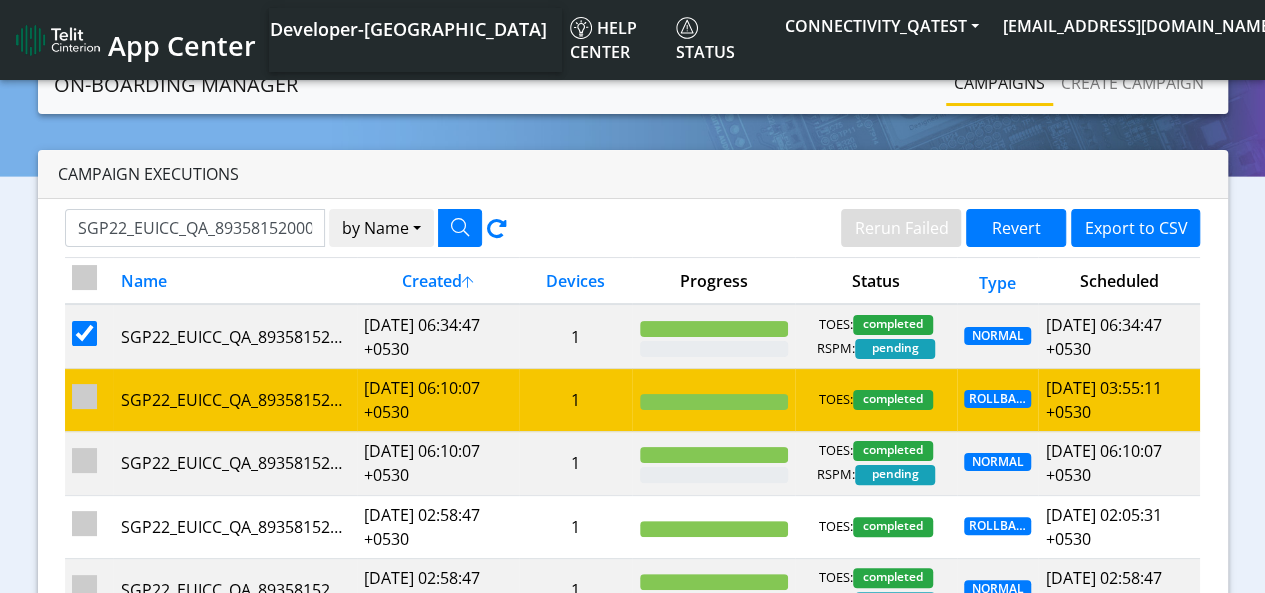 click at bounding box center (84, 396) 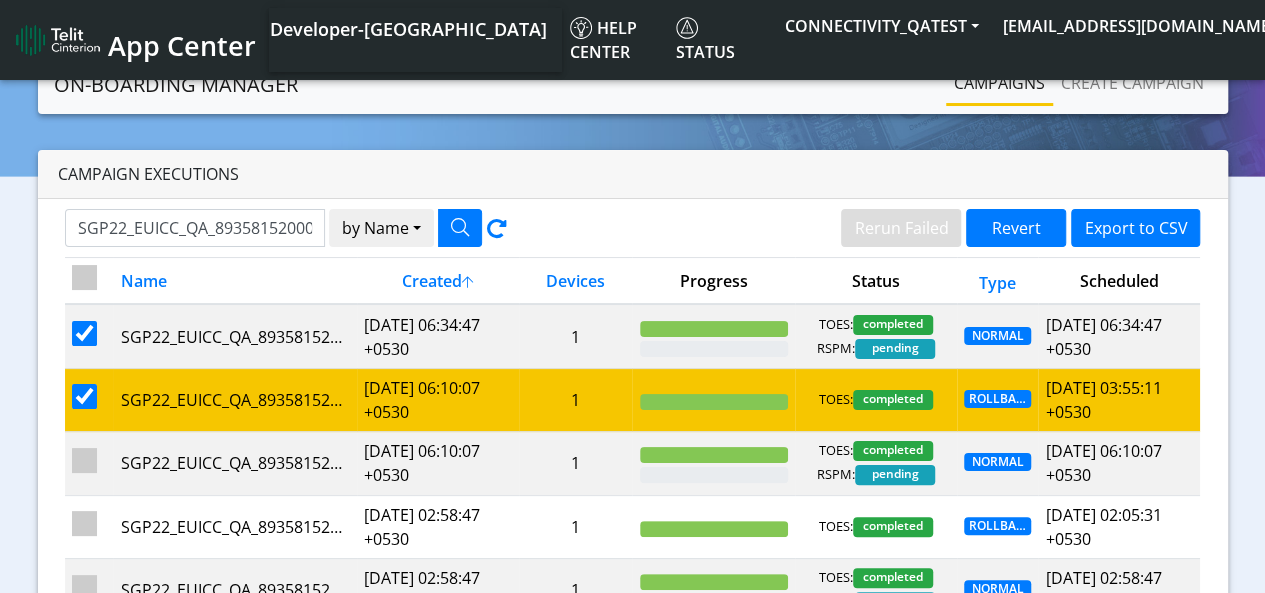checkbox on "false" 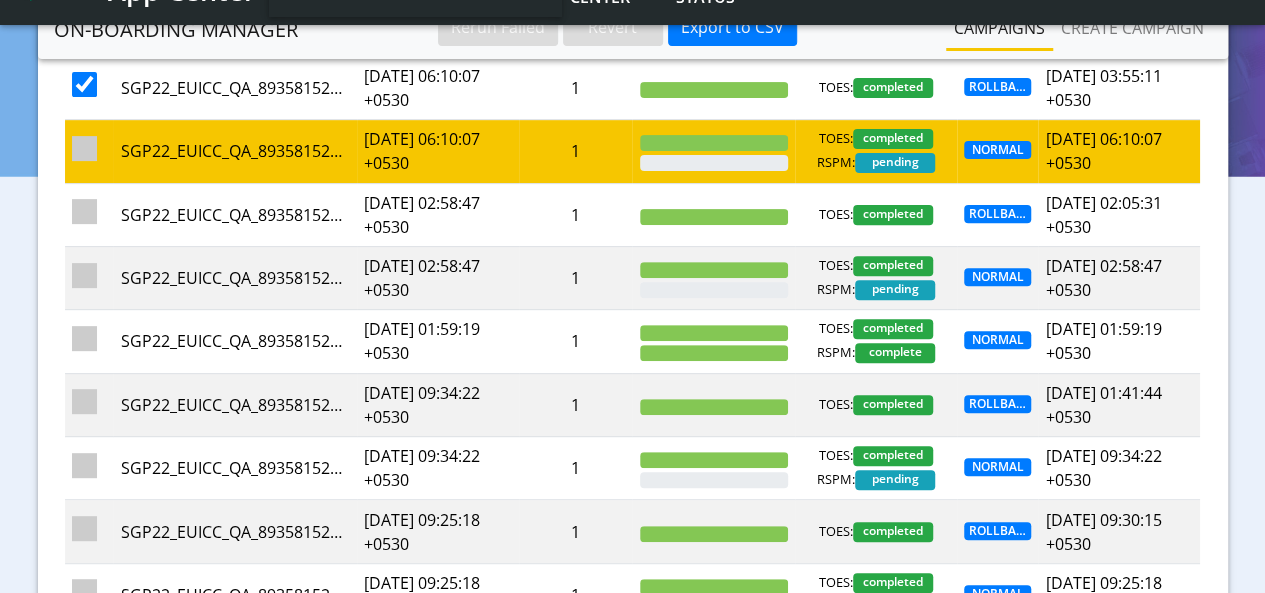 scroll, scrollTop: 406, scrollLeft: 0, axis: vertical 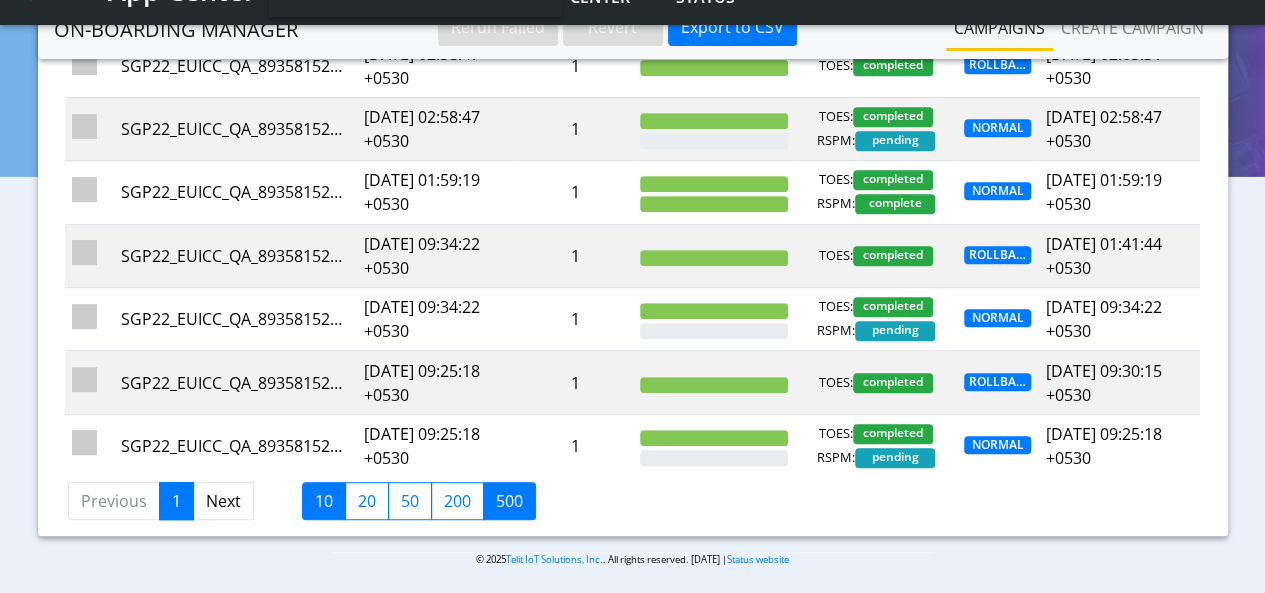 click on "500" 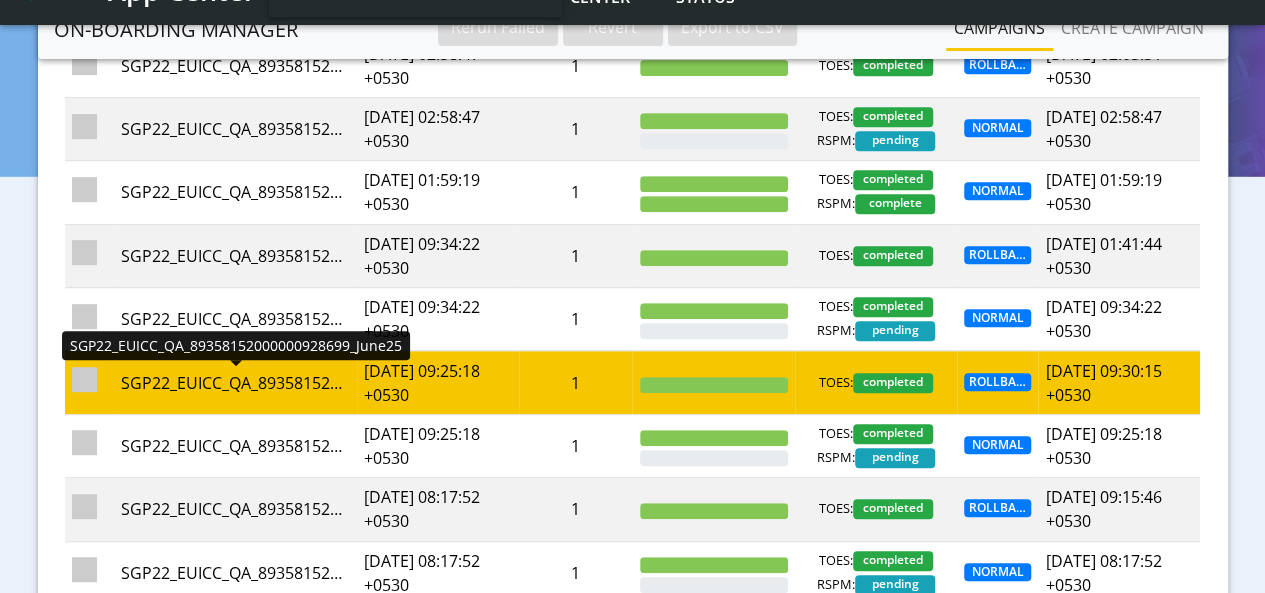 scroll, scrollTop: 533, scrollLeft: 0, axis: vertical 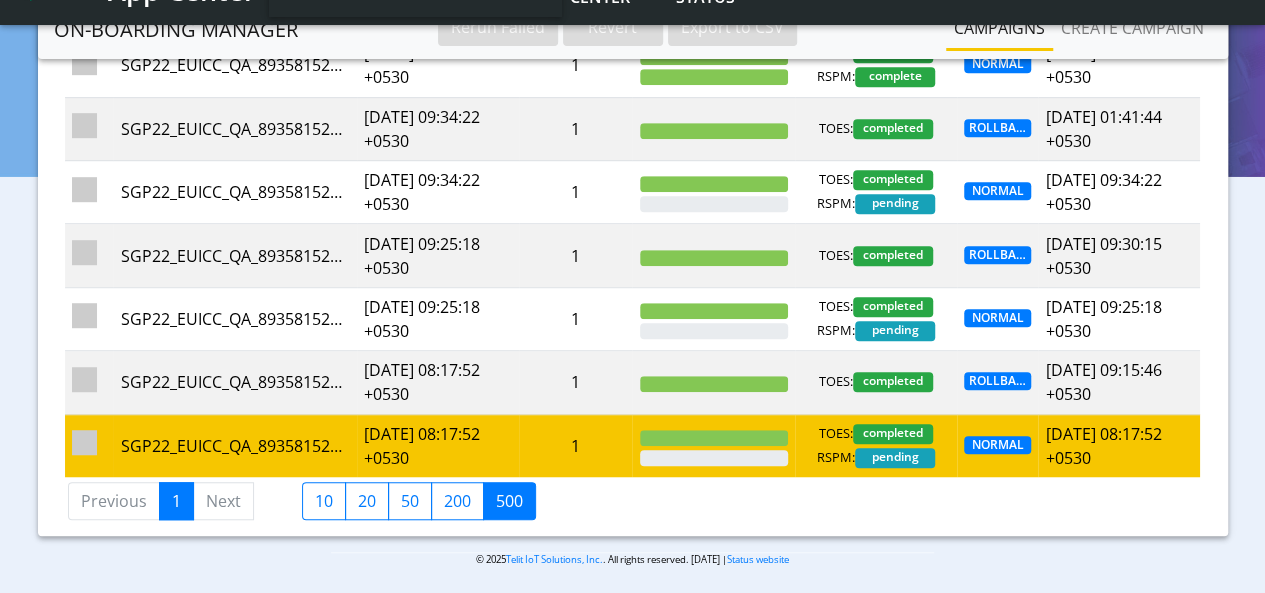 click at bounding box center [84, 442] 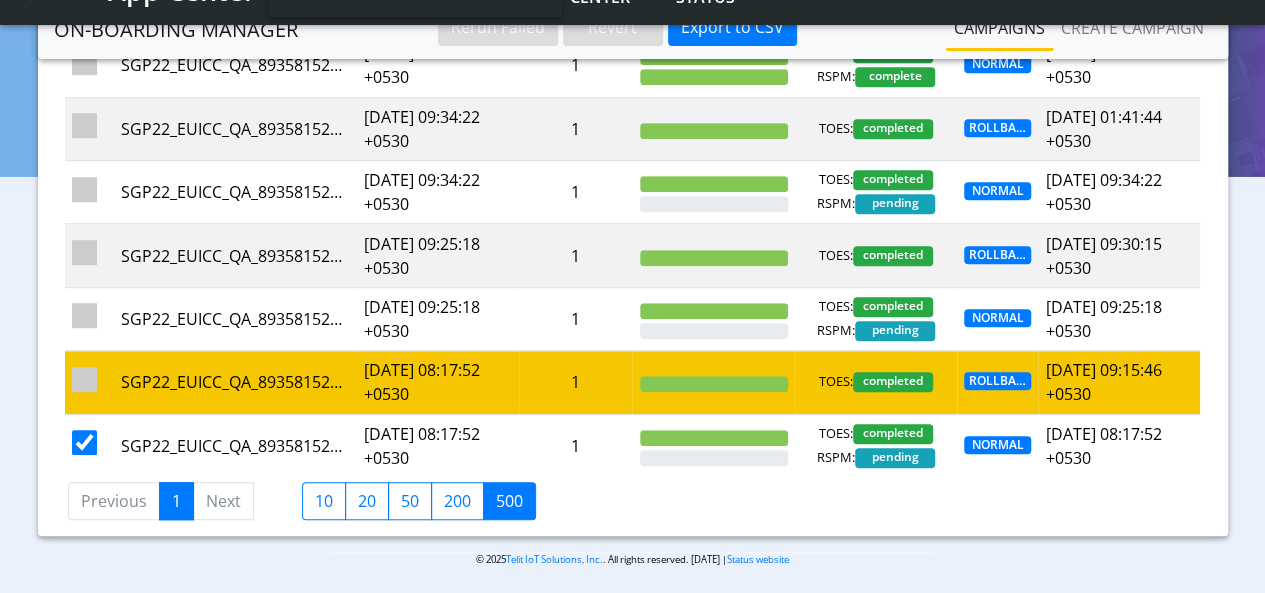 click at bounding box center (89, 382) 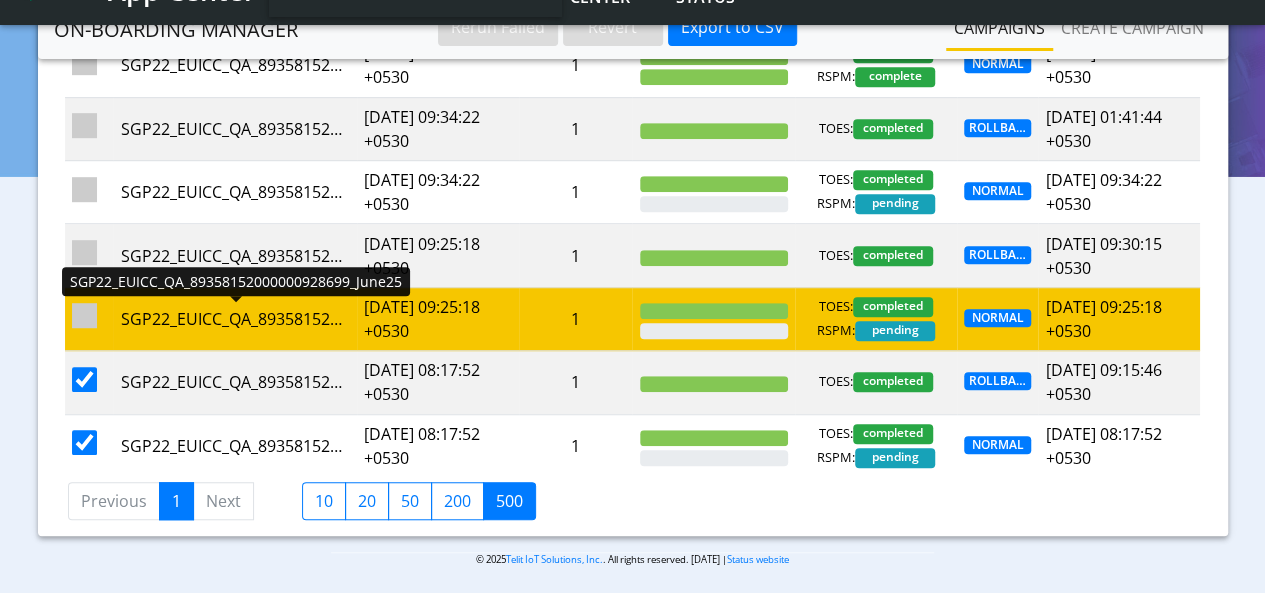scroll, scrollTop: 0, scrollLeft: 0, axis: both 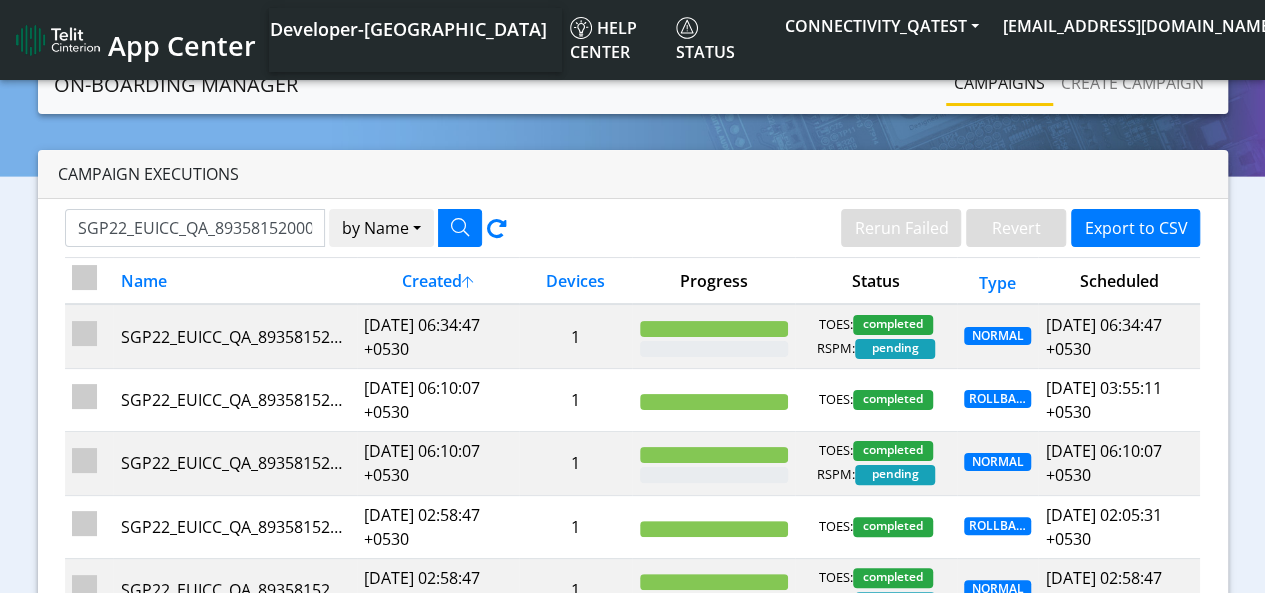 click at bounding box center (89, 281) 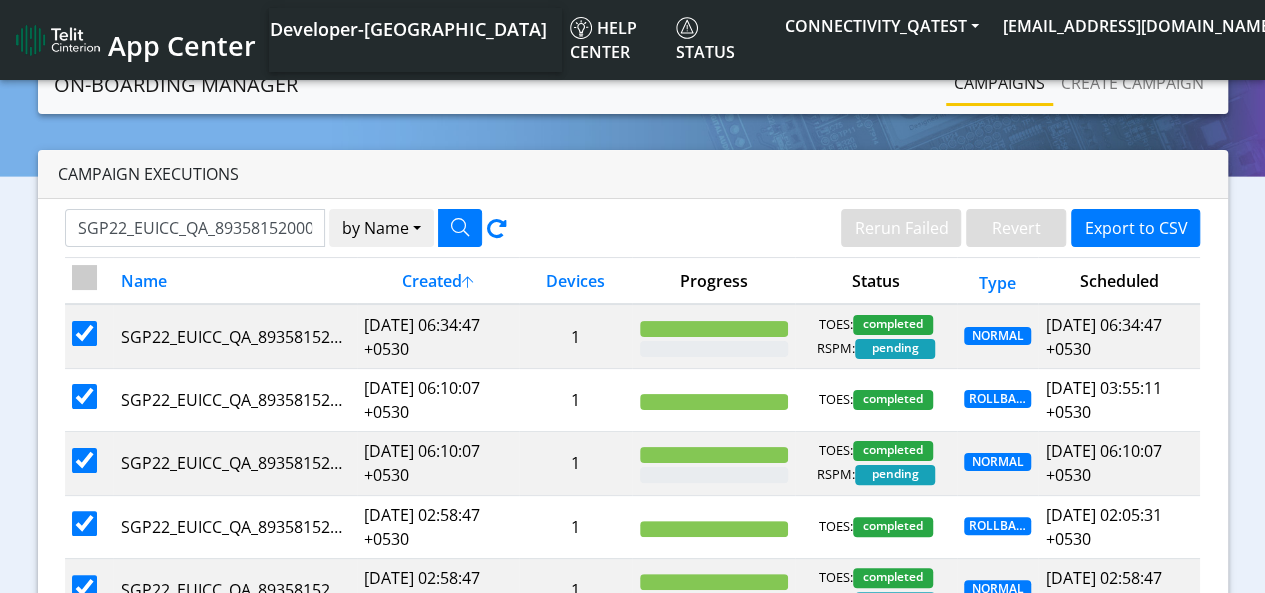 checkbox on "true" 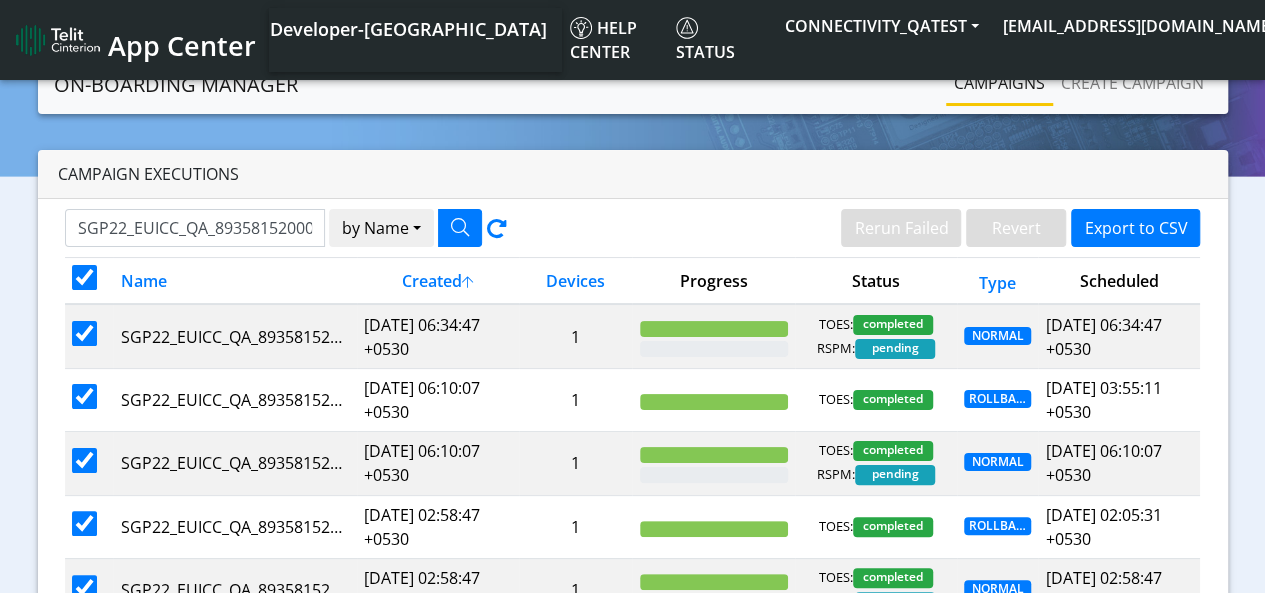 checkbox on "true" 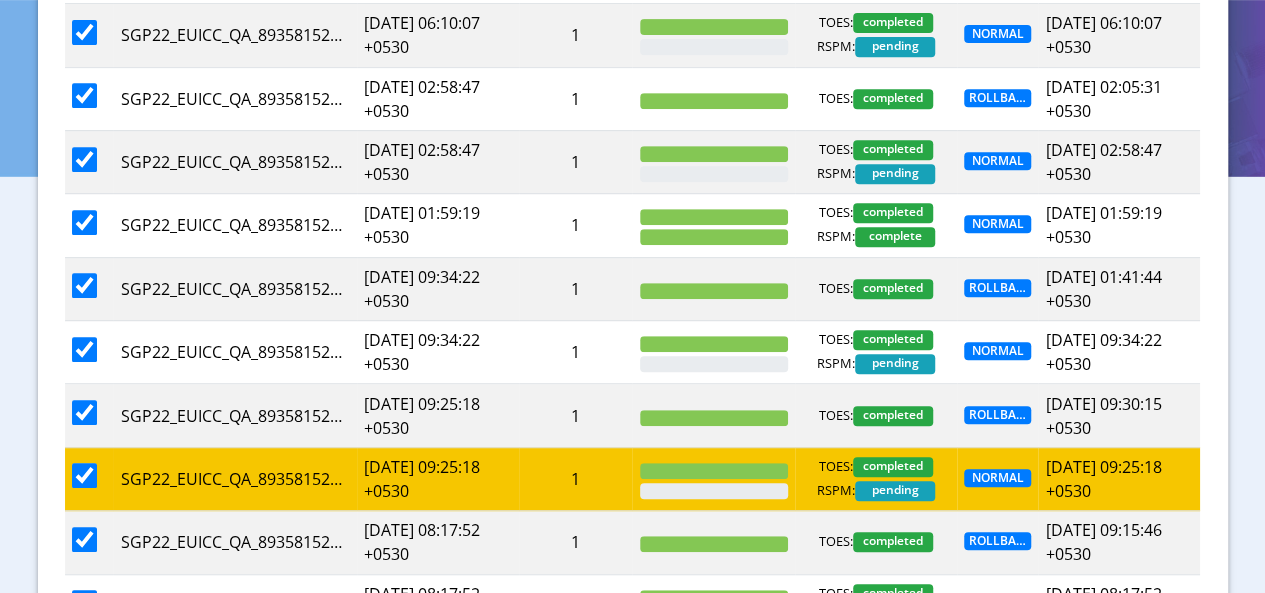 scroll, scrollTop: 533, scrollLeft: 0, axis: vertical 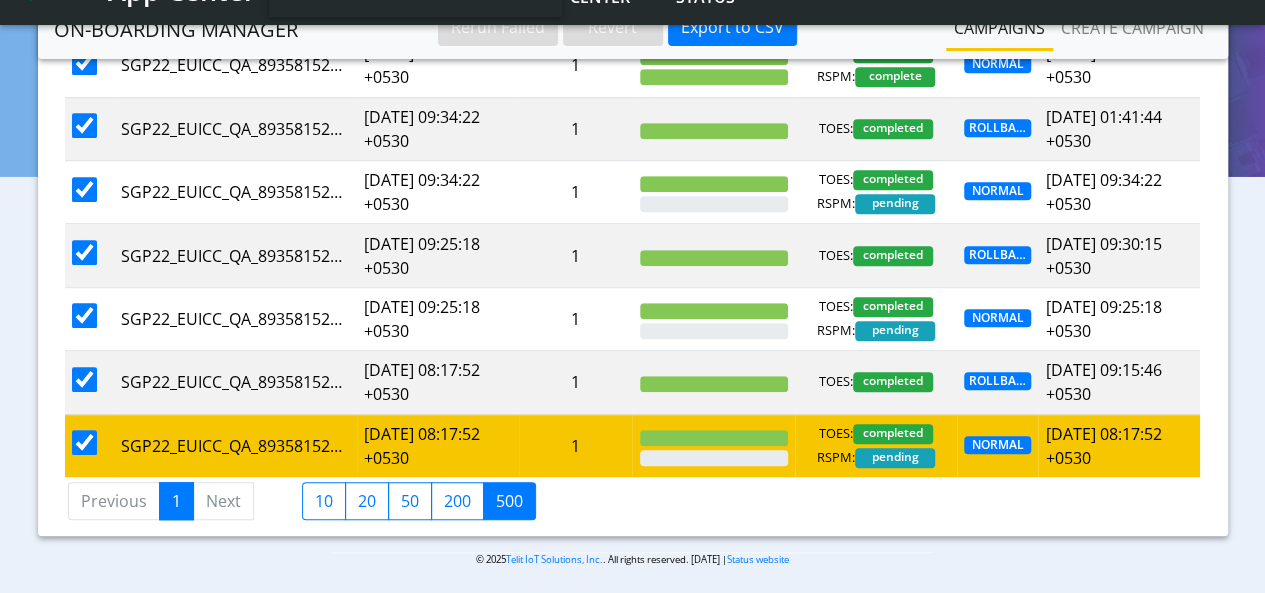 click at bounding box center (84, 442) 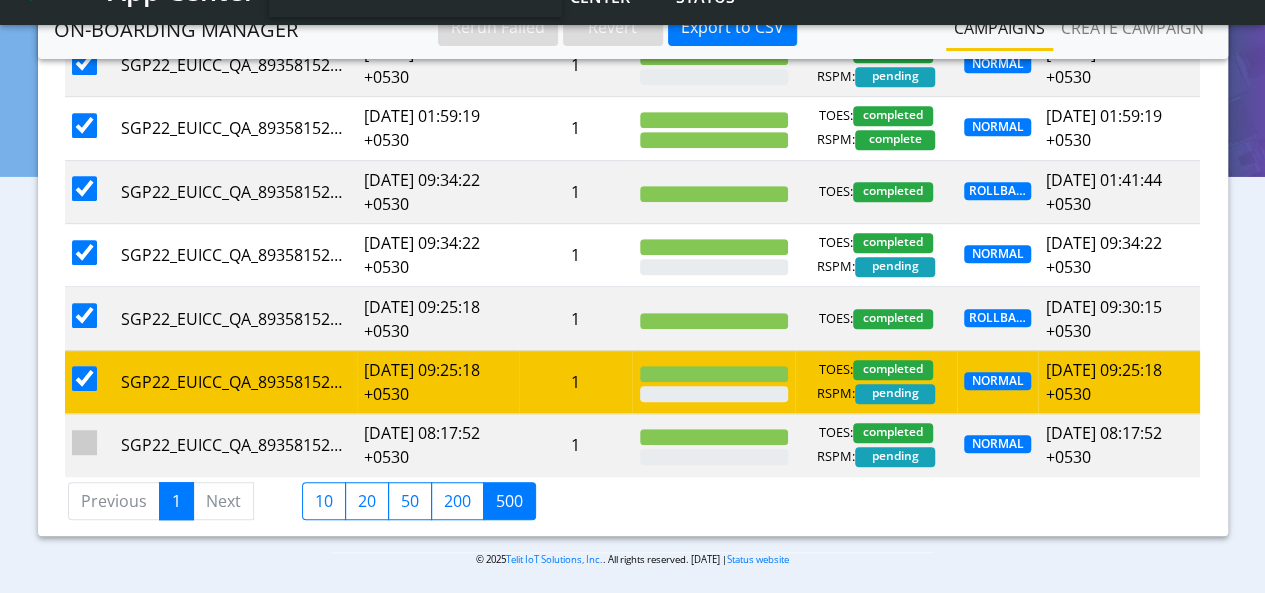 click at bounding box center [84, 378] 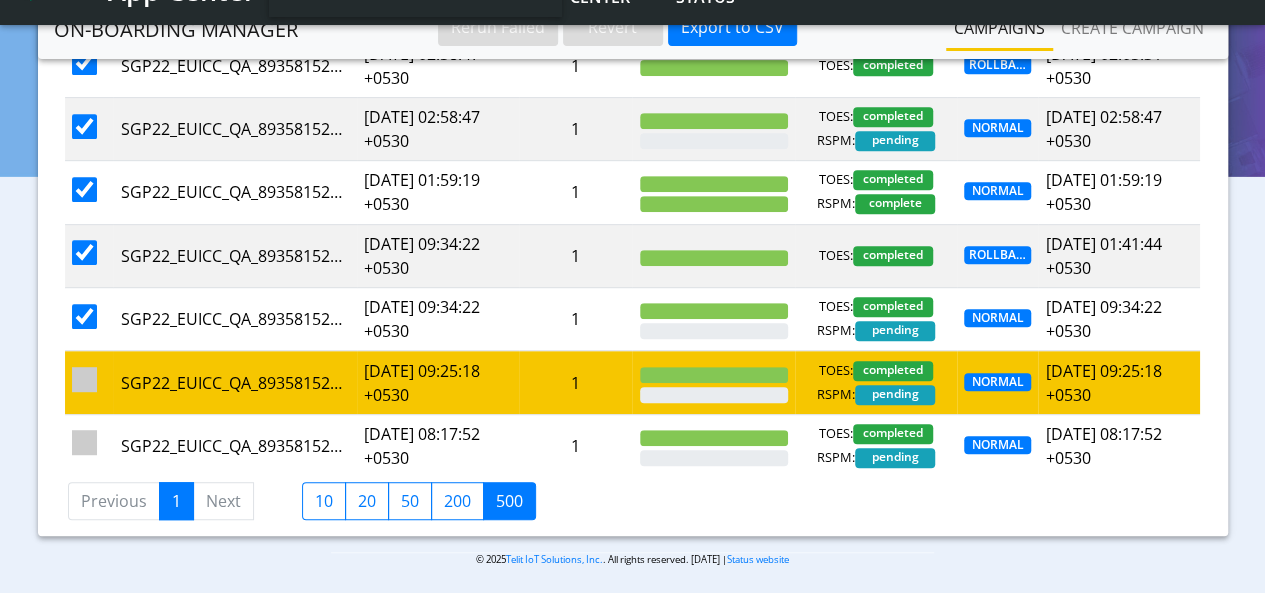 click at bounding box center (84, 379) 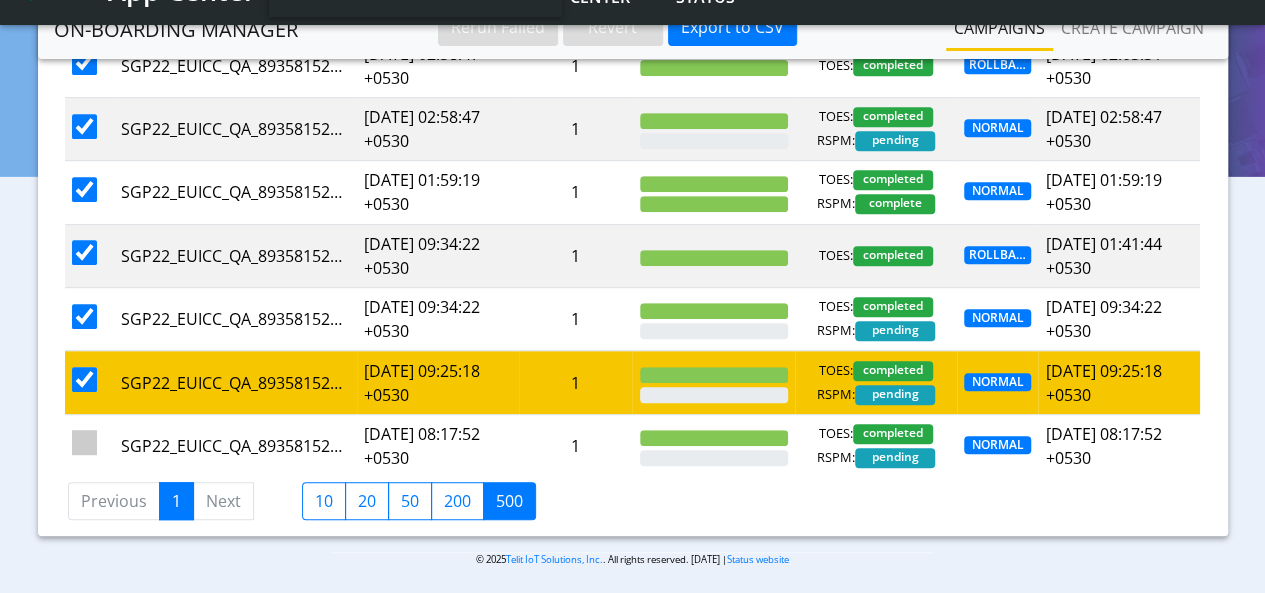 scroll, scrollTop: 470, scrollLeft: 0, axis: vertical 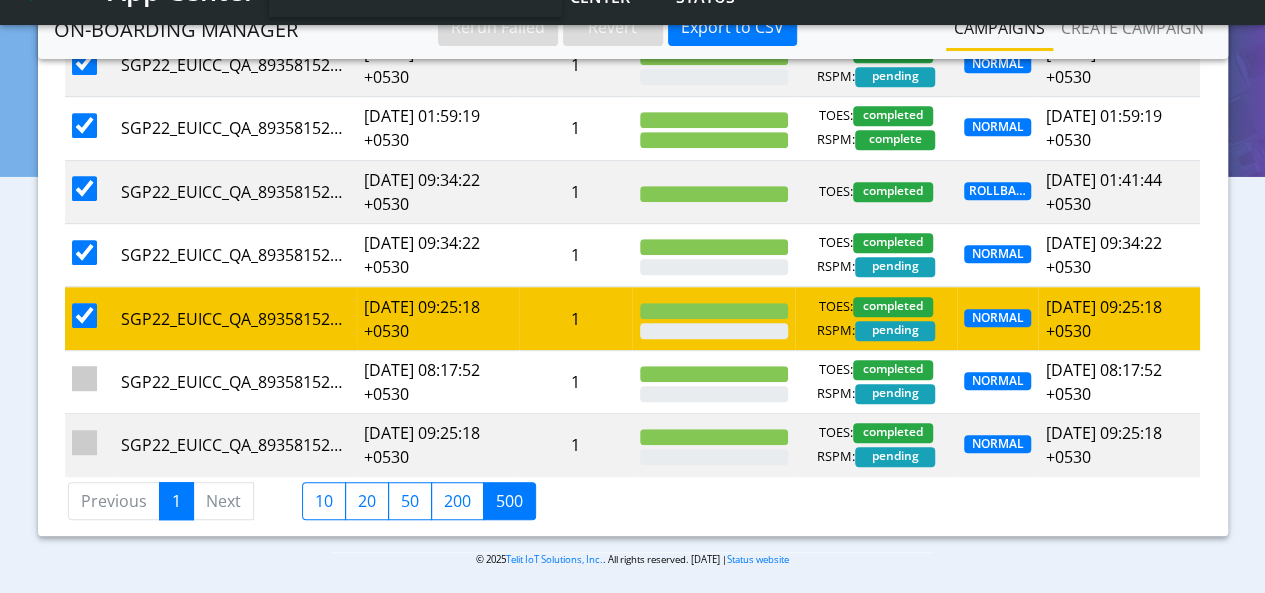 click at bounding box center (84, 378) 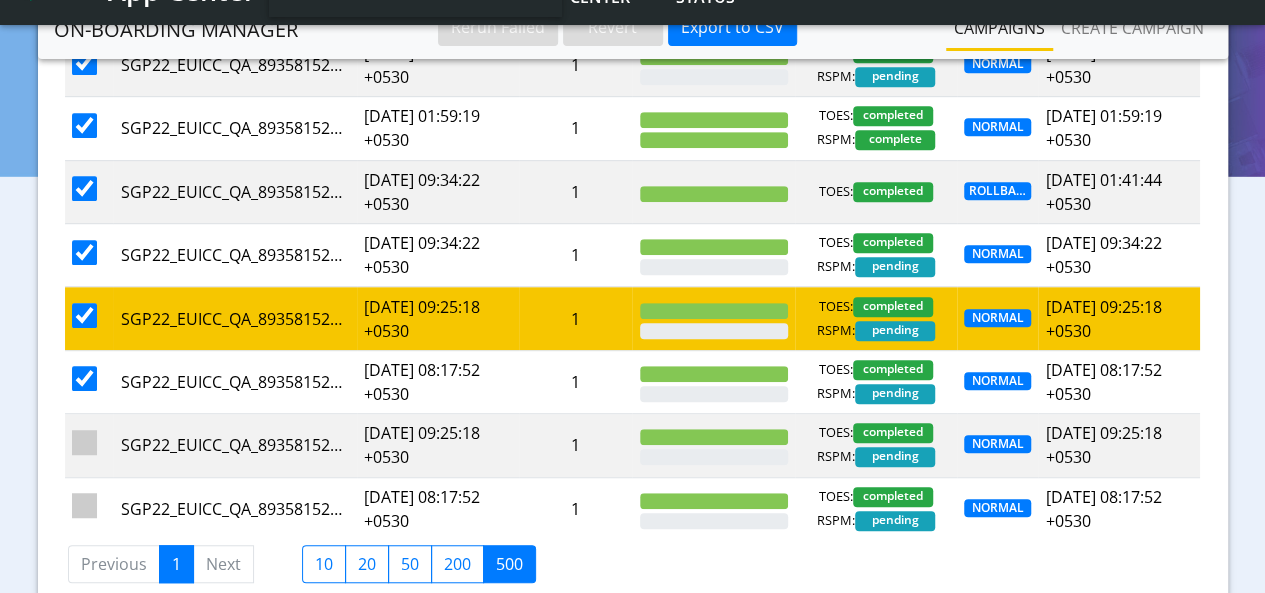click at bounding box center [84, 378] 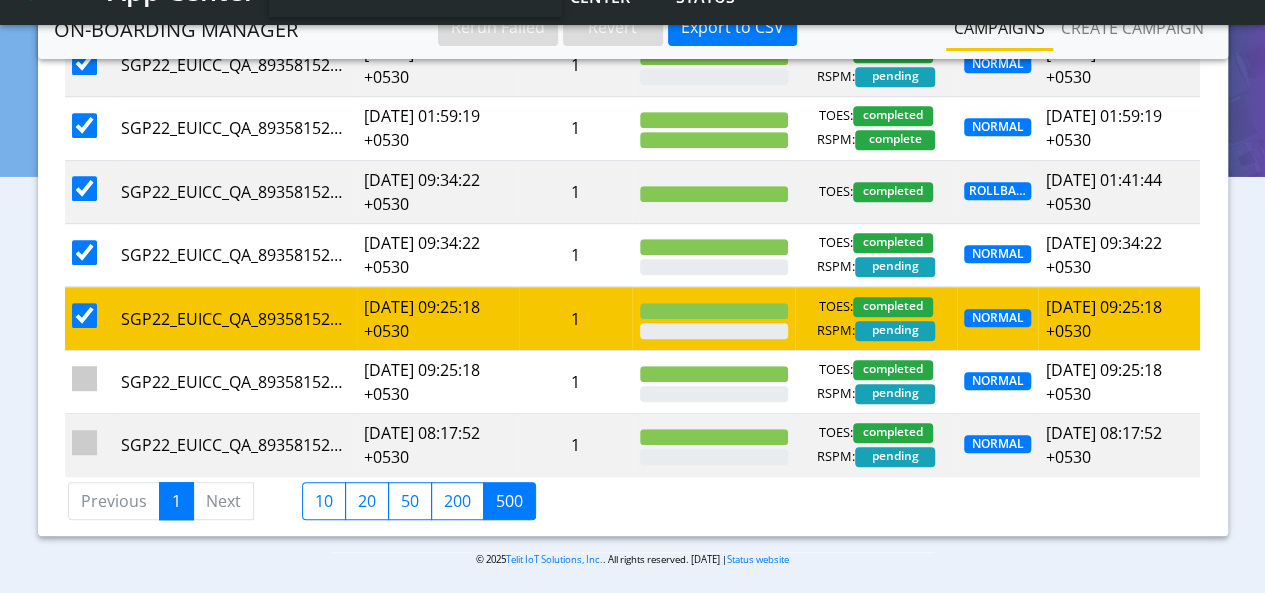 click at bounding box center [84, 378] 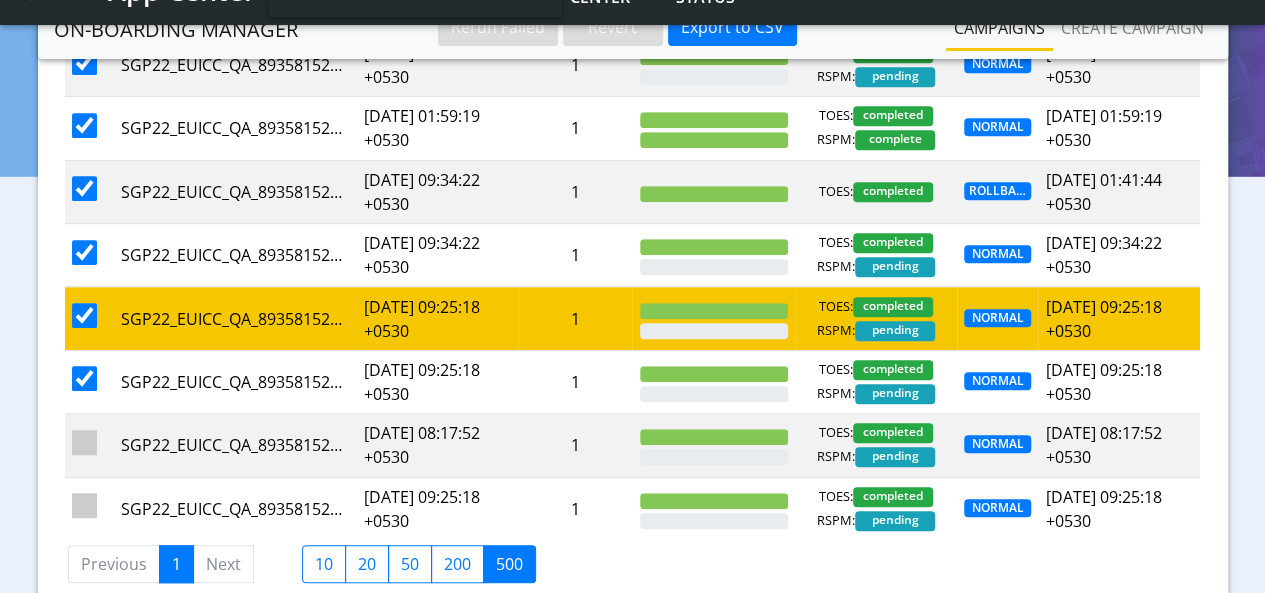 click at bounding box center [84, 378] 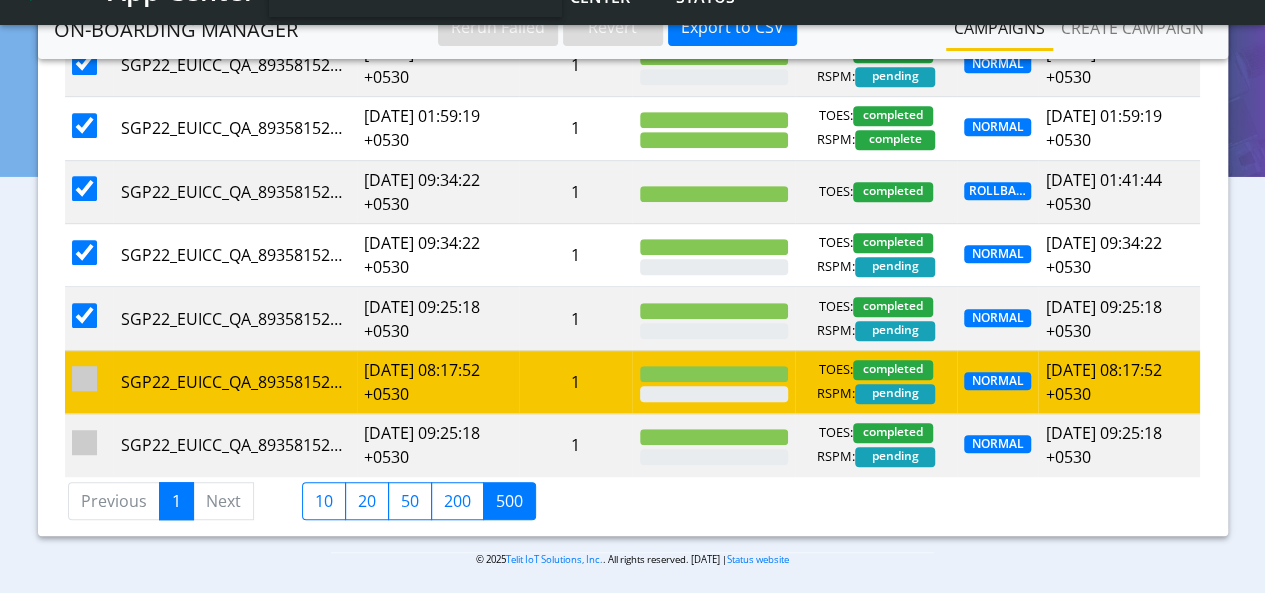 click at bounding box center [84, 378] 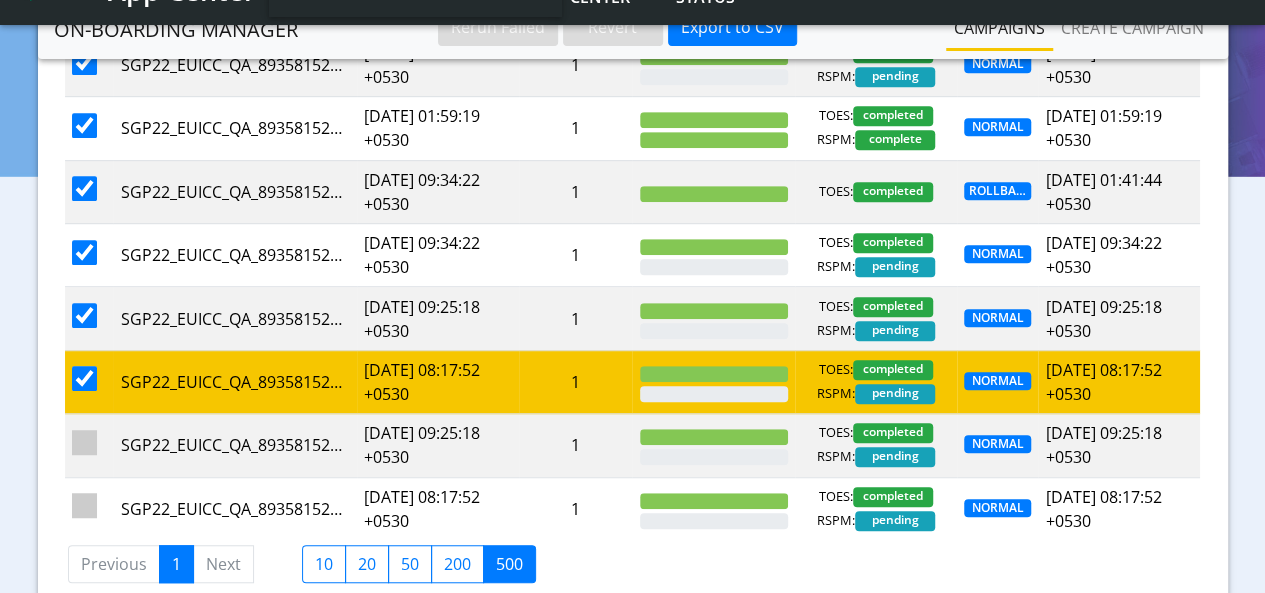 click at bounding box center (84, 378) 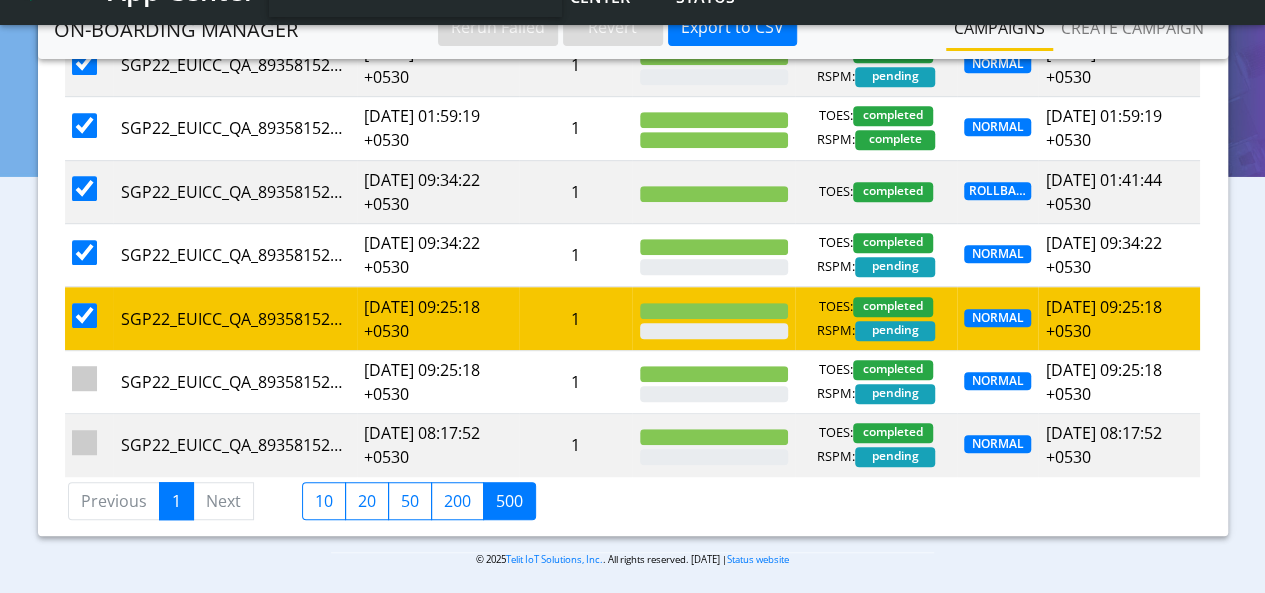 click at bounding box center (84, 315) 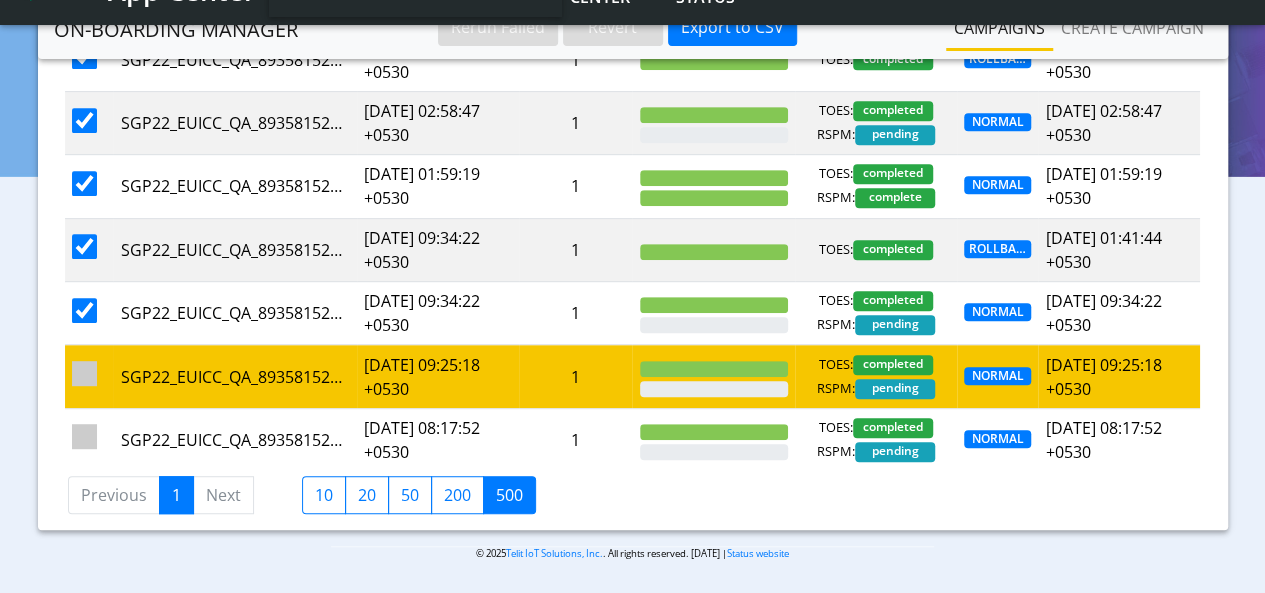 scroll, scrollTop: 406, scrollLeft: 0, axis: vertical 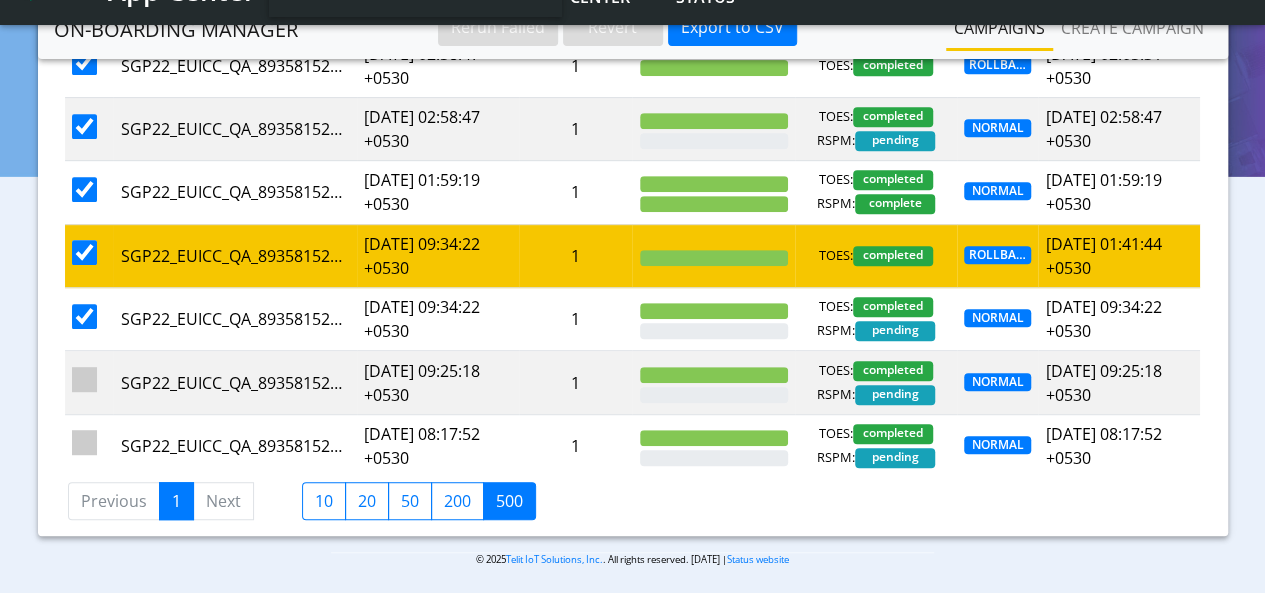 click at bounding box center (84, 252) 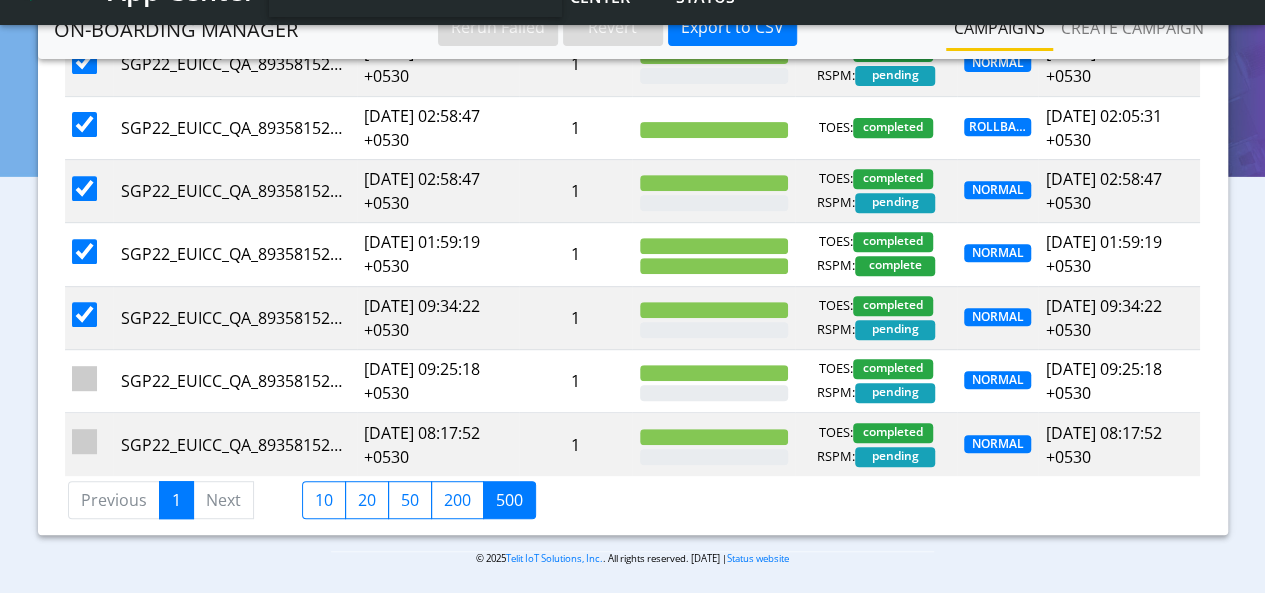 click at bounding box center [84, 251] 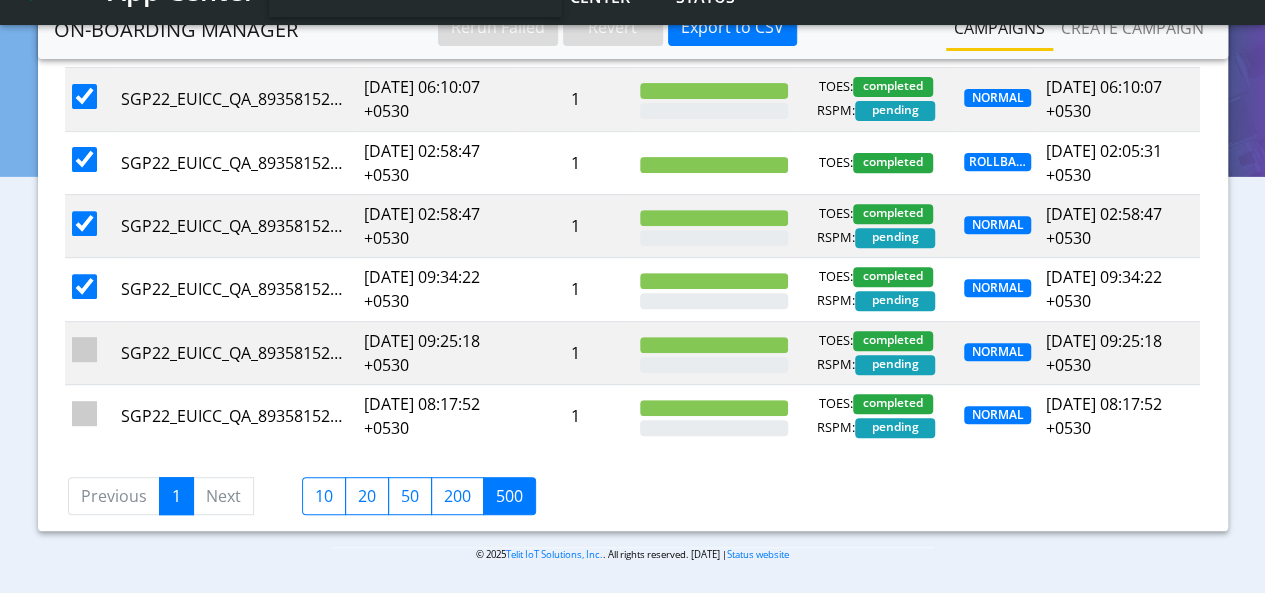 scroll, scrollTop: 308, scrollLeft: 0, axis: vertical 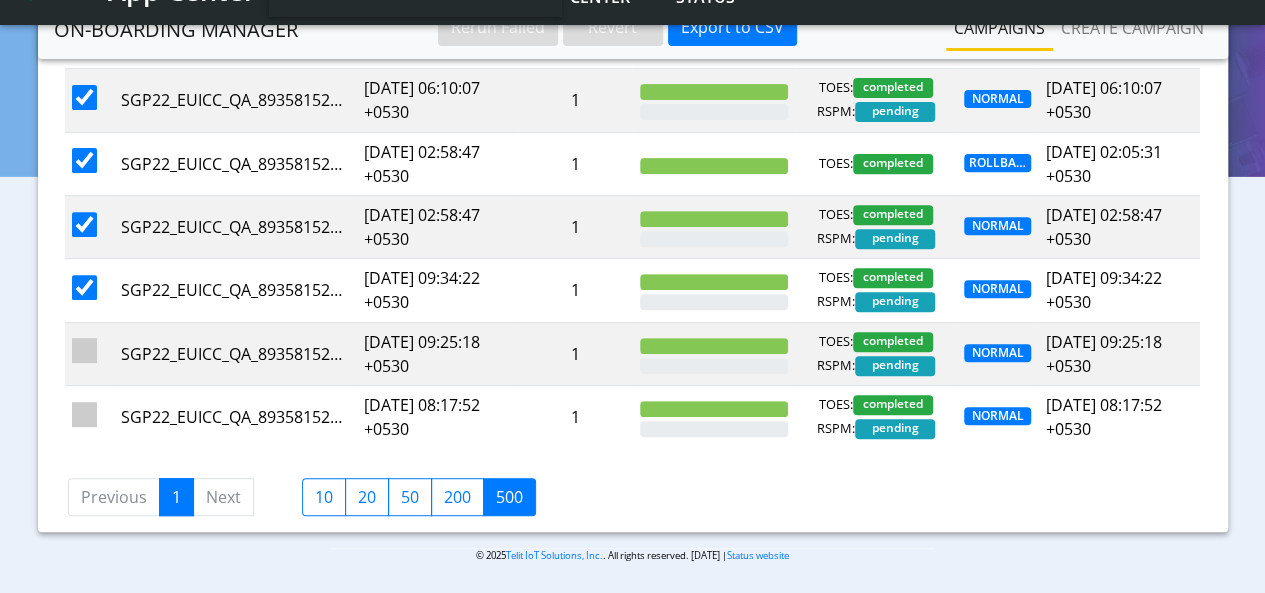 click at bounding box center (89, 226) 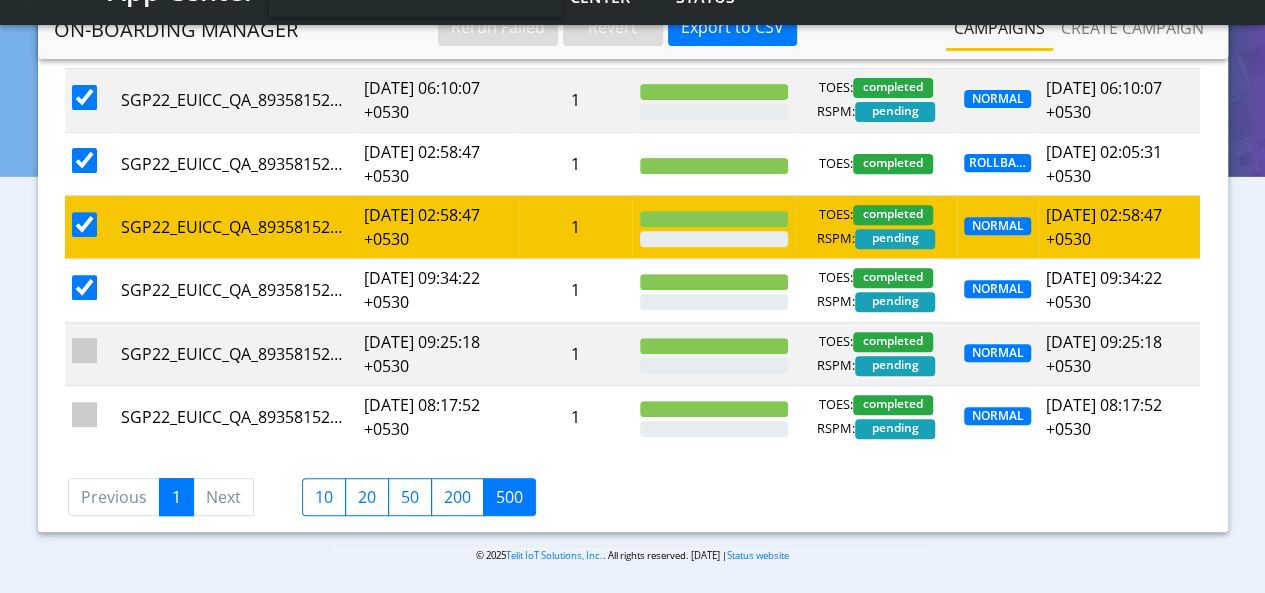 click at bounding box center (84, 224) 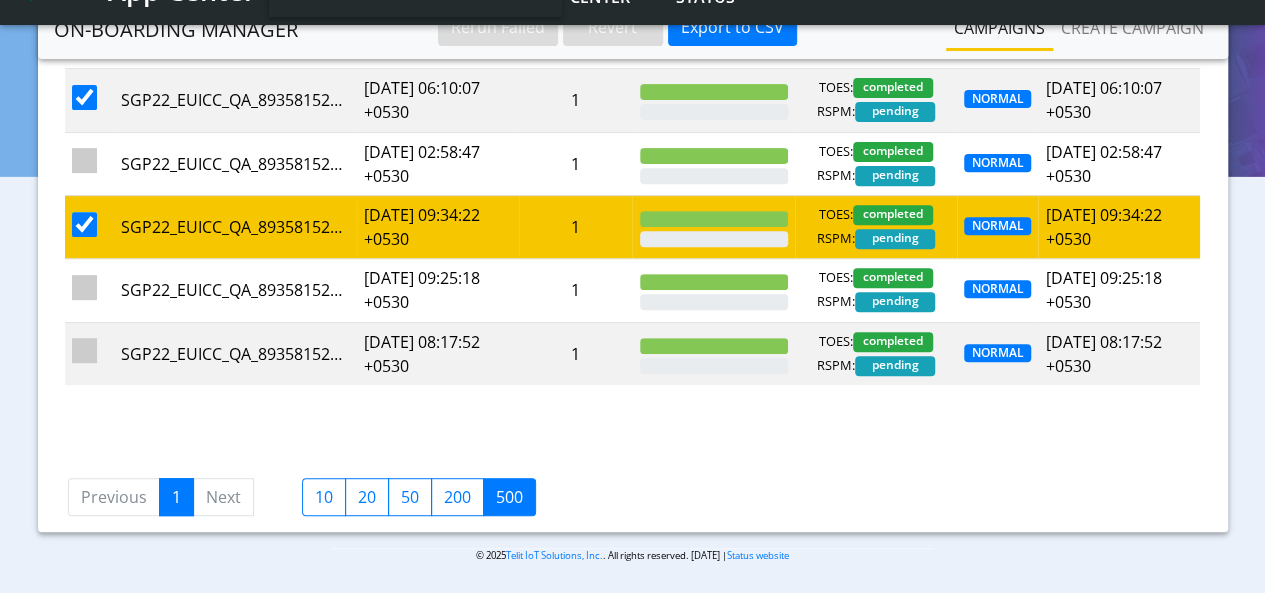 click at bounding box center [84, 224] 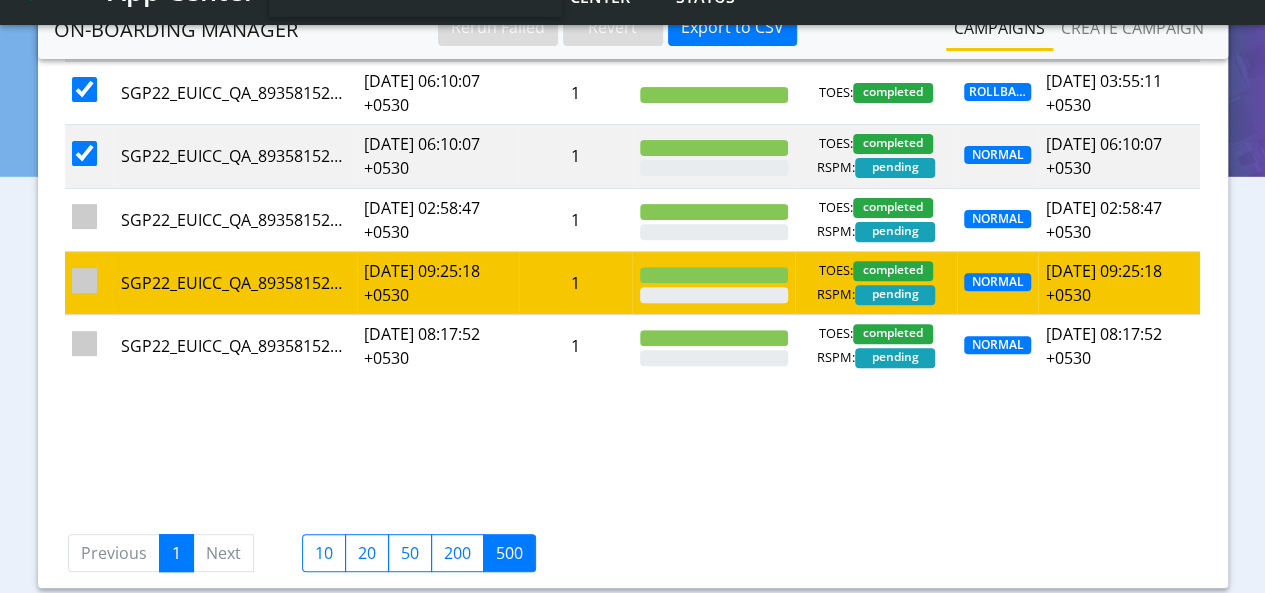 scroll, scrollTop: 108, scrollLeft: 0, axis: vertical 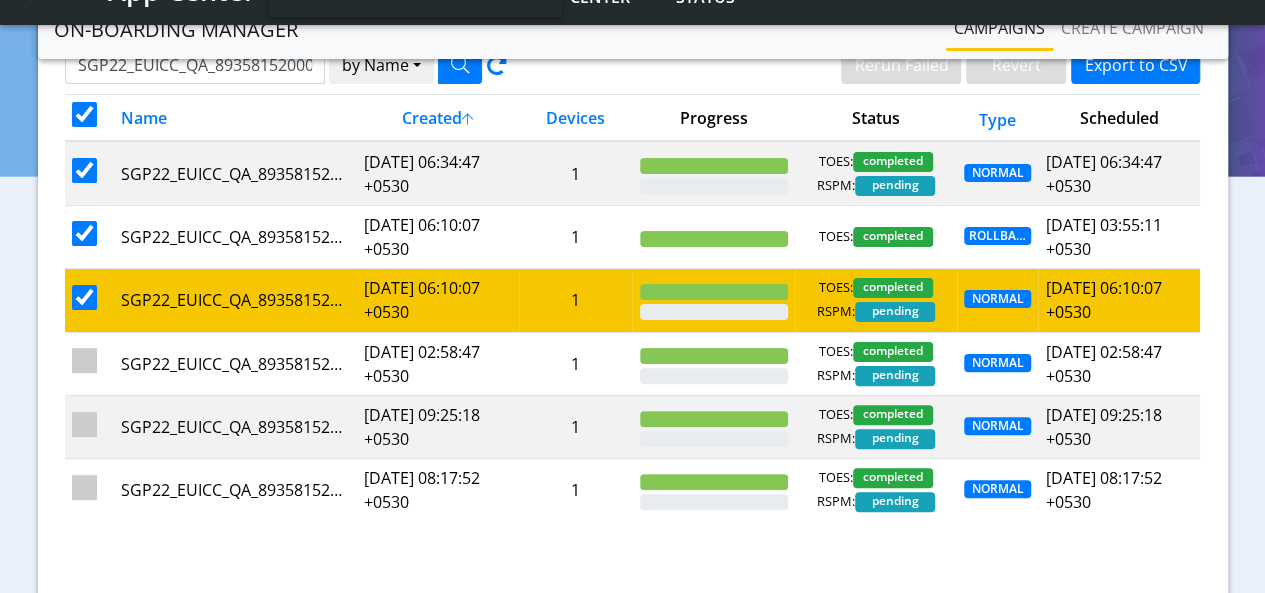 click at bounding box center (84, 297) 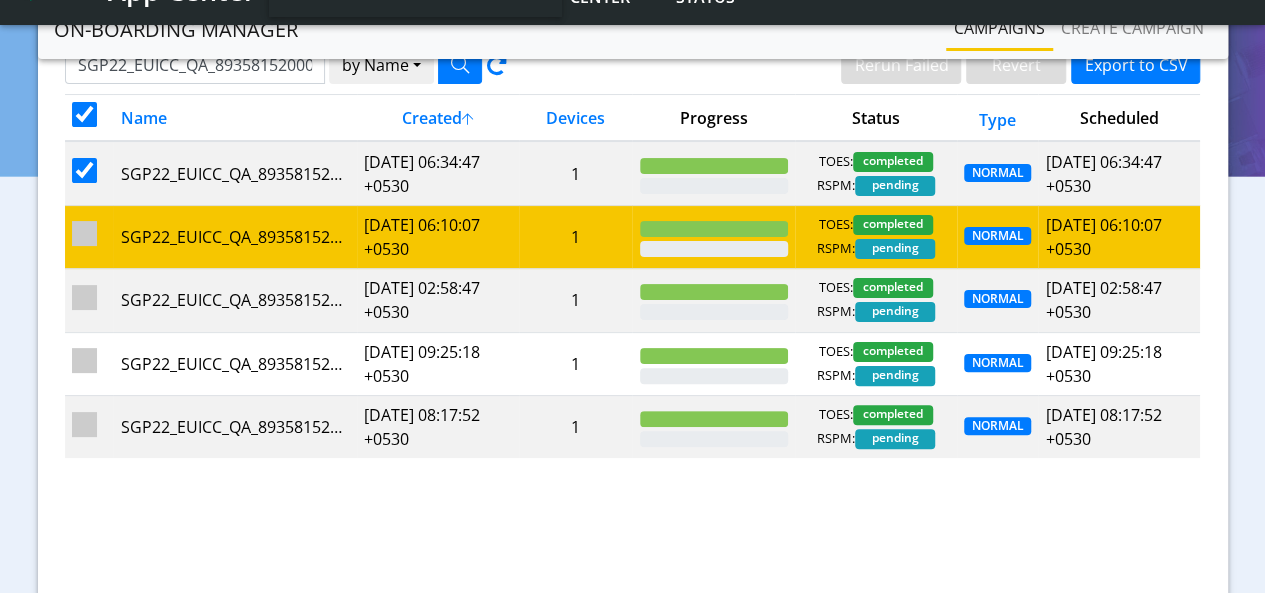 click at bounding box center [84, 233] 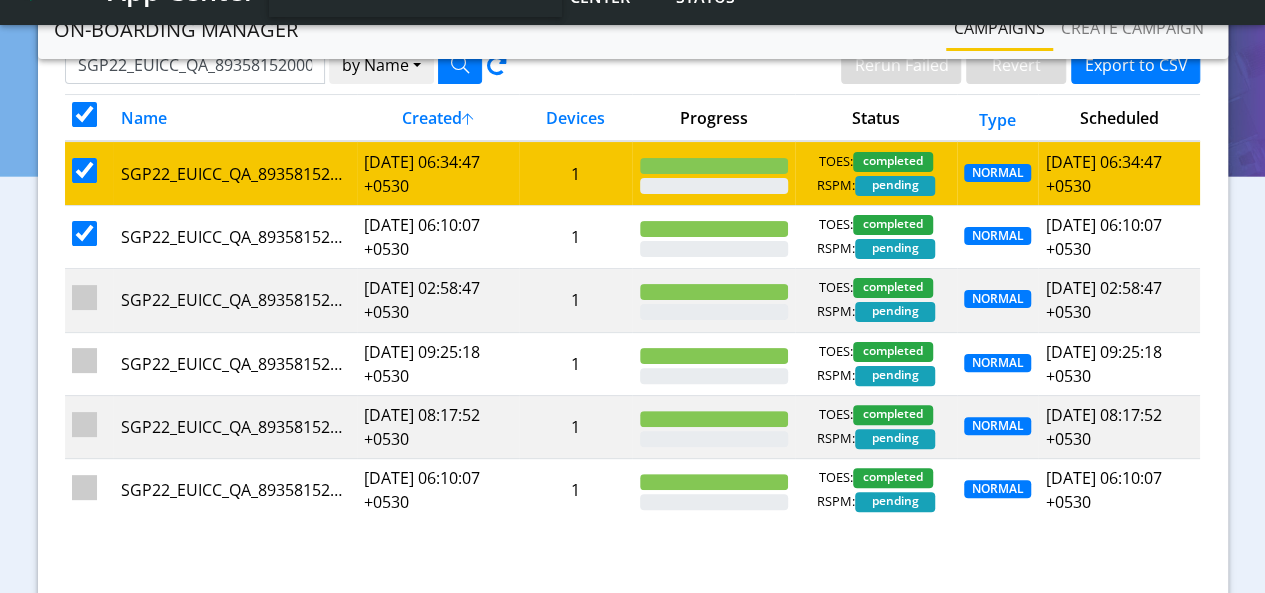click at bounding box center [84, 170] 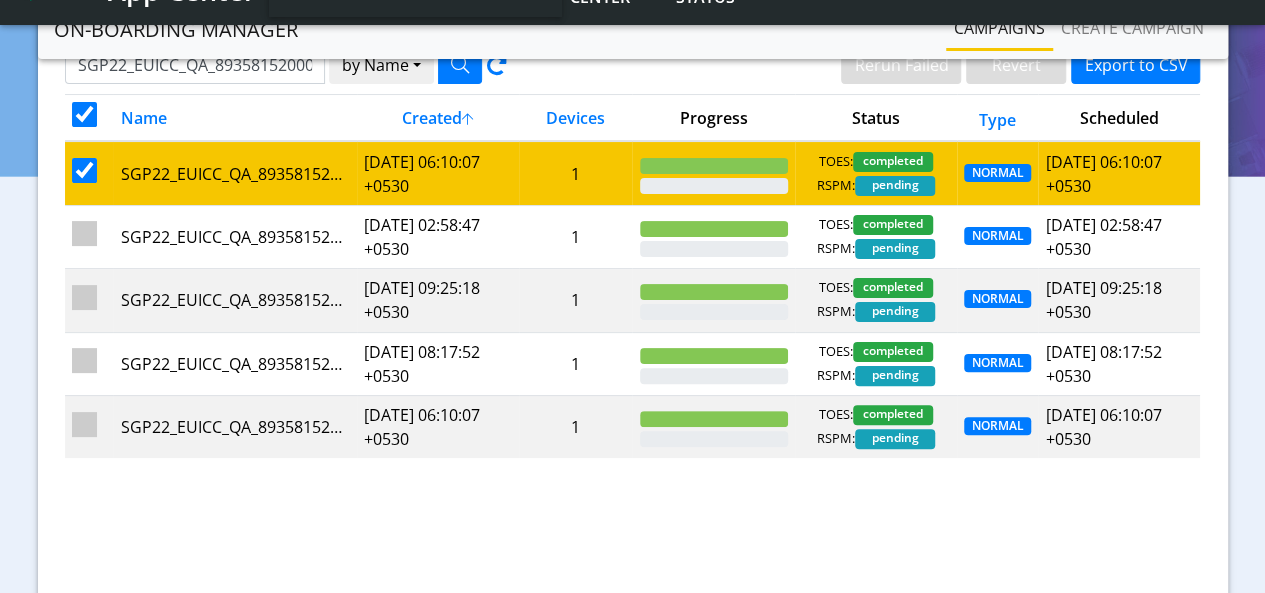 click at bounding box center (84, 170) 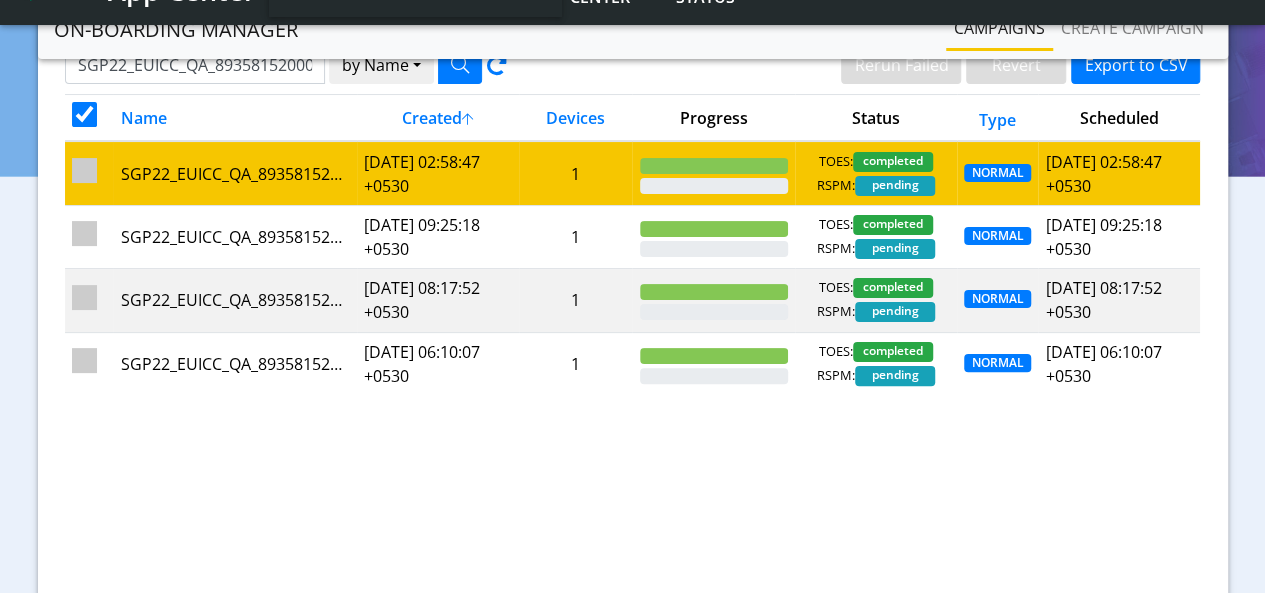 click at bounding box center [84, 170] 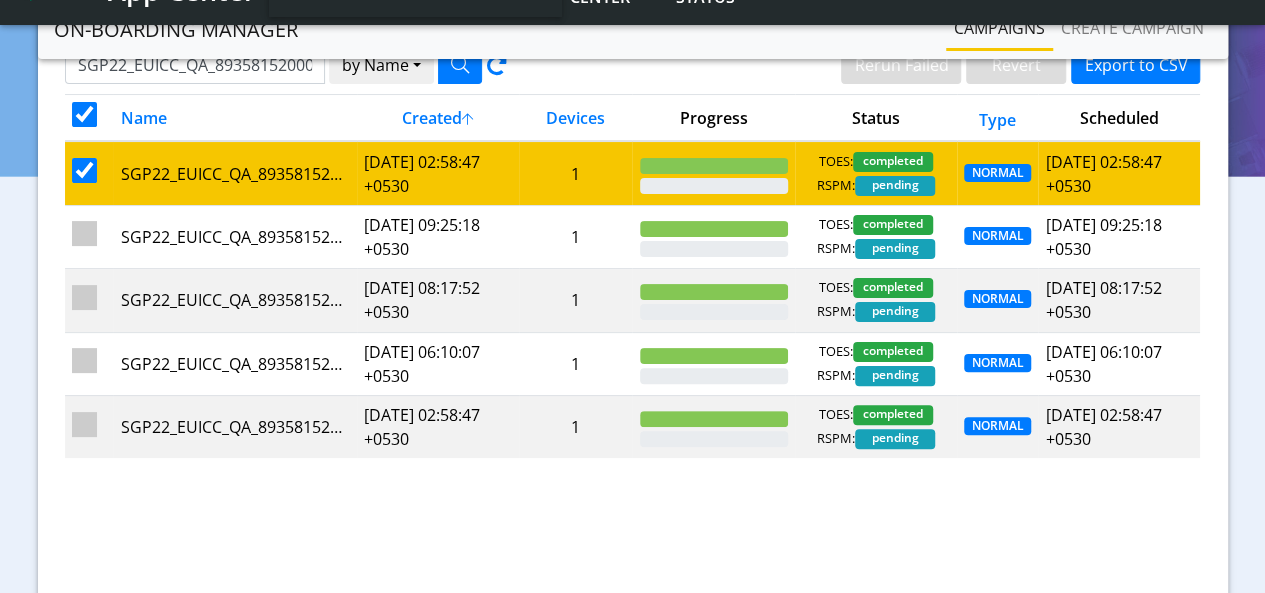 click at bounding box center (84, 170) 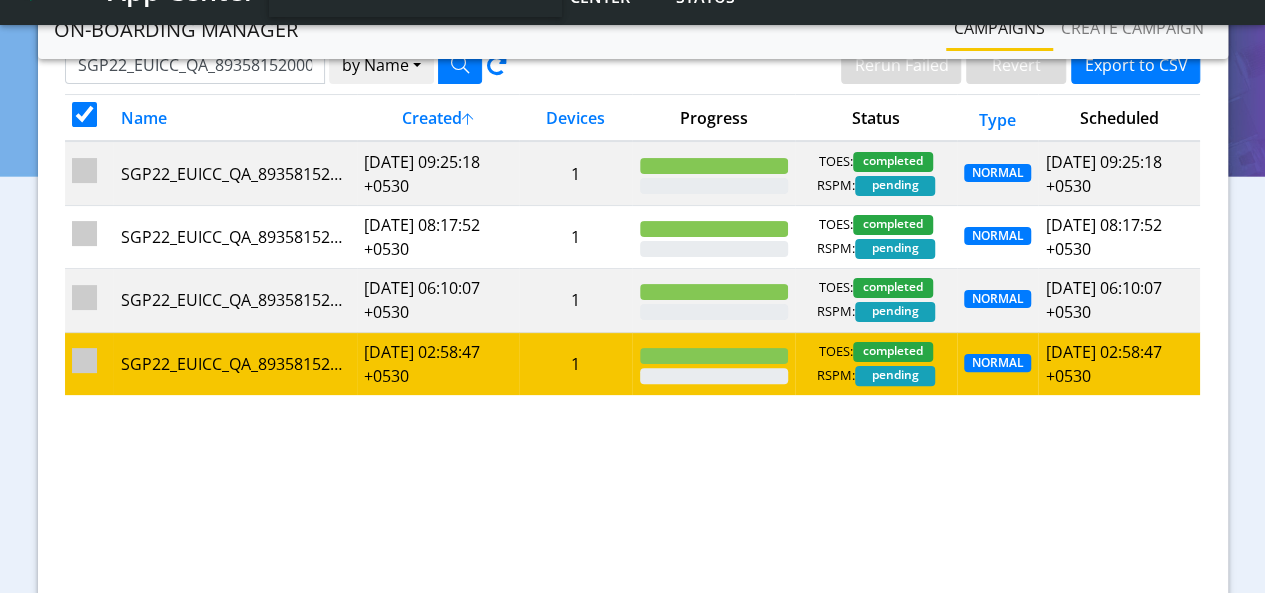 click at bounding box center [84, 170] 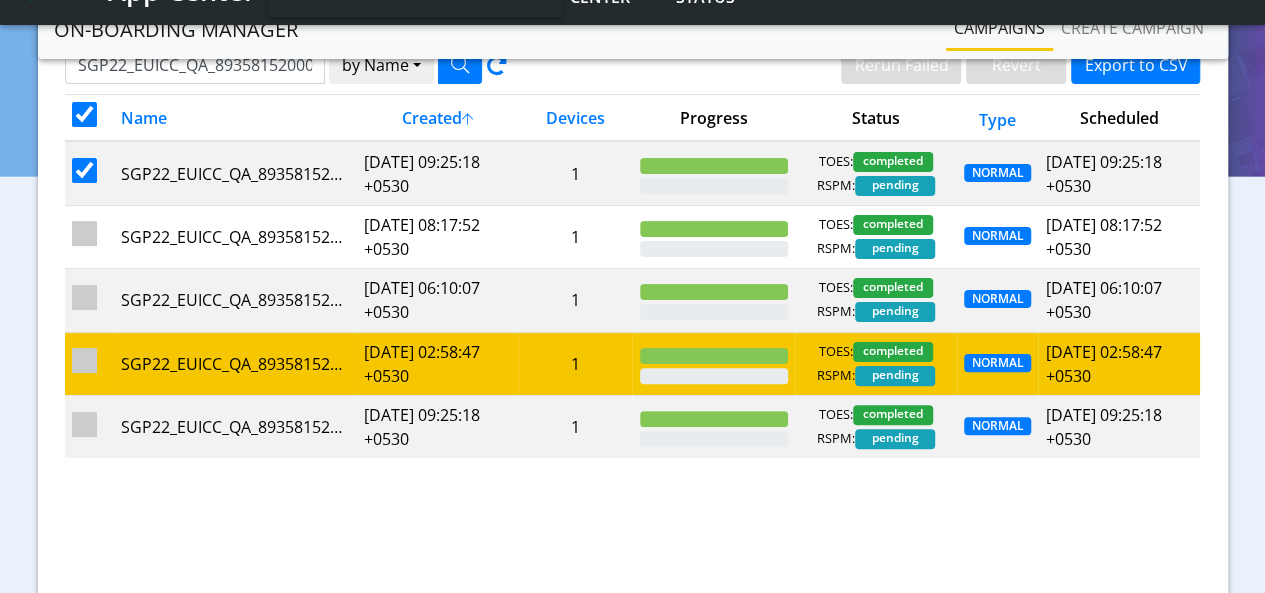 click at bounding box center [84, 170] 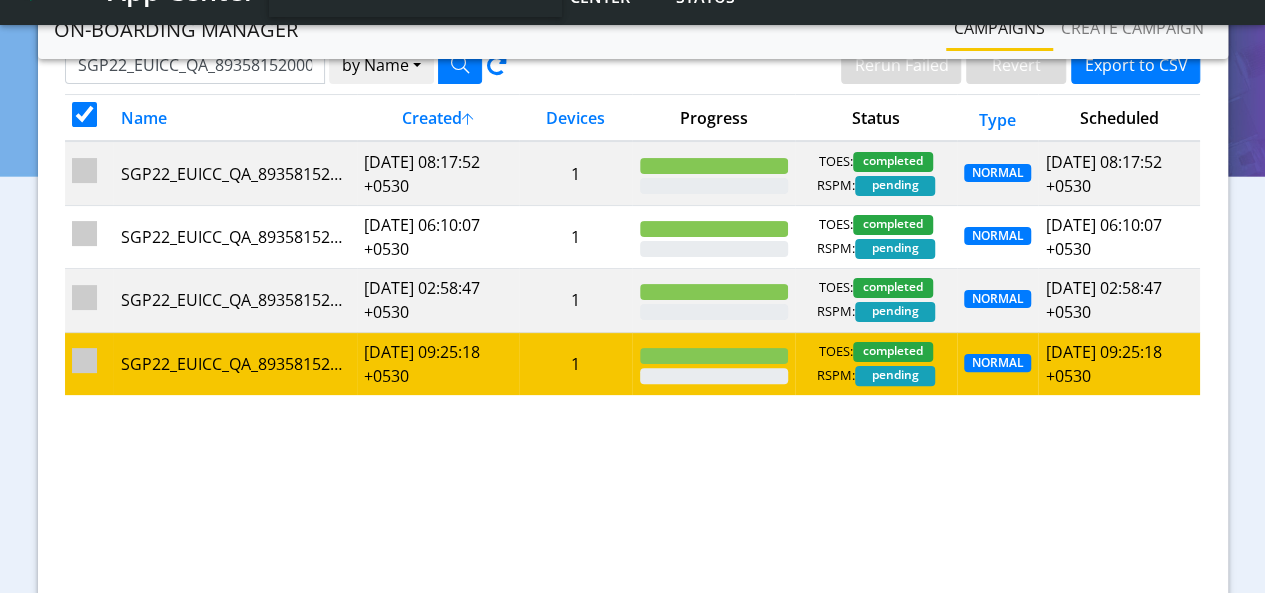 click at bounding box center (84, 360) 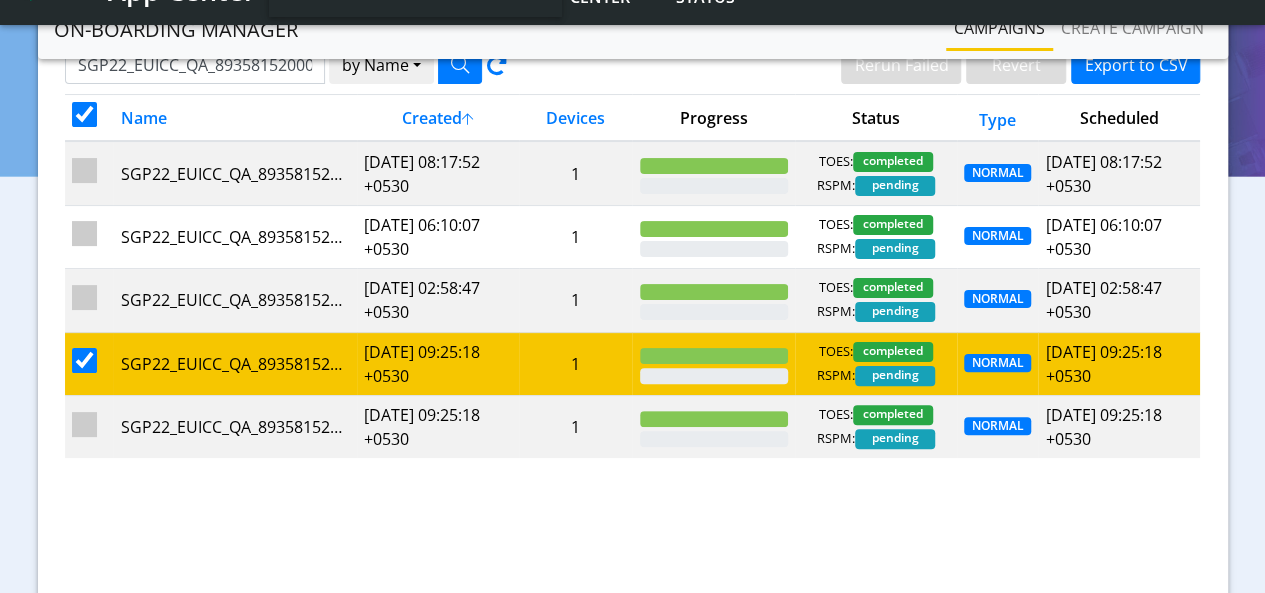 click at bounding box center (84, 360) 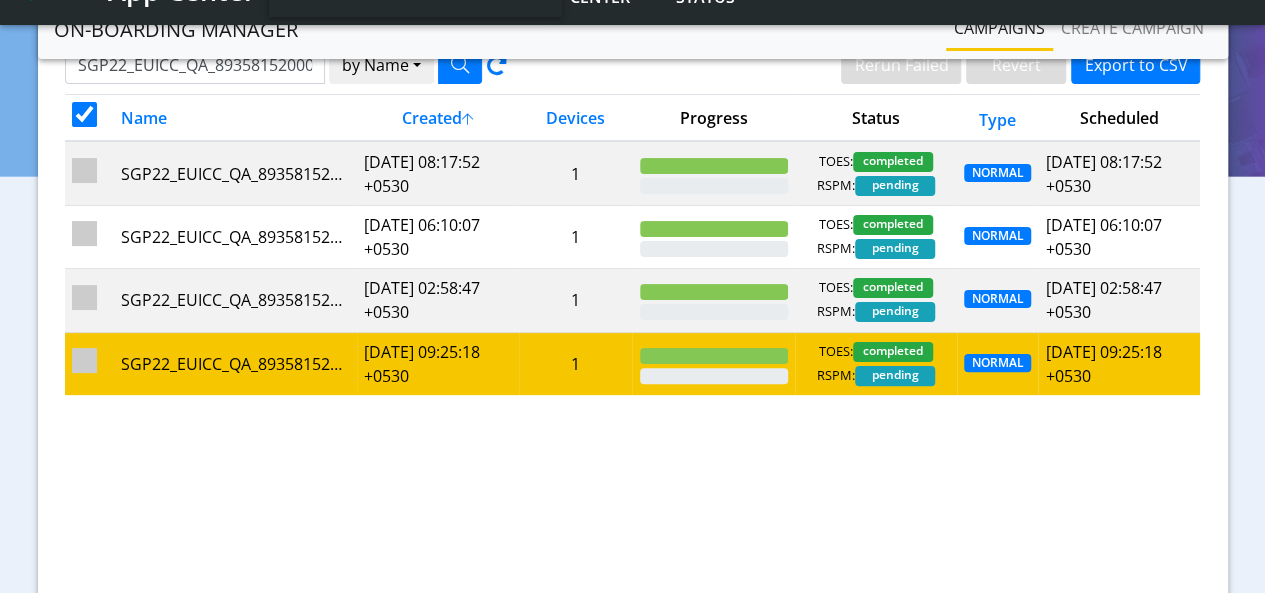 click at bounding box center (84, 360) 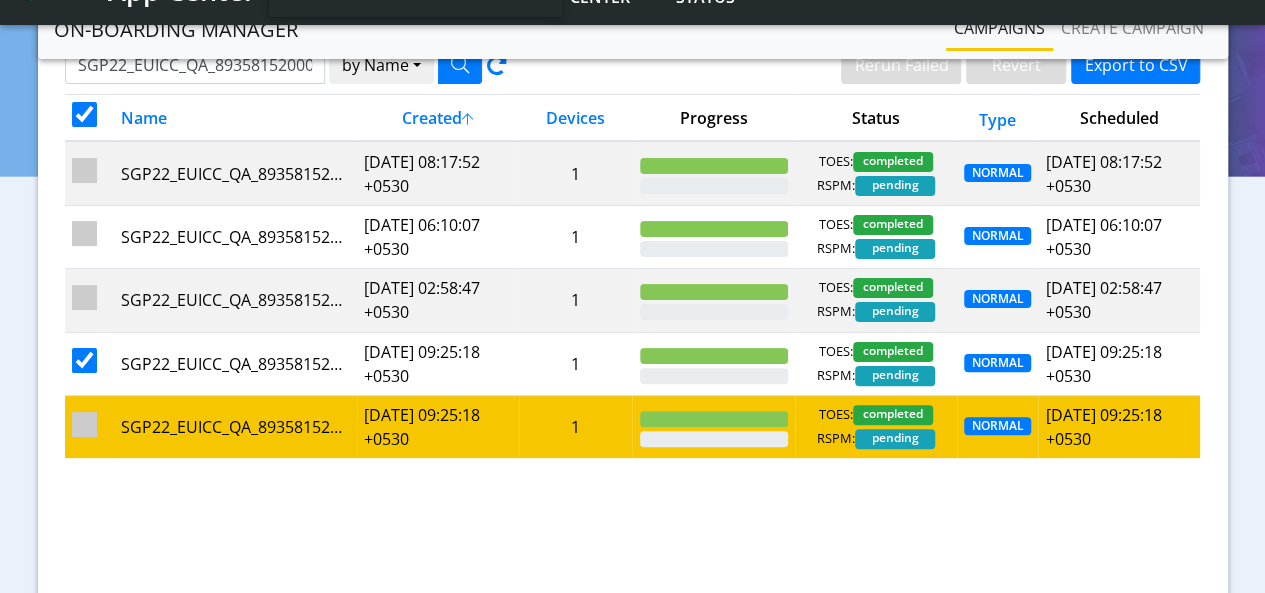 click at bounding box center [84, 424] 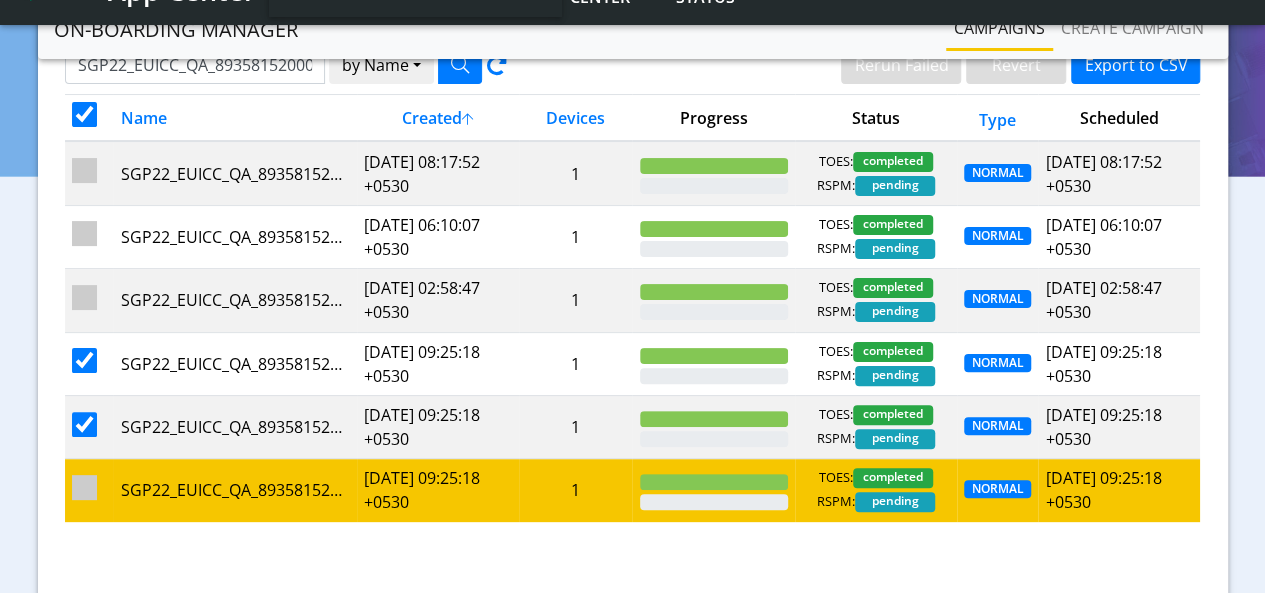 click at bounding box center (84, 487) 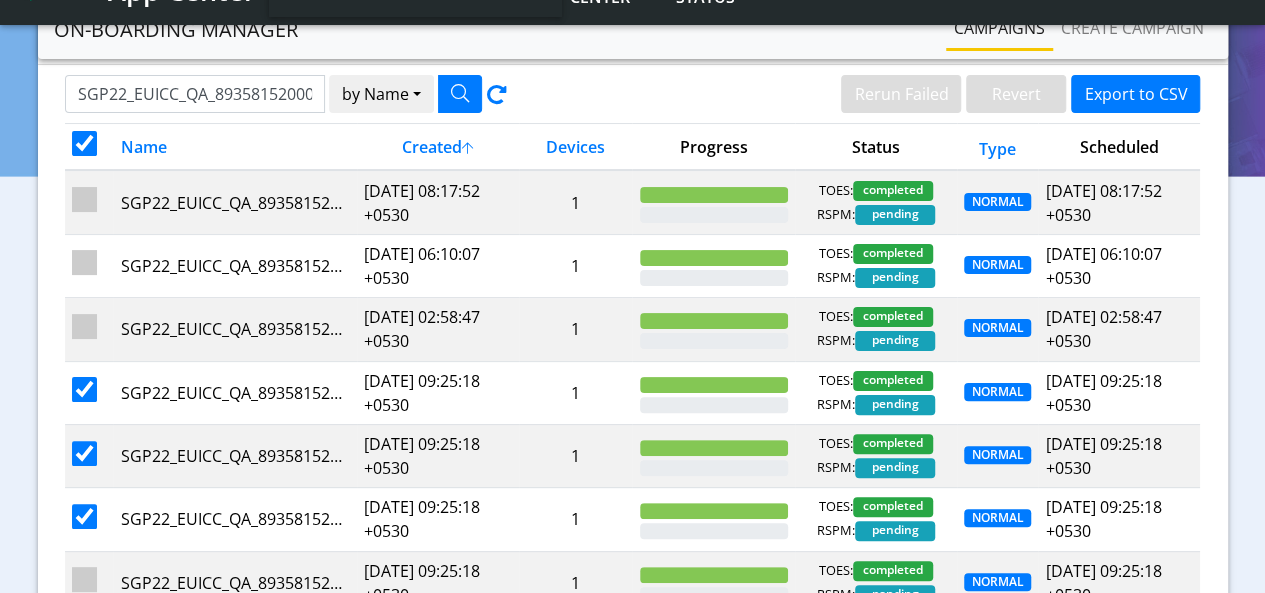 scroll, scrollTop: 0, scrollLeft: 0, axis: both 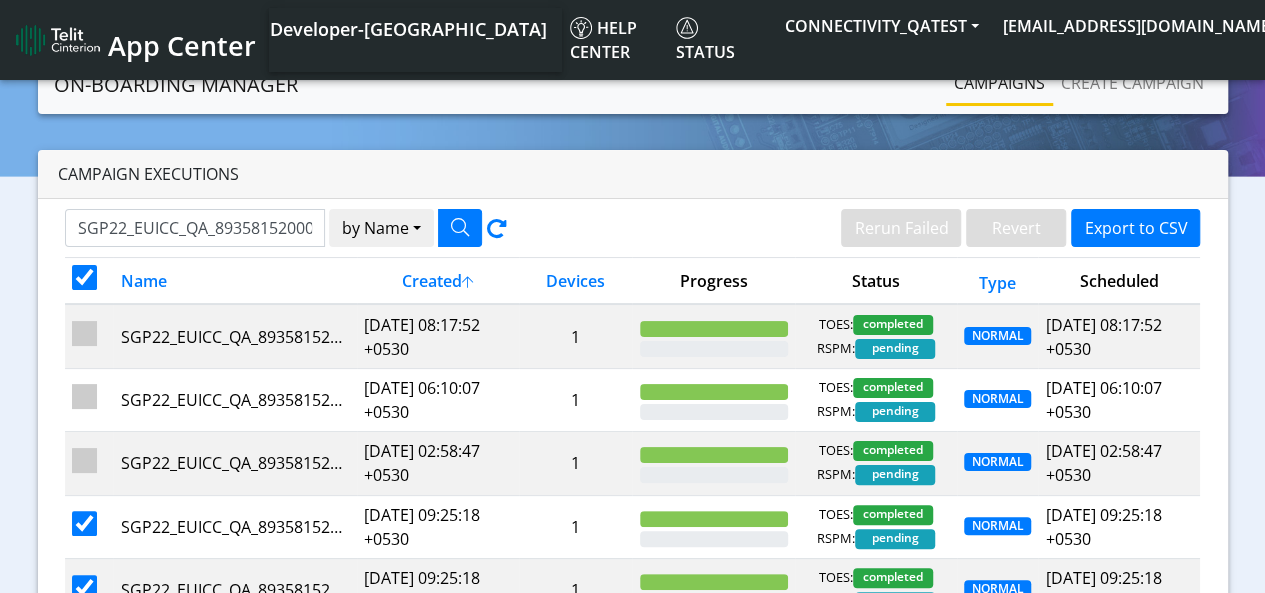 click at bounding box center [84, 277] 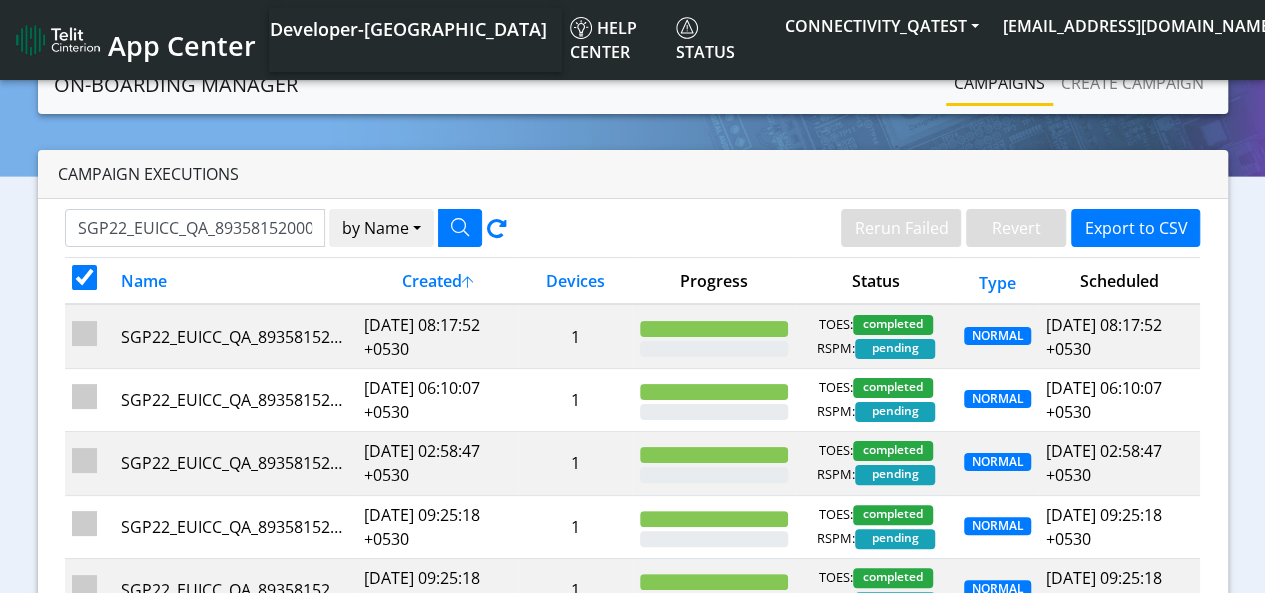 checkbox on "false" 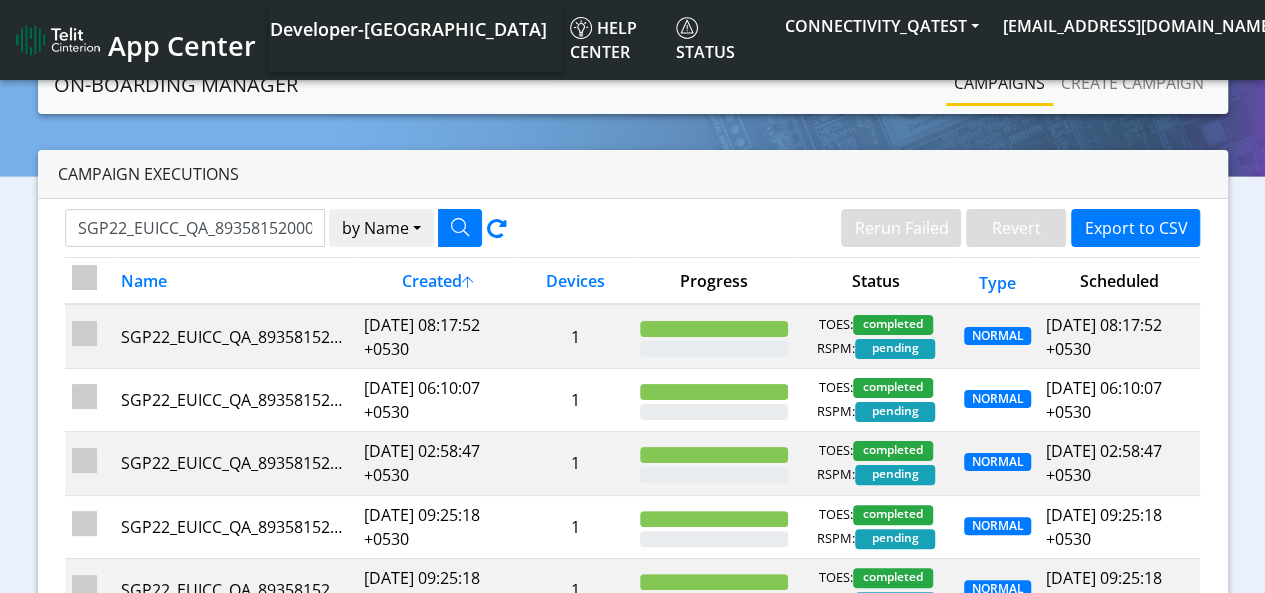 checkbox on "false" 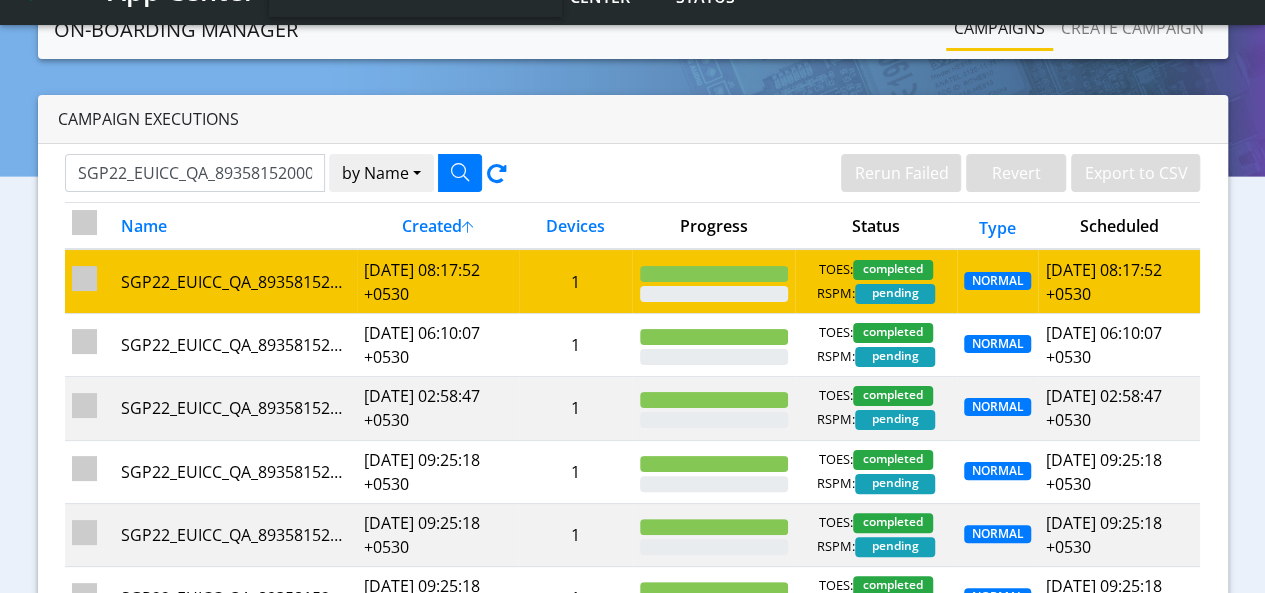 scroll, scrollTop: 308, scrollLeft: 0, axis: vertical 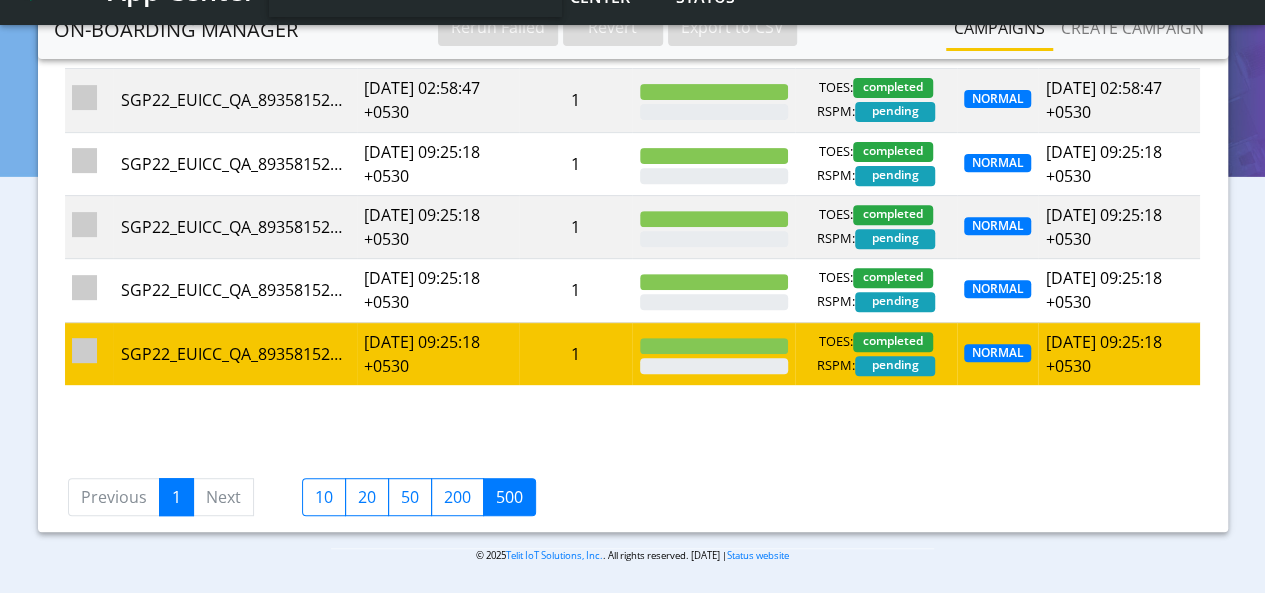click at bounding box center (84, 350) 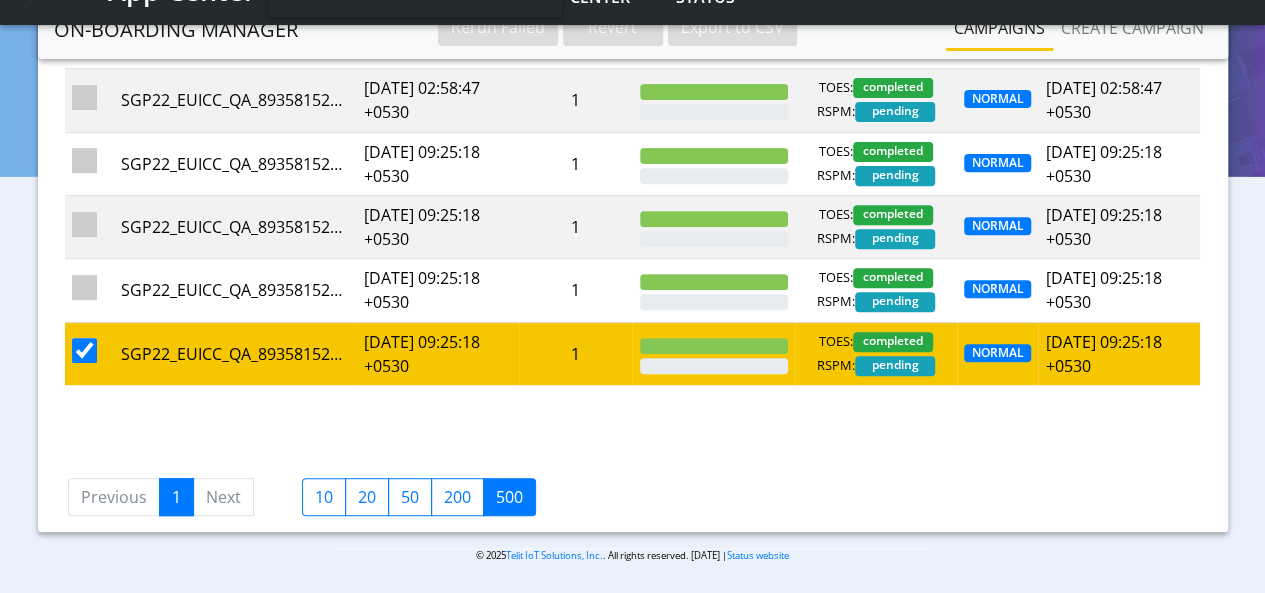 checkbox on "false" 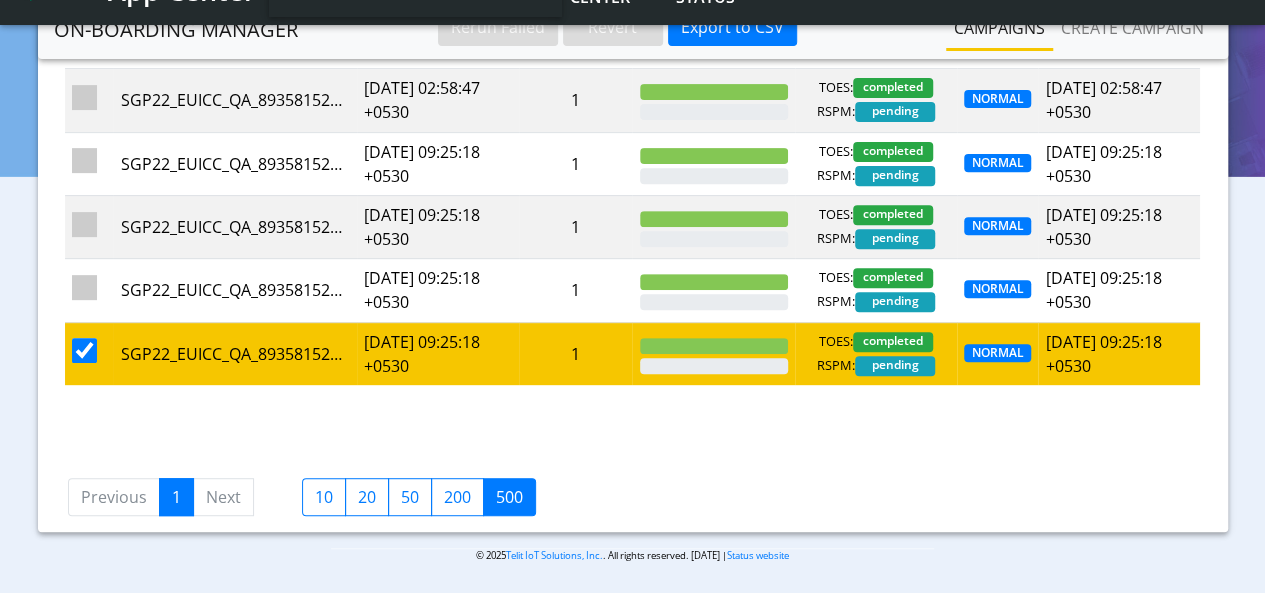 click at bounding box center (84, 350) 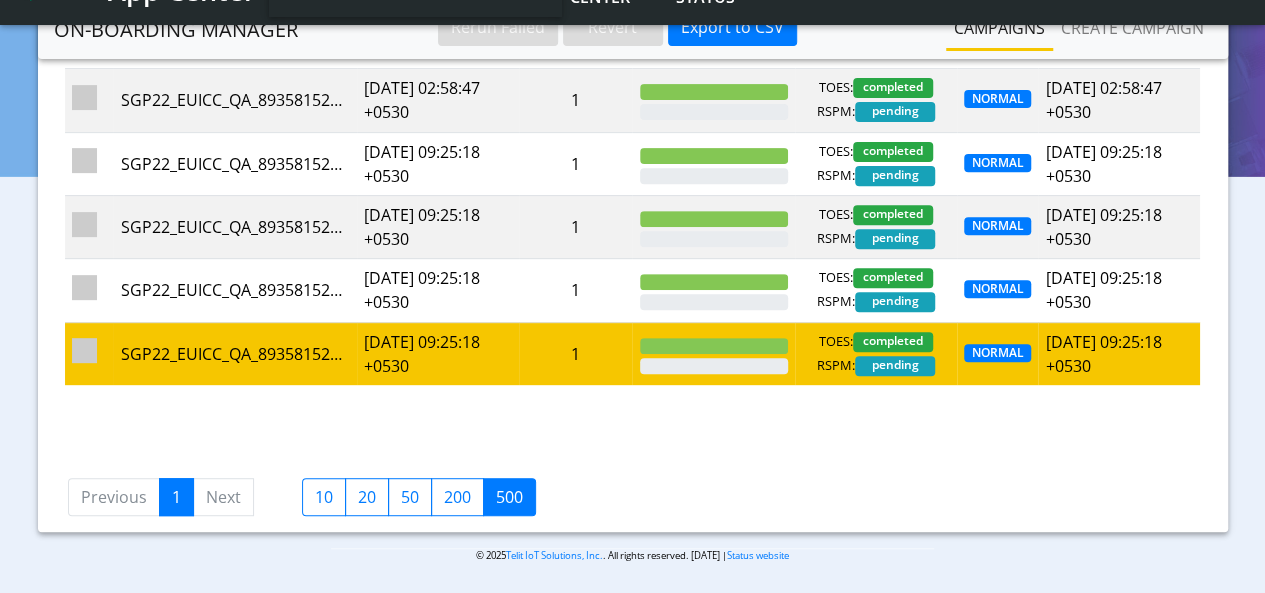 checkbox on "false" 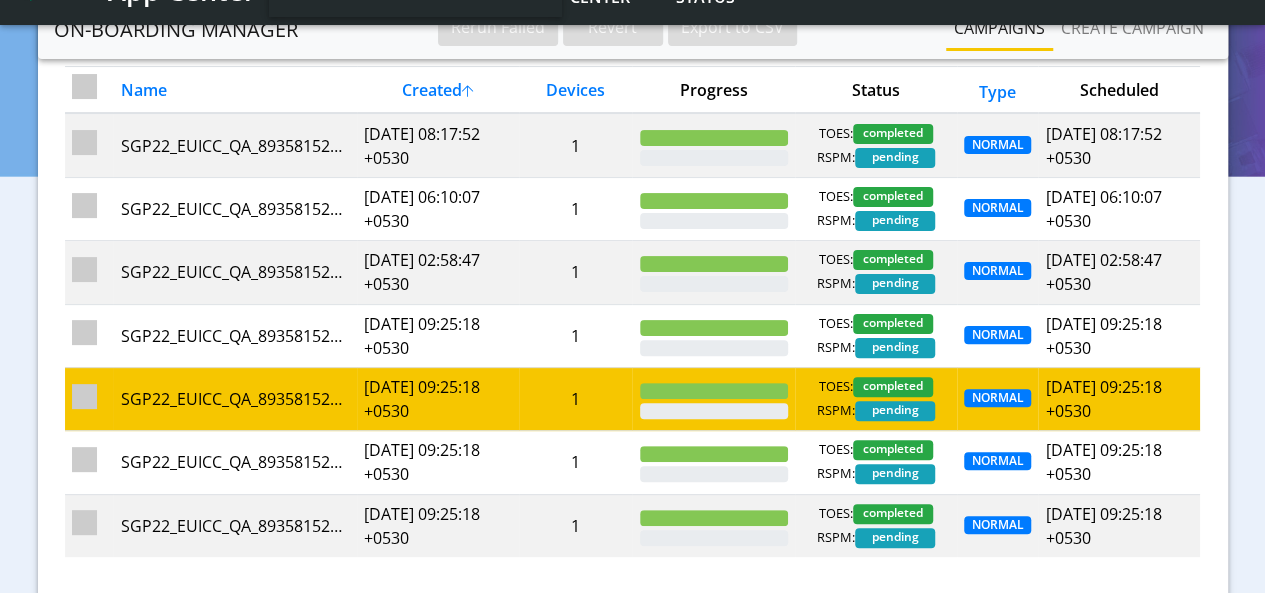 scroll, scrollTop: 0, scrollLeft: 0, axis: both 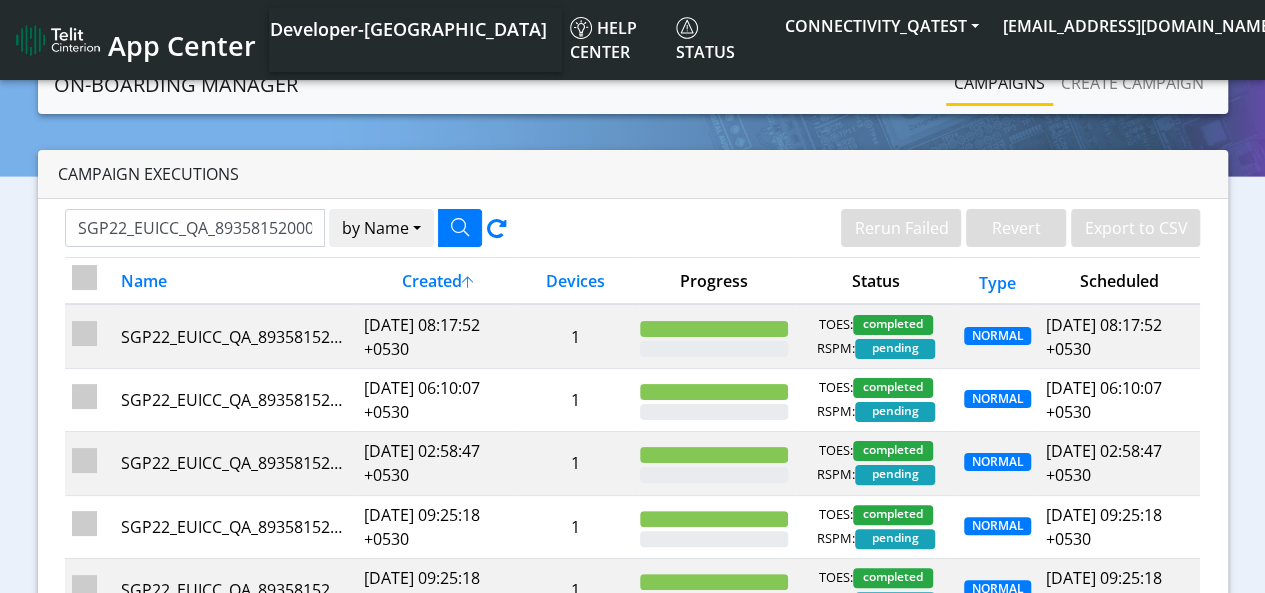 click at bounding box center [84, 277] 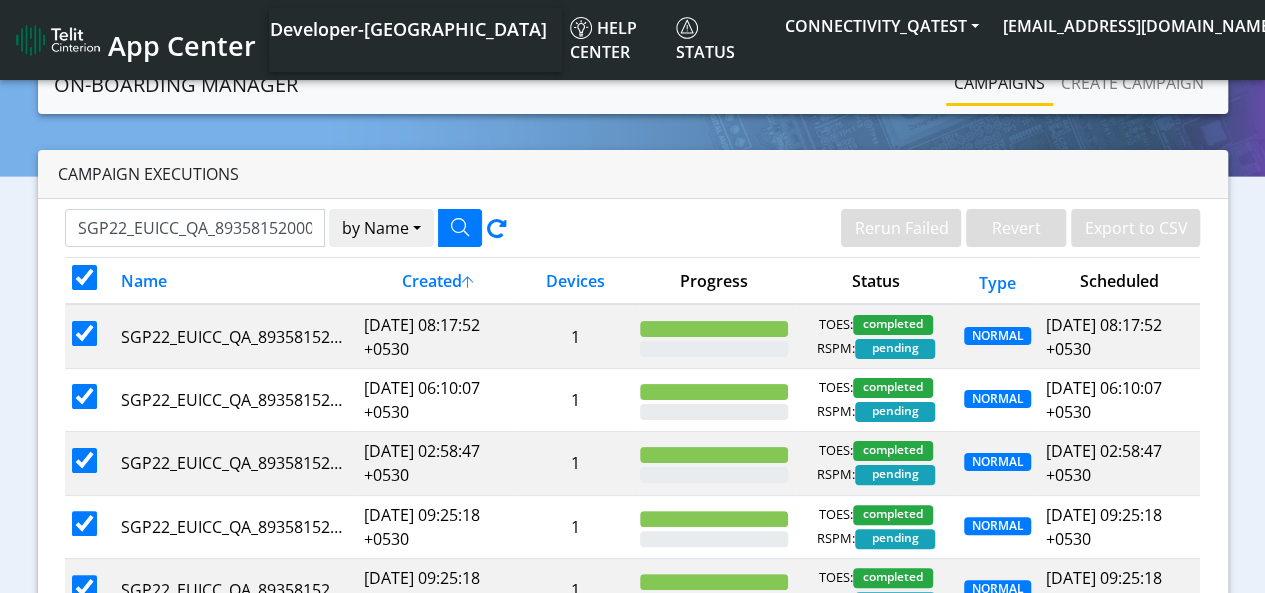 checkbox on "true" 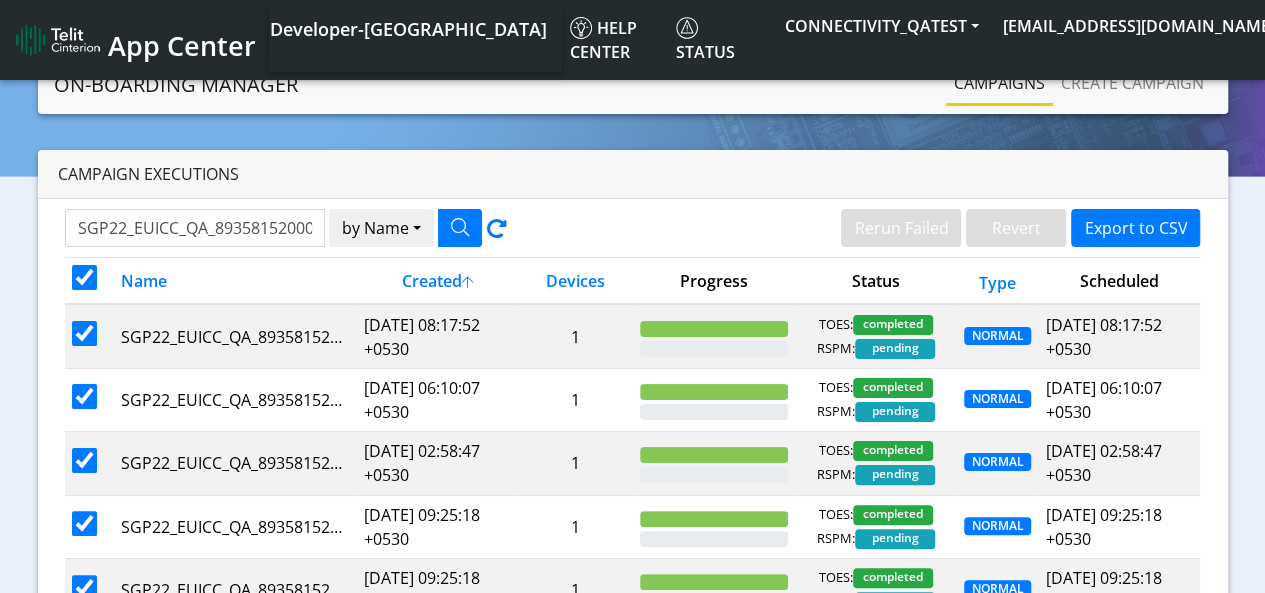 click at bounding box center (84, 277) 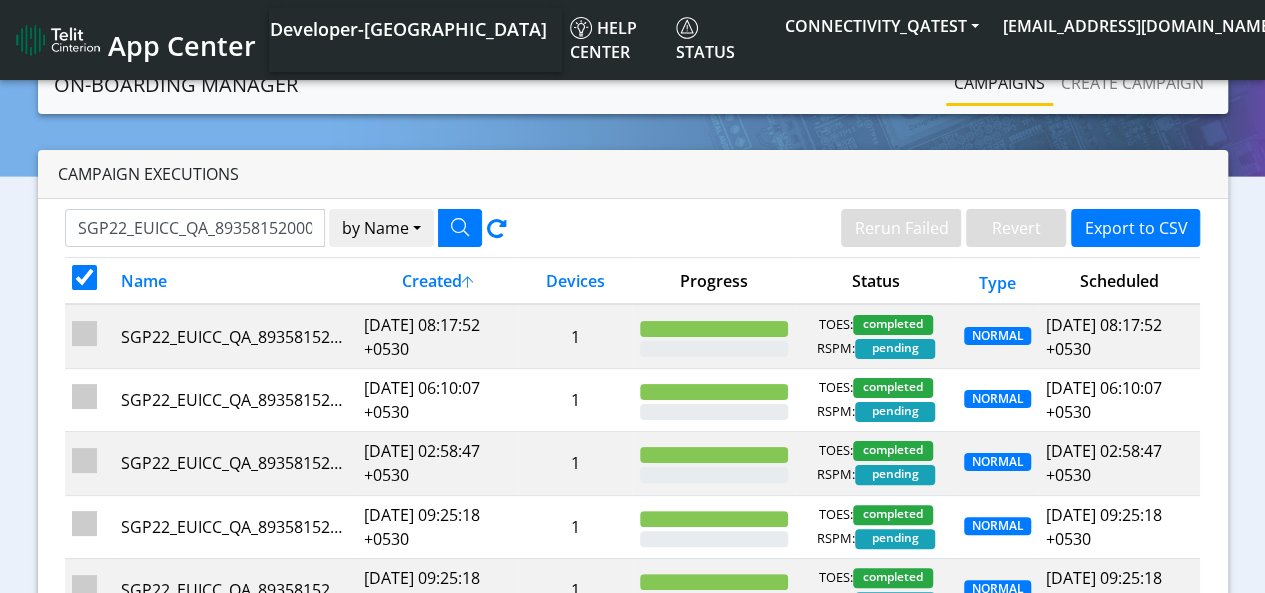 checkbox on "false" 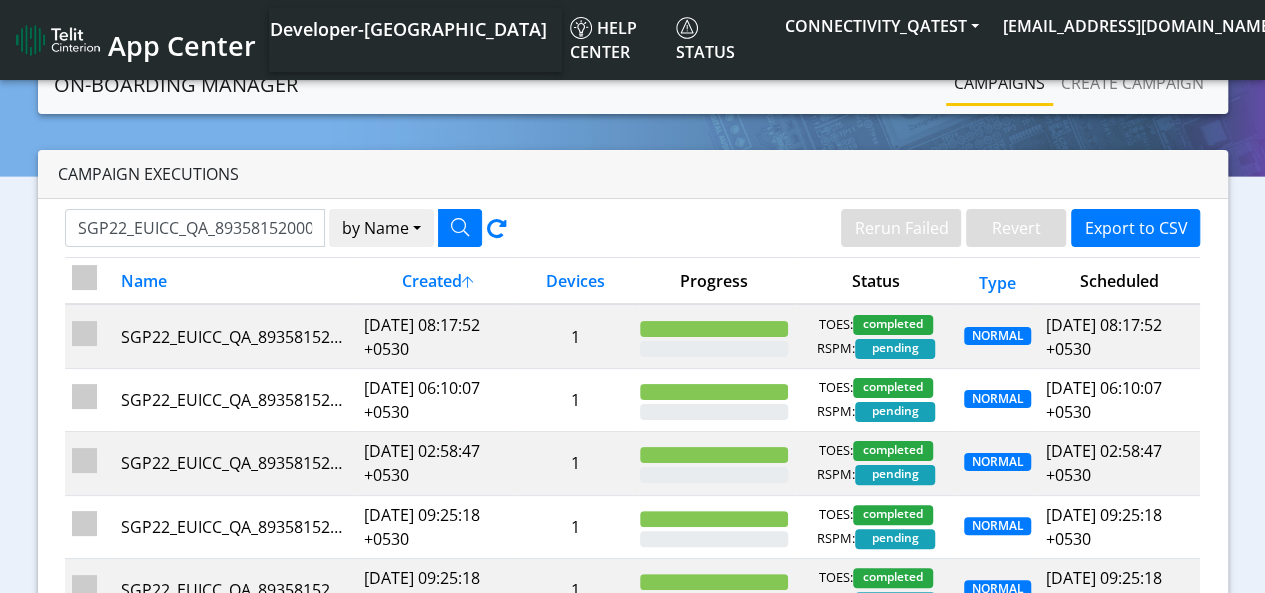 checkbox on "false" 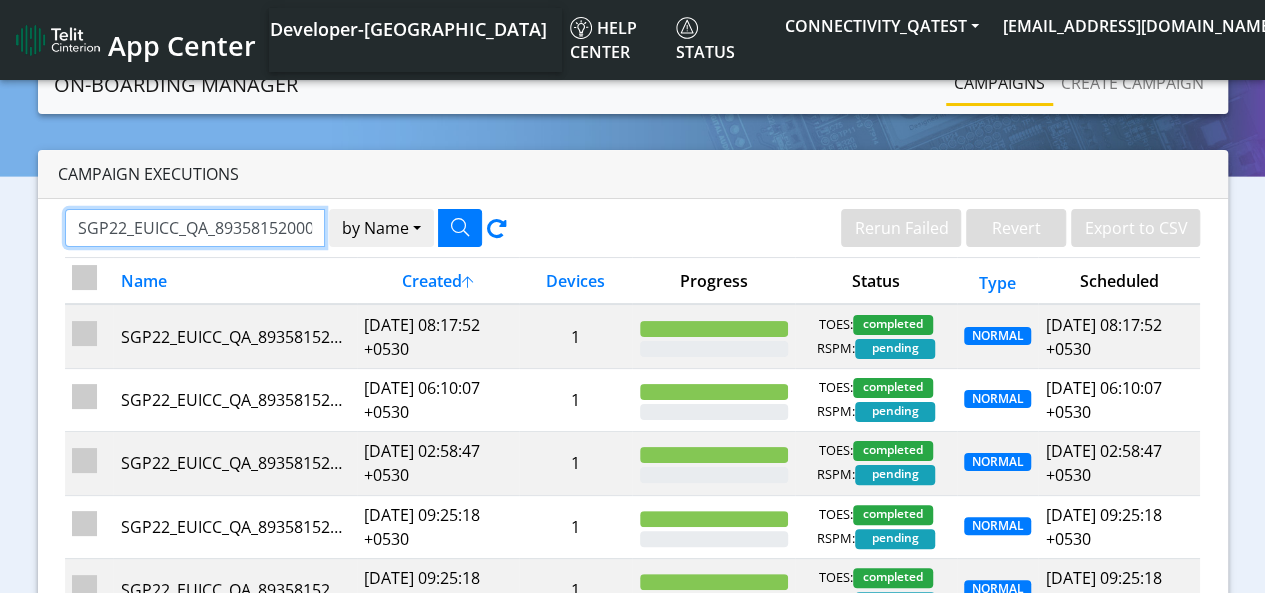 click on "SGP22_EUICC_QA_8935815200000092" 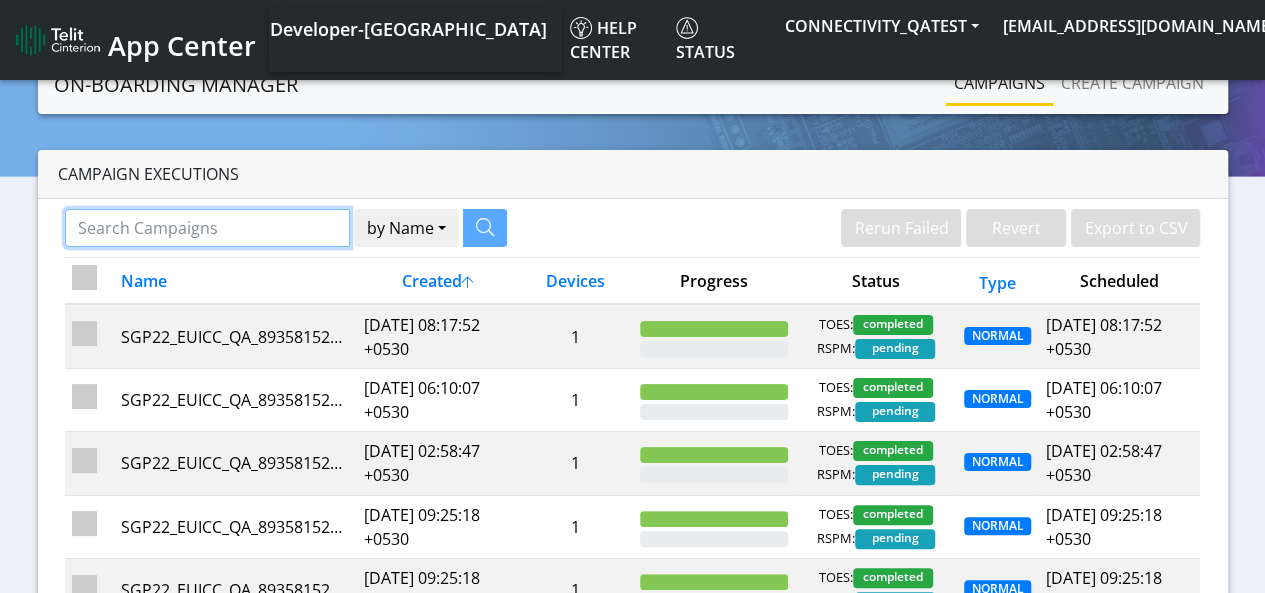 type 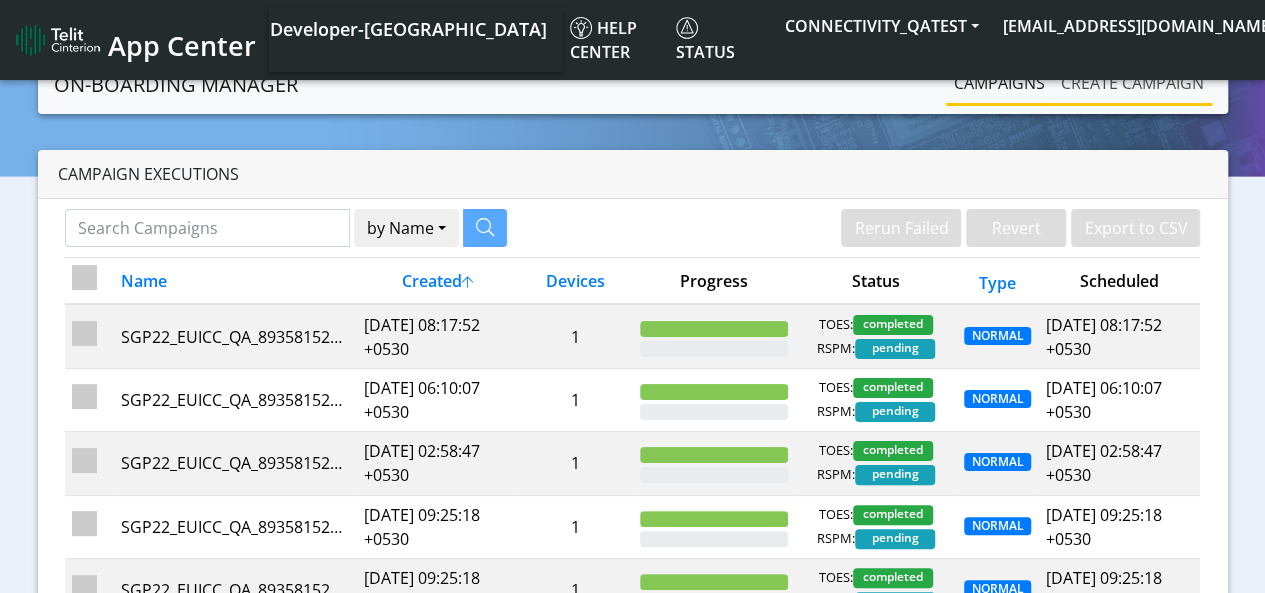 click on "Create campaign" 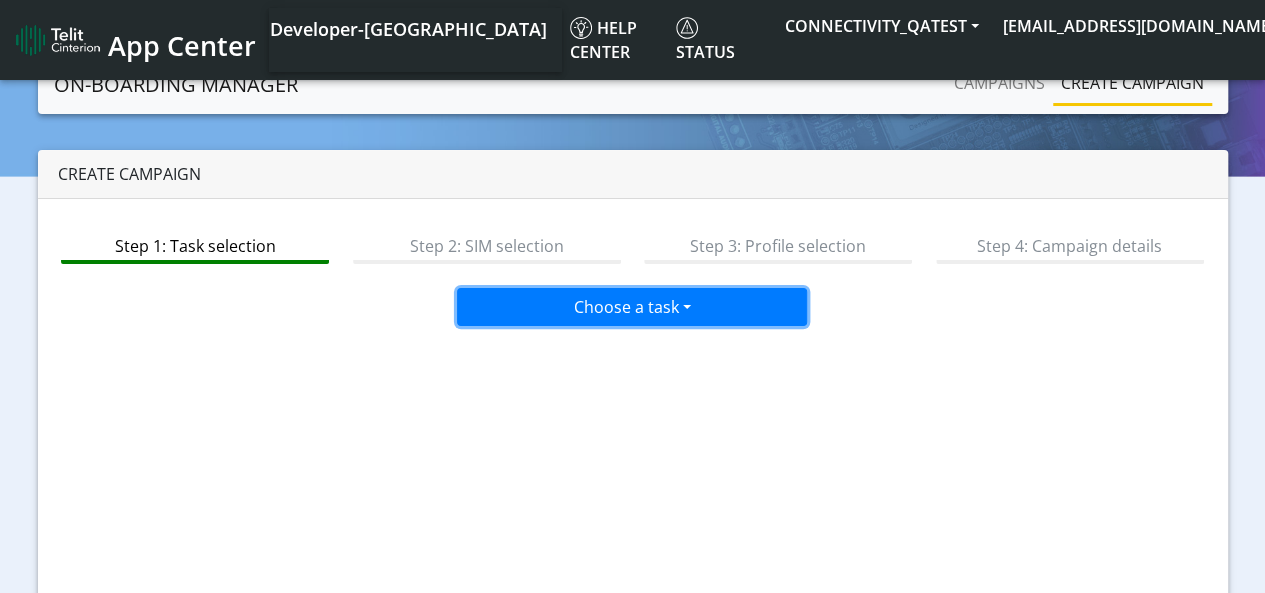 click on "Choose a task" at bounding box center [632, 307] 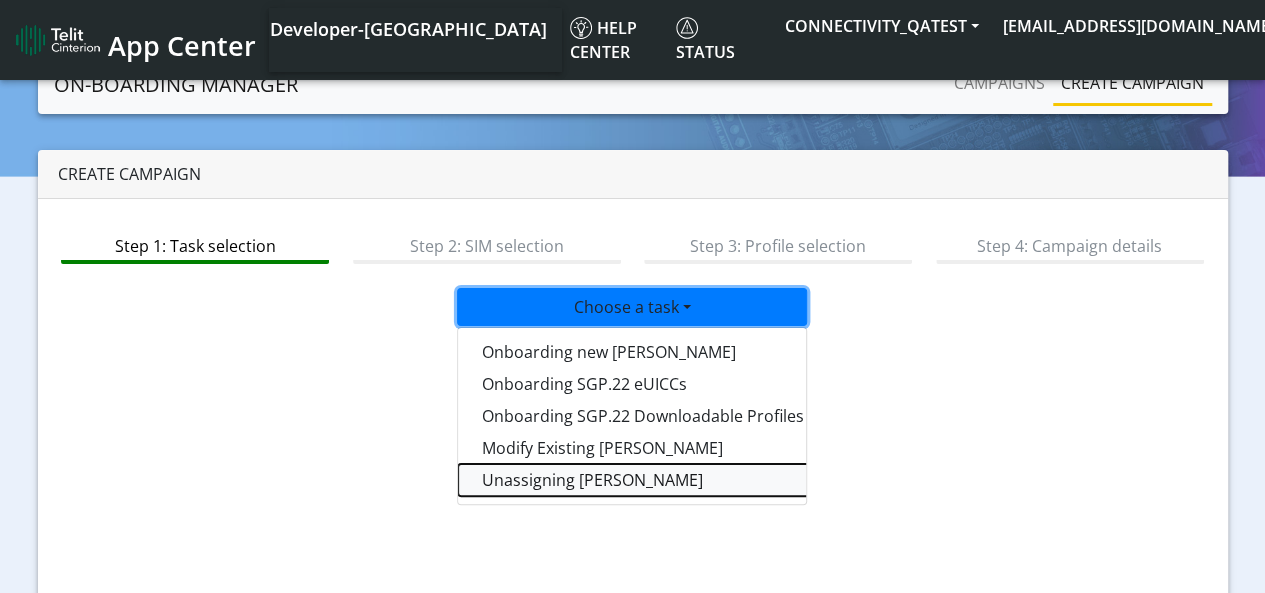 click on "Unassigning [PERSON_NAME]" at bounding box center [708, 480] 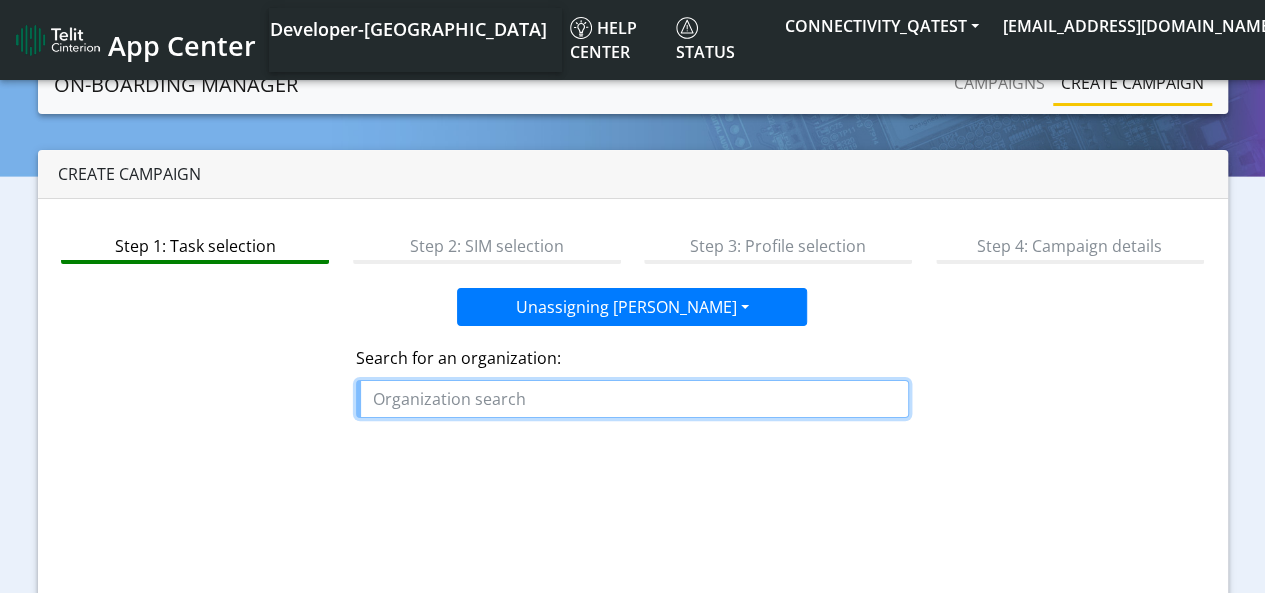 click at bounding box center (632, 399) 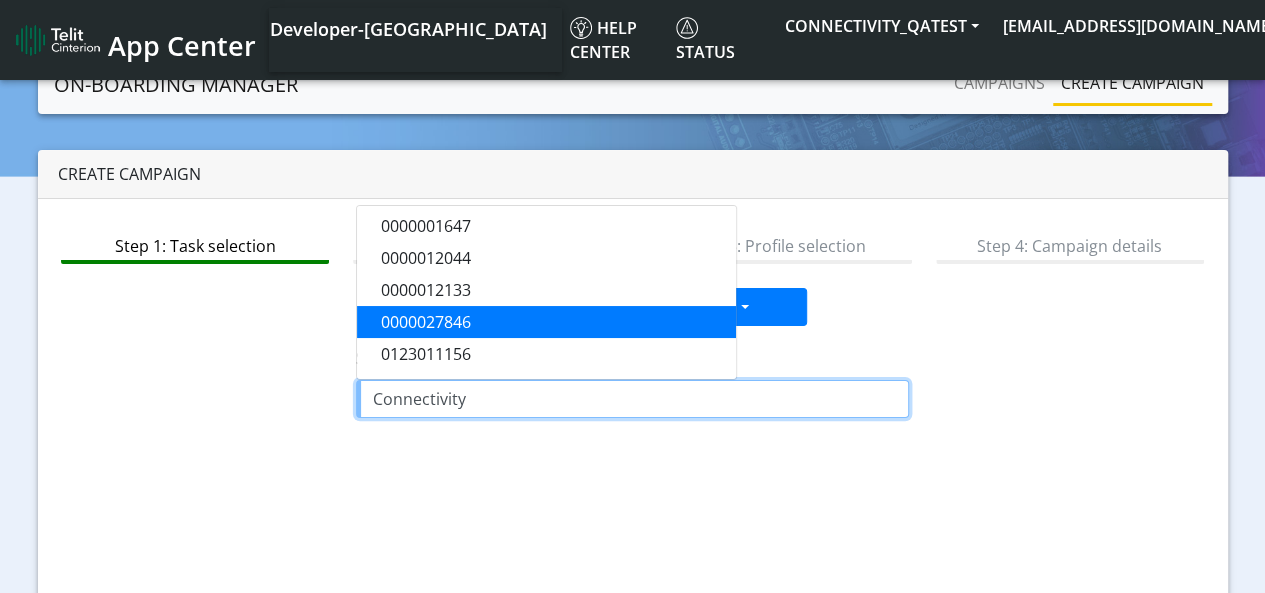 scroll, scrollTop: 0, scrollLeft: 0, axis: both 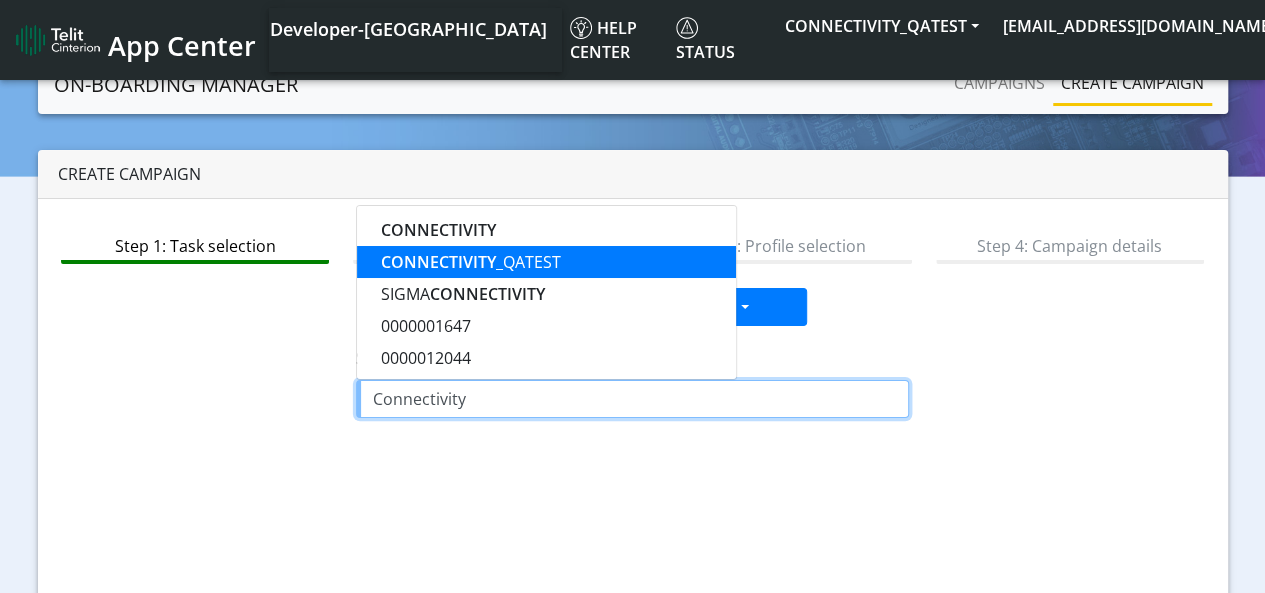 click on "CONNECTIVITY _QATEST" at bounding box center (546, 262) 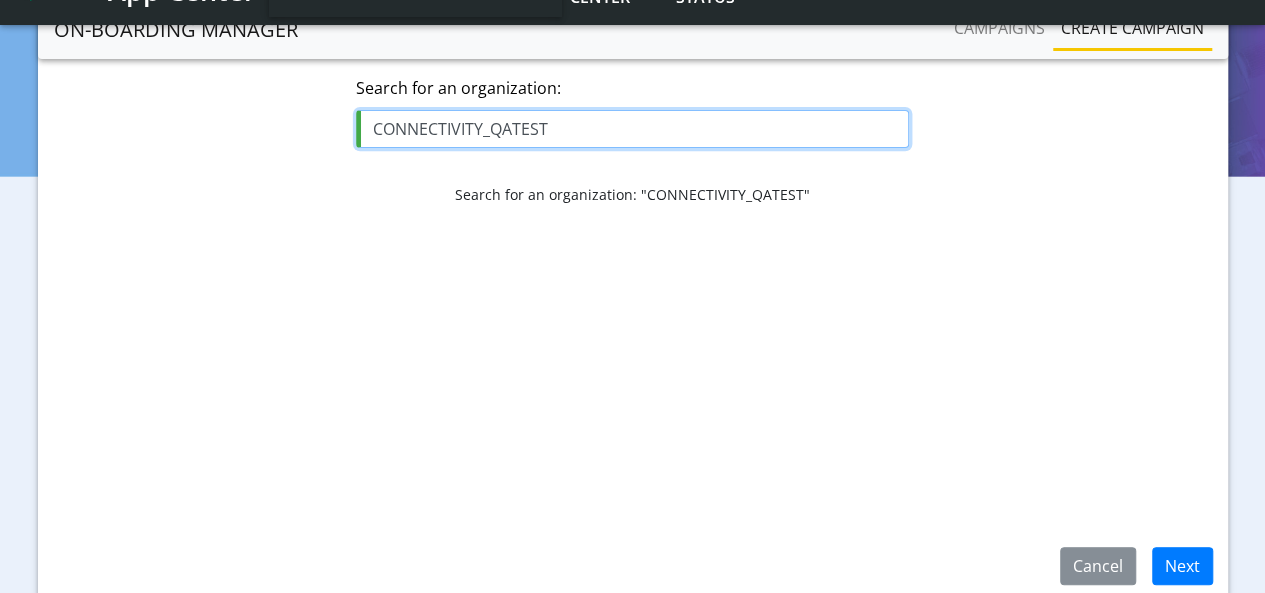 scroll, scrollTop: 184, scrollLeft: 0, axis: vertical 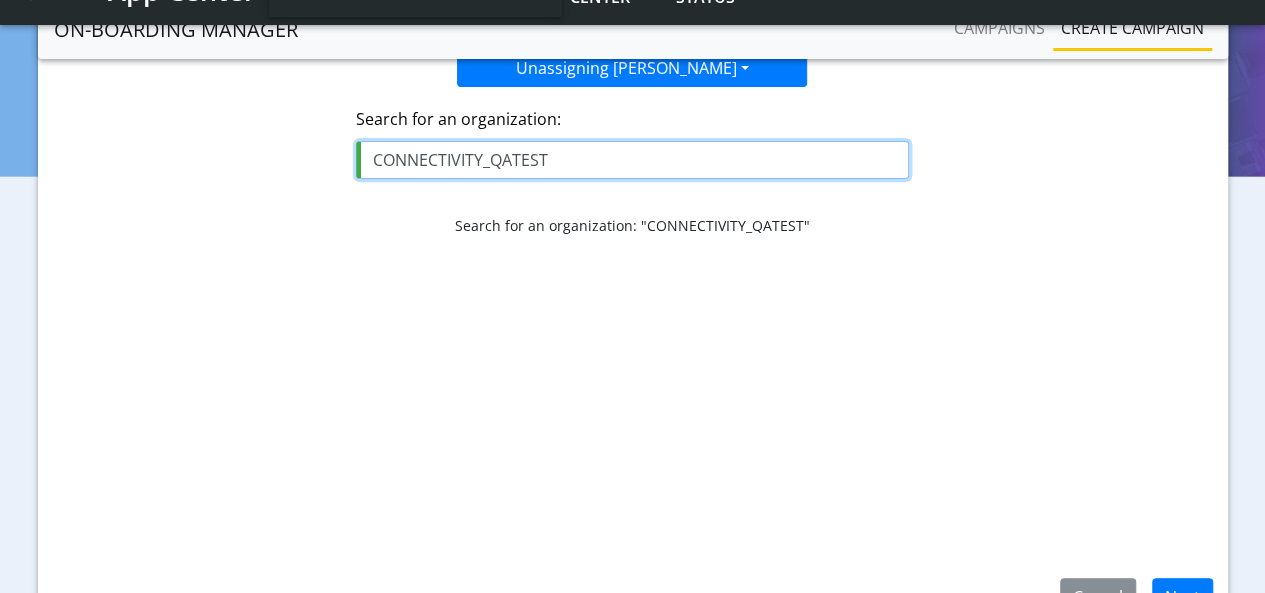 drag, startPoint x: 581, startPoint y: 165, endPoint x: 316, endPoint y: 147, distance: 265.61063 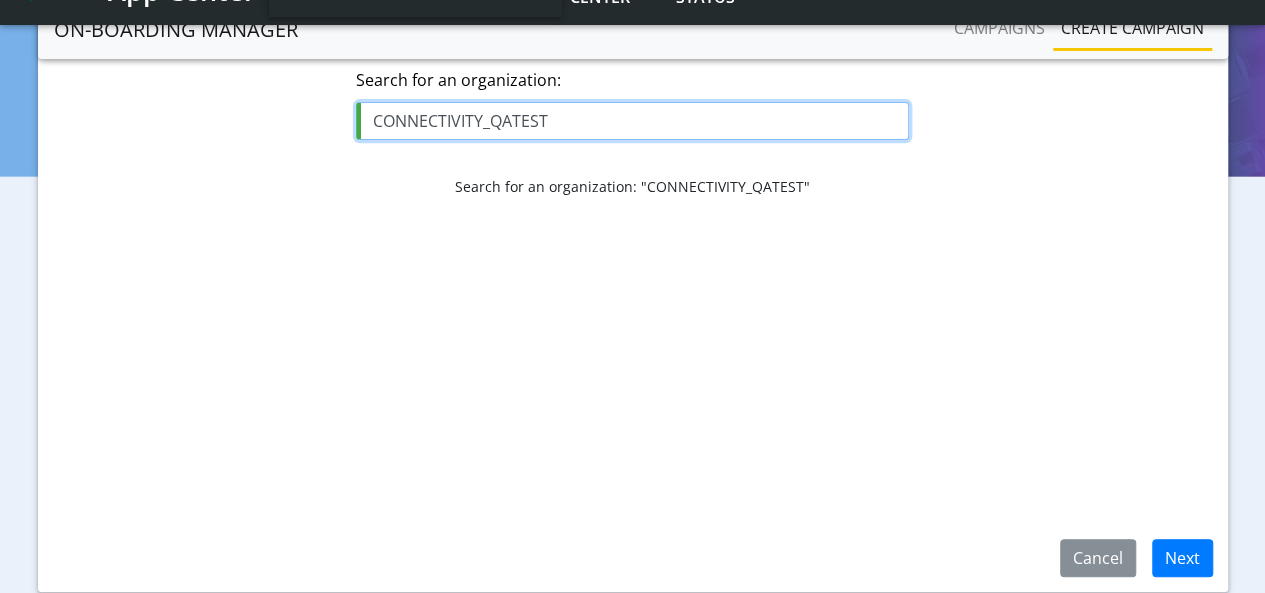 scroll, scrollTop: 284, scrollLeft: 0, axis: vertical 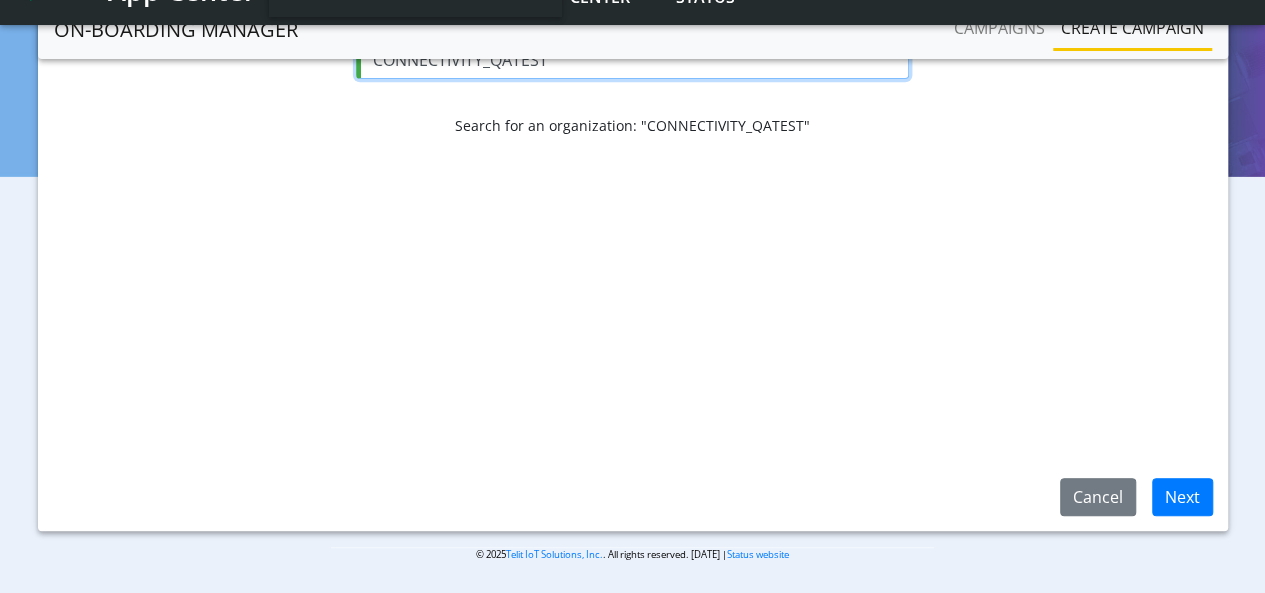 type on "CONNECTIVITY_QATEST" 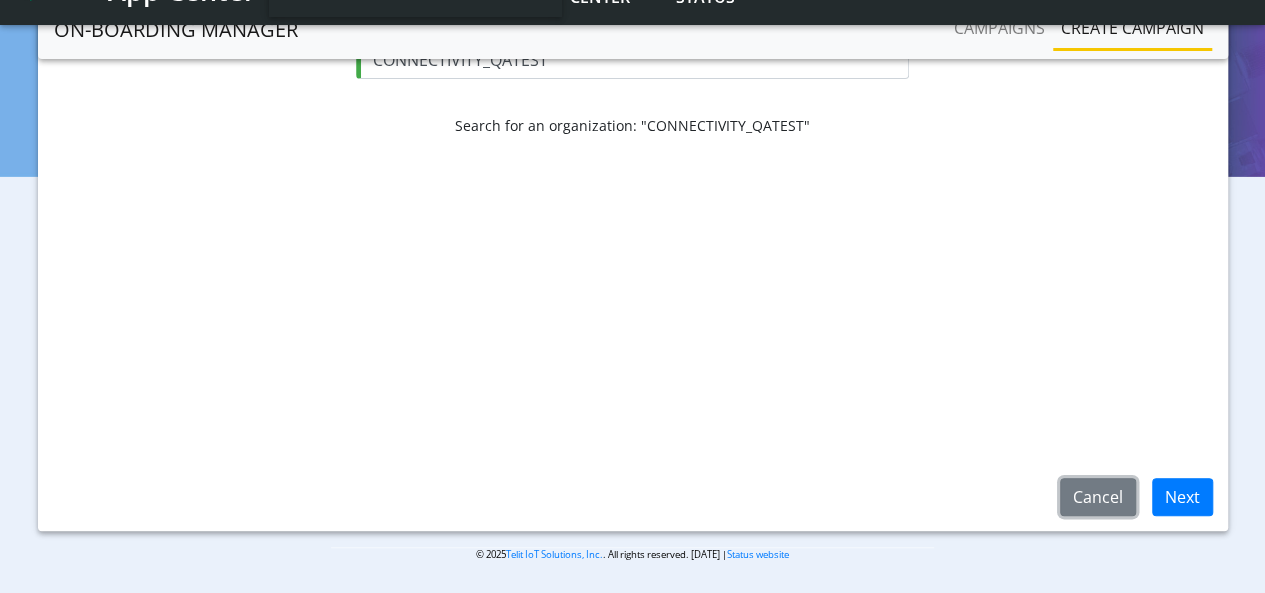 click on "Cancel" 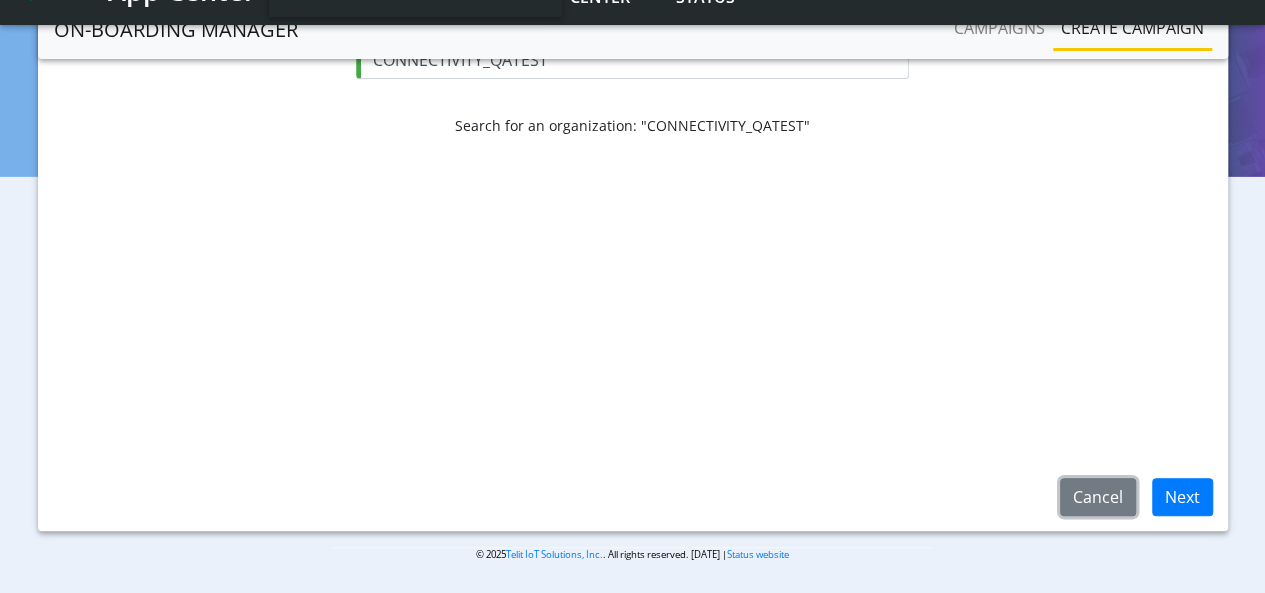 click on "Cancel" 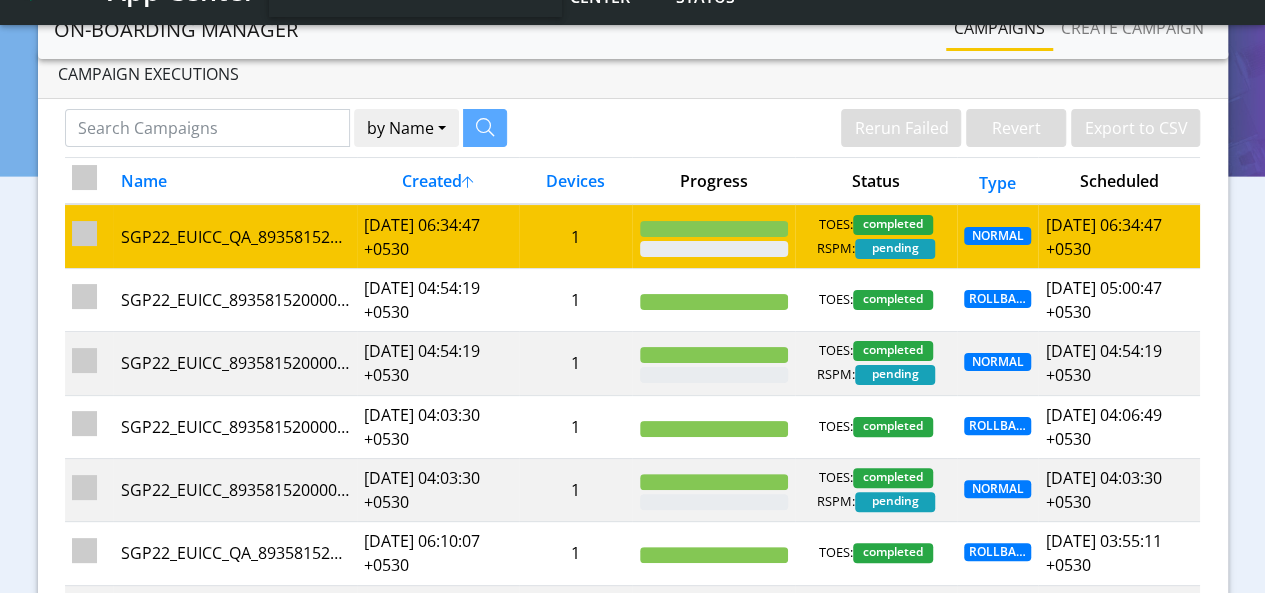 scroll, scrollTop: 0, scrollLeft: 0, axis: both 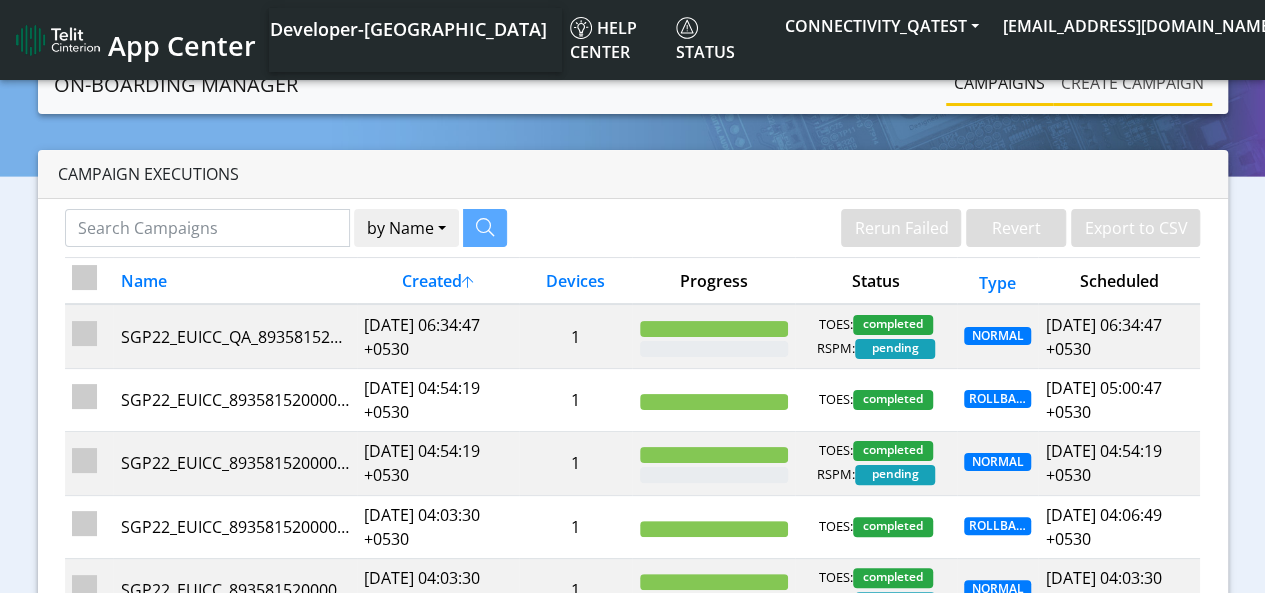 click on "Create campaign" 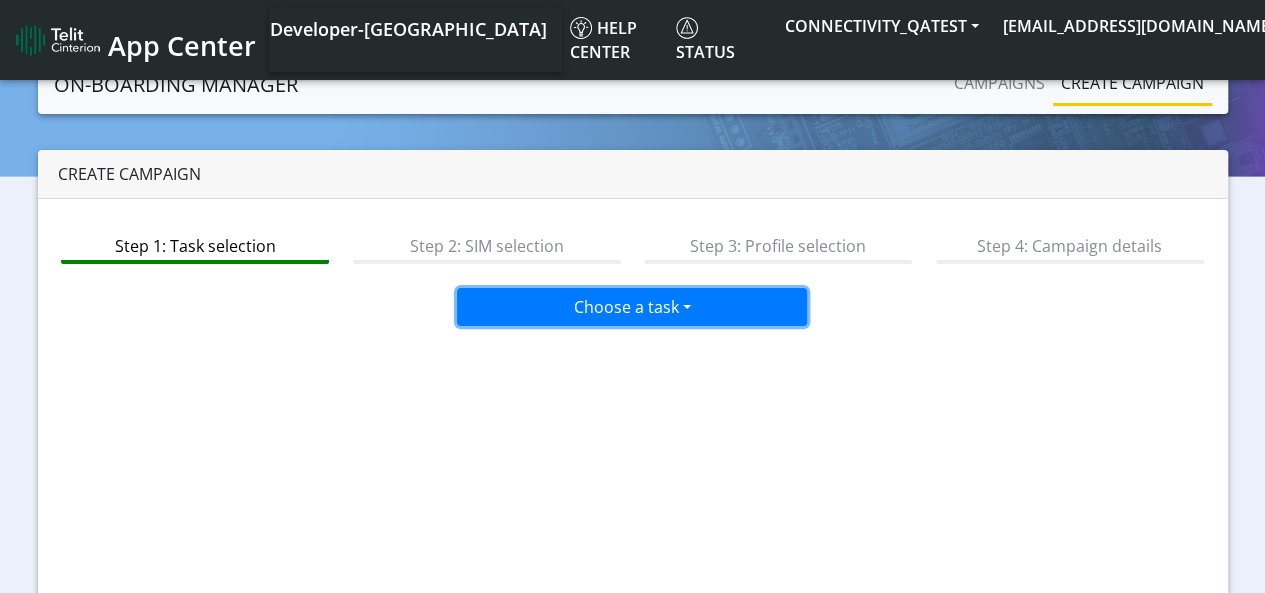 click on "Choose a task" at bounding box center (632, 307) 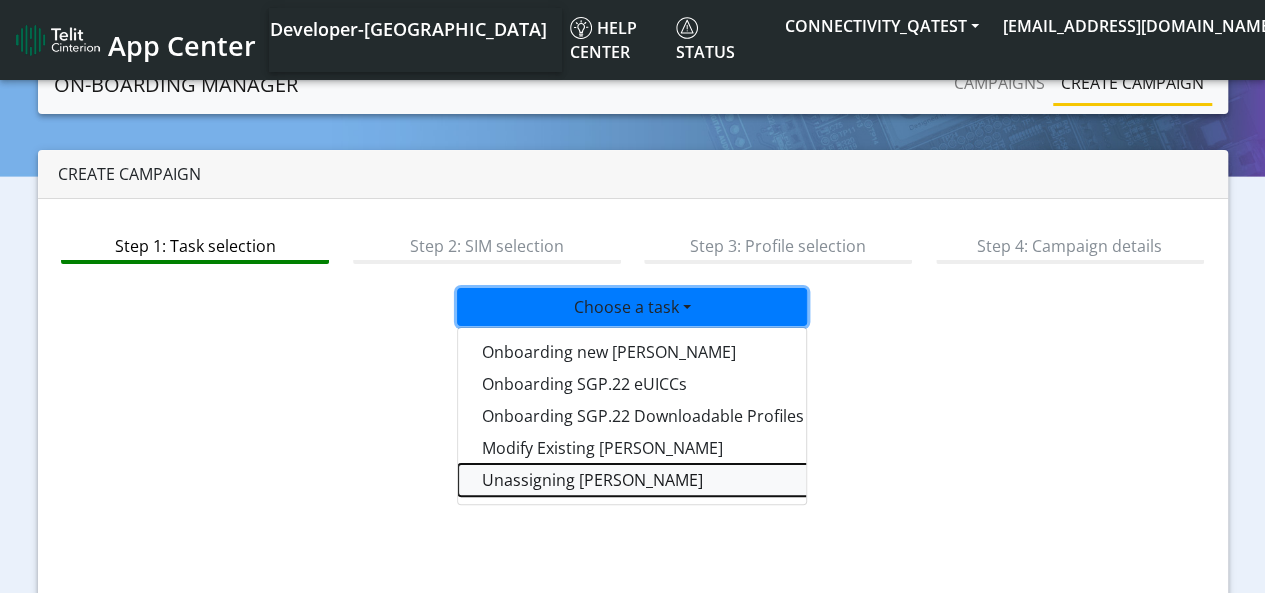 click on "Unassigning [PERSON_NAME]" at bounding box center (708, 480) 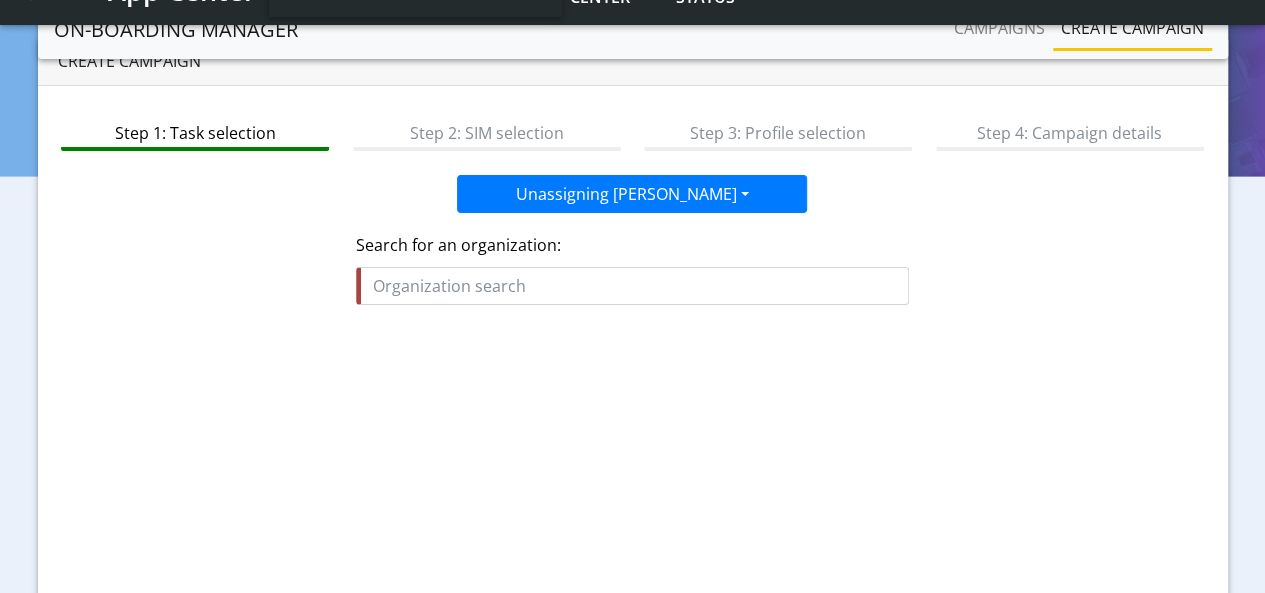 scroll, scrollTop: 100, scrollLeft: 0, axis: vertical 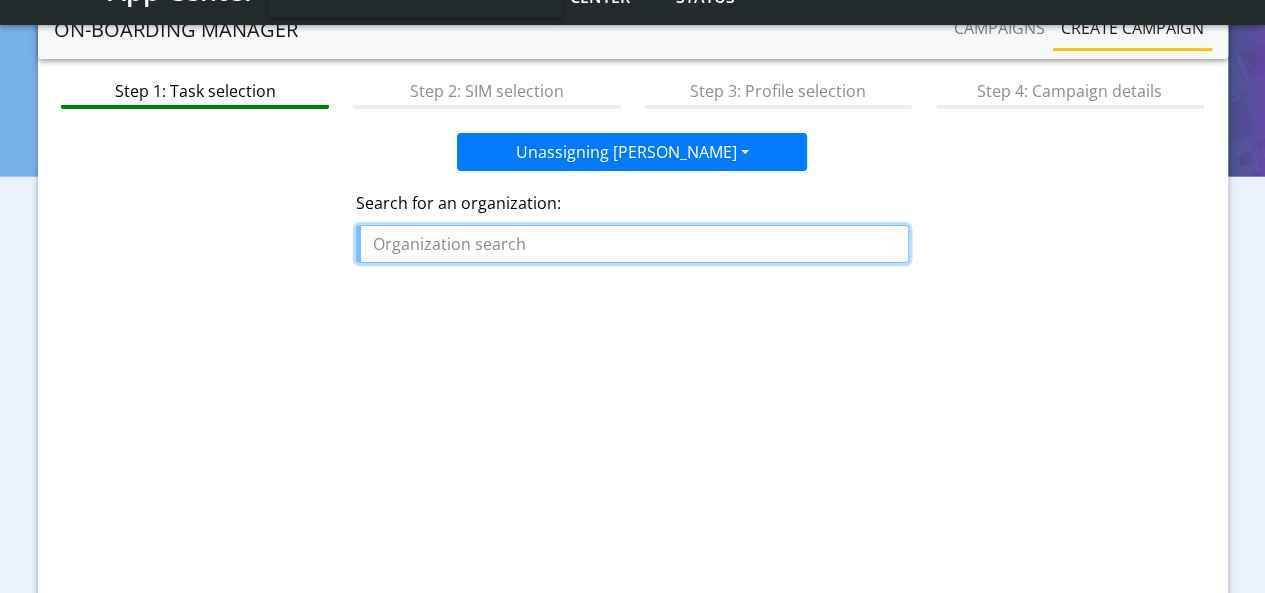 click at bounding box center (632, 244) 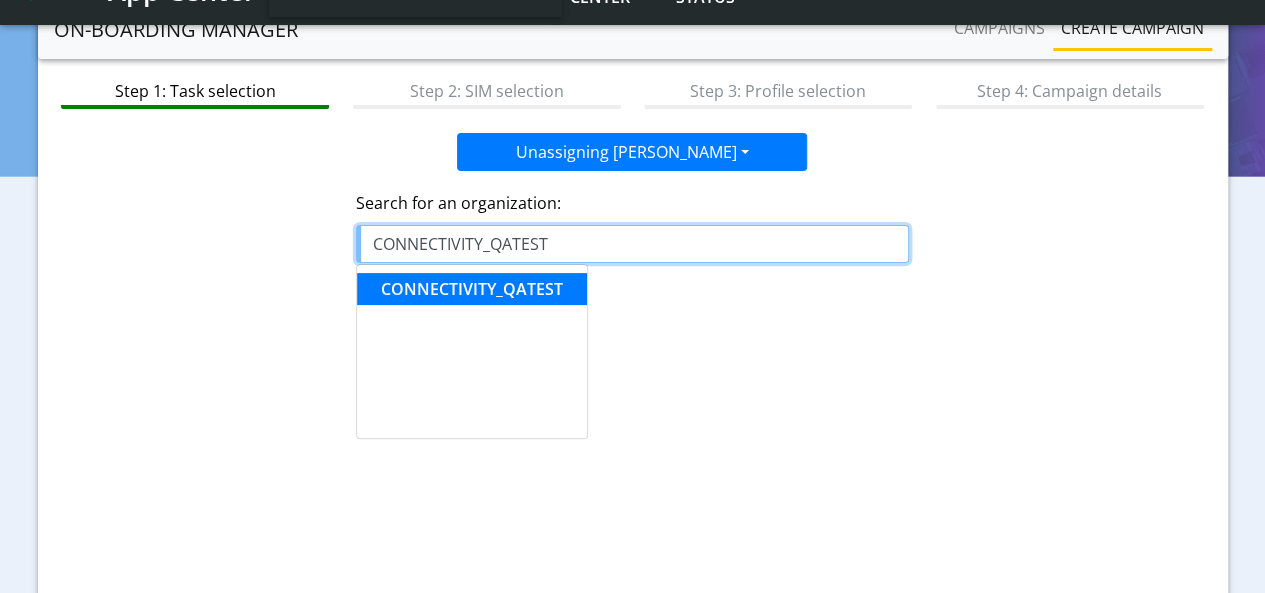 click on "CONNECTIVITY_QATEST" 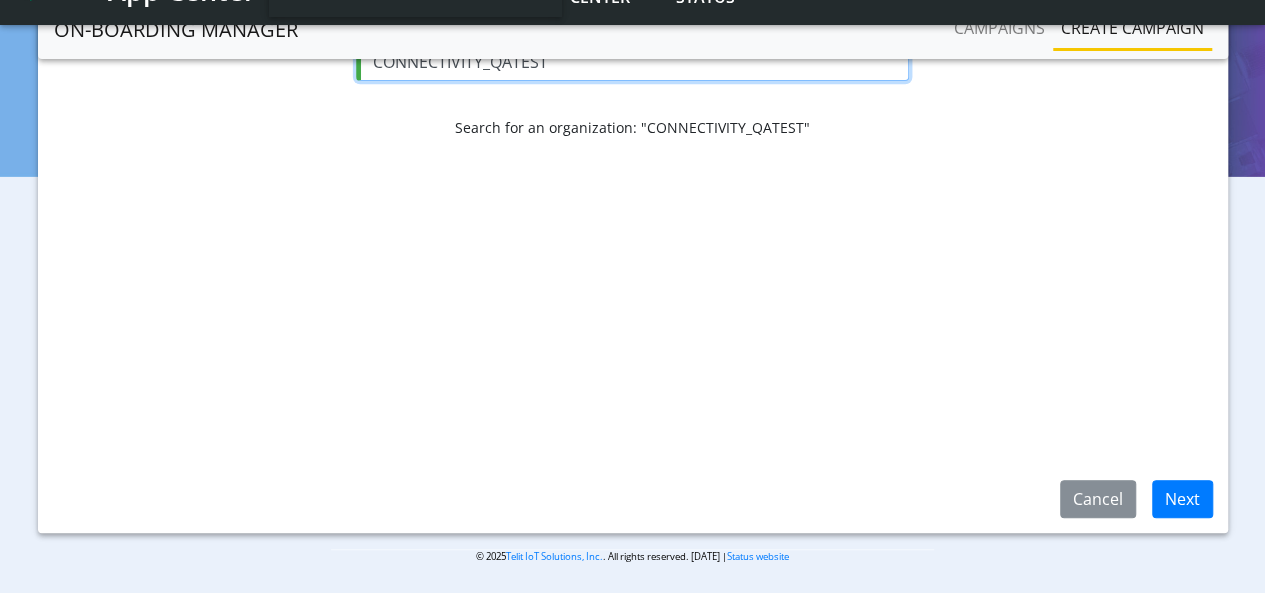 scroll, scrollTop: 284, scrollLeft: 0, axis: vertical 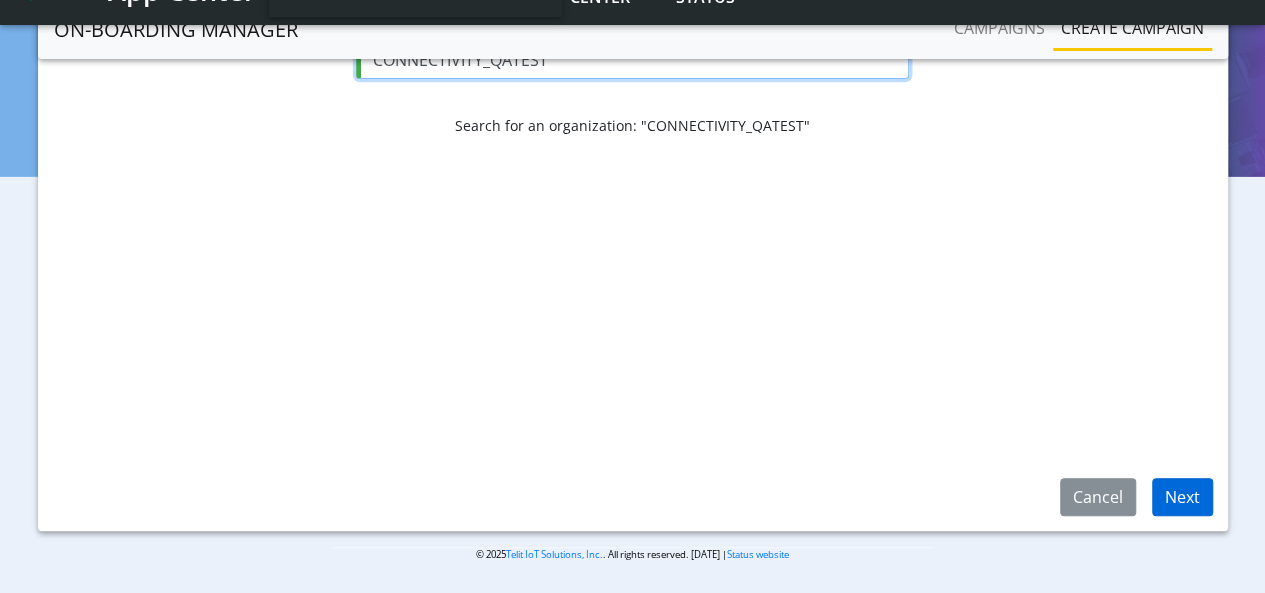 type on "CONNECTIVITY_QATEST" 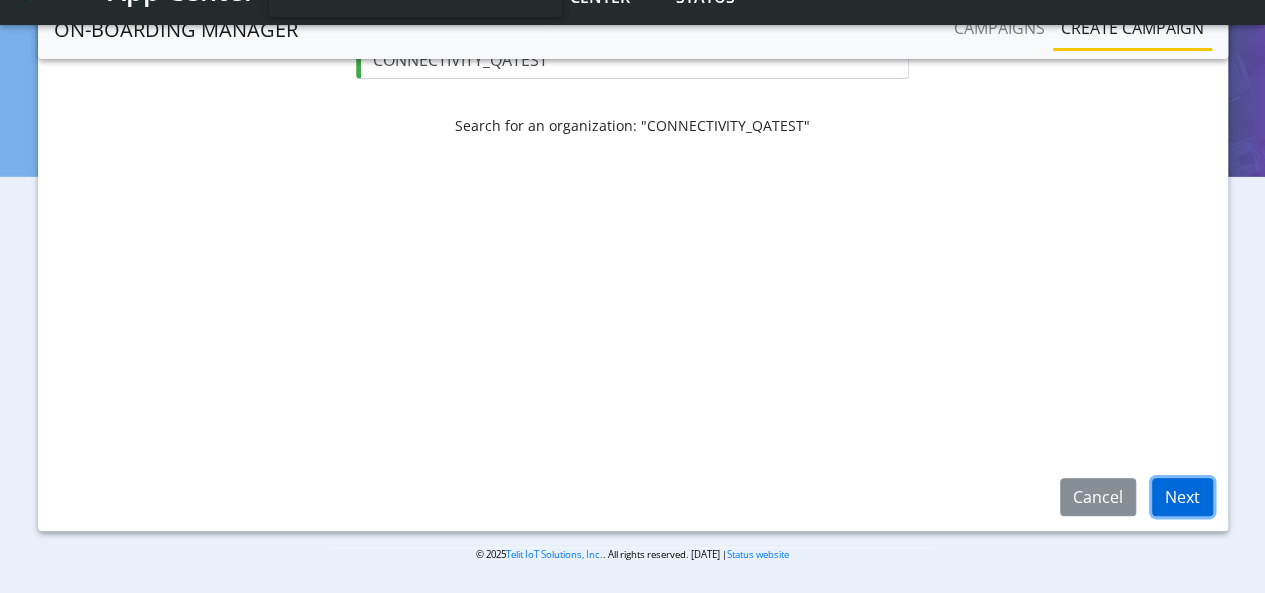 click on "Next" at bounding box center [1182, 497] 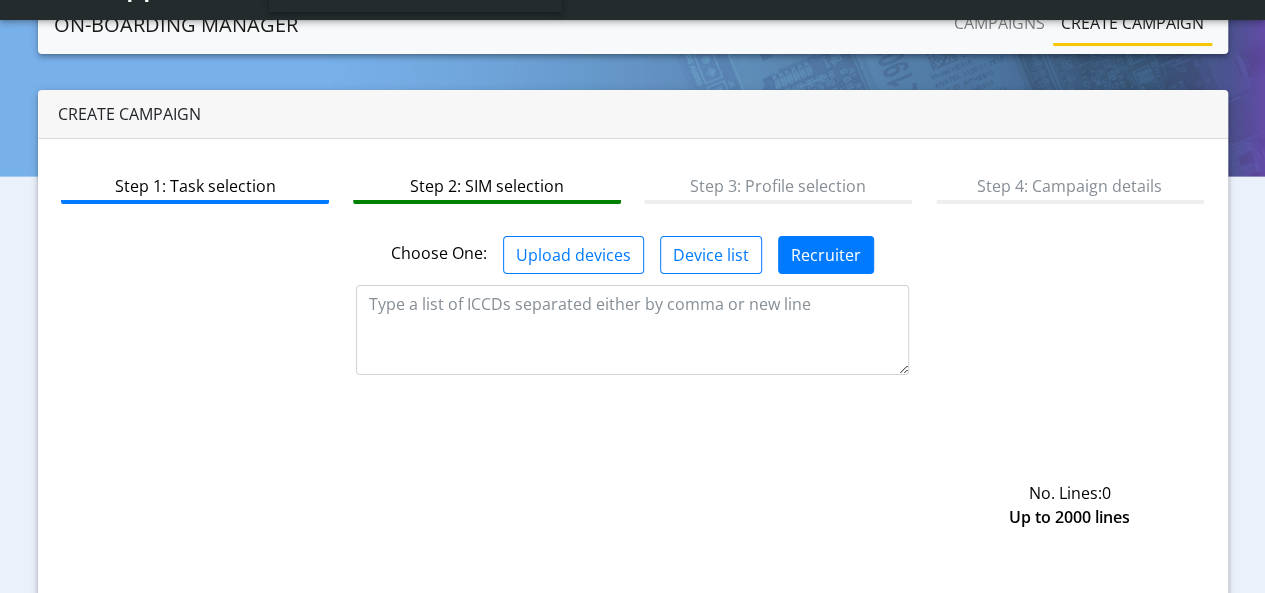 scroll, scrollTop: 0, scrollLeft: 0, axis: both 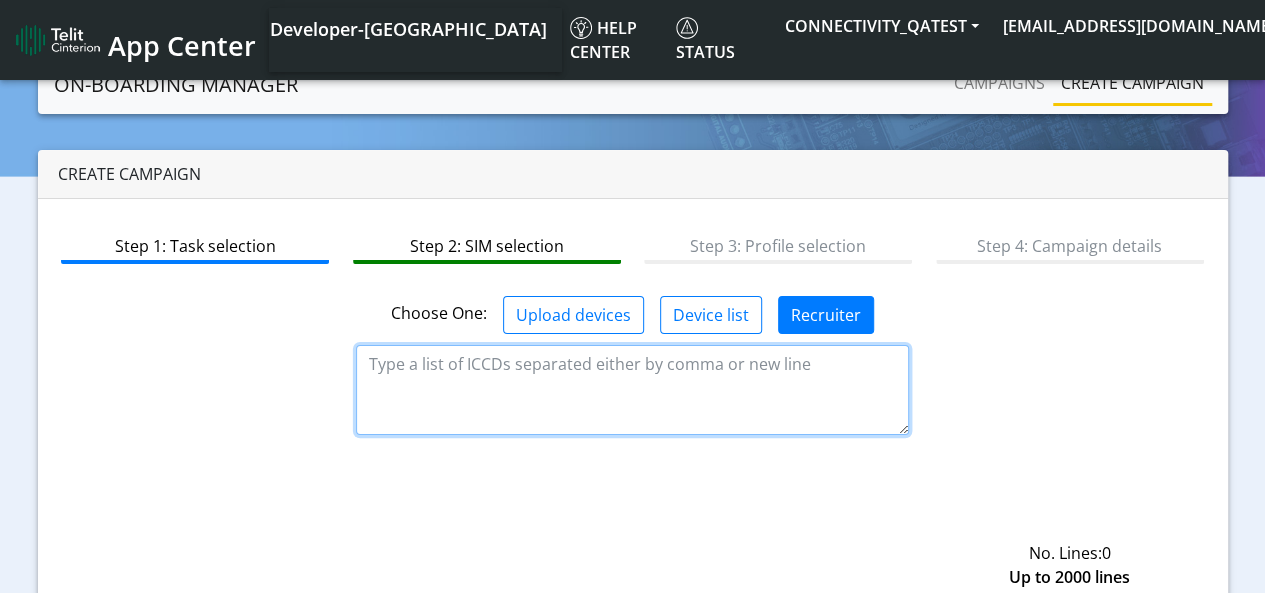 click at bounding box center (632, 390) 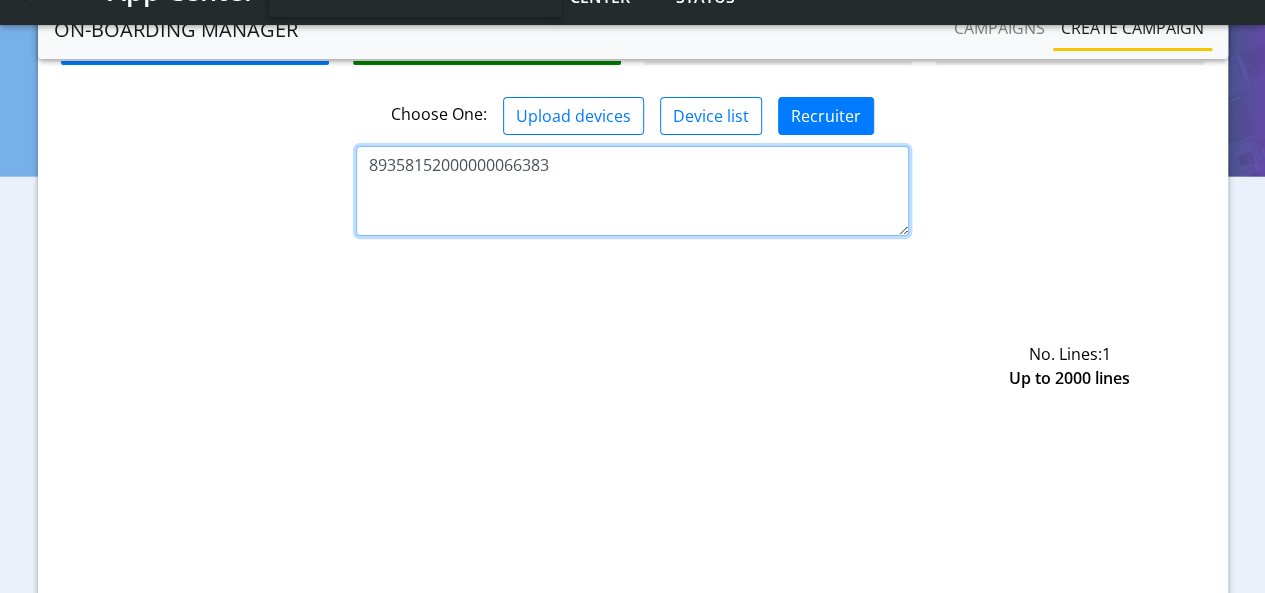 scroll, scrollTop: 284, scrollLeft: 0, axis: vertical 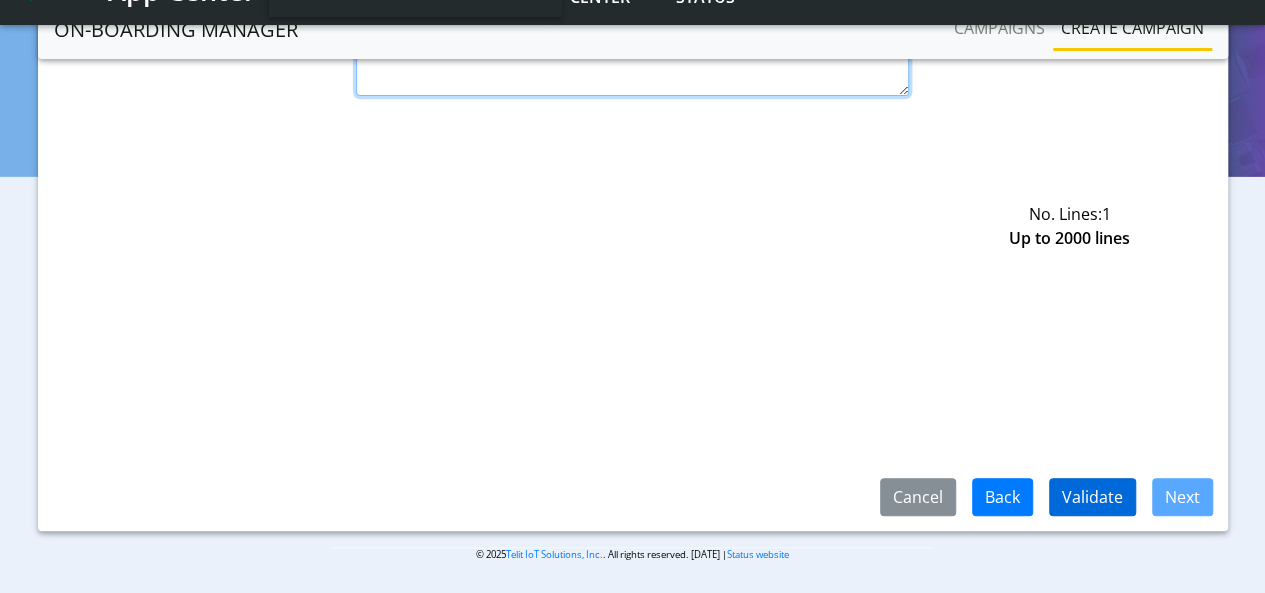 type on "89358152000000066383" 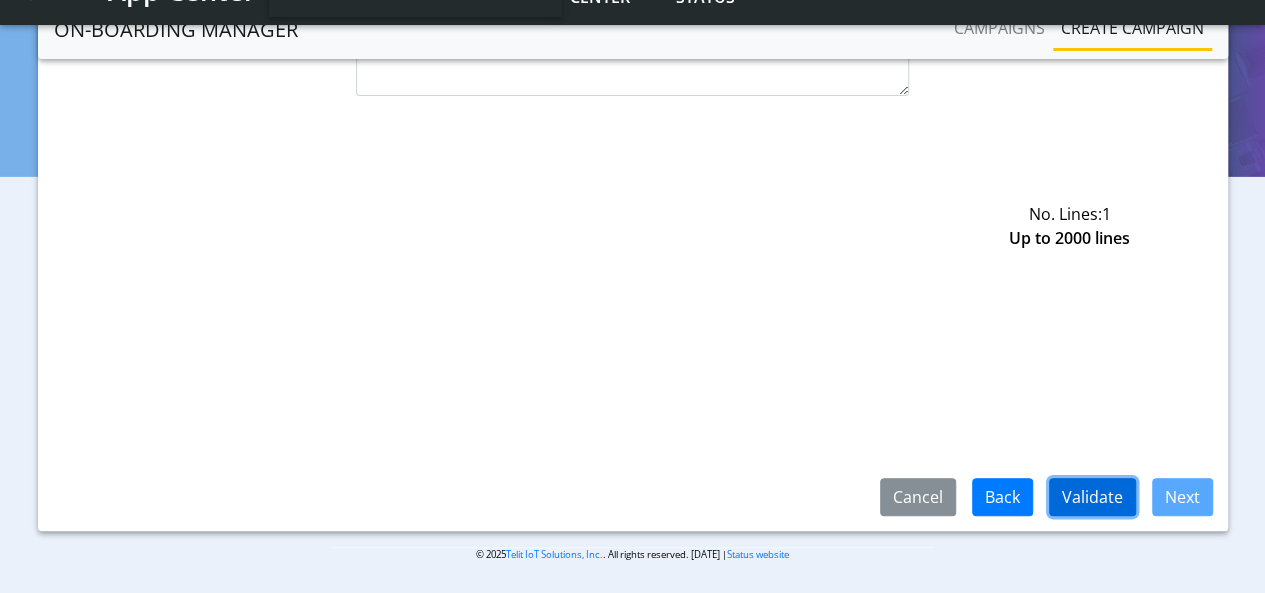 click on "Validate" at bounding box center [1092, 497] 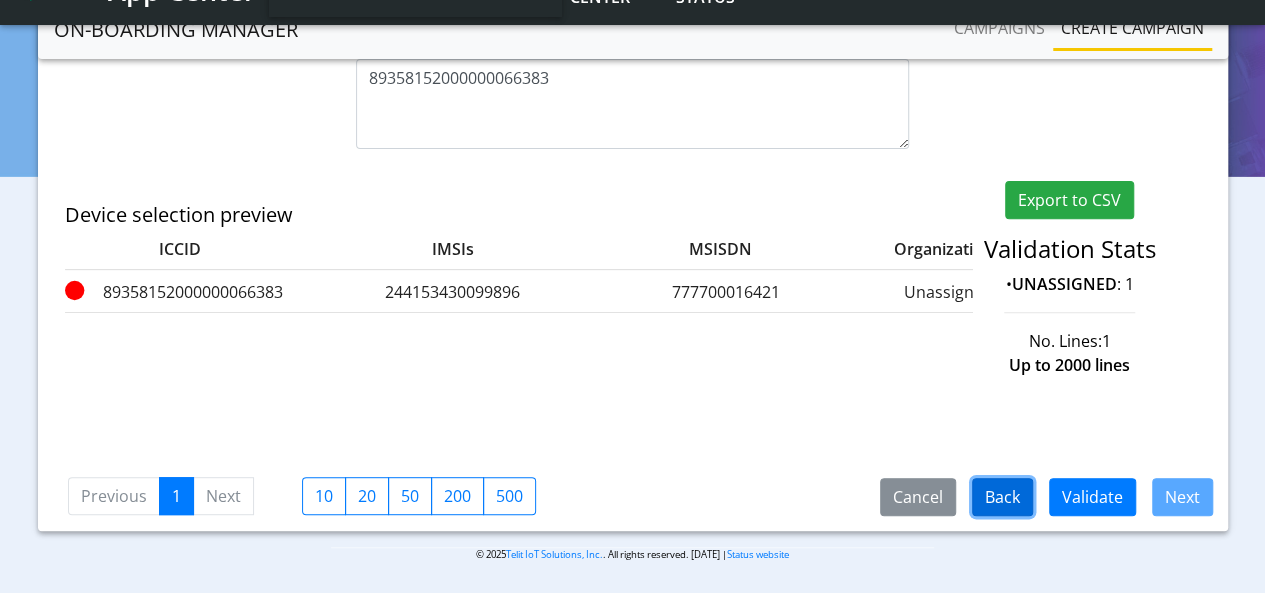 click on "Back" 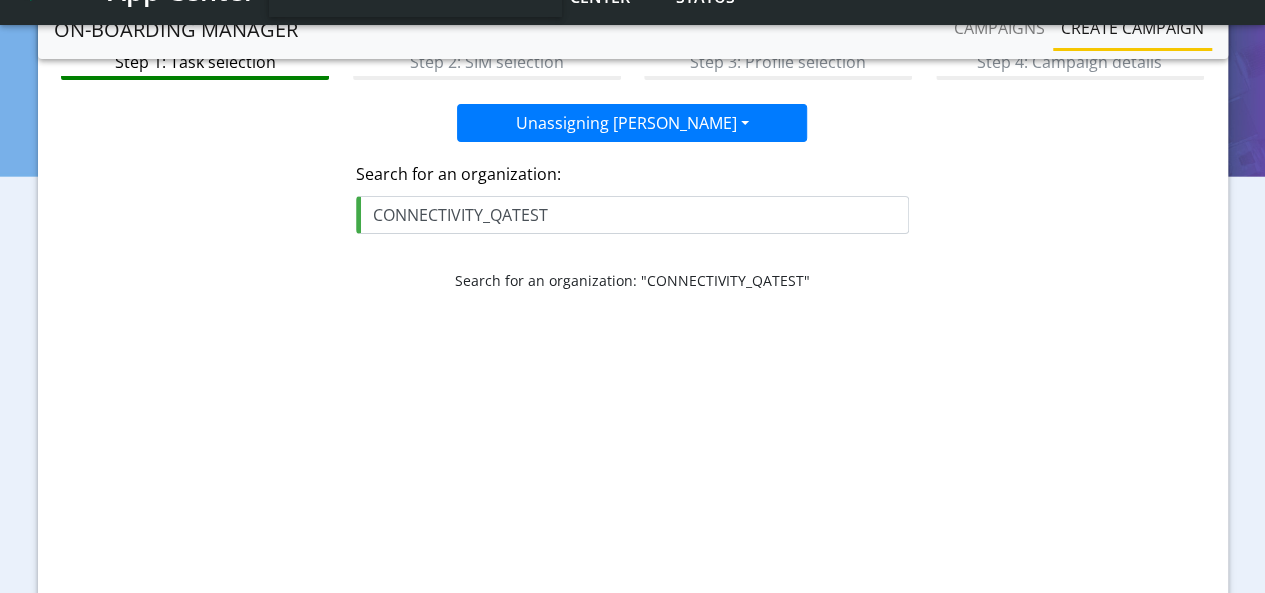 scroll, scrollTop: 284, scrollLeft: 0, axis: vertical 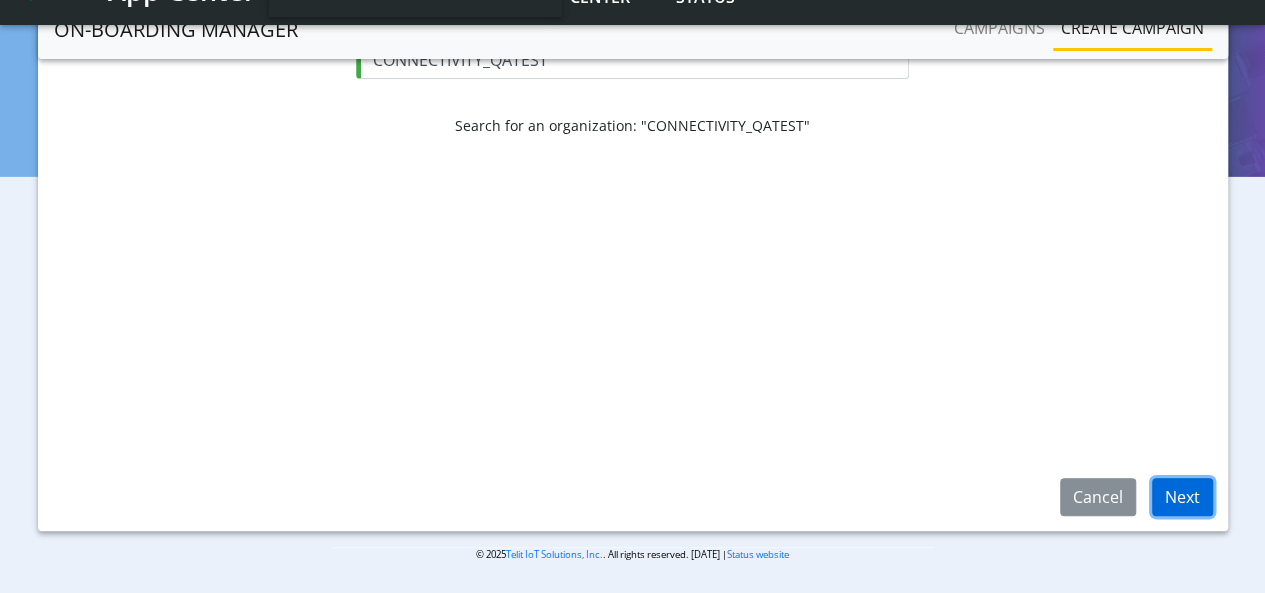 click on "Next" at bounding box center [1182, 497] 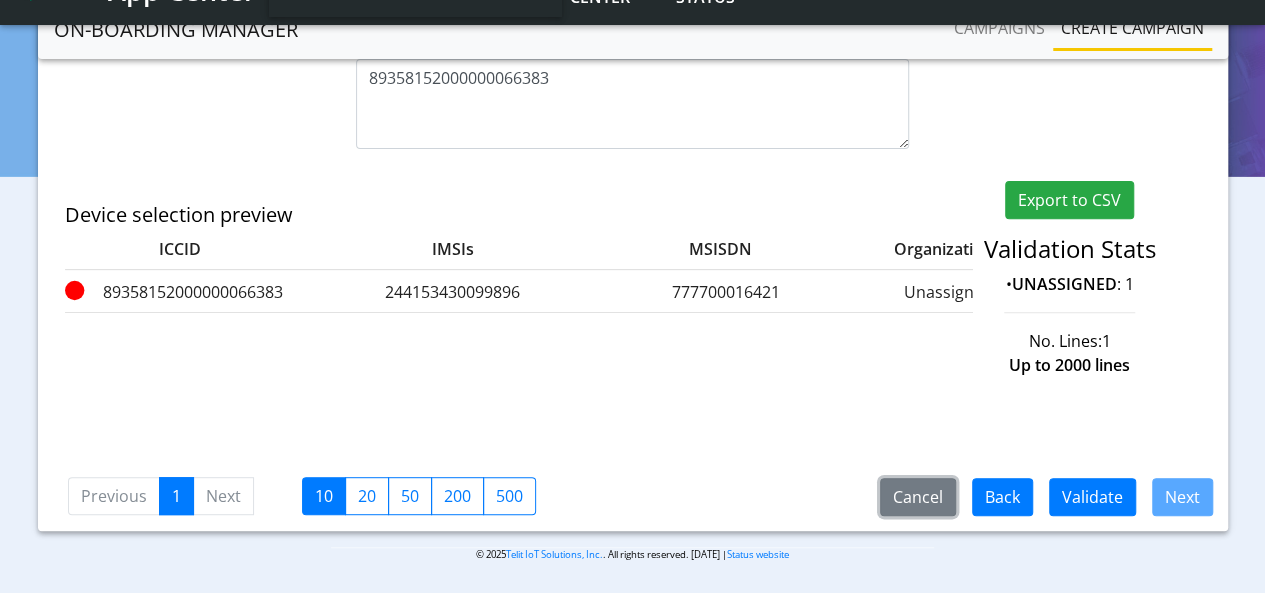 click on "Cancel" 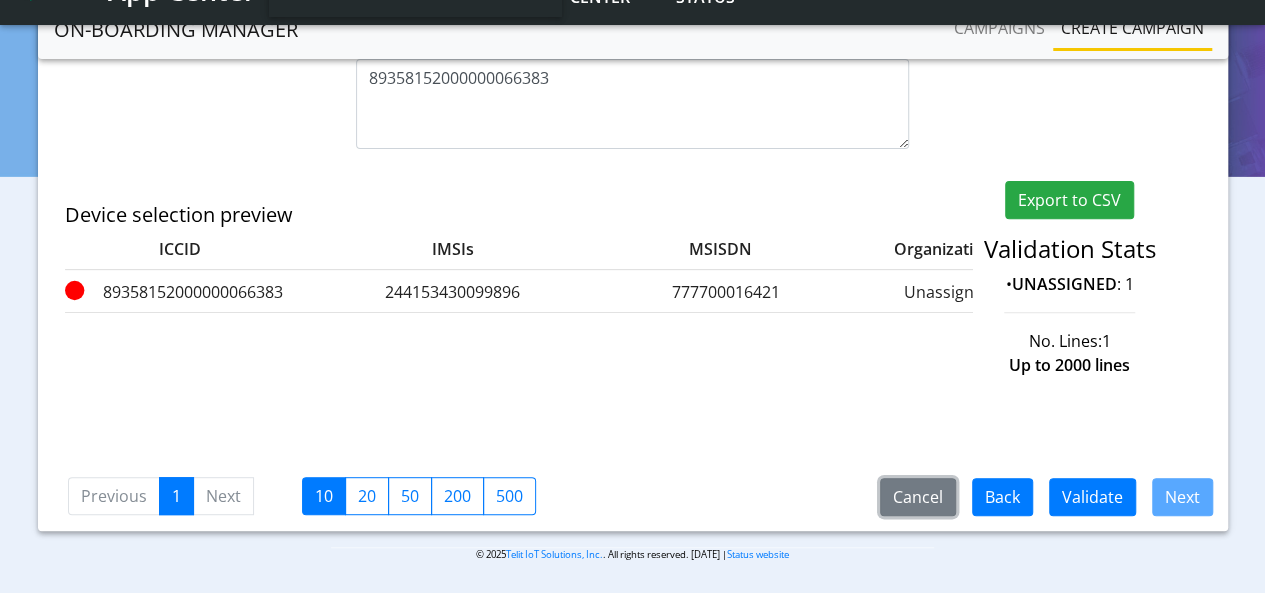 click on "Cancel" 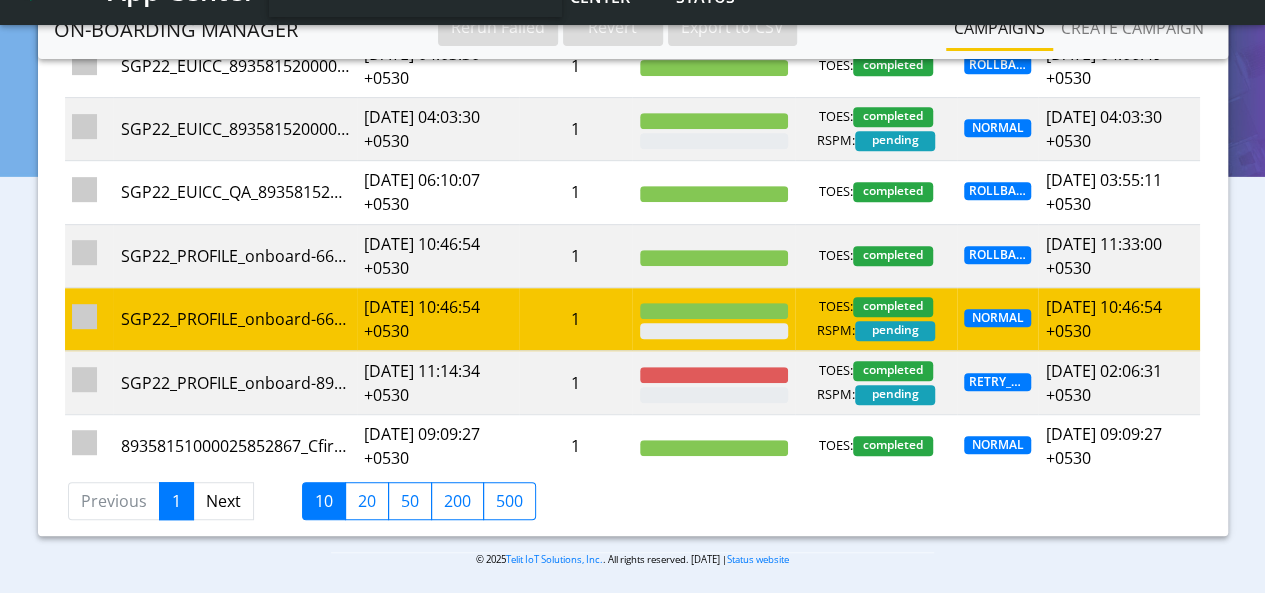 scroll, scrollTop: 0, scrollLeft: 0, axis: both 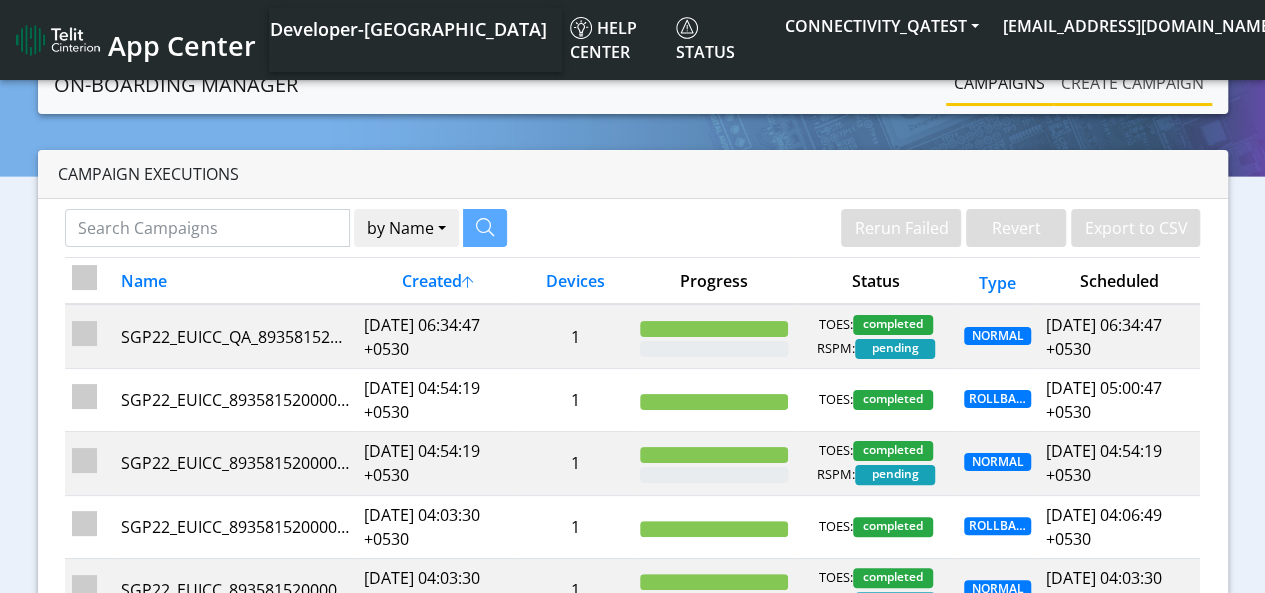click on "Create campaign" 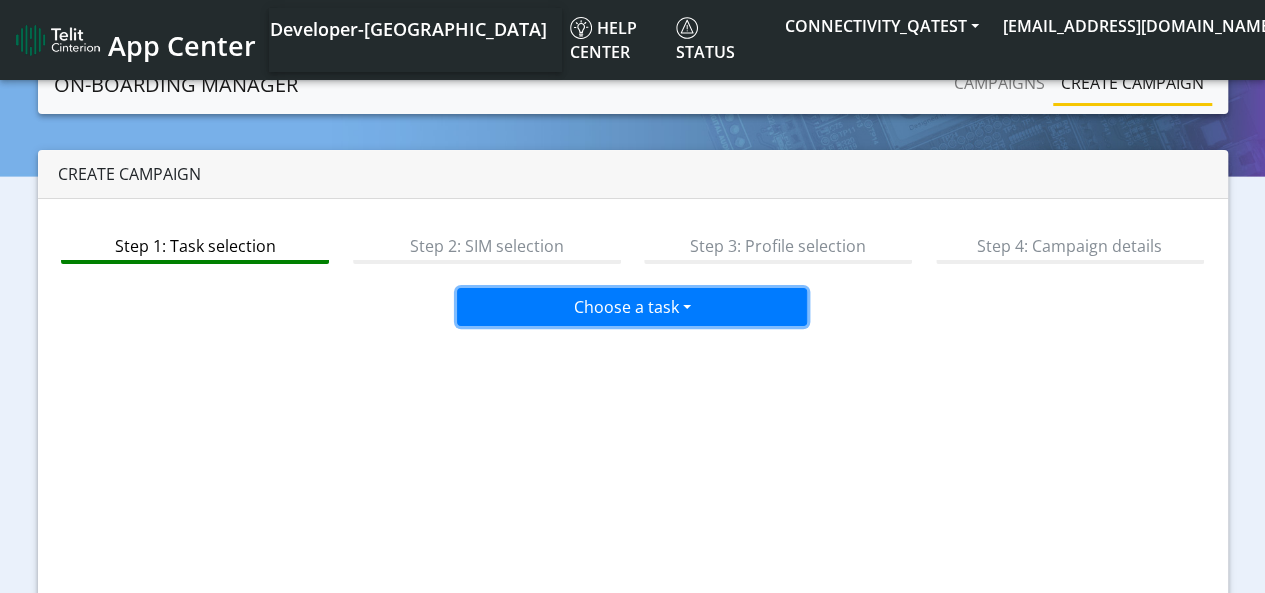 click on "Choose a task" at bounding box center (632, 307) 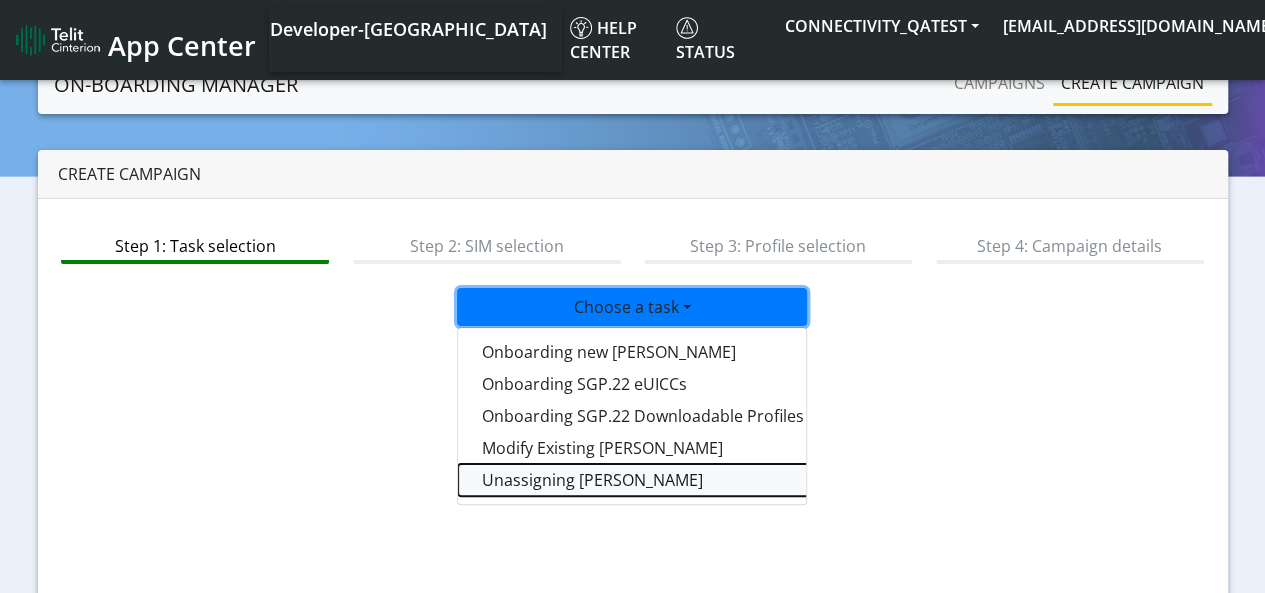 click on "Unassigning [PERSON_NAME]" at bounding box center [708, 480] 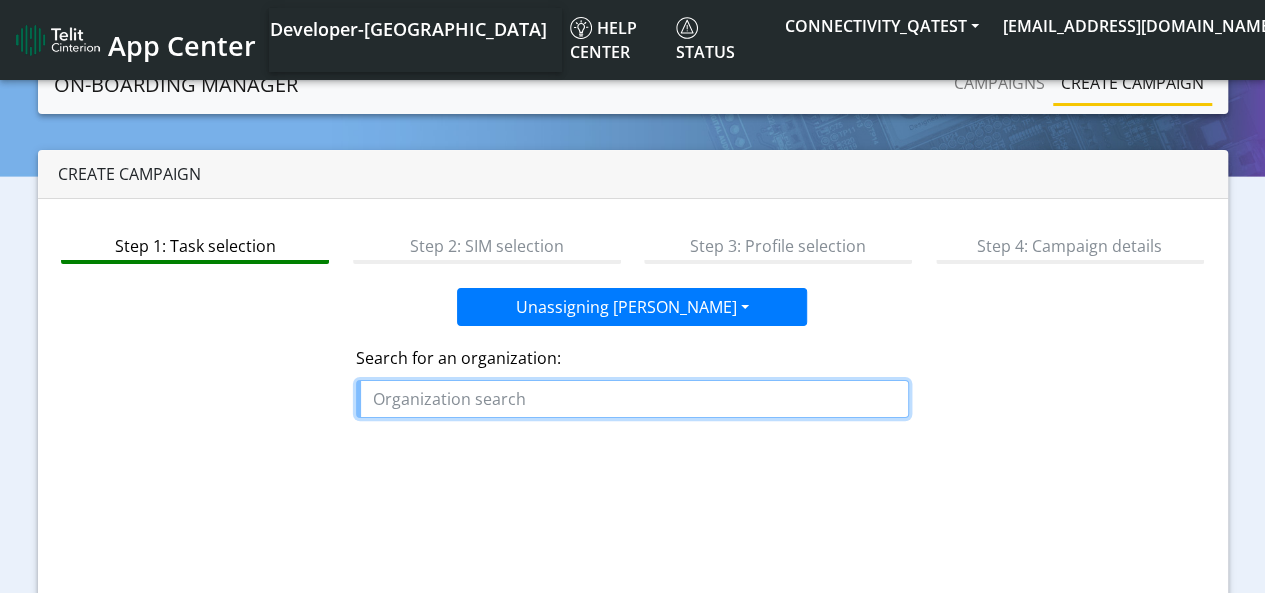 click at bounding box center (632, 399) 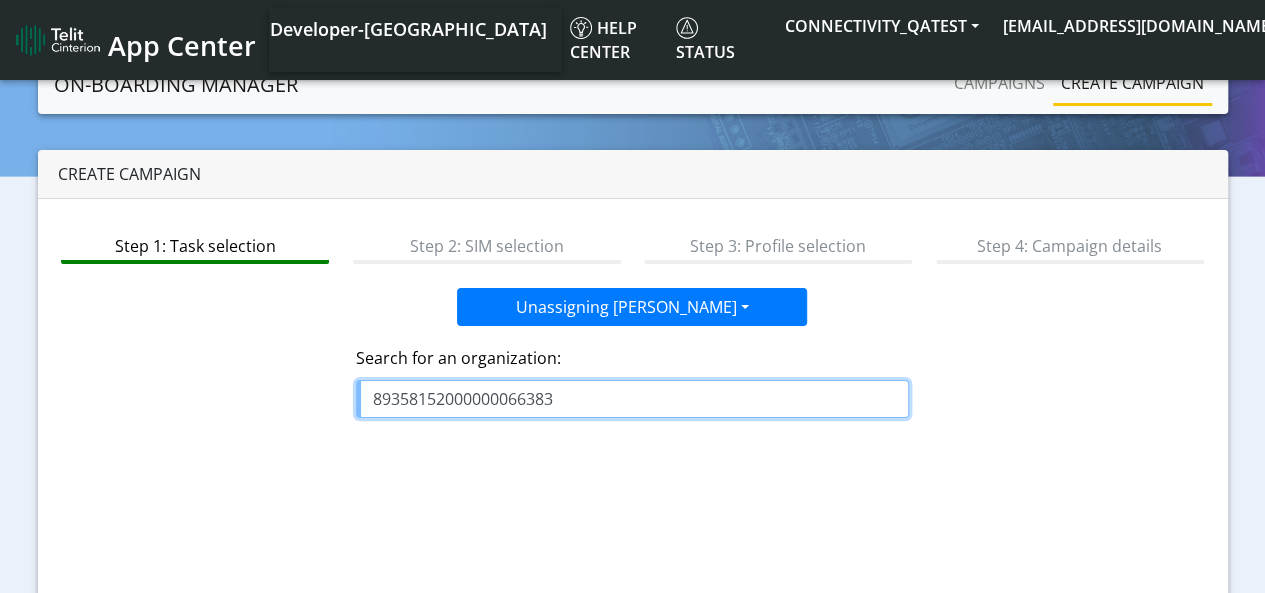 drag, startPoint x: 592, startPoint y: 402, endPoint x: 208, endPoint y: 390, distance: 384.18747 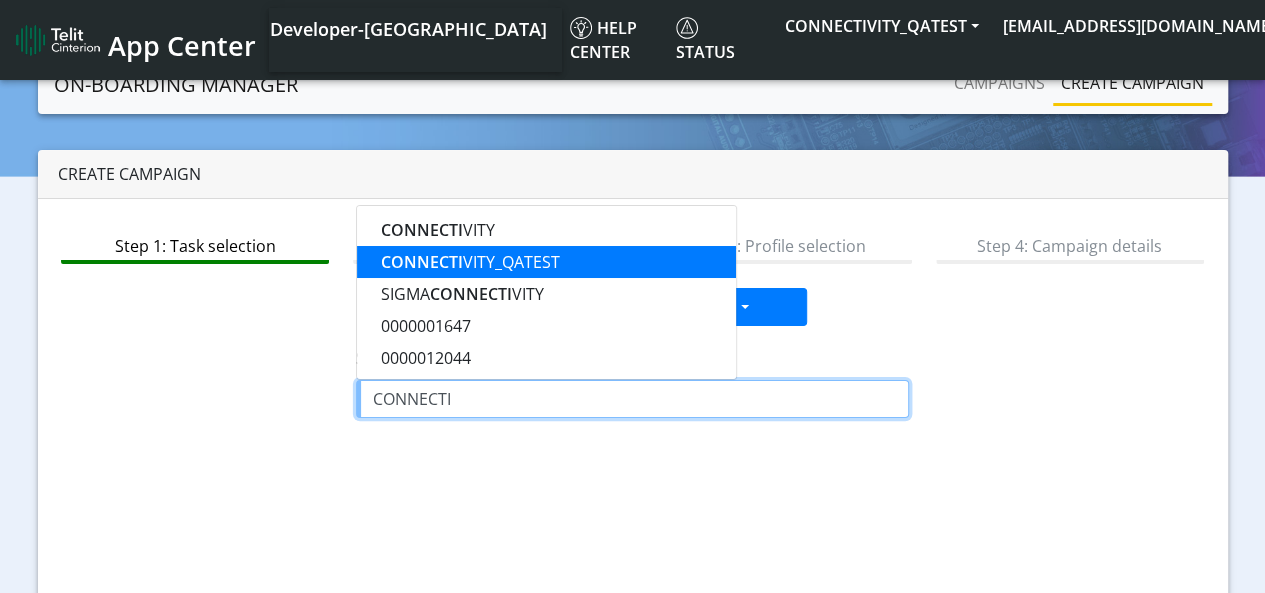 click on "CONNECTI VITY_QATEST" at bounding box center [546, 262] 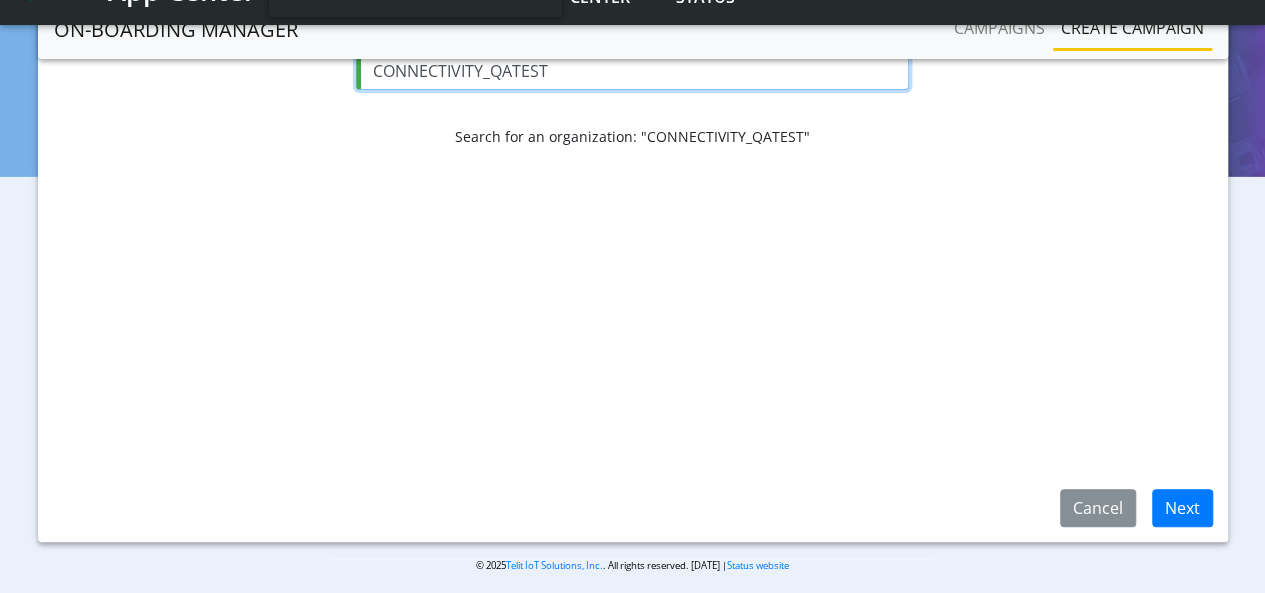 scroll, scrollTop: 284, scrollLeft: 0, axis: vertical 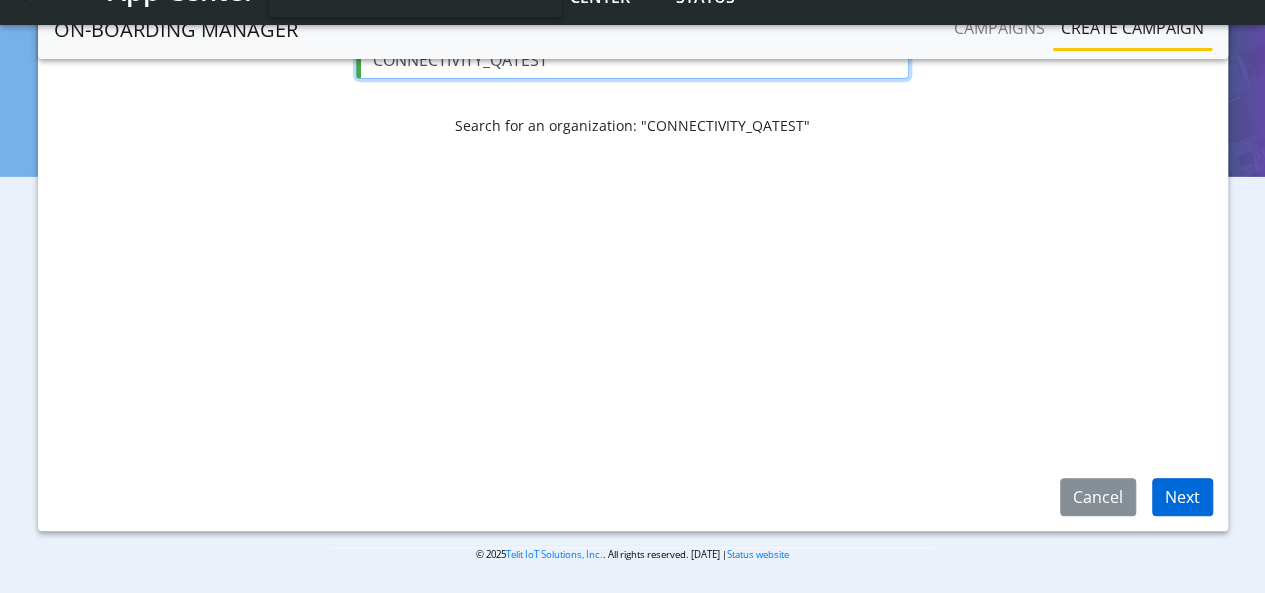 type on "CONNECTIVITY_QATEST" 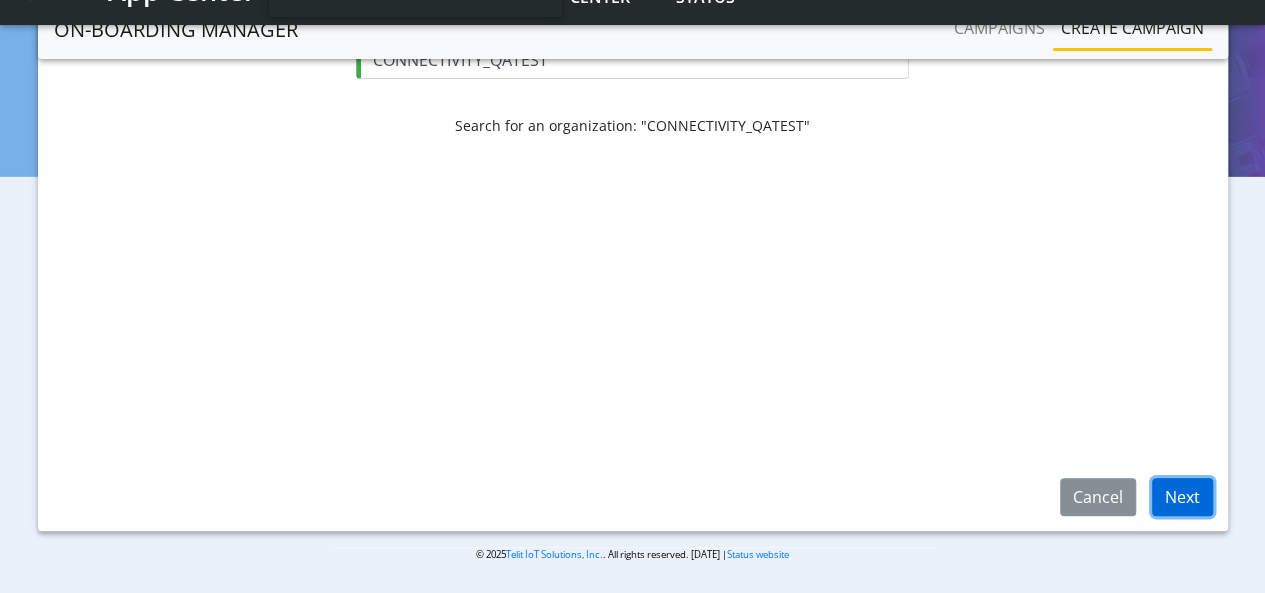 click on "Next" at bounding box center [1182, 497] 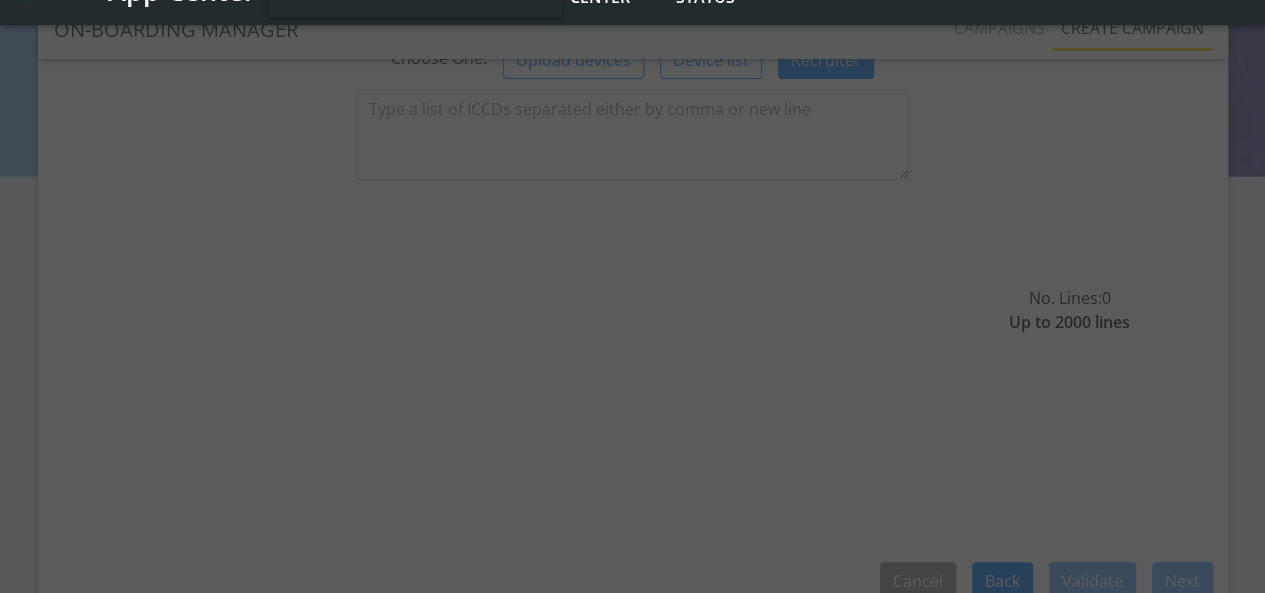 scroll, scrollTop: 84, scrollLeft: 0, axis: vertical 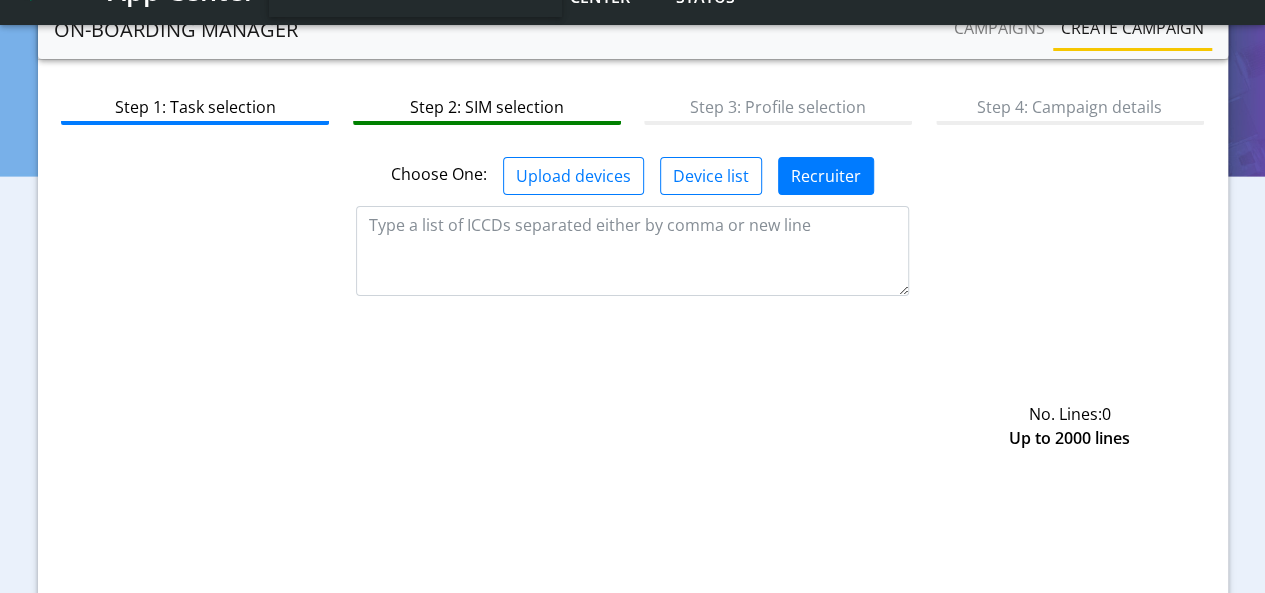 click on "Choose One:  Upload devices   Device list   Recruiter   No. Lines:  0   Up to 2000 lines  Upload device list Filter by  ICCID   IMSIs   Search   Export to CSV   Please upload a CSV and click validate on the bottom (Maximum of 10k SIMs allowed to Upload) Example CSV format:                 iccid
"8935711001000017100"
"8935711001000017101"
Cancel   Back   Validate   Next" 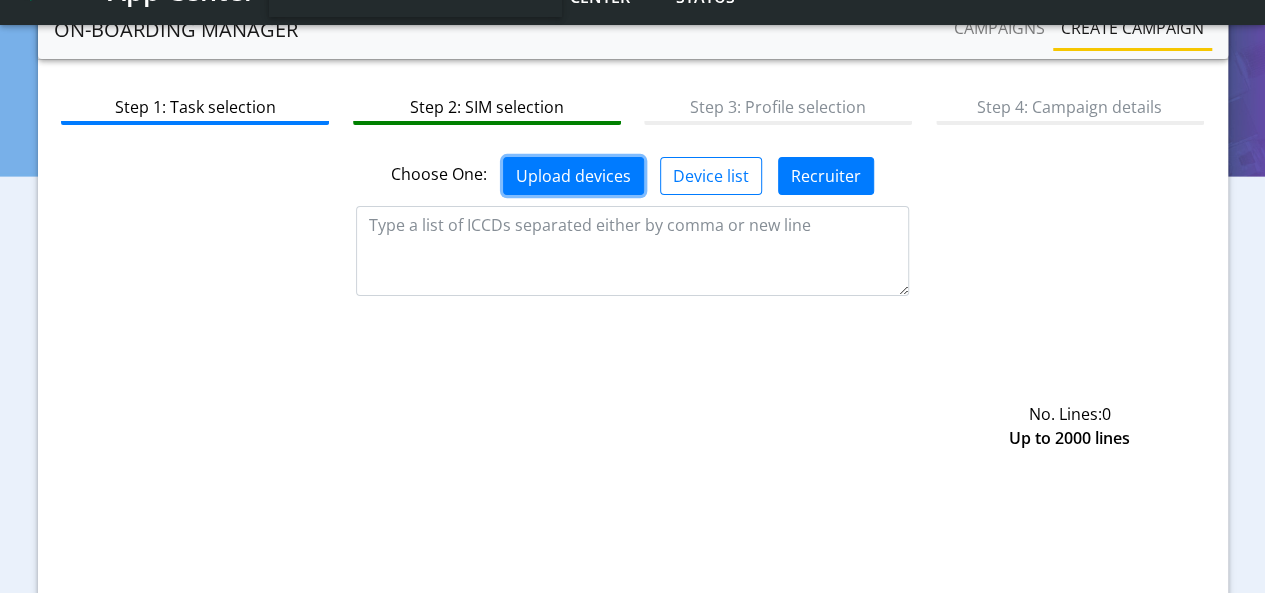 click on "Upload devices" at bounding box center [573, 176] 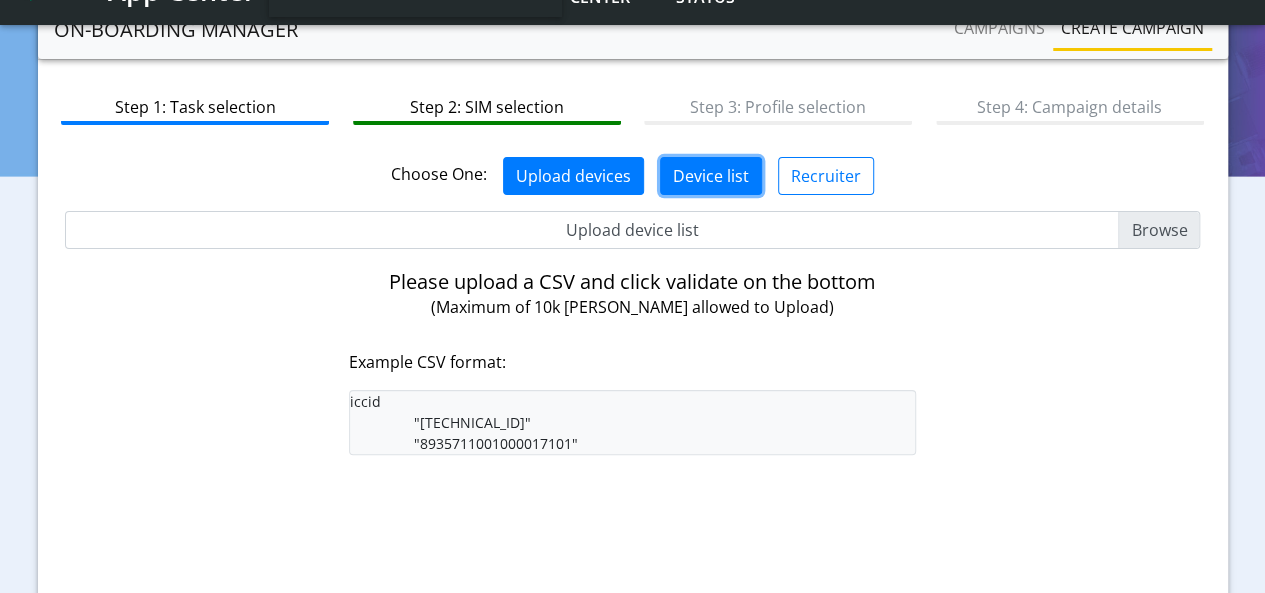 click on "Device list" at bounding box center [711, 176] 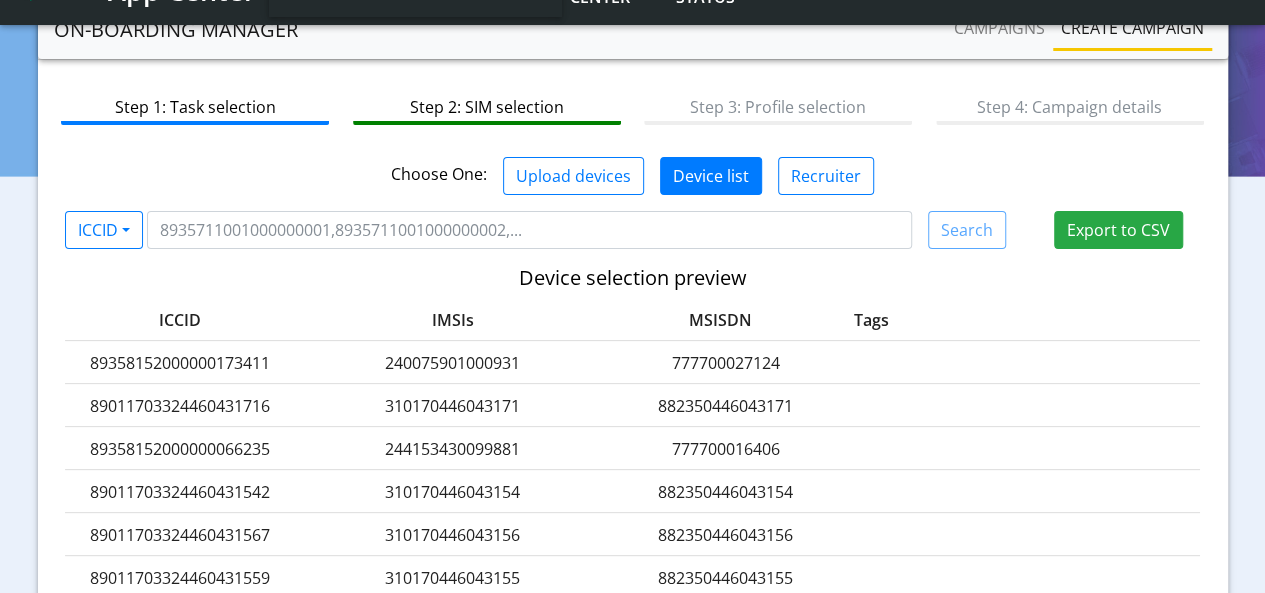 click on "Choose One:  Upload devices   Device list   Recruiter   No. Lines:  0   Up to 2000 lines  Upload device list ICCID  ICCID   IMSIs   Search   Export to CSV   Device selection preview  ICCID IMSIs MSISDN Tags  89358152000000173411  240075901000931 777700027124  89011703324460431716  310170446043171 882350446043171  89358152000000066235  244153430099881 777700016406  89011703324460431542  310170446043154 882350446043154  89011703324460431567  310170446043156 882350446043156  89011703324460431559  310170446043155 882350446043155  89358152000000928715  240075905488329 777700503329  89358152000000928574  240075905488315 777700503315  89011703324460431708  310170446043170 882350446043170  89358152000000928699  240075905488327 777700503327  Please upload a CSV and click validate on the bottom (Maximum of 10k SIMs allowed to Upload) Example CSV format:                 iccid
"8935711001000017100"
"8935711001000017101"
Cancel   Back   Validate   Next  Previous 1 Next  10" 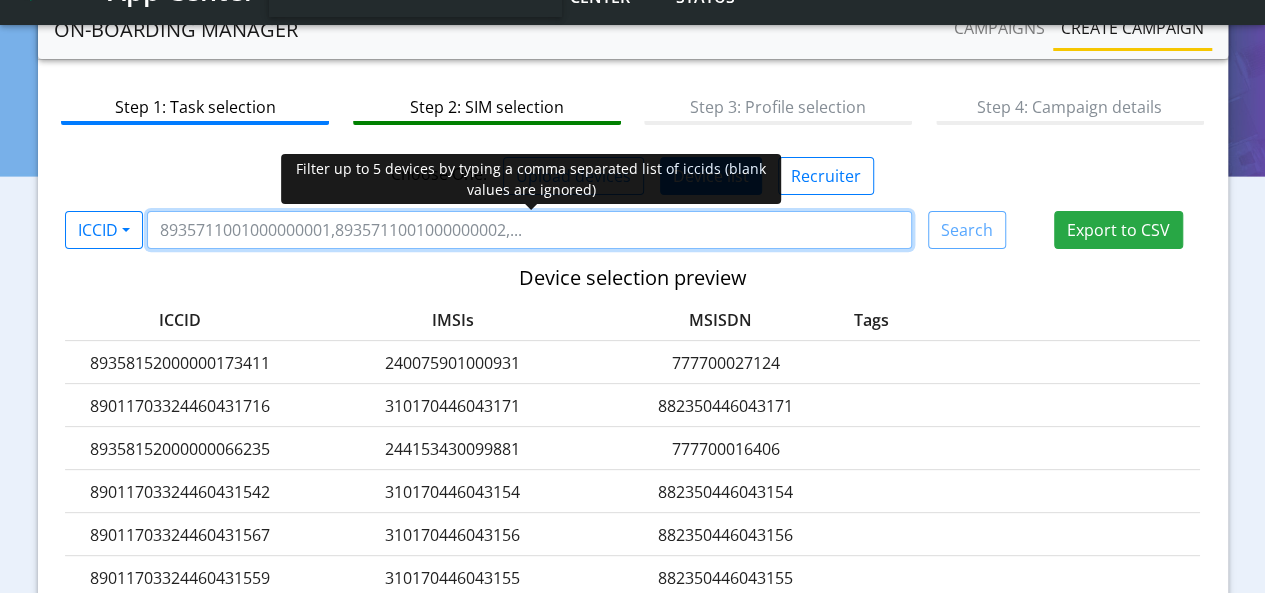 click at bounding box center [529, 230] 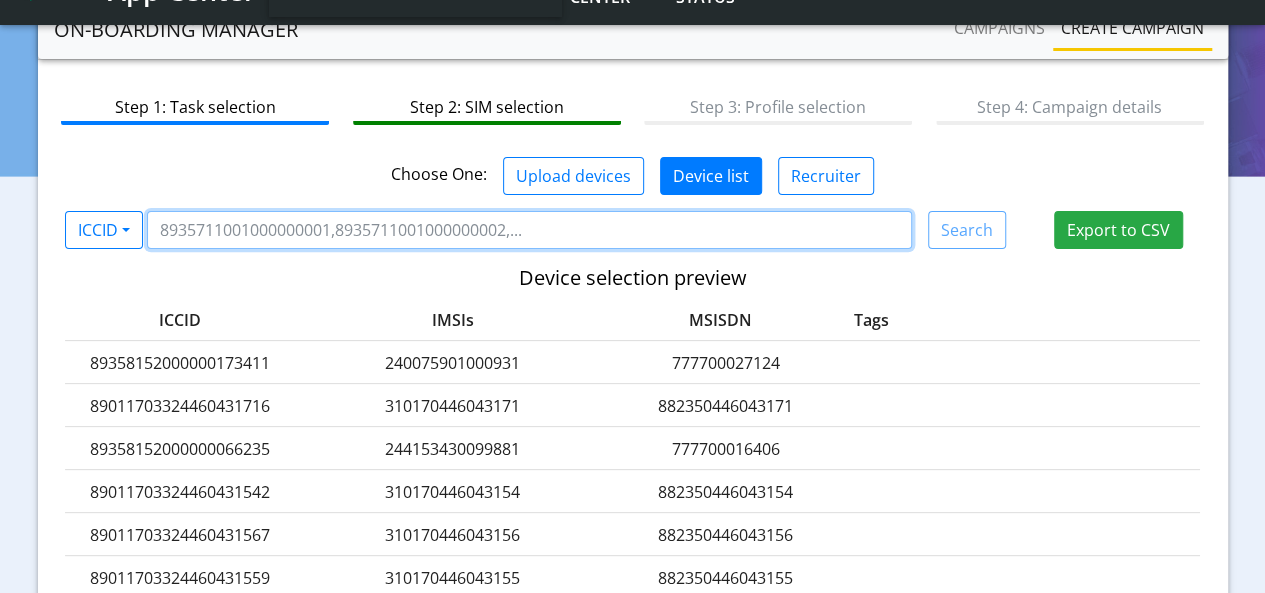 paste on "89358152000000066383" 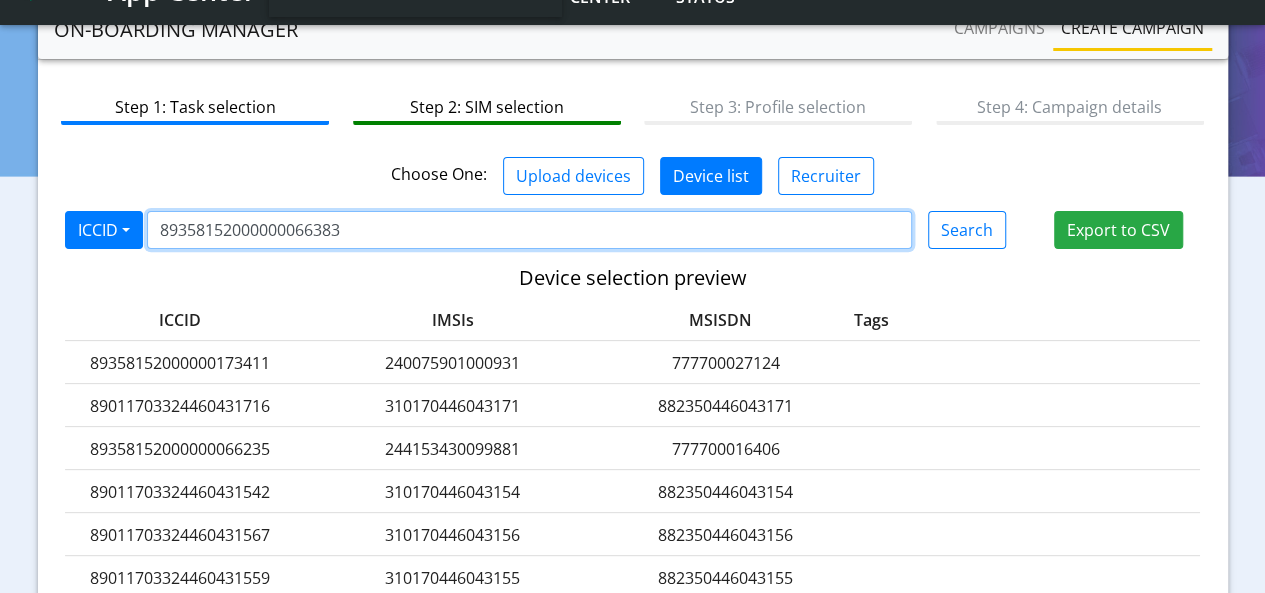 type on "89358152000000066383" 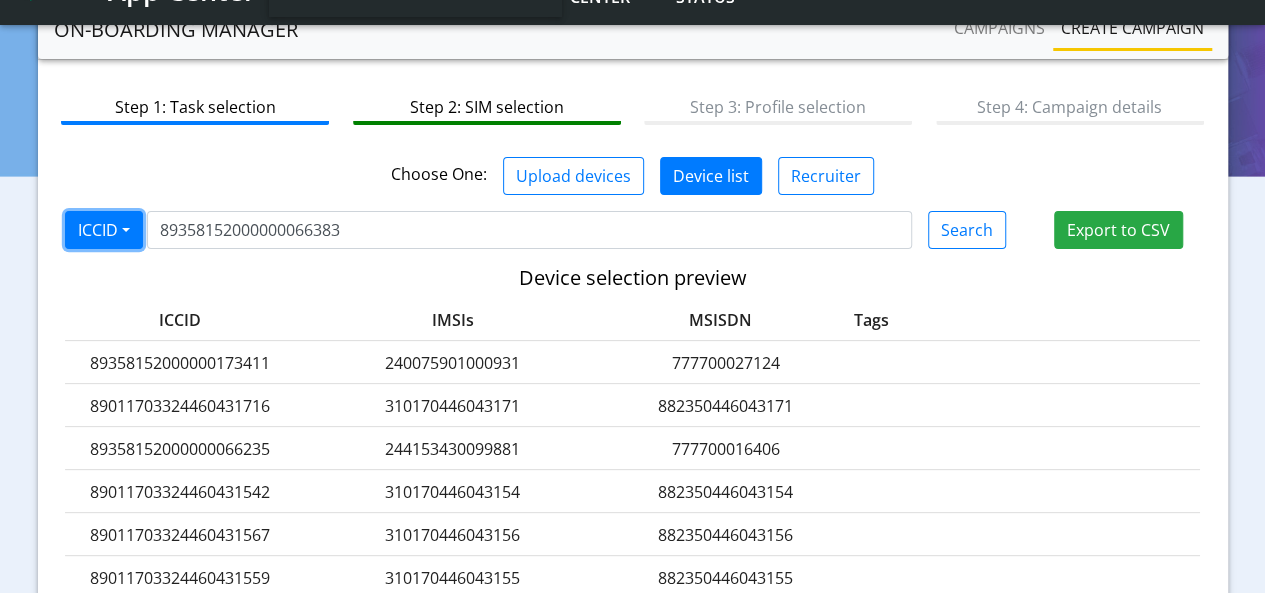 click on "ICCID" at bounding box center [104, 230] 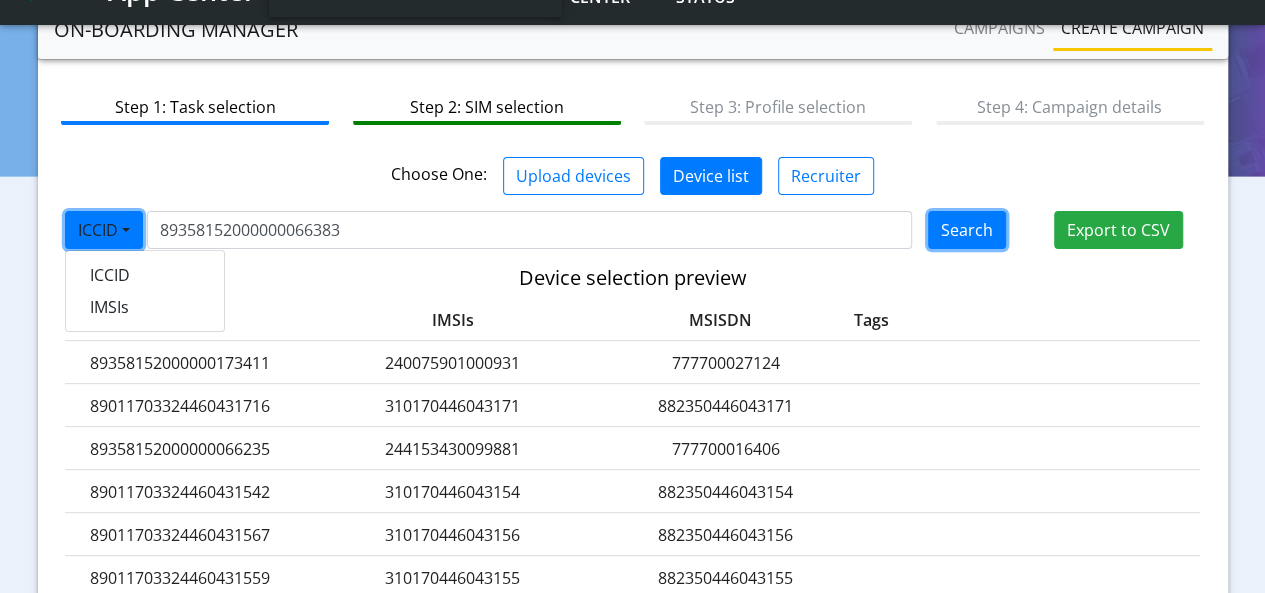 click on "Search" 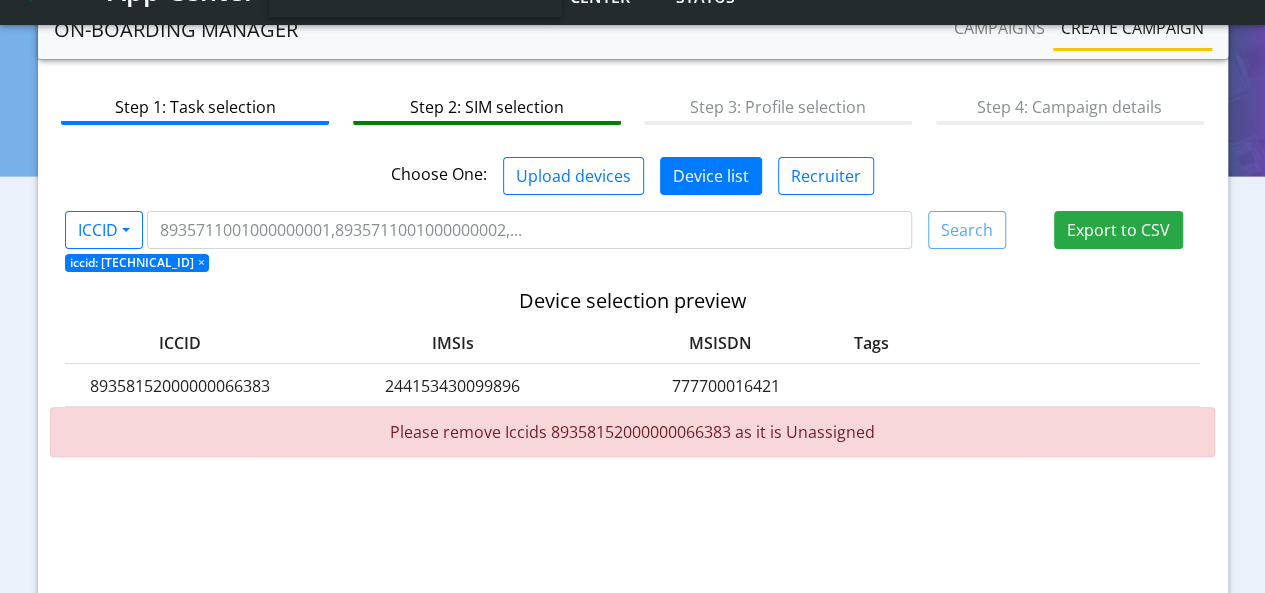 click on "244153430099896" 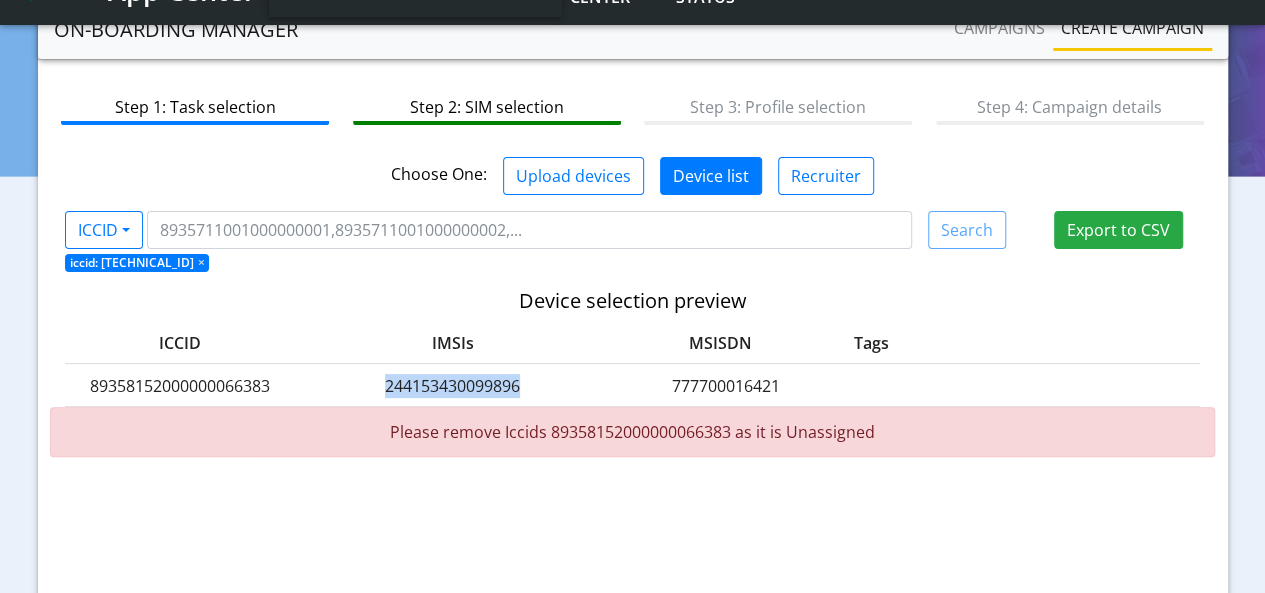 click on "244153430099896" 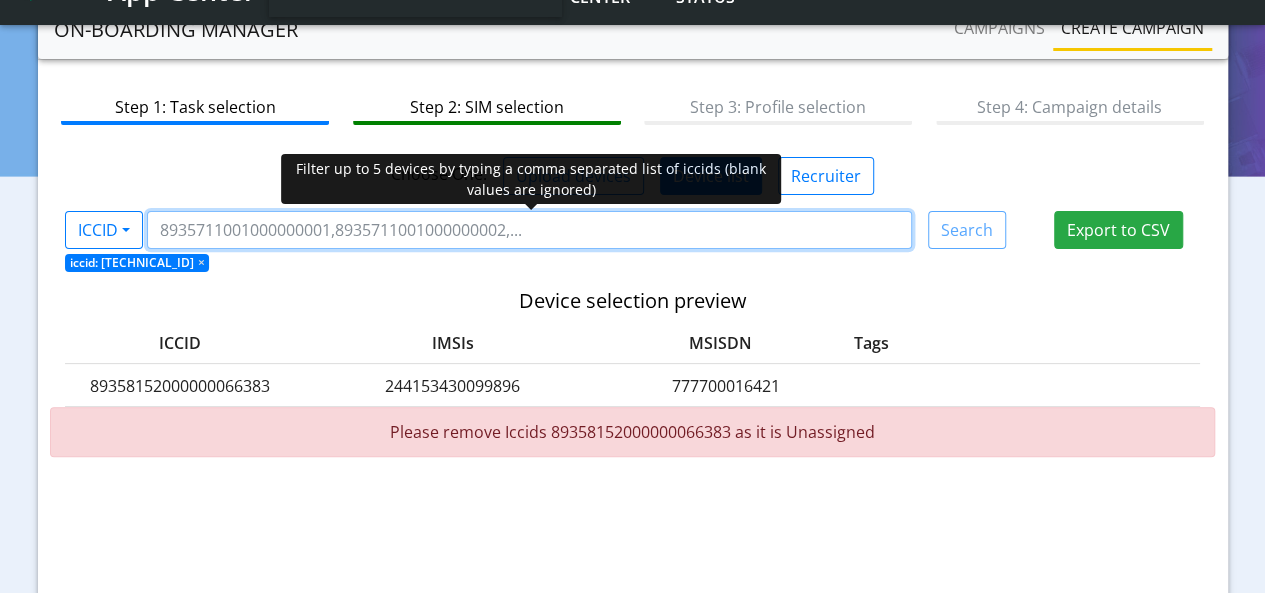 click at bounding box center (529, 230) 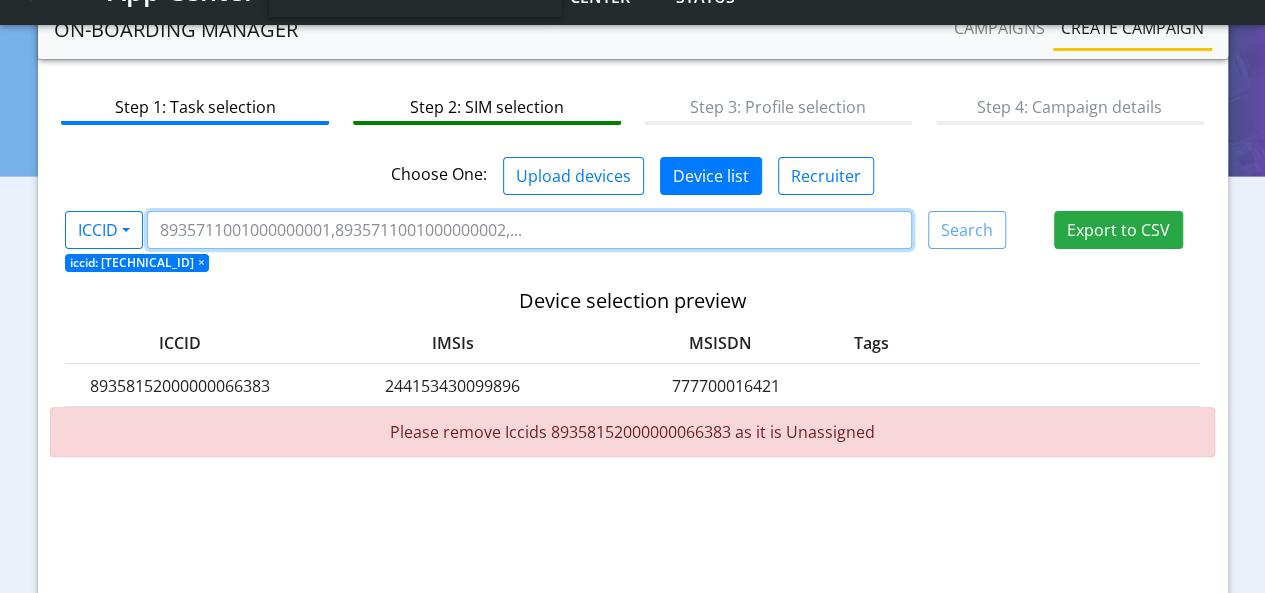 paste on "244153430099896" 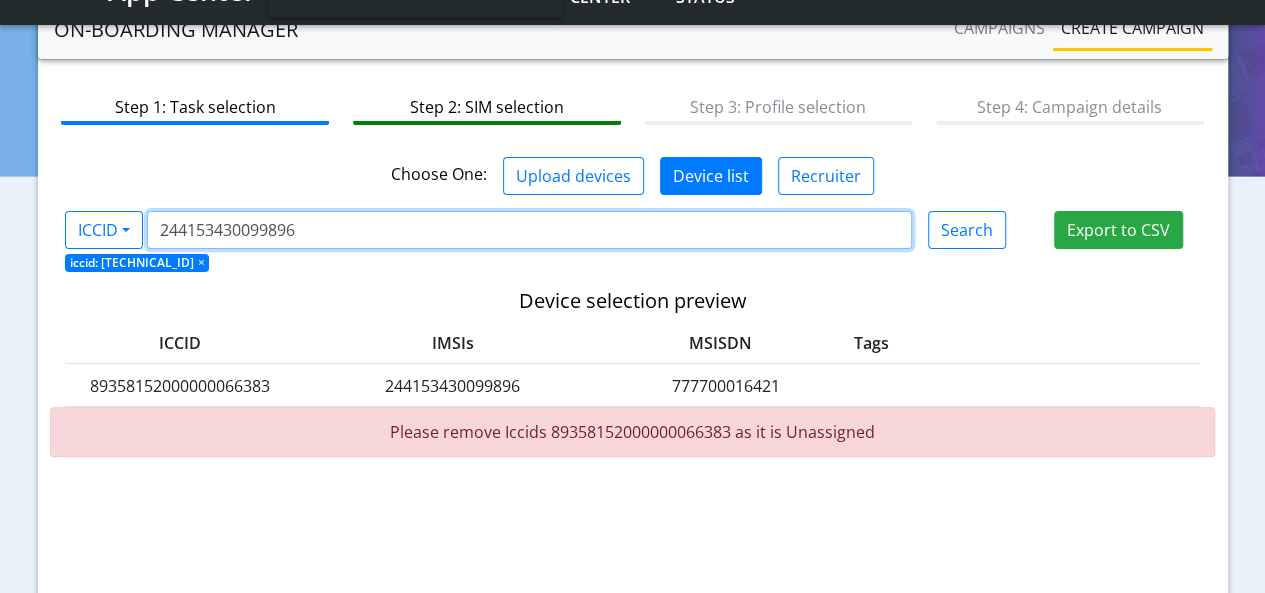 type on "244153430099896" 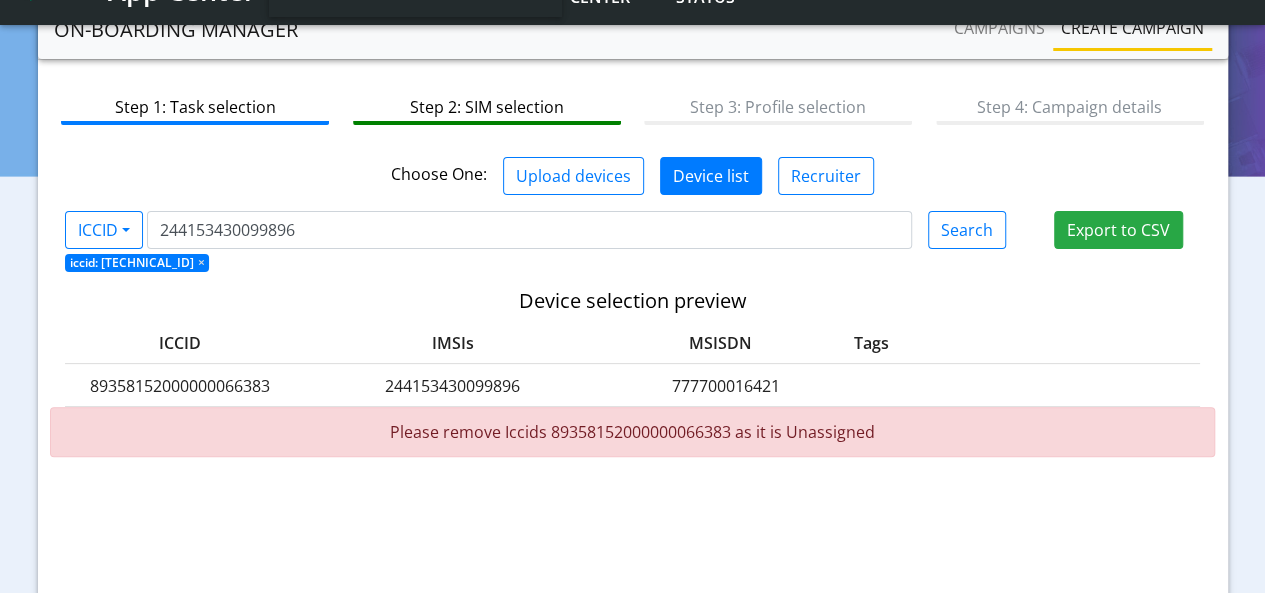 click on "iccid: 89358152000000066383  ×" 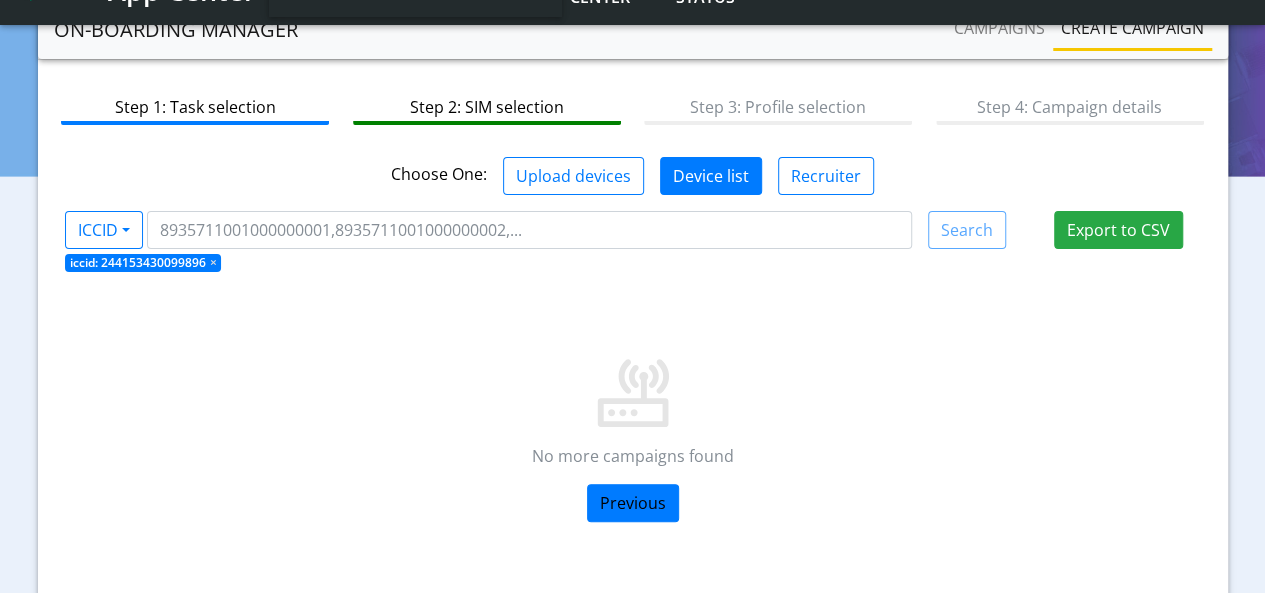 click on "iccid: 244153430099896  ×" 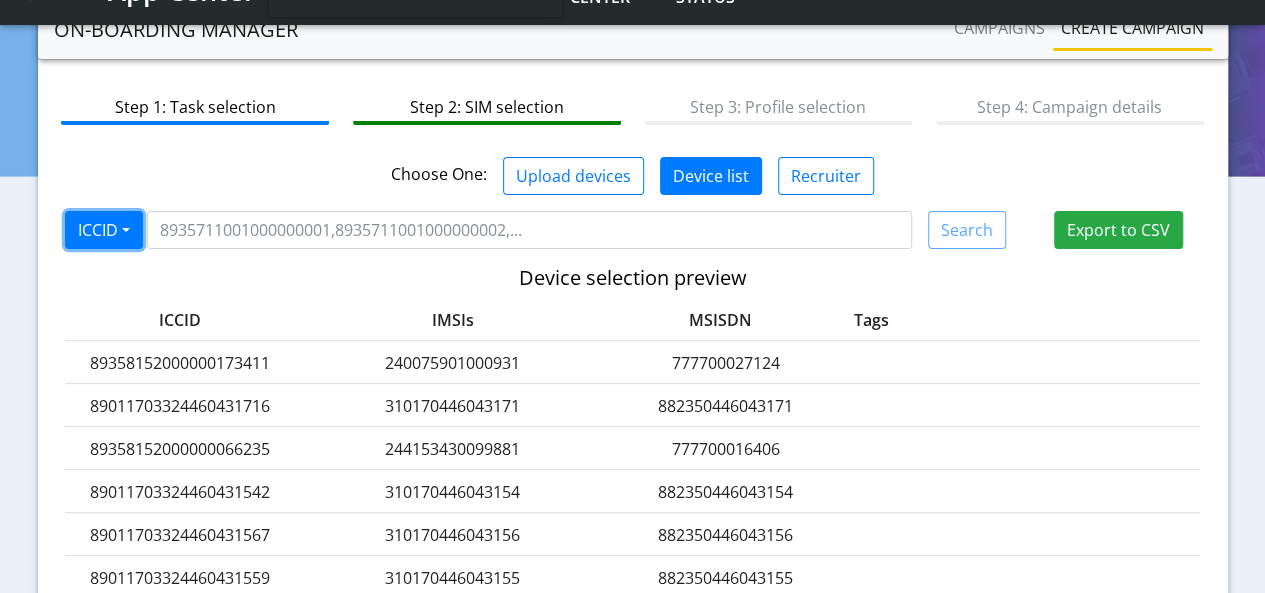 click on "ICCID" at bounding box center [104, 230] 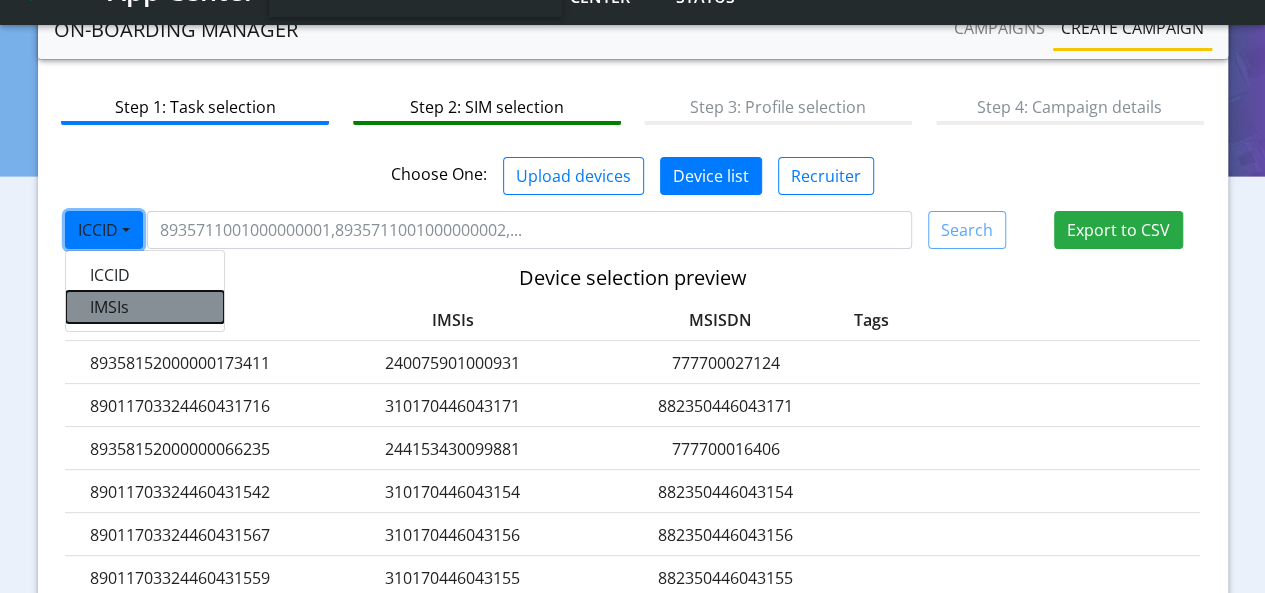 click on "IMSIs" 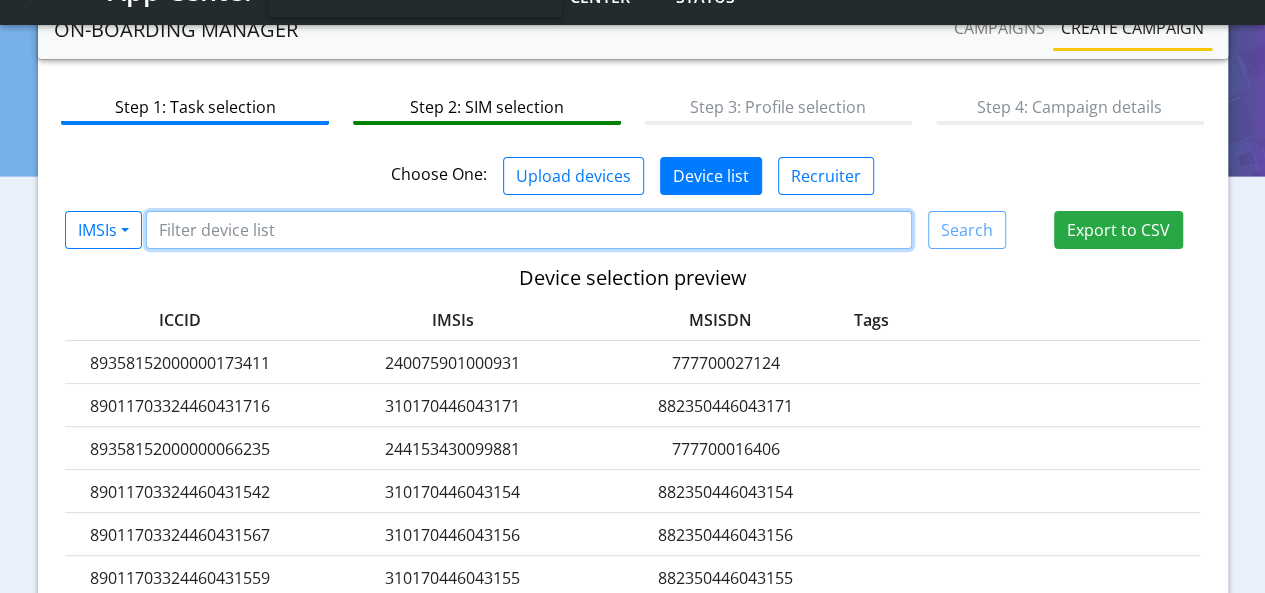 click at bounding box center (529, 230) 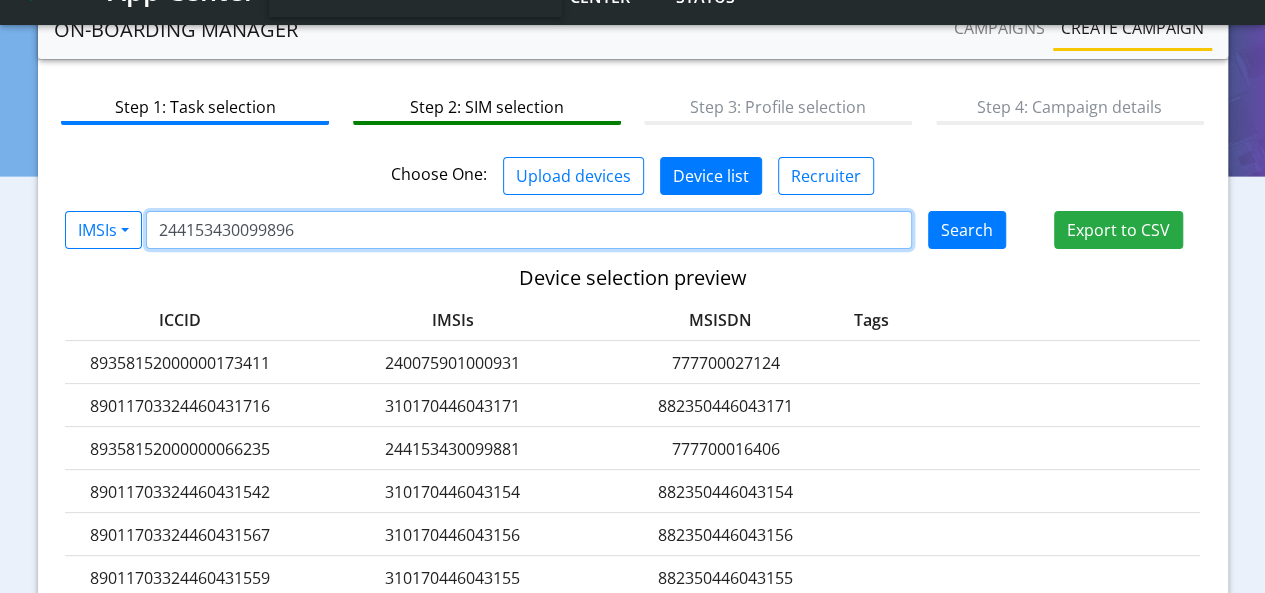 type on "244153430099896" 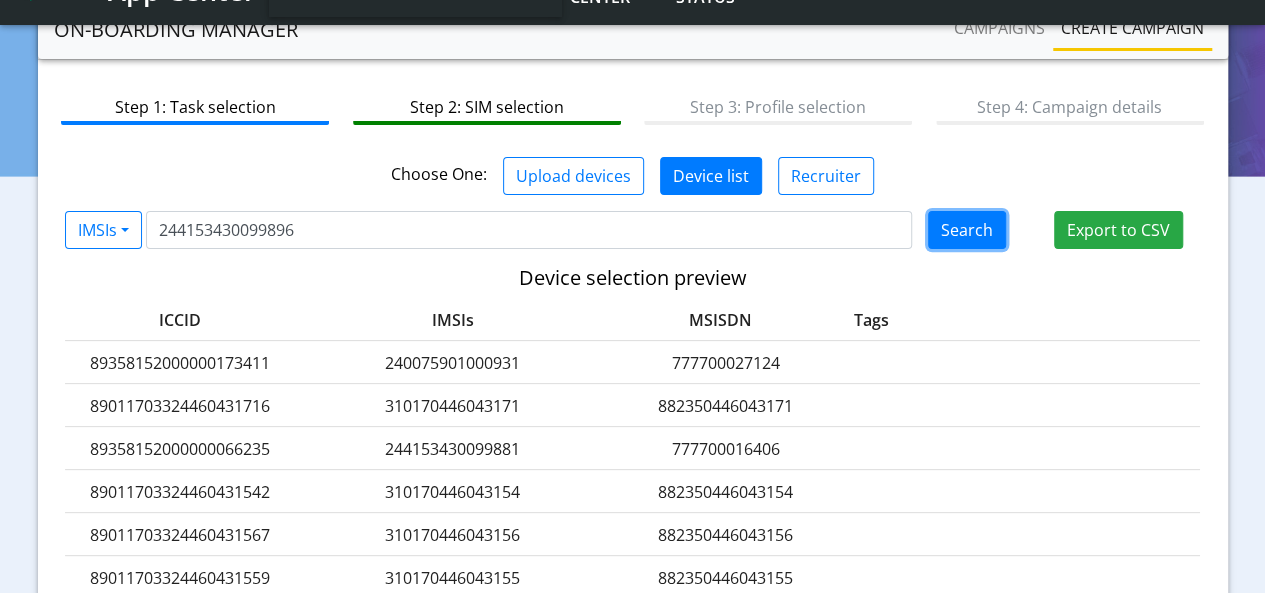 click on "Search" 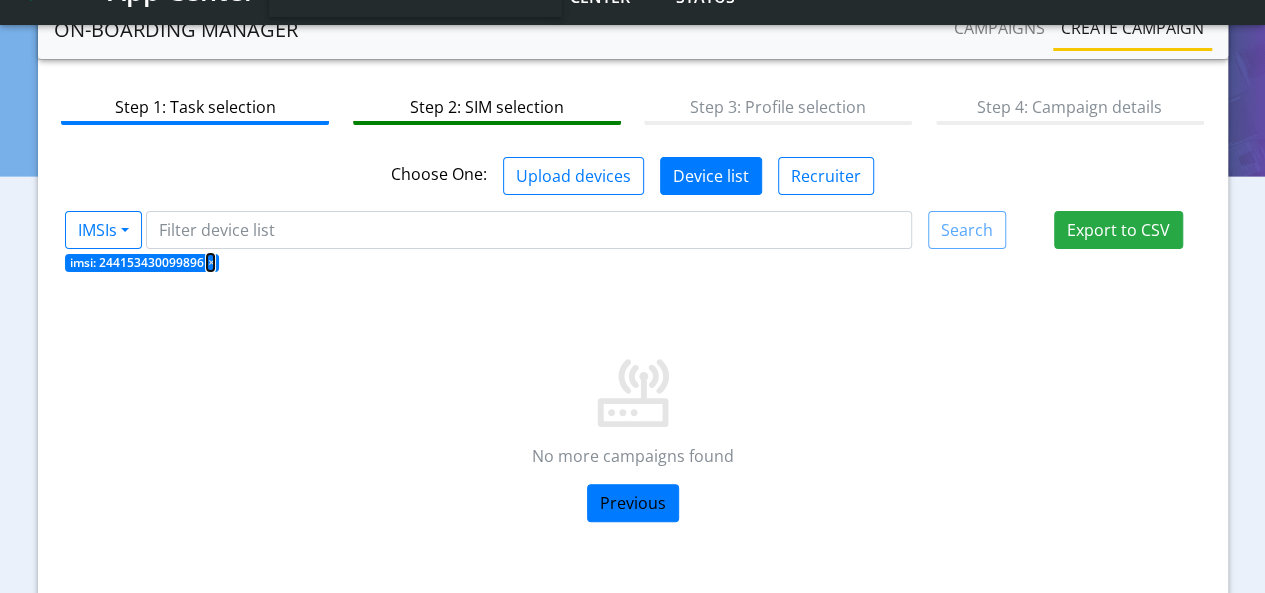 click on "×" 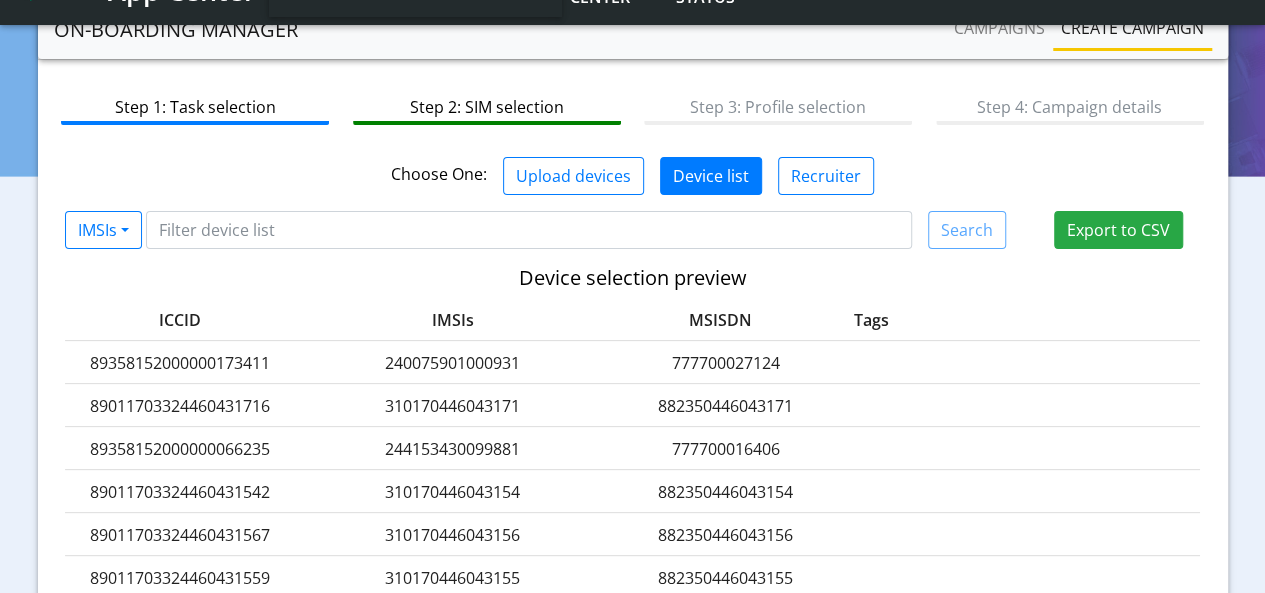 click on "240075901000931" 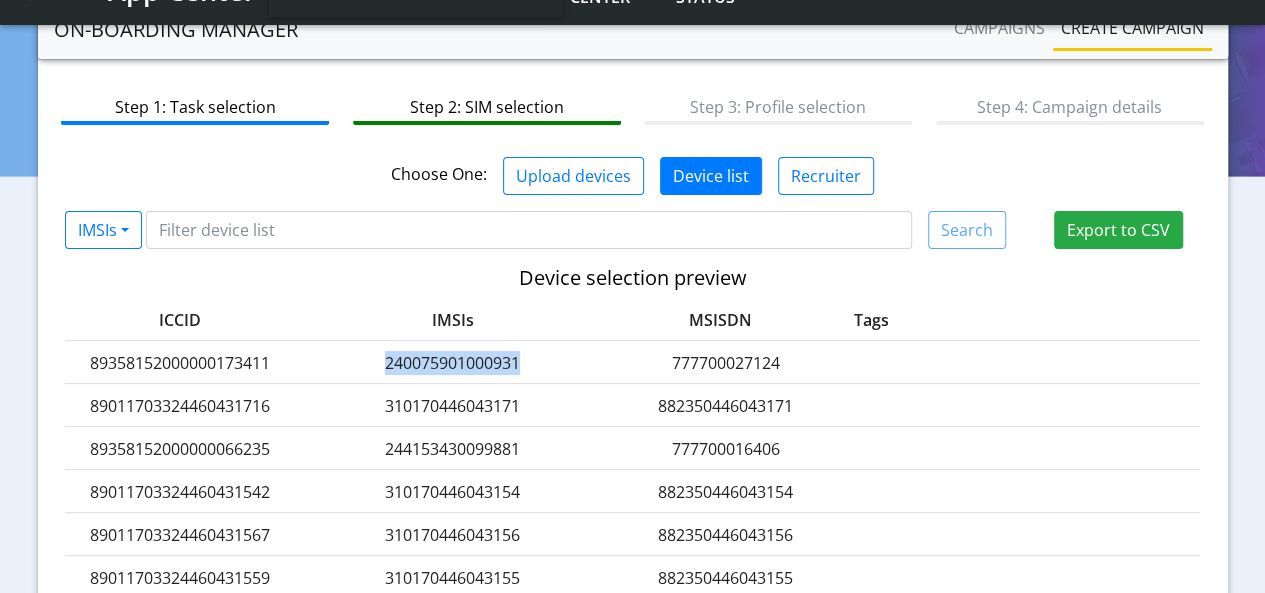 click on "240075901000931" 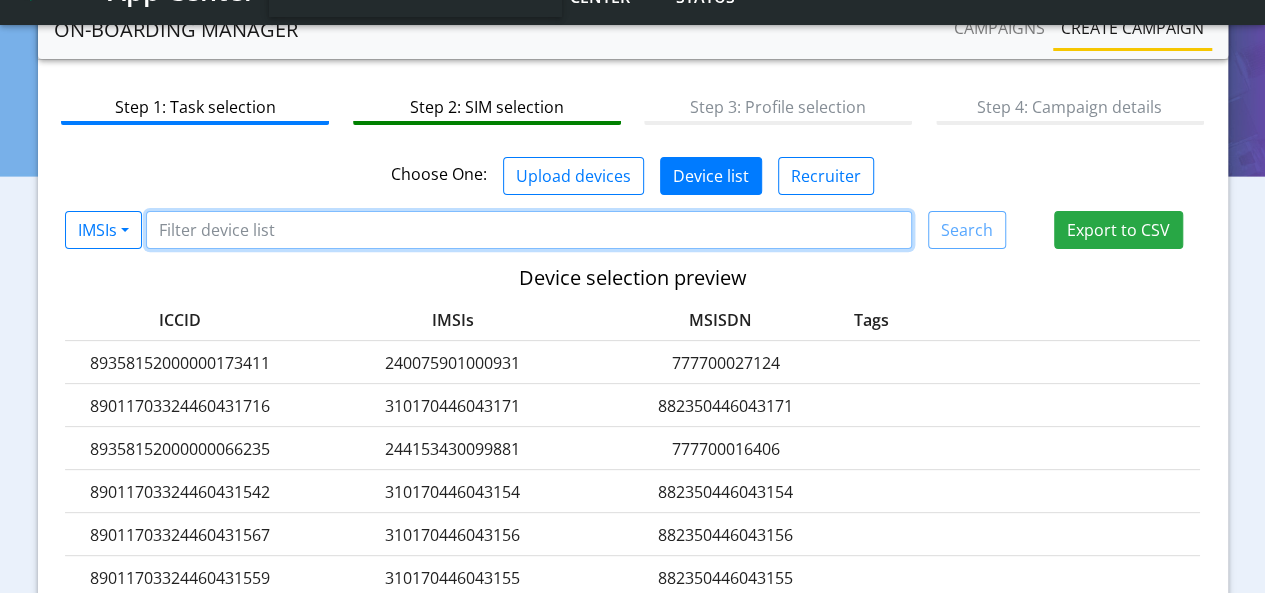 click at bounding box center (529, 230) 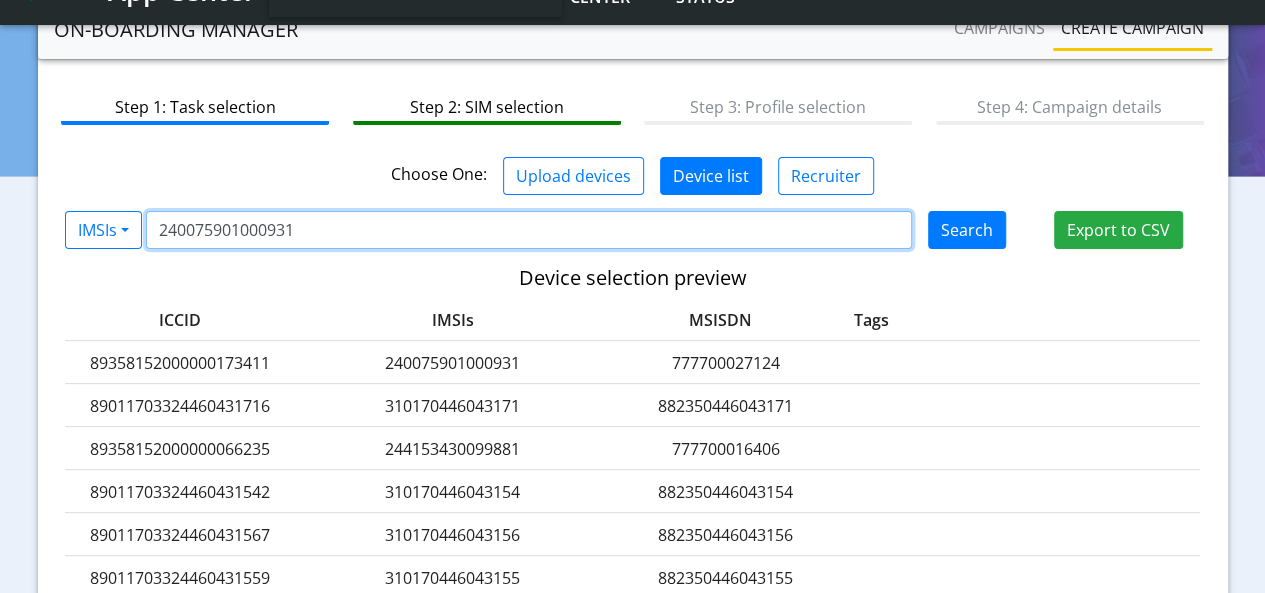type on "240075901000931" 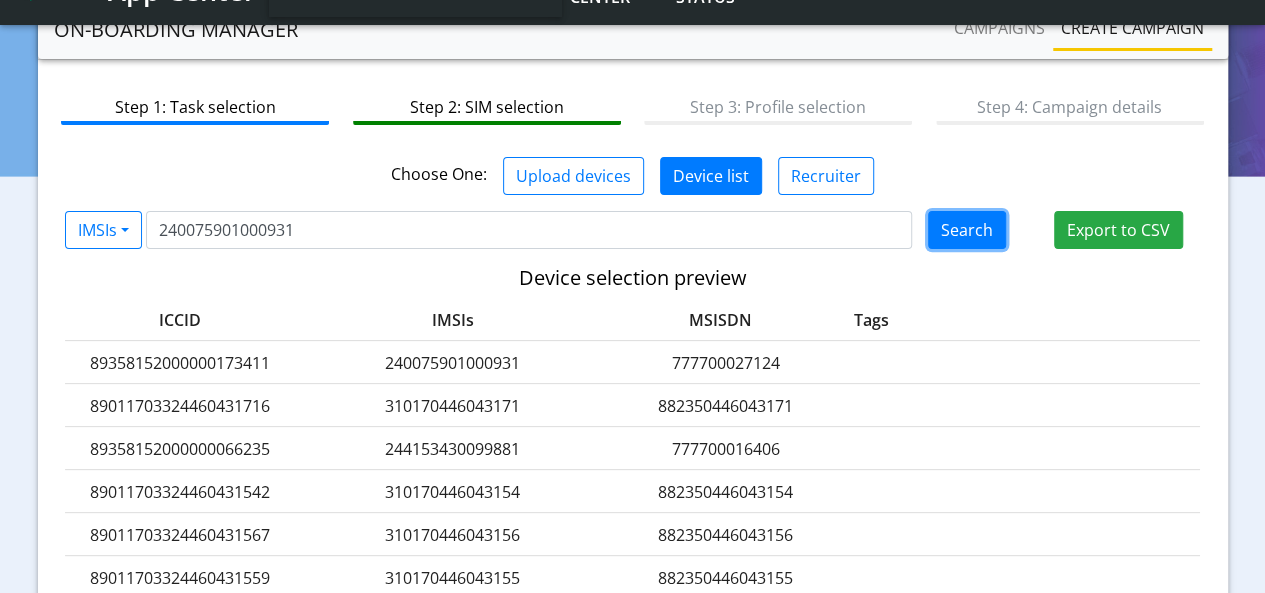 click on "Search" 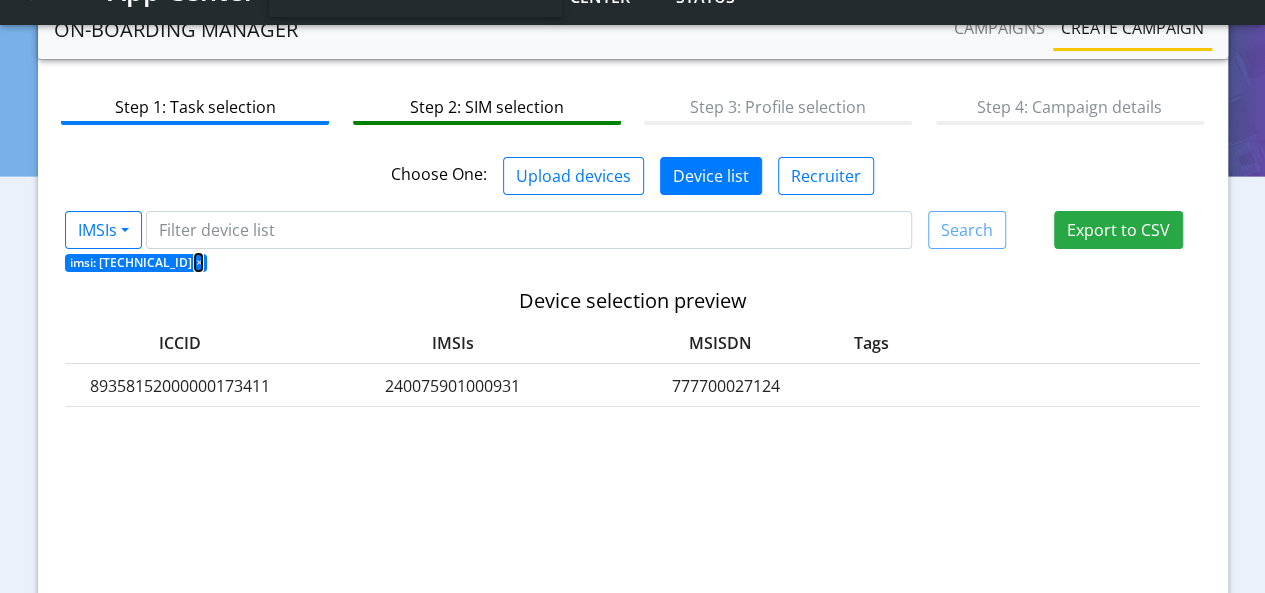 click on "×" 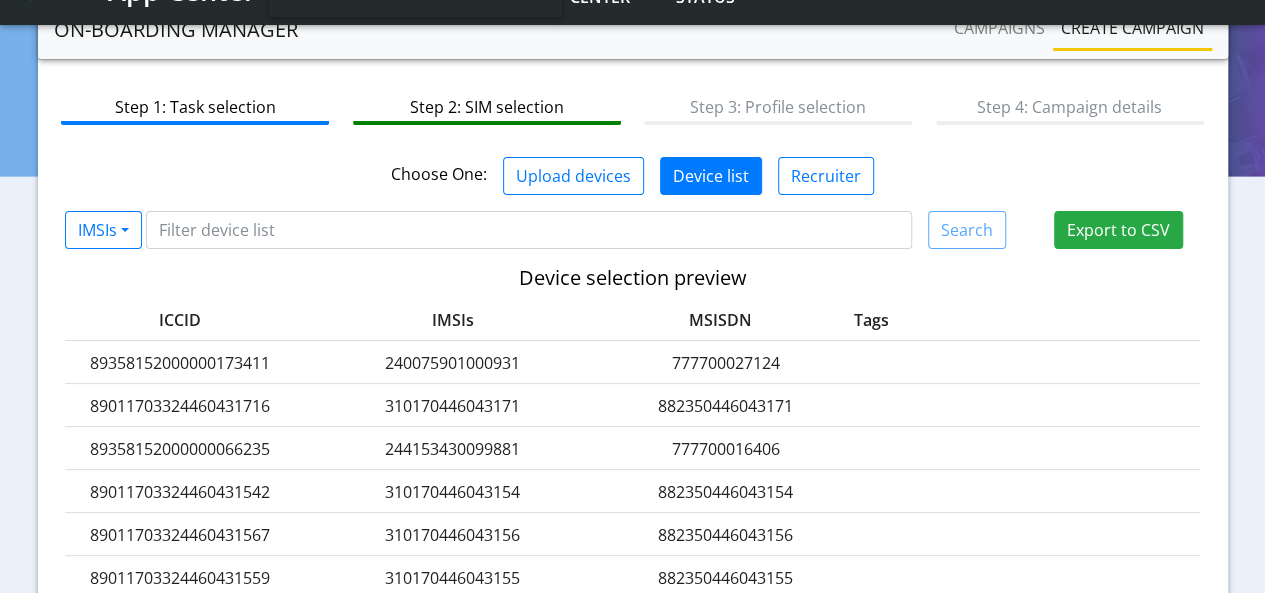 click on "244153430099881" 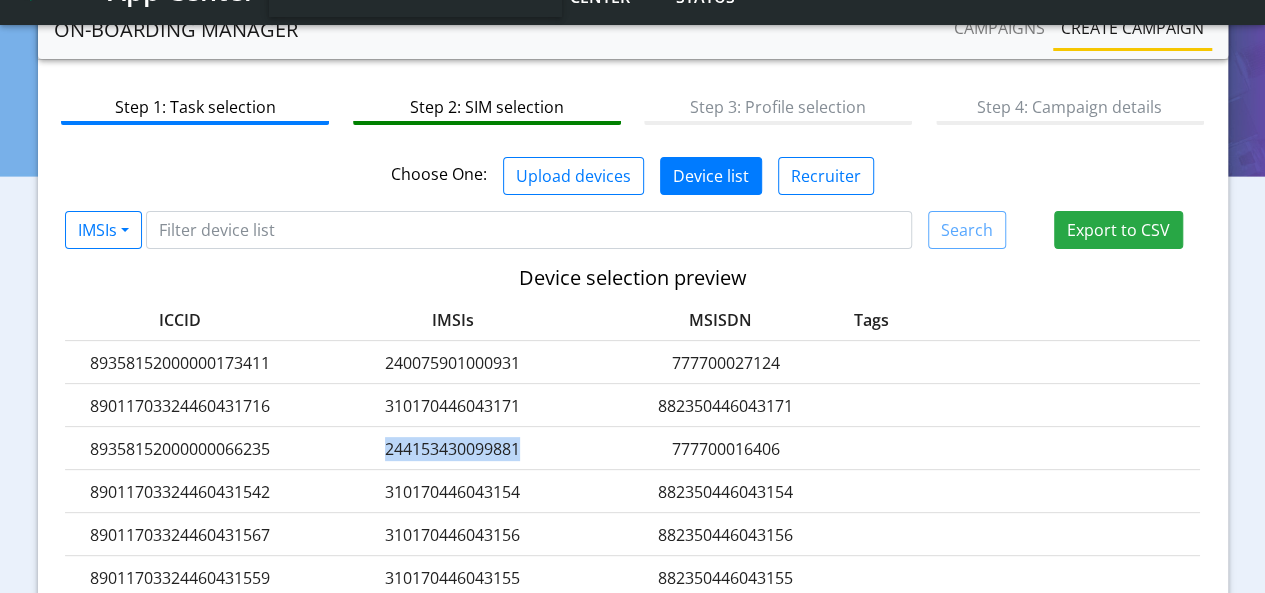 click on "244153430099881" 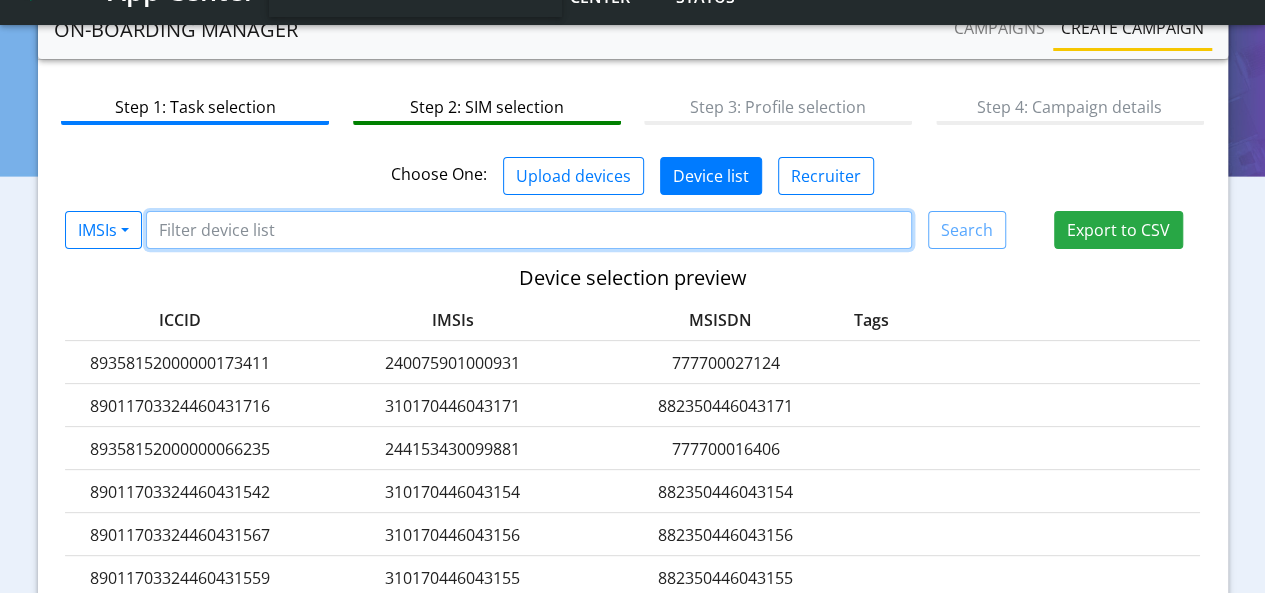 click at bounding box center (529, 230) 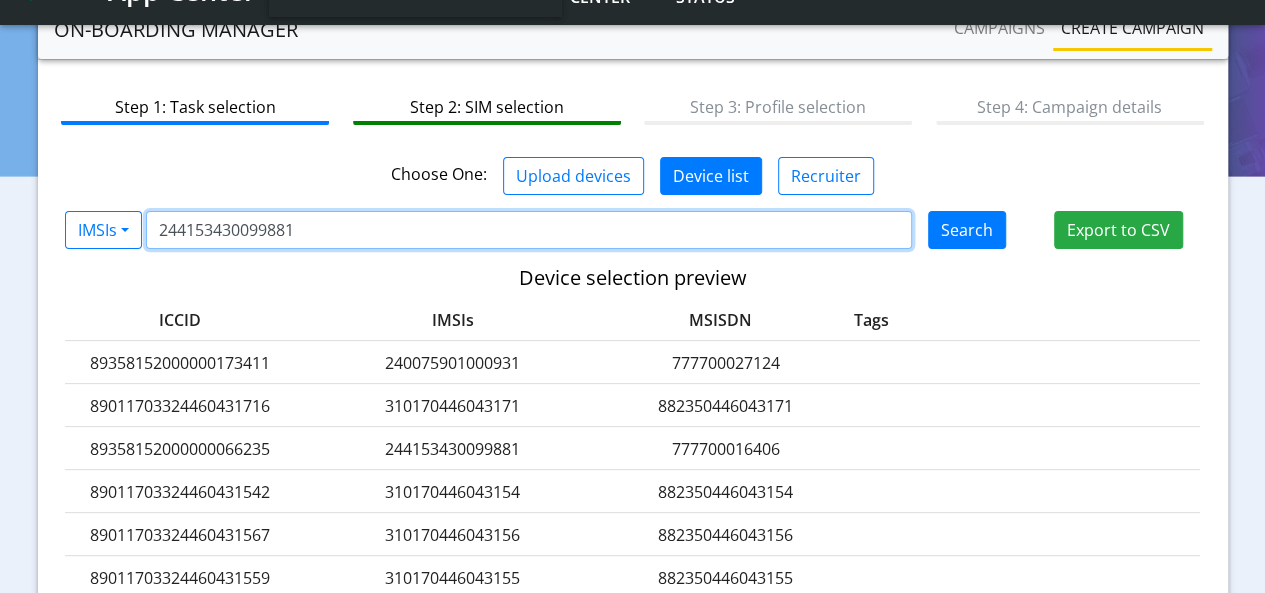 type on "244153430099881" 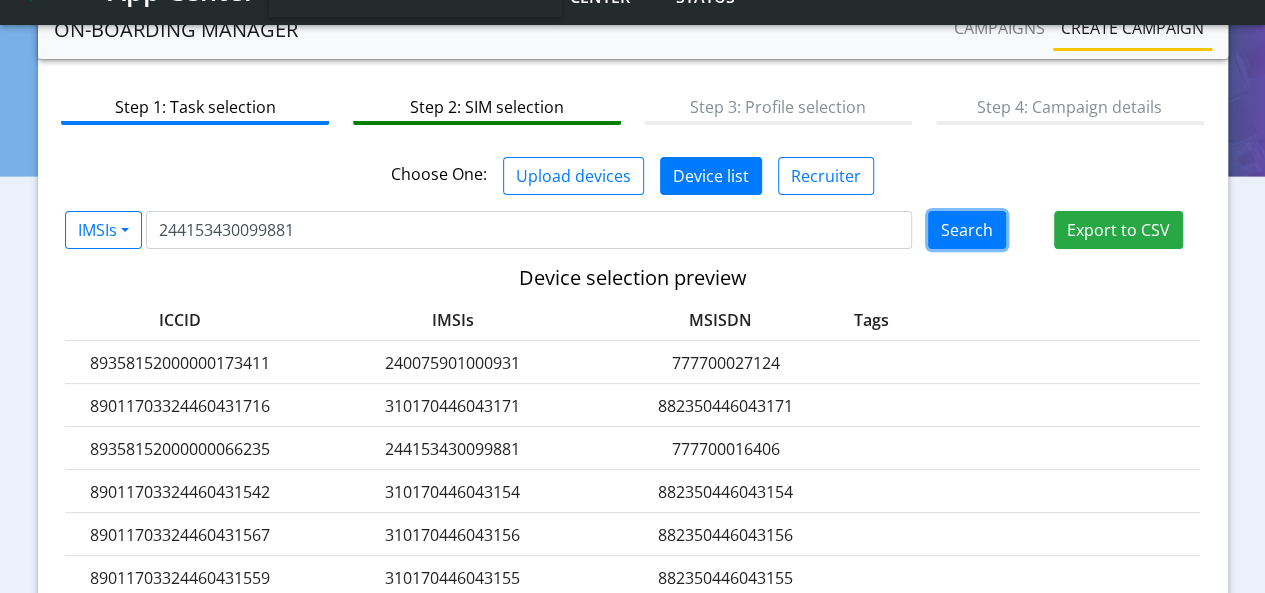 click on "Search" 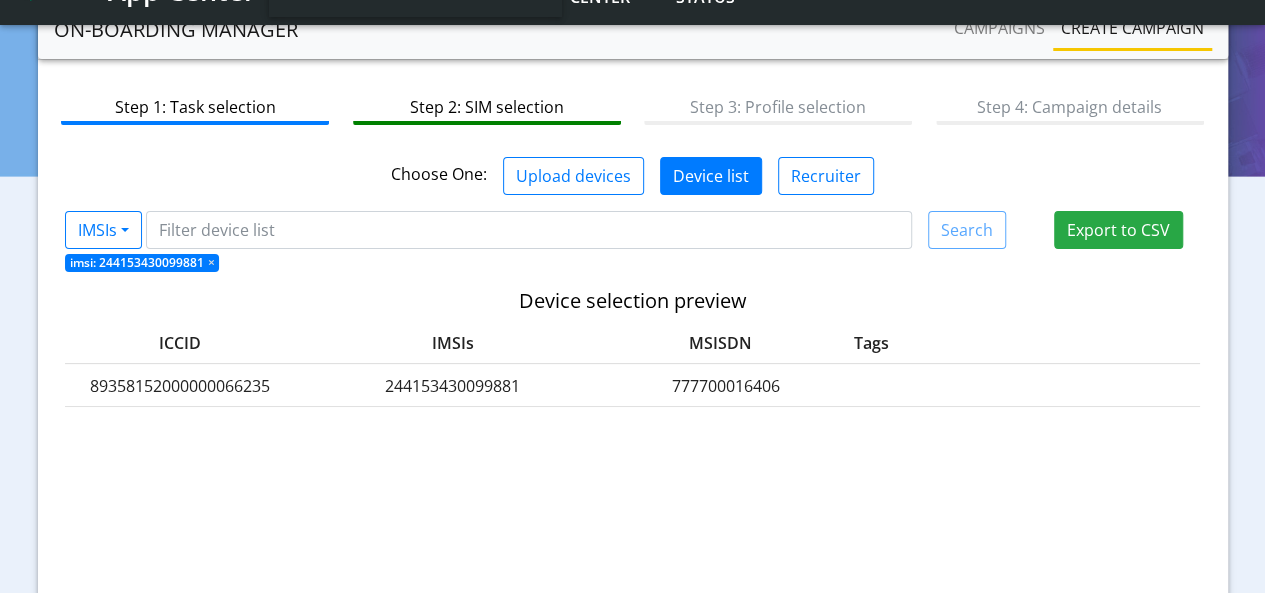 click on "244153430099881" 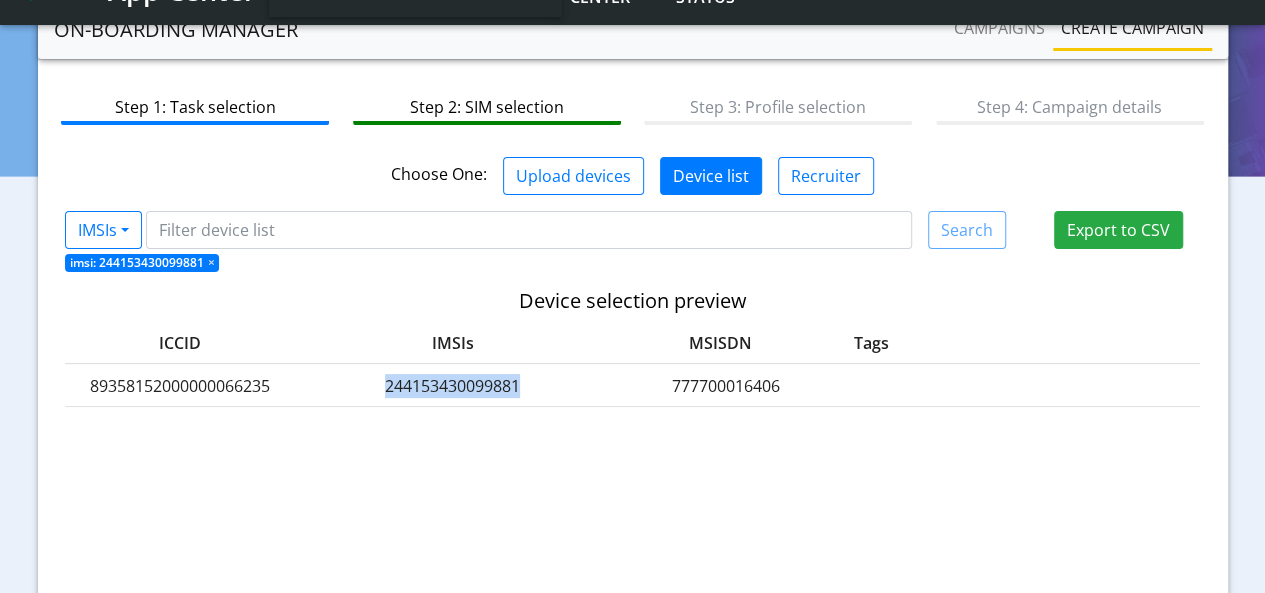 click on "244153430099881" 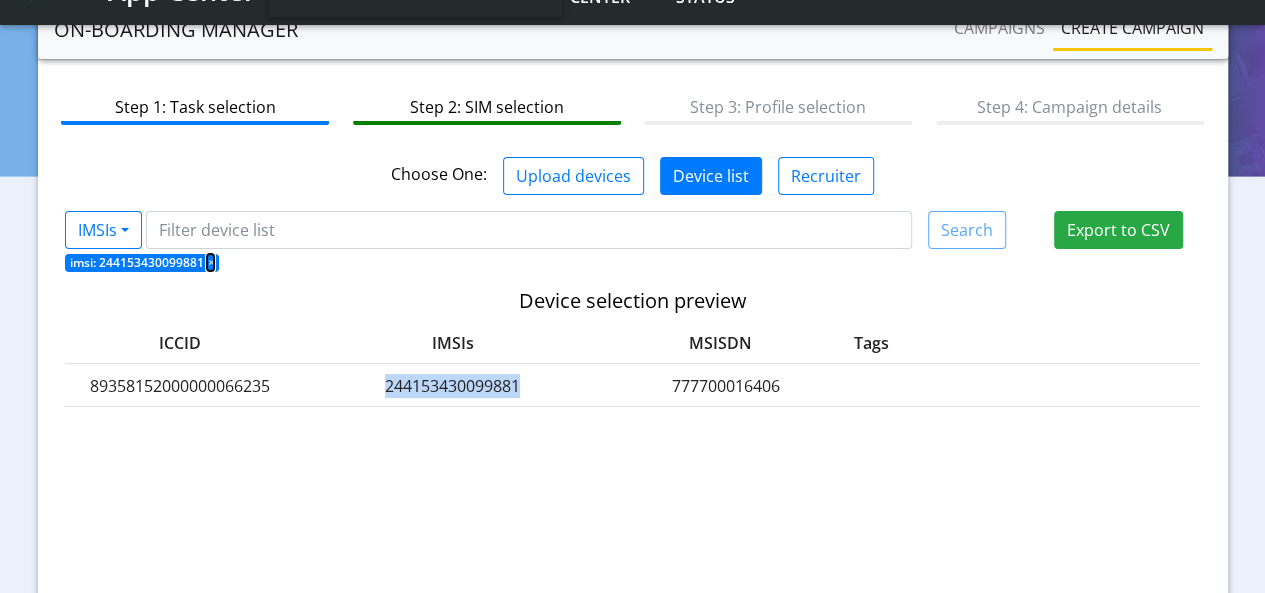 click on "×" 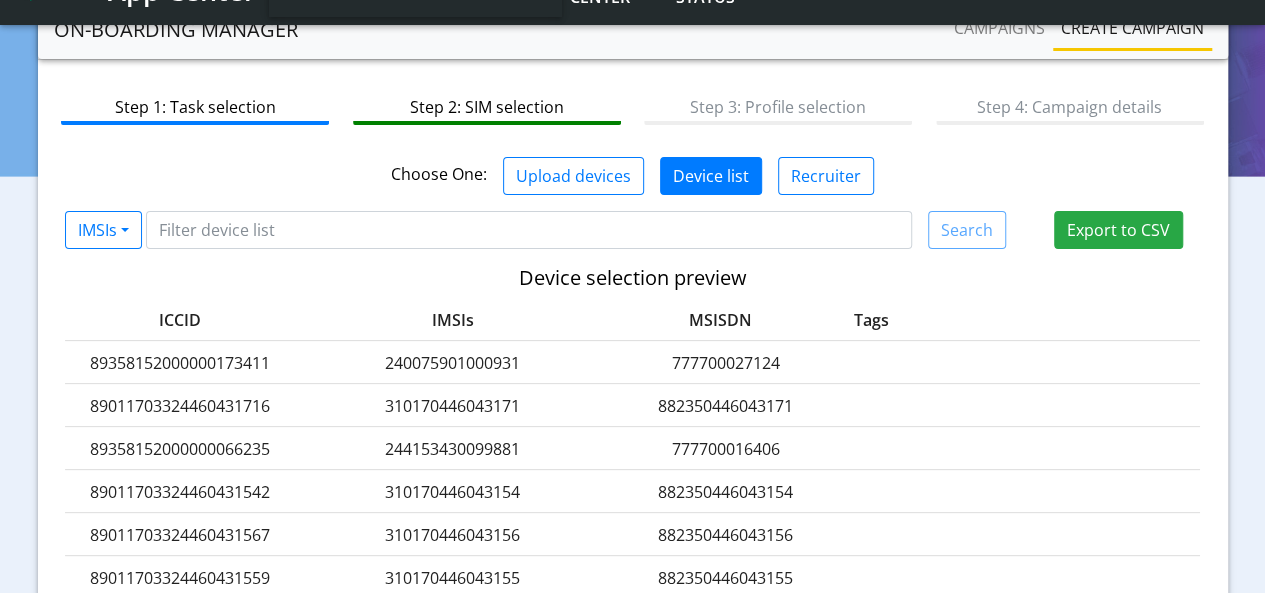click on "89358152000000173411" 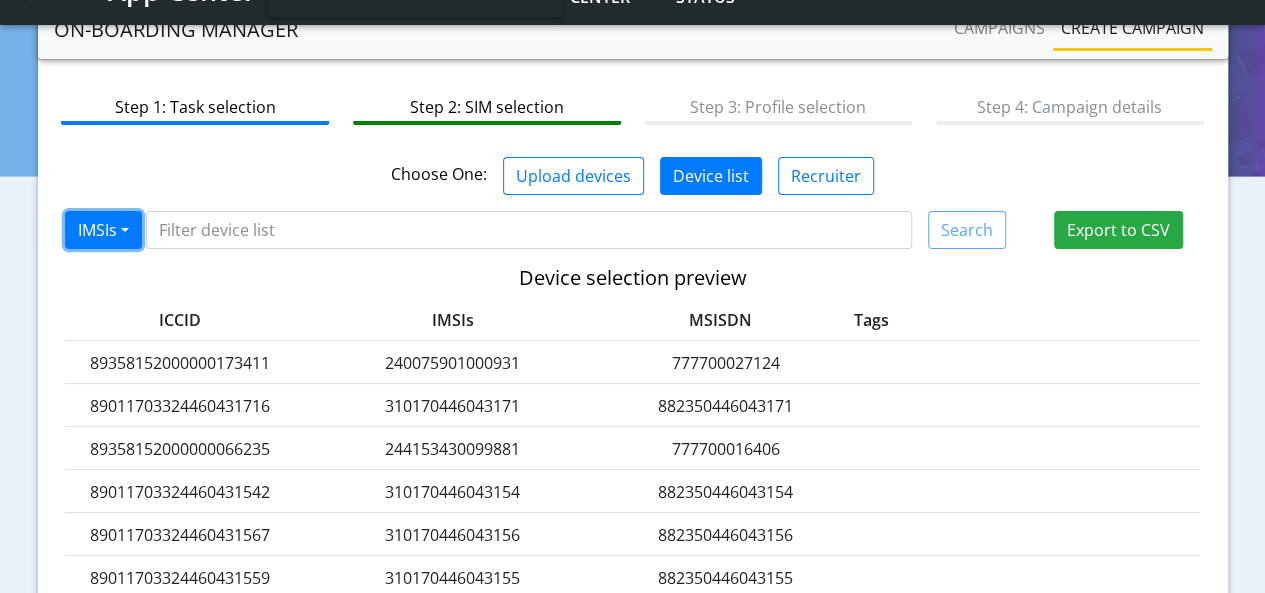 click on "IMSIs" at bounding box center [103, 230] 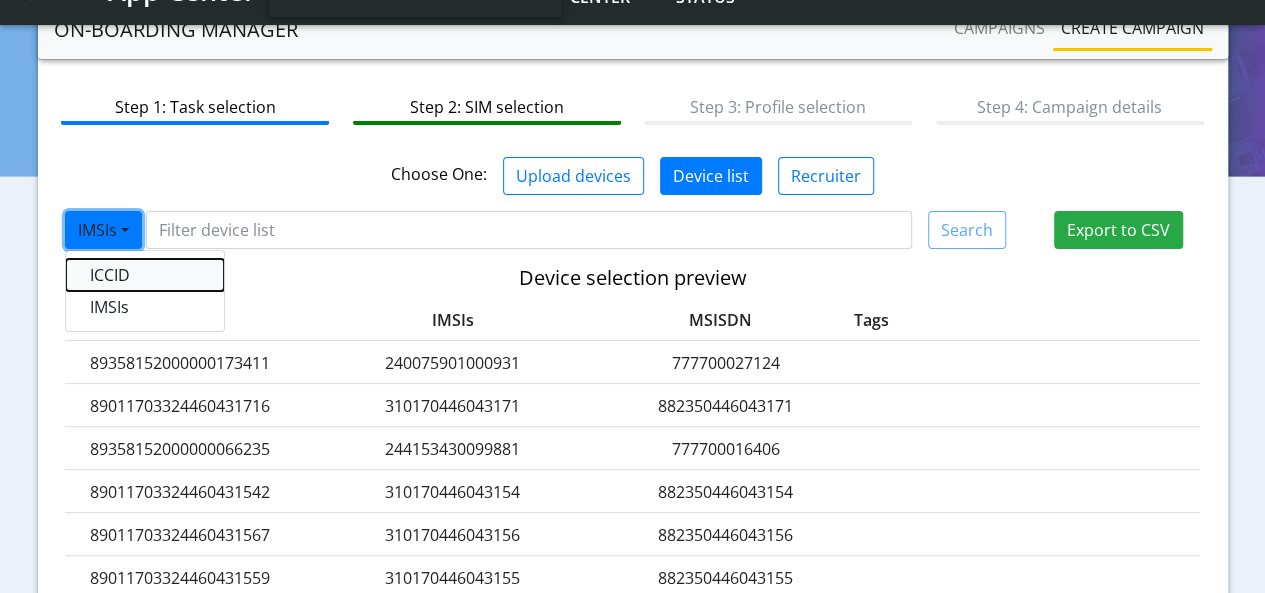 drag, startPoint x: 107, startPoint y: 269, endPoint x: 119, endPoint y: 265, distance: 12.649111 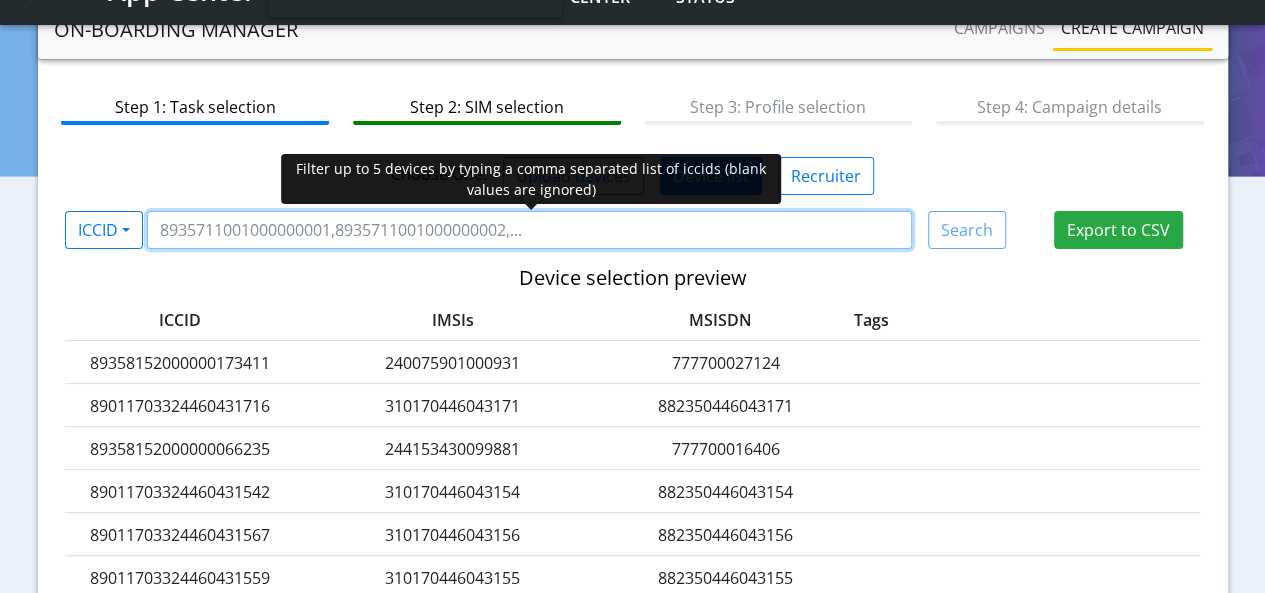 click at bounding box center [529, 230] 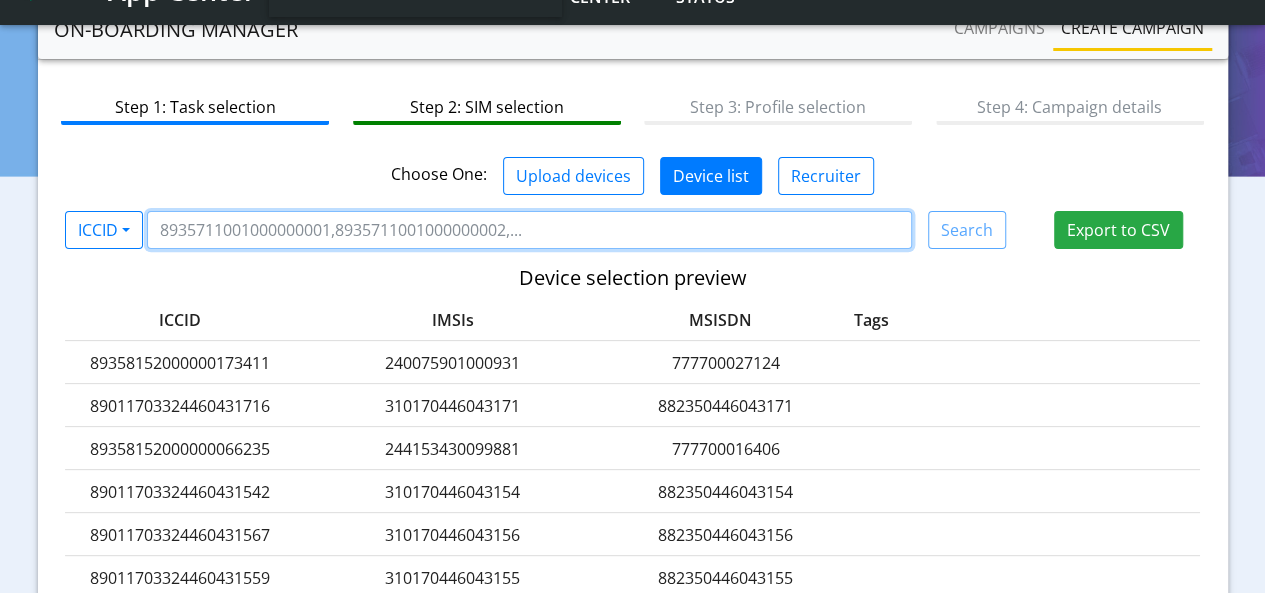 paste on "89358152000000173411" 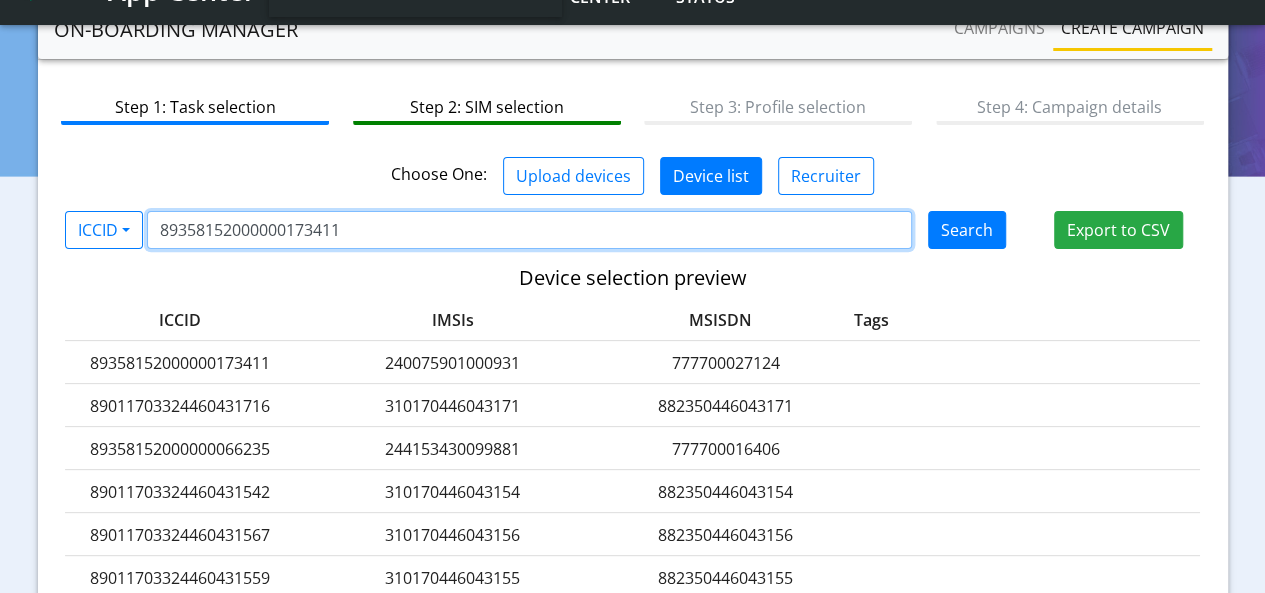 type on "89358152000000173411" 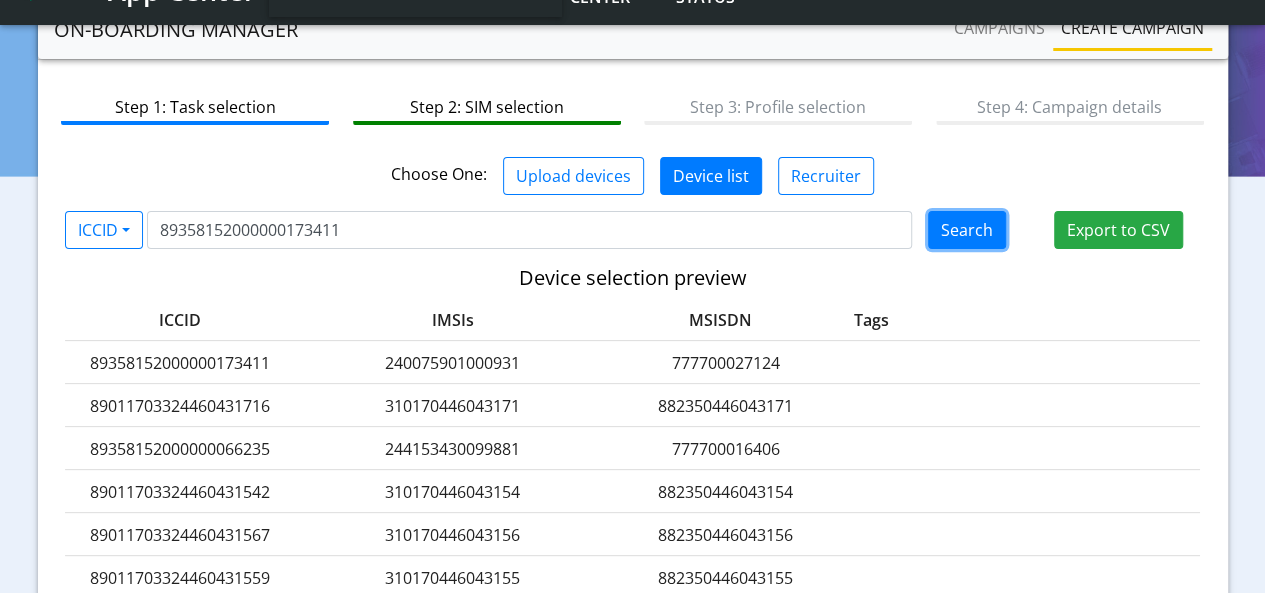 click on "Search" 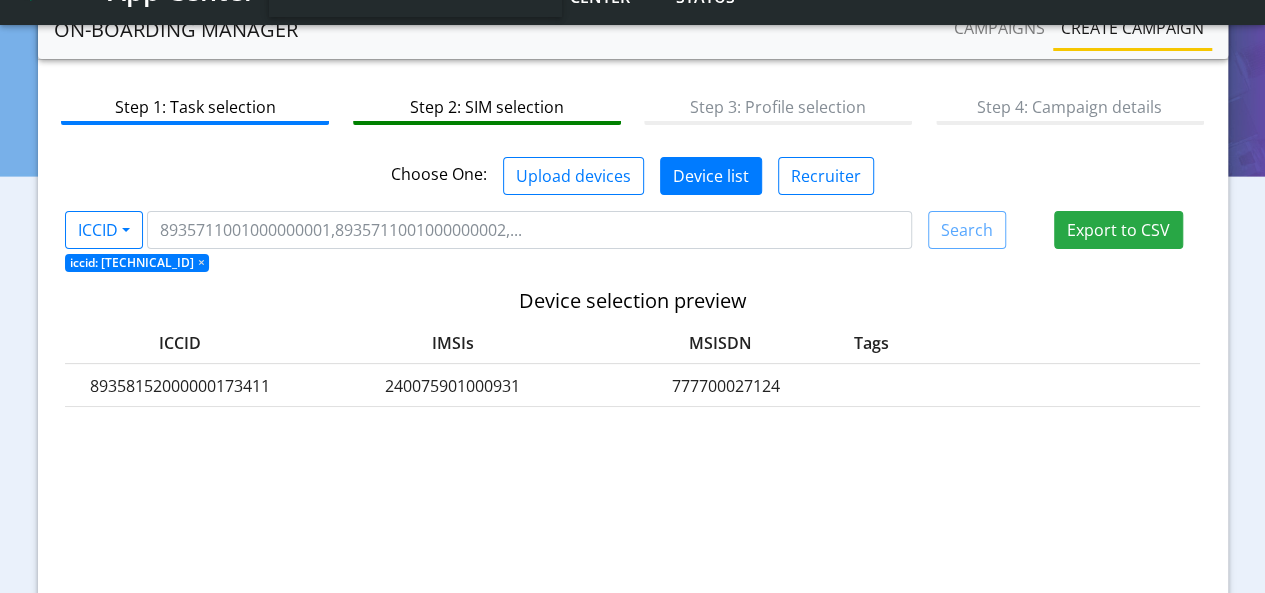 click on "240075901000931" 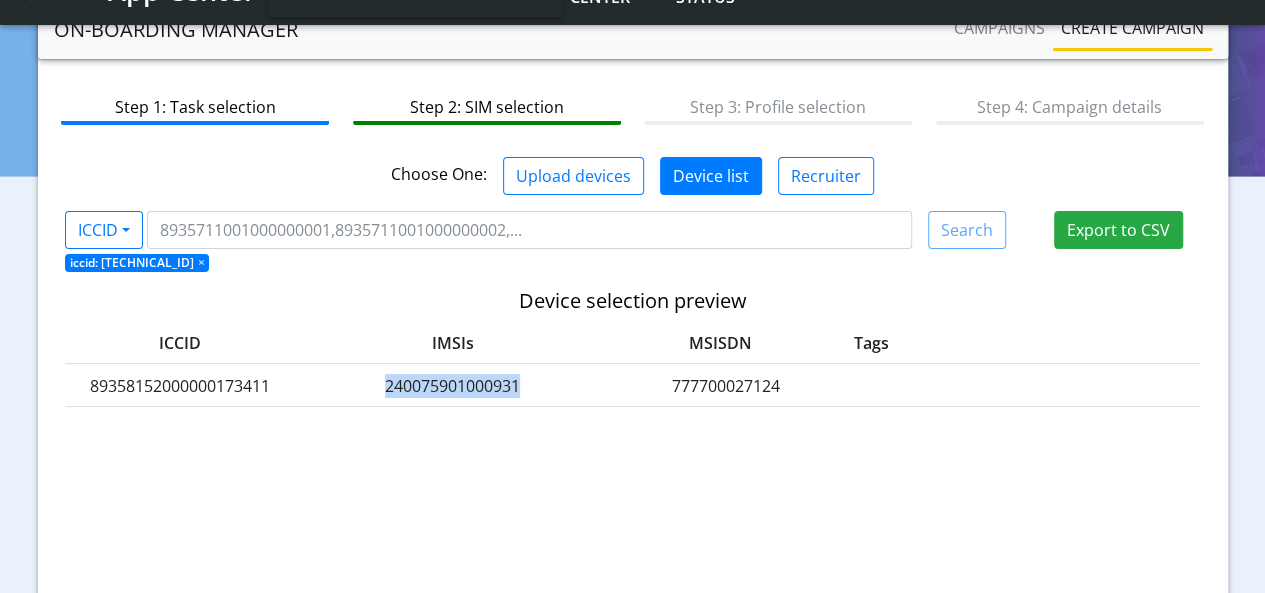 click on "240075901000931" 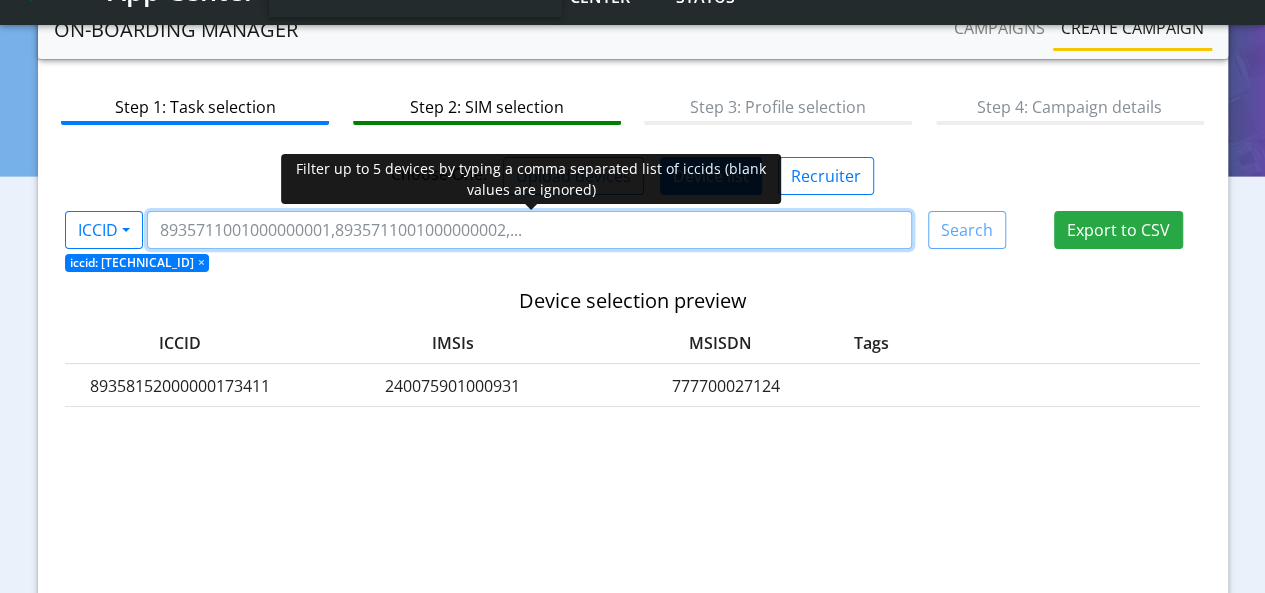 click at bounding box center (529, 230) 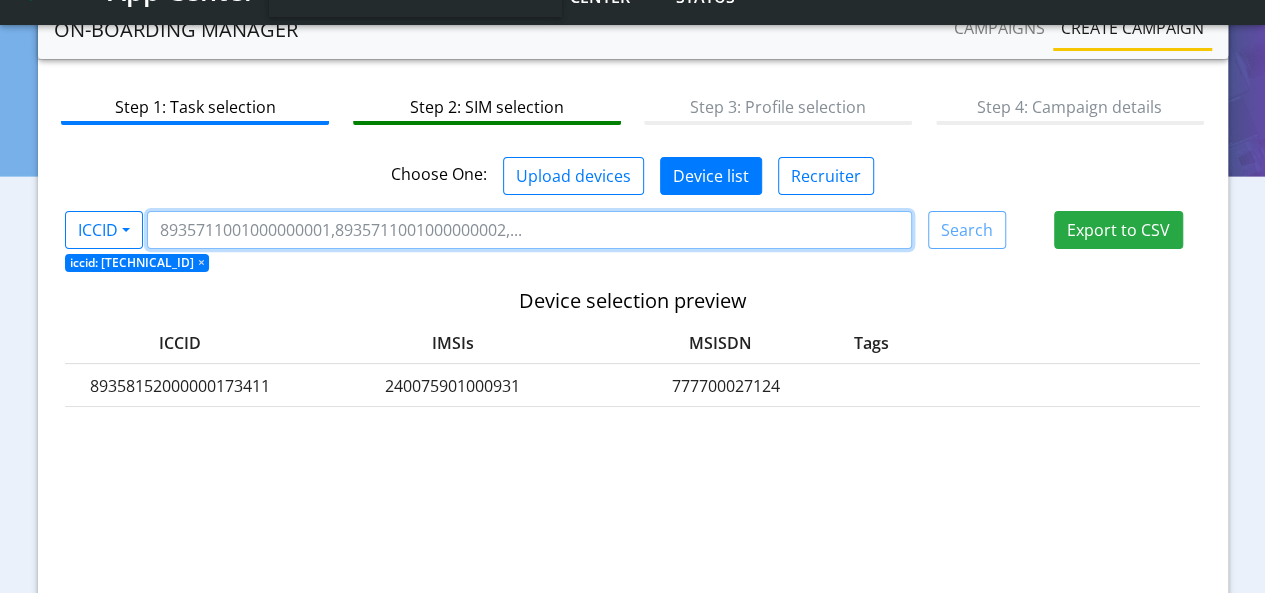 paste on "240075901000931" 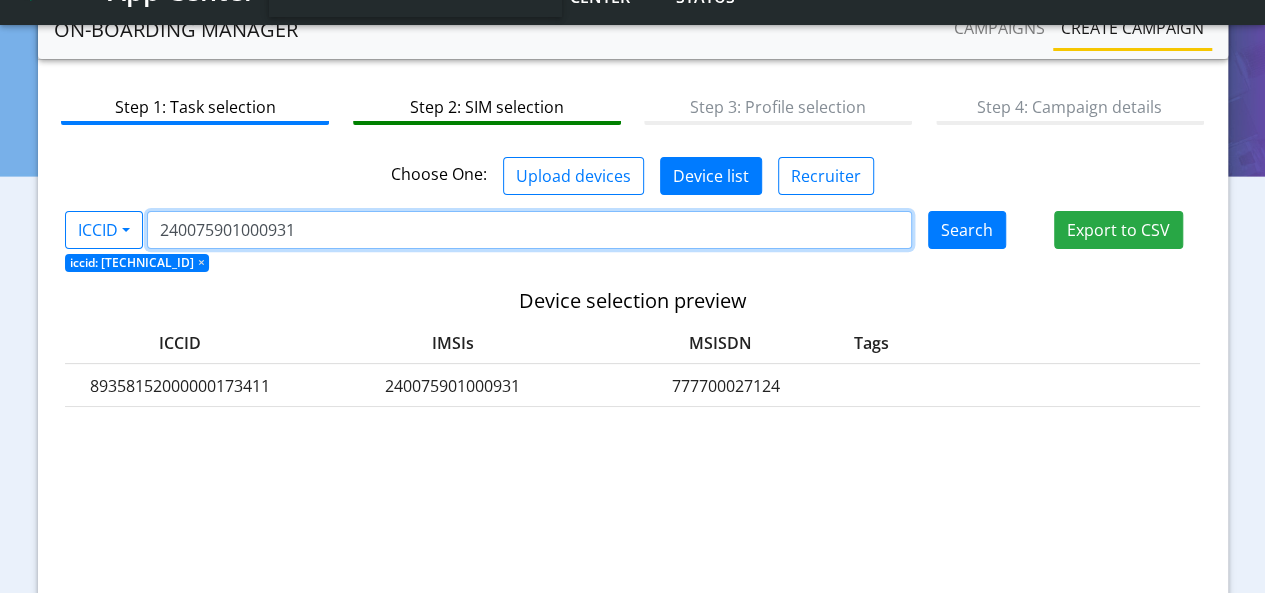 type on "240075901000931" 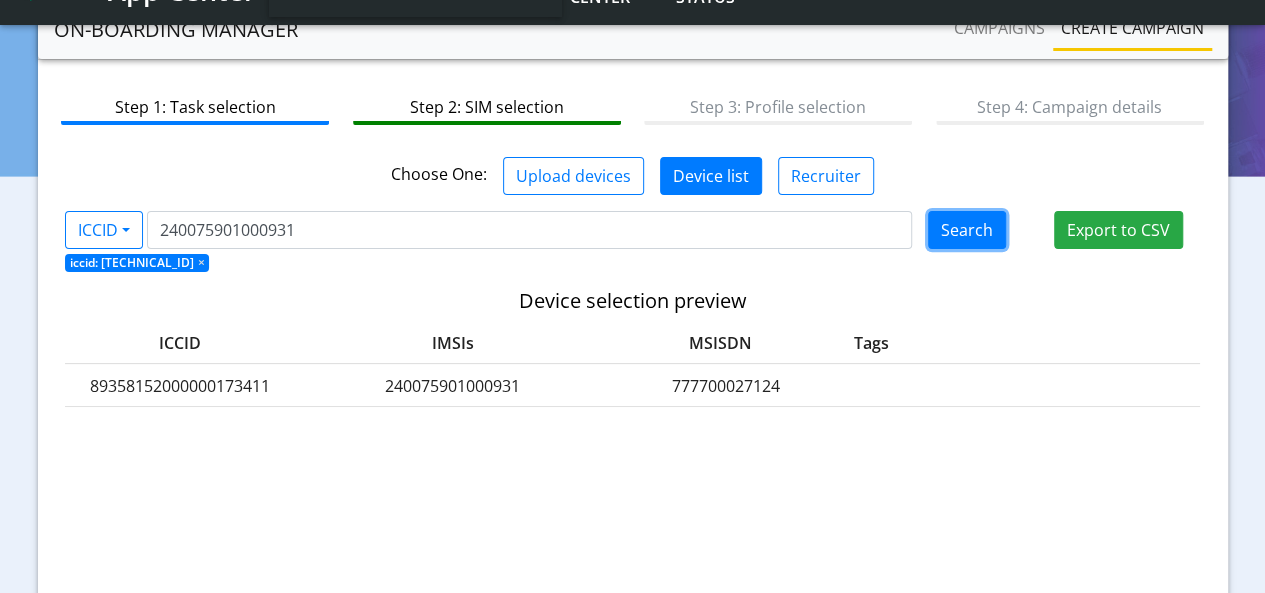 click on "Search" 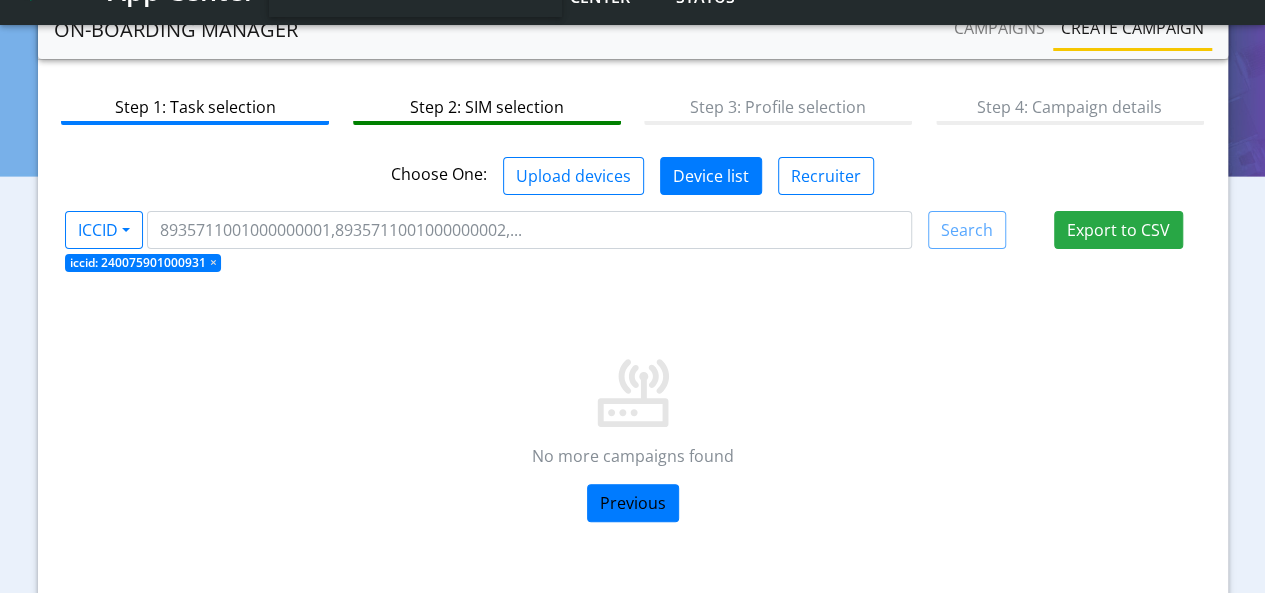 click on "iccid: 240075901000931  ×" 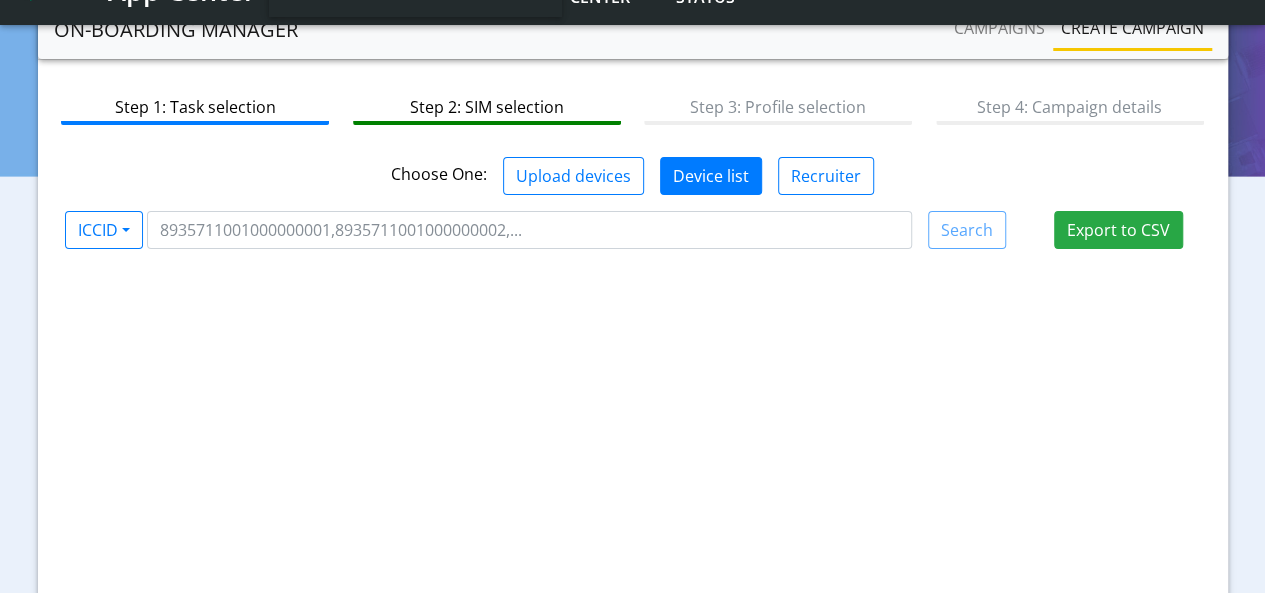 click at bounding box center (632, 296) 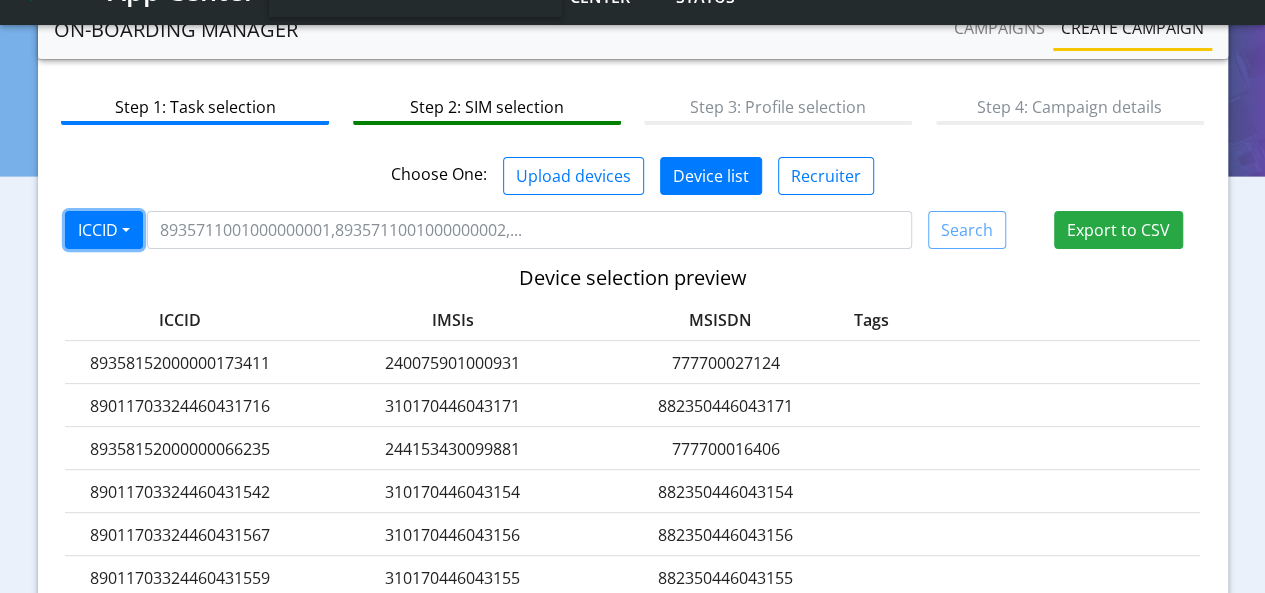 click on "ICCID" at bounding box center [104, 230] 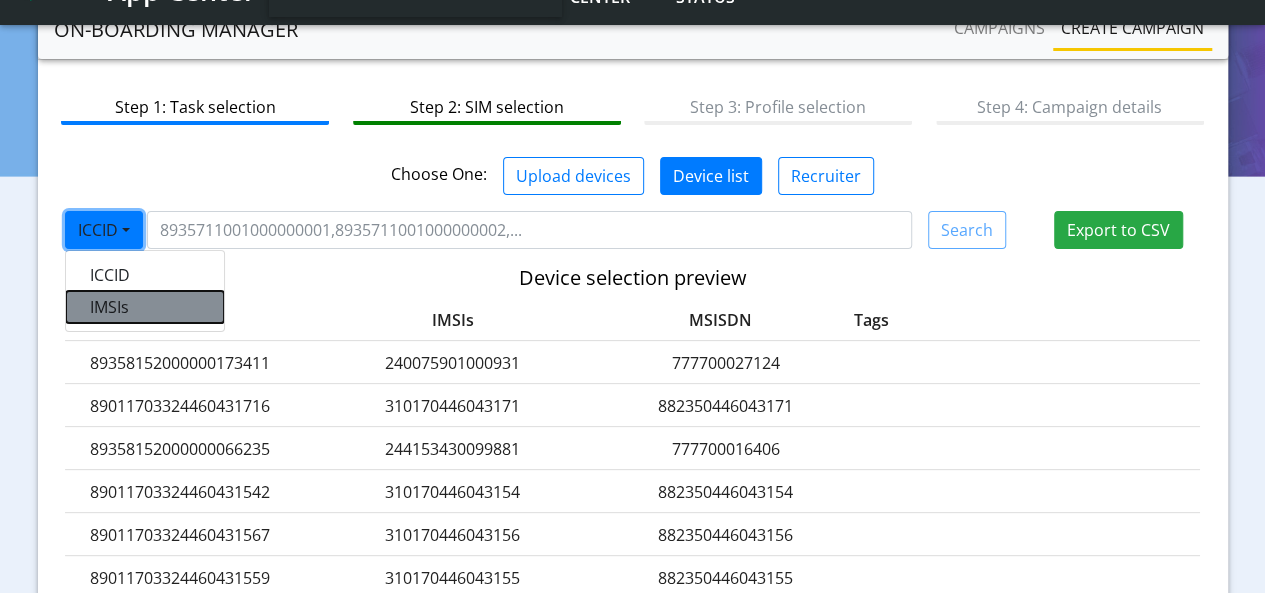 click on "IMSIs" 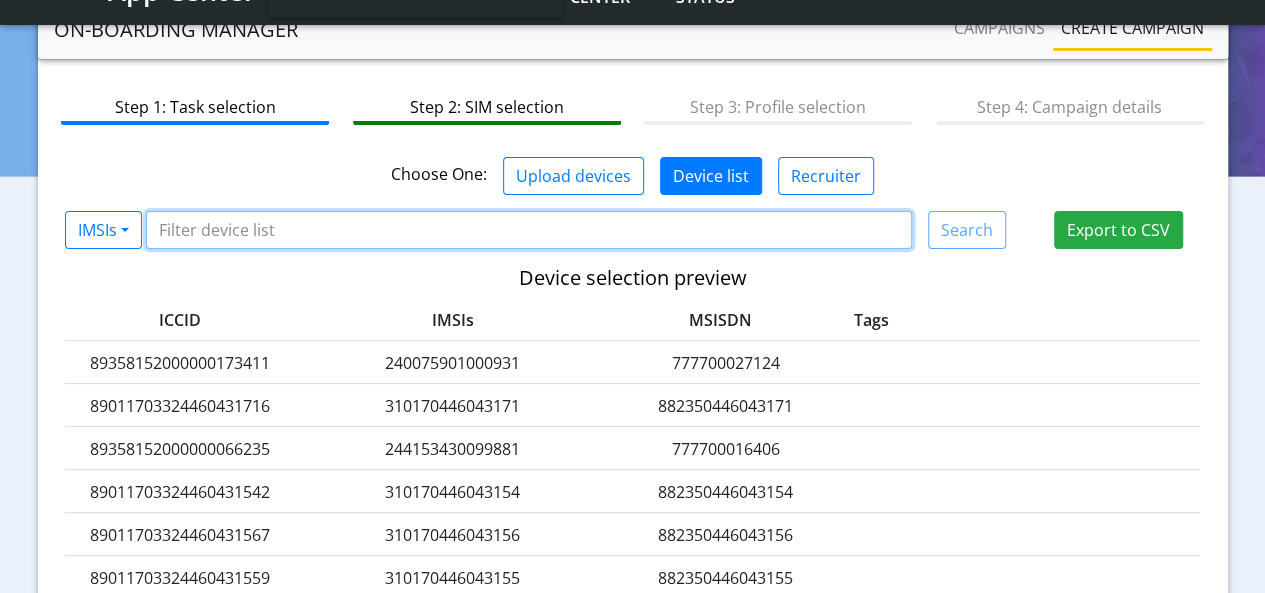click at bounding box center (529, 230) 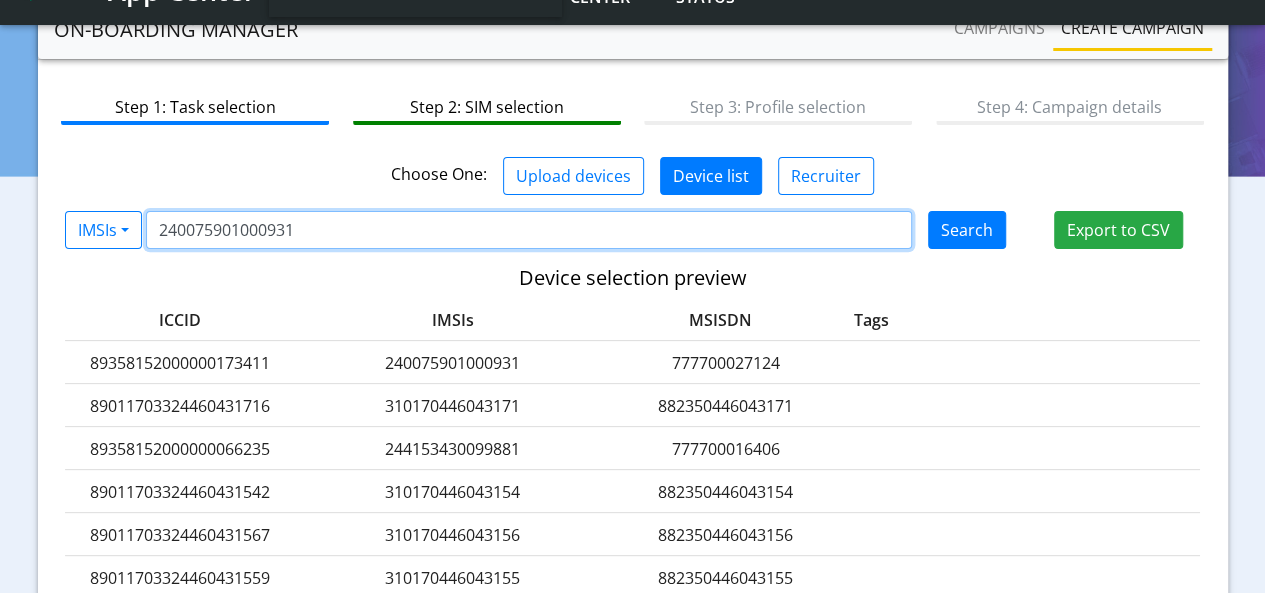 type on "240075901000931" 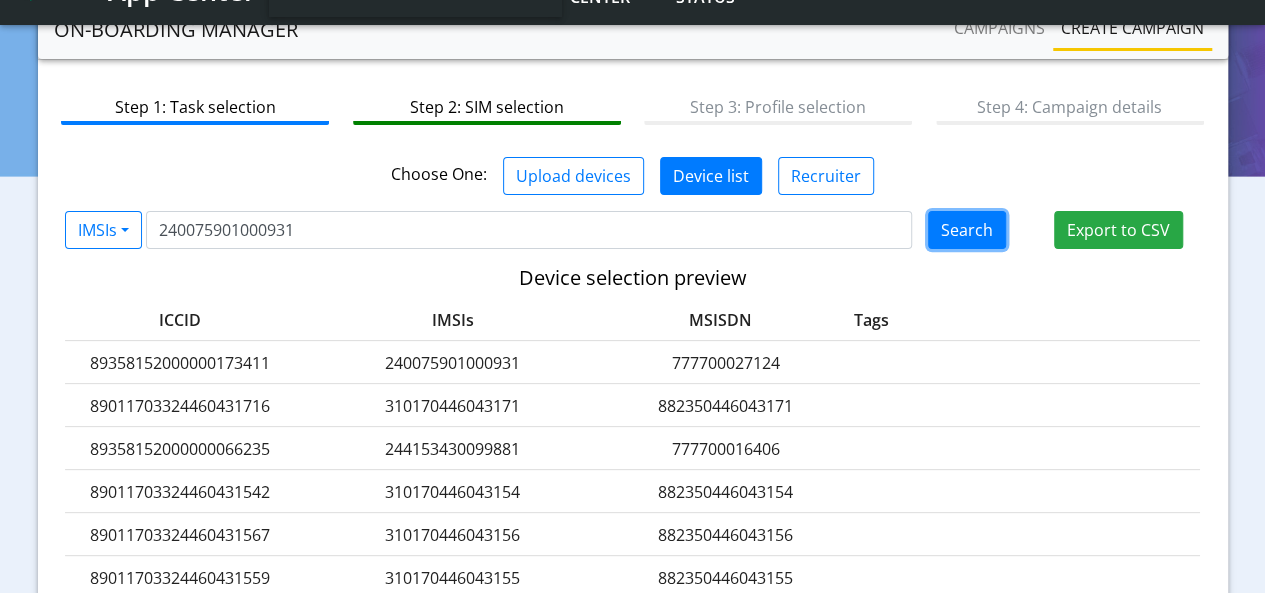 click on "Search" 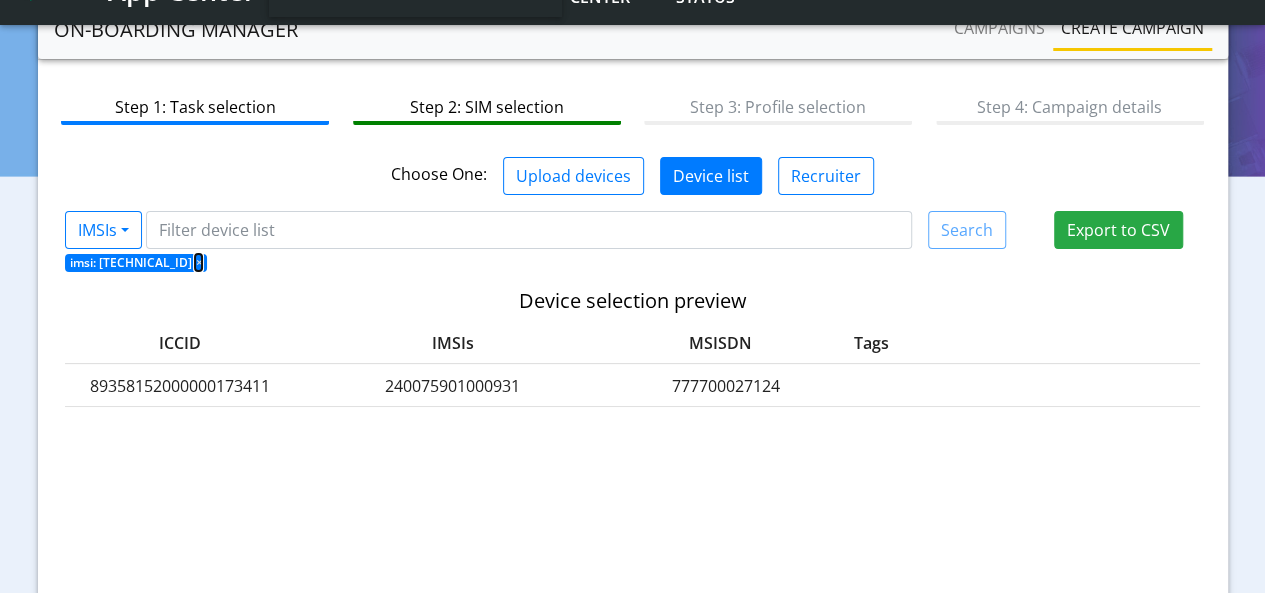 click on "×" 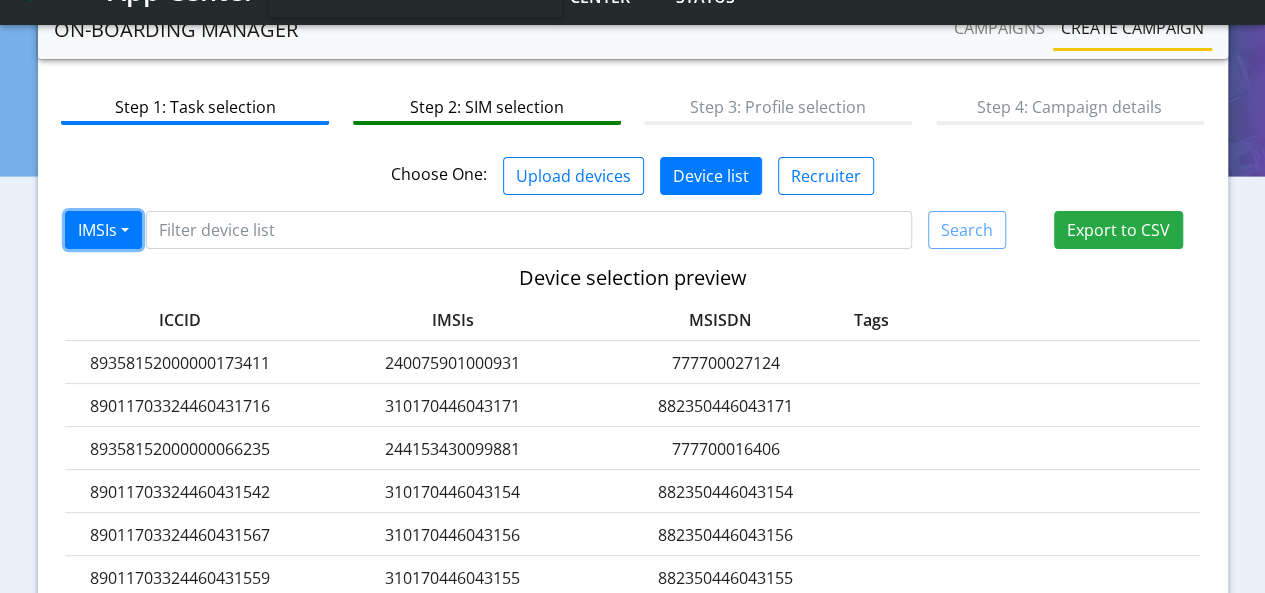 click on "IMSIs" at bounding box center (103, 230) 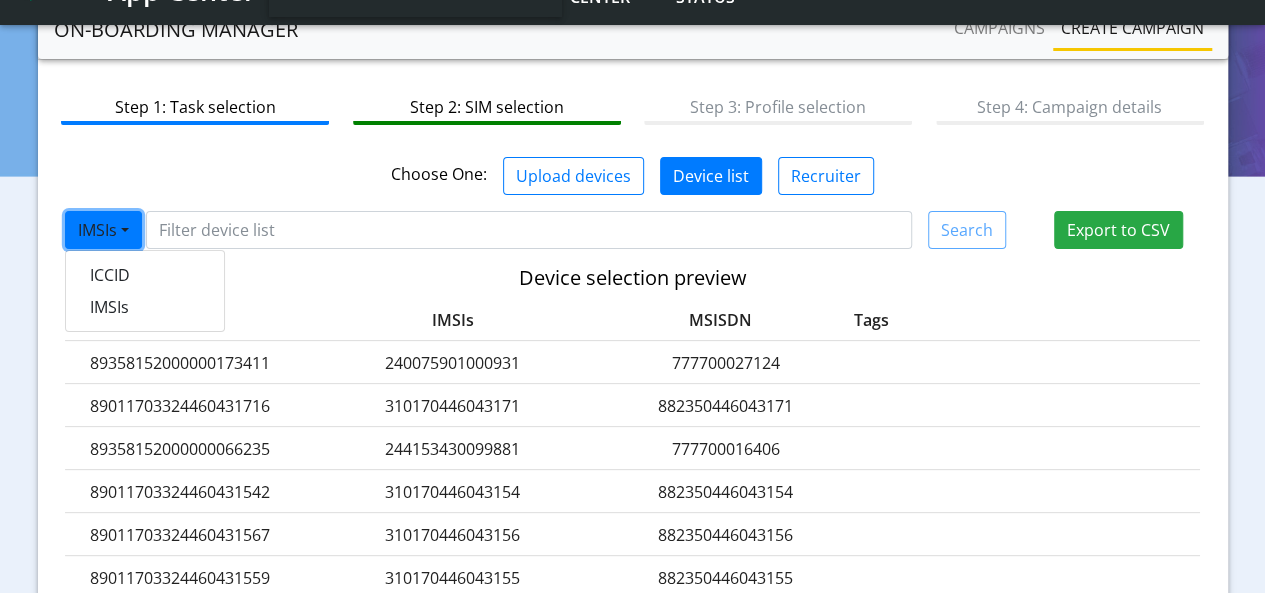 click on "IMSIs" at bounding box center (103, 230) 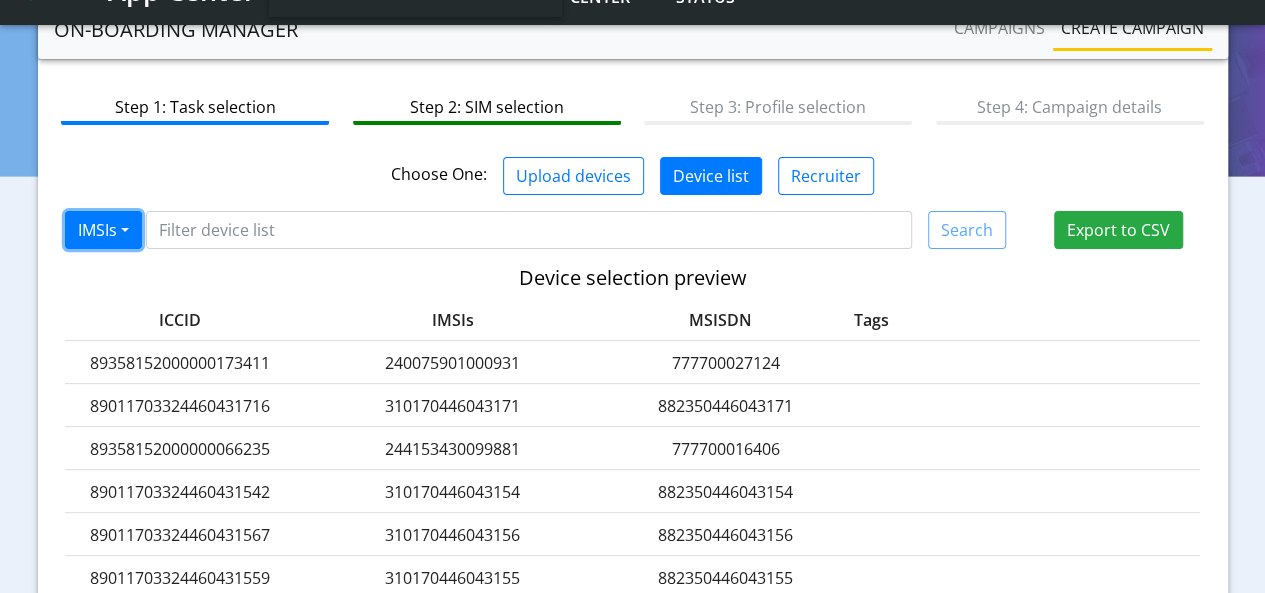 click on "IMSIs" at bounding box center (103, 230) 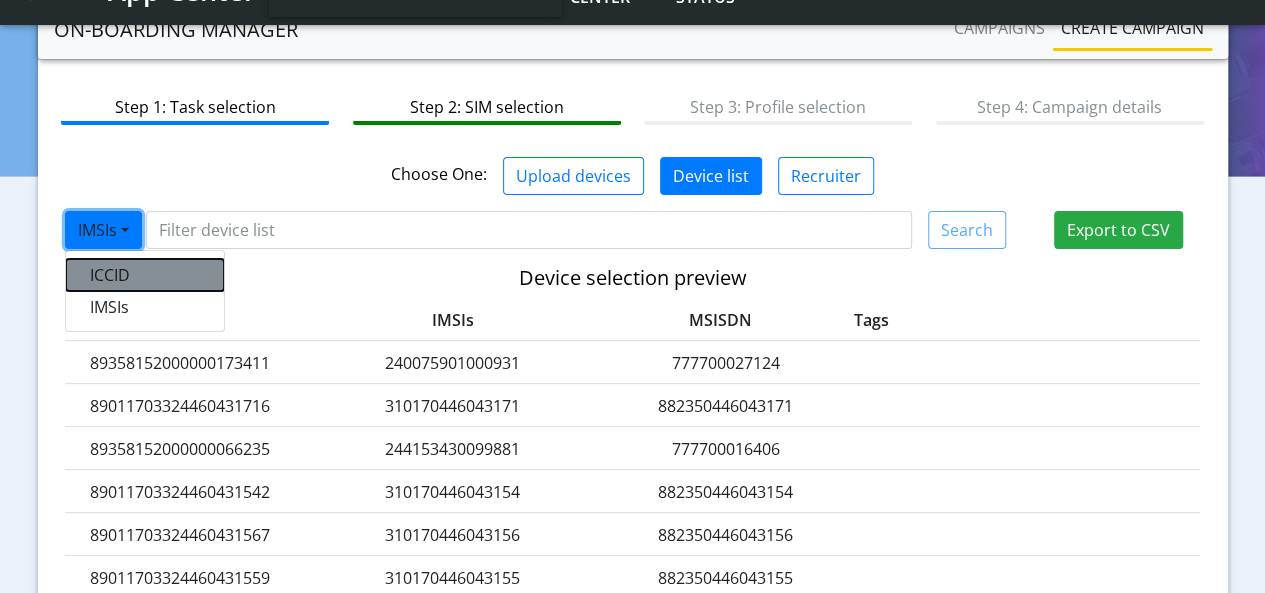 click on "ICCID" at bounding box center [145, 275] 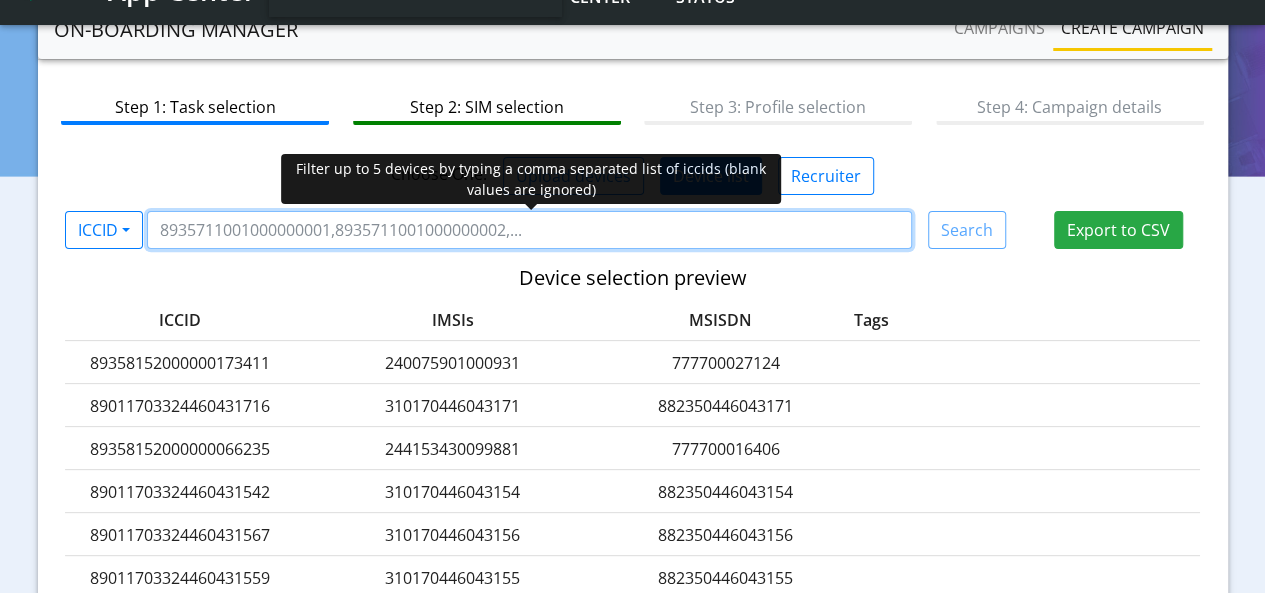 click at bounding box center [529, 230] 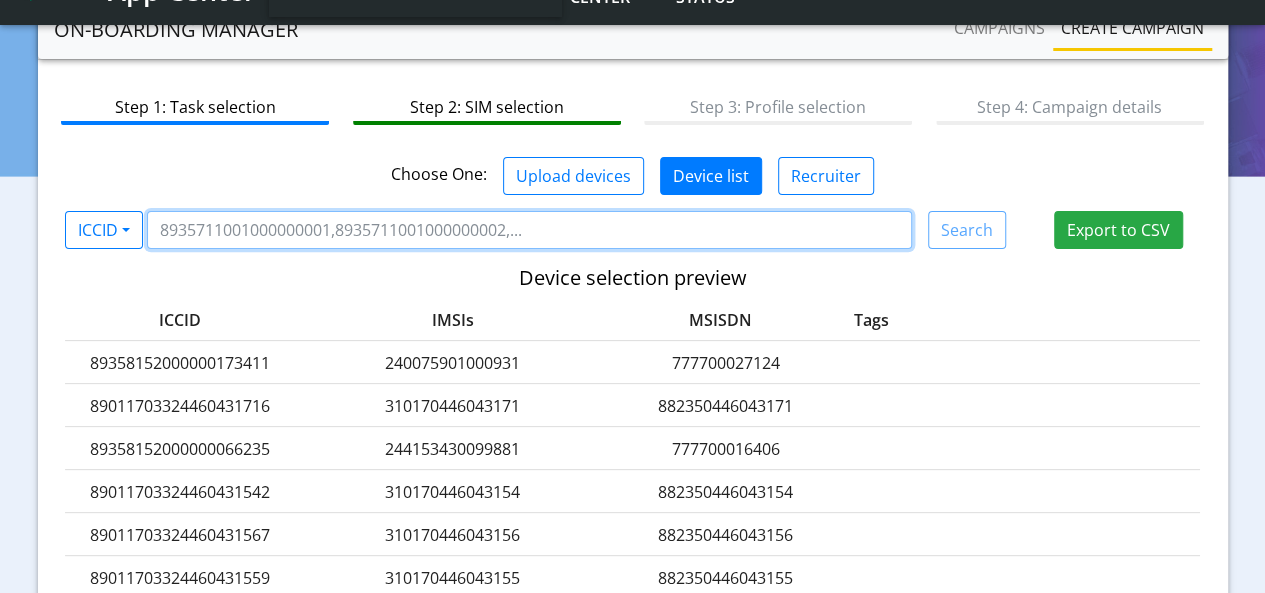 paste on "89358152000000066383" 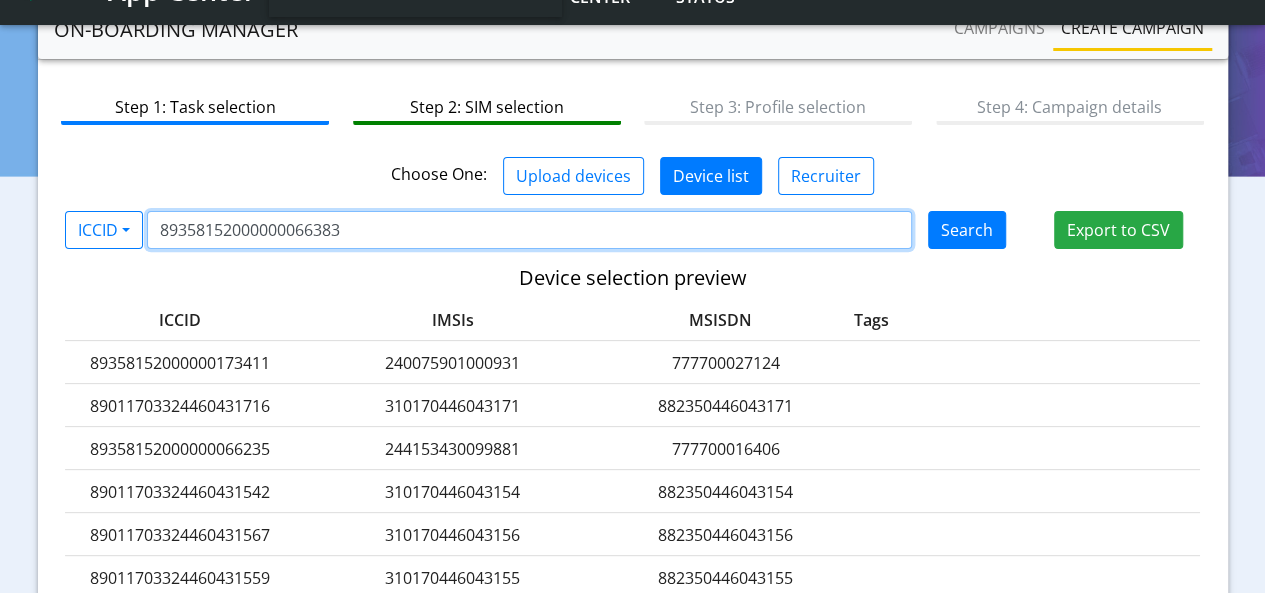 type on "89358152000000066383" 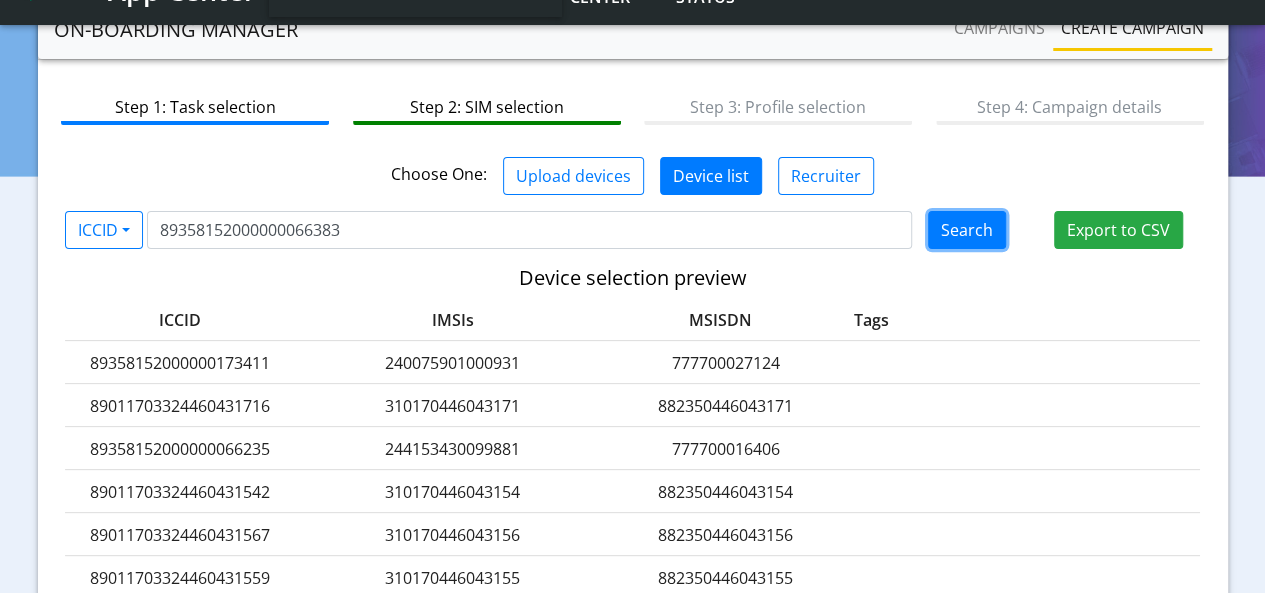 click on "Search" 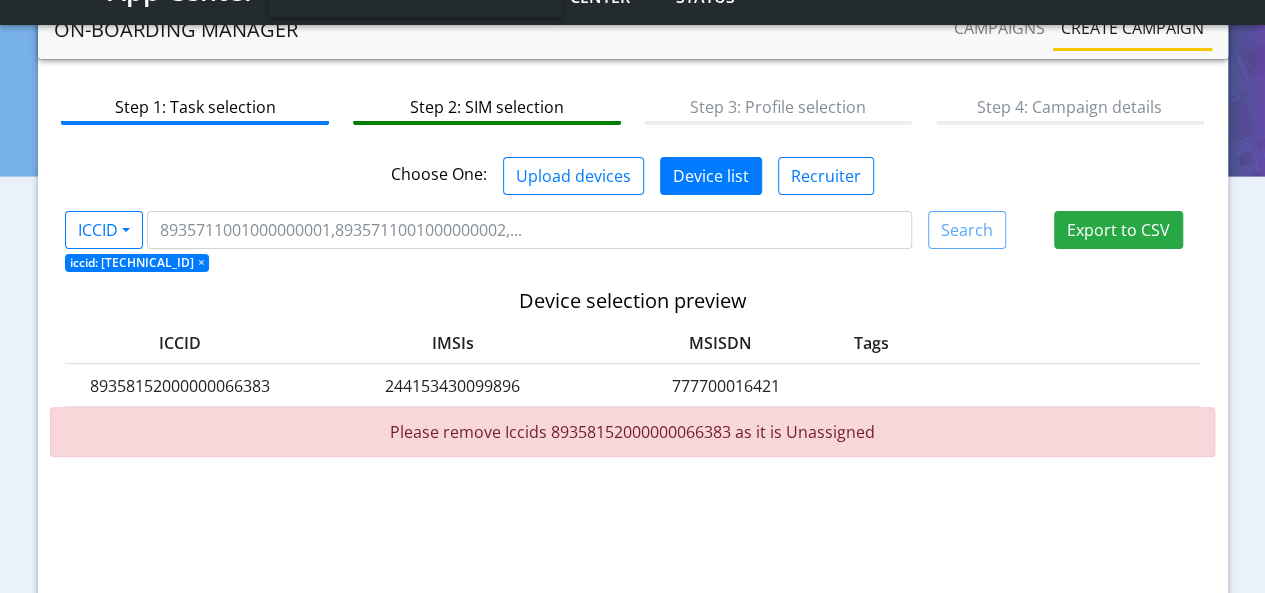 click on "244153430099896" 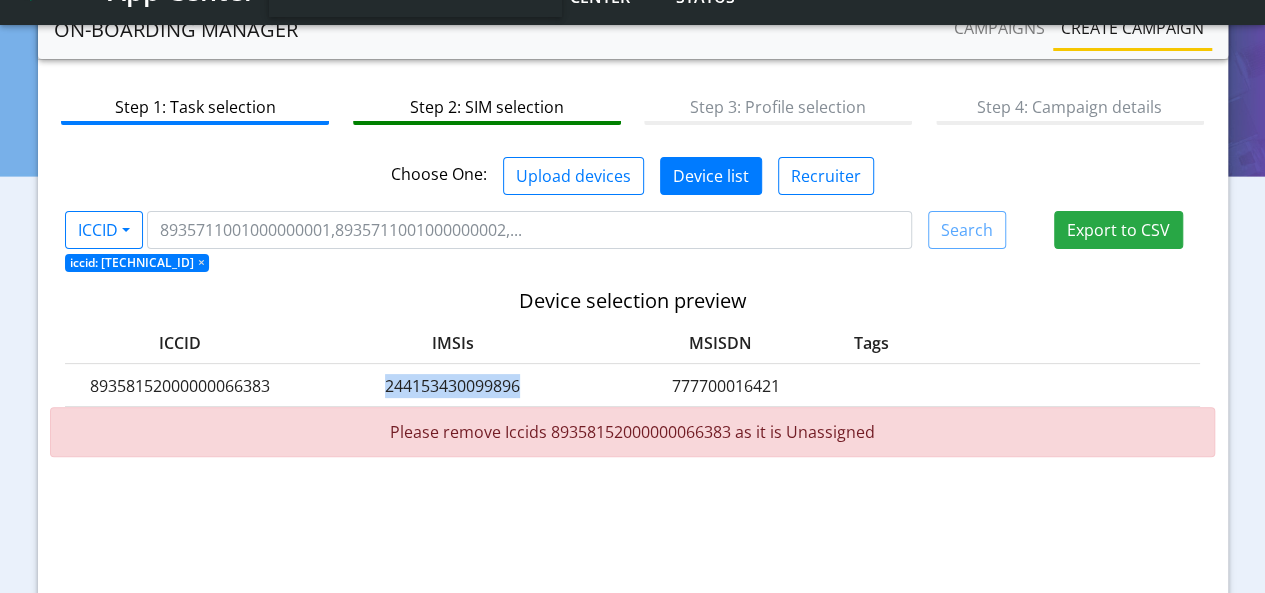 click on "244153430099896" 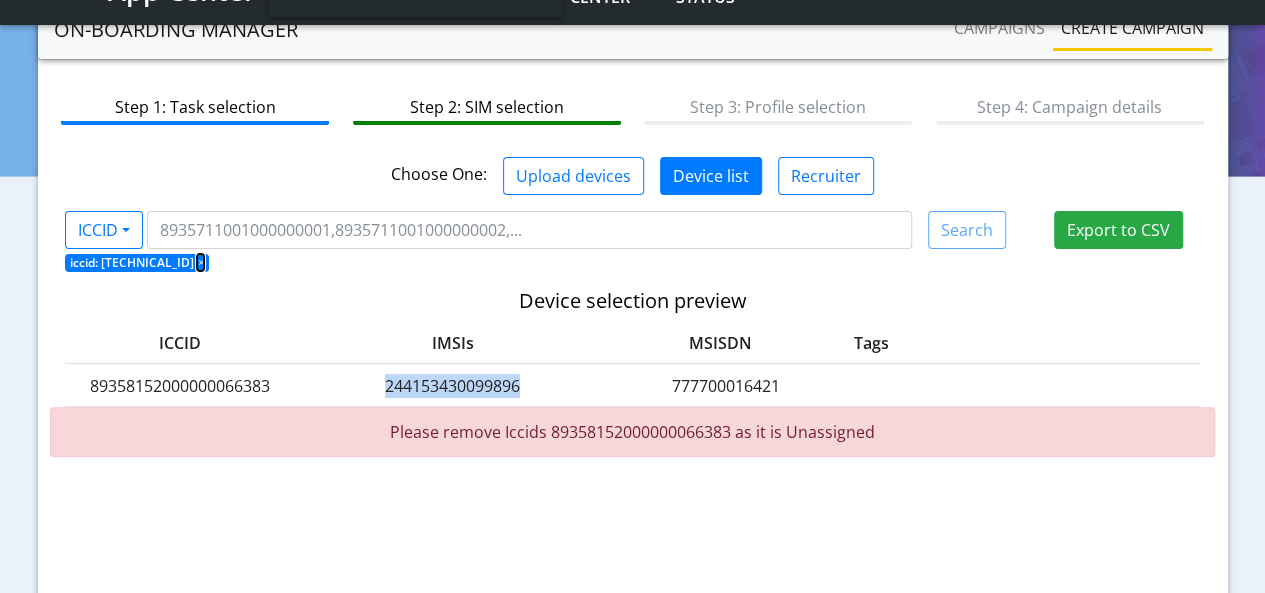 click on "×" 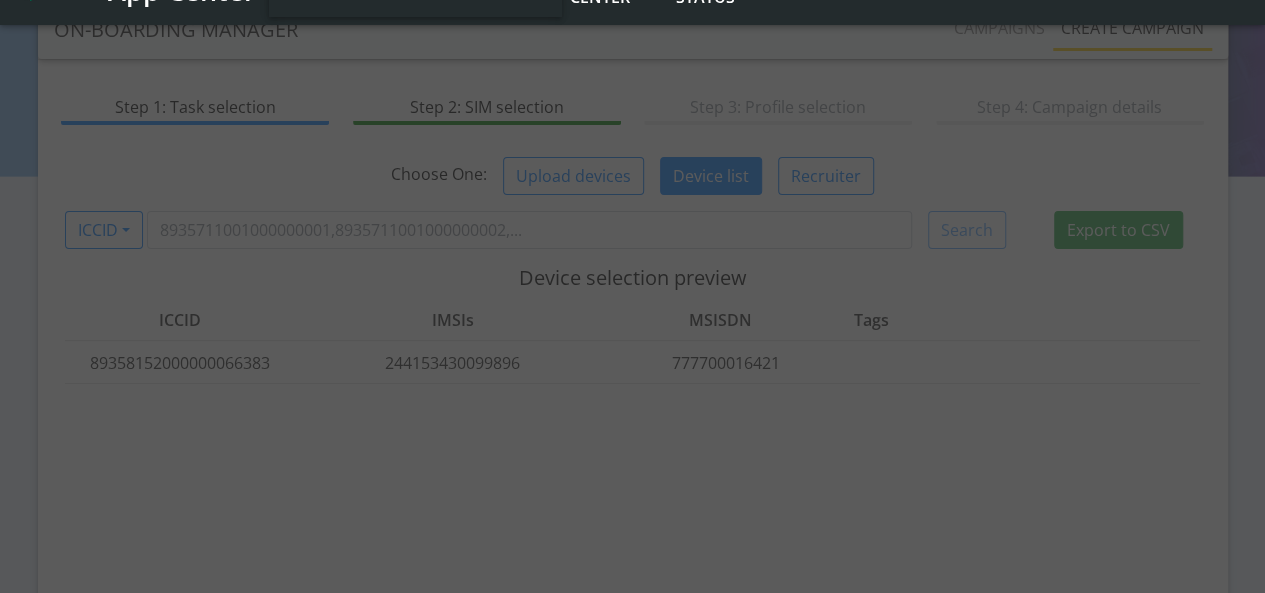 click at bounding box center (632, 296) 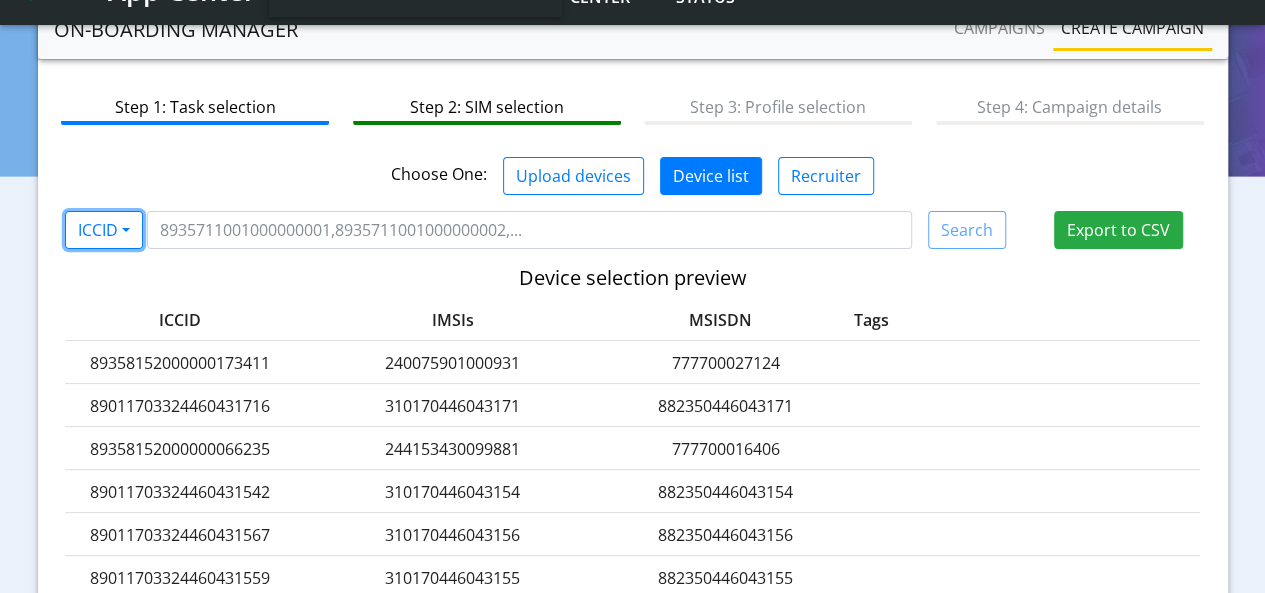 click on "ICCID" at bounding box center (104, 230) 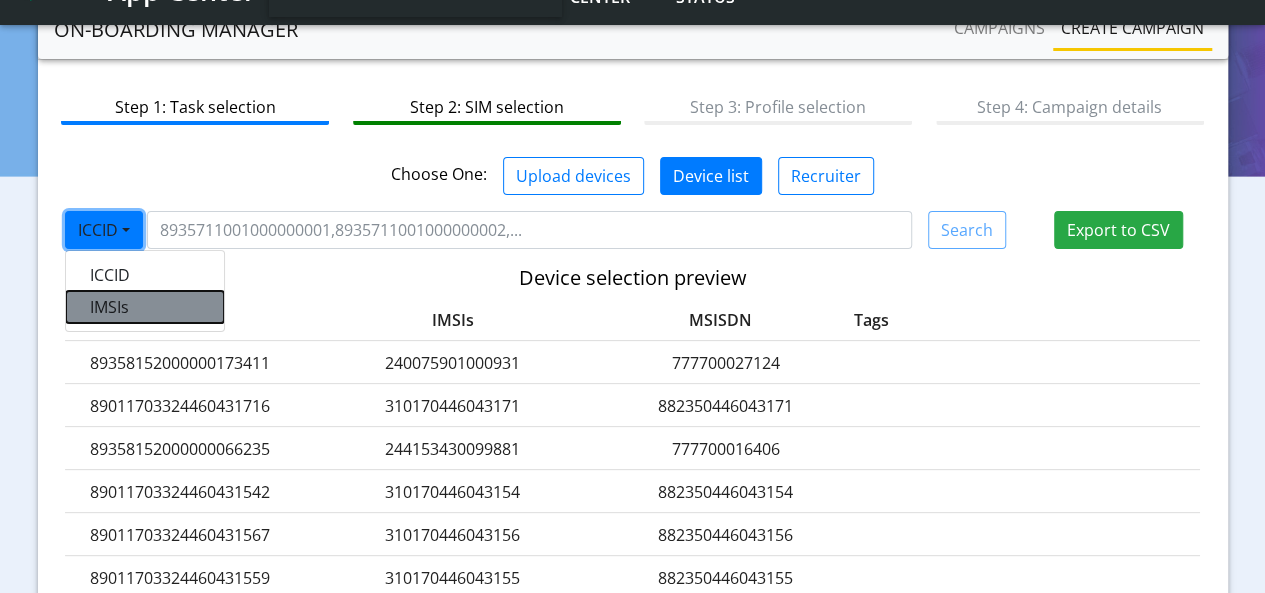 click on "IMSIs" 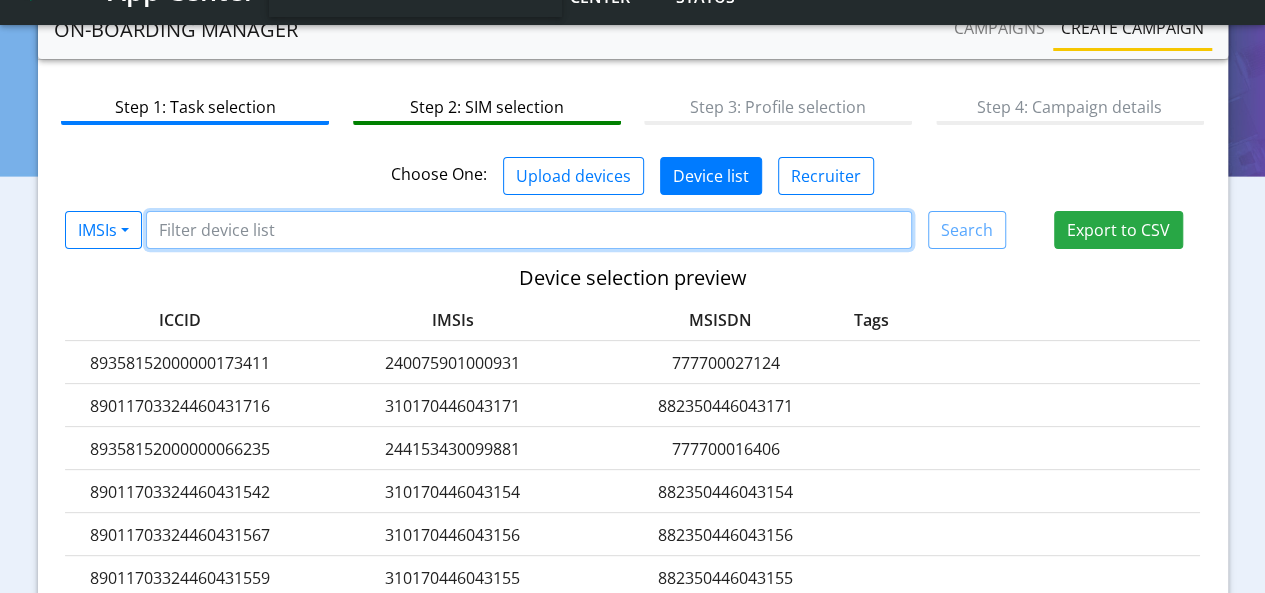click at bounding box center [529, 230] 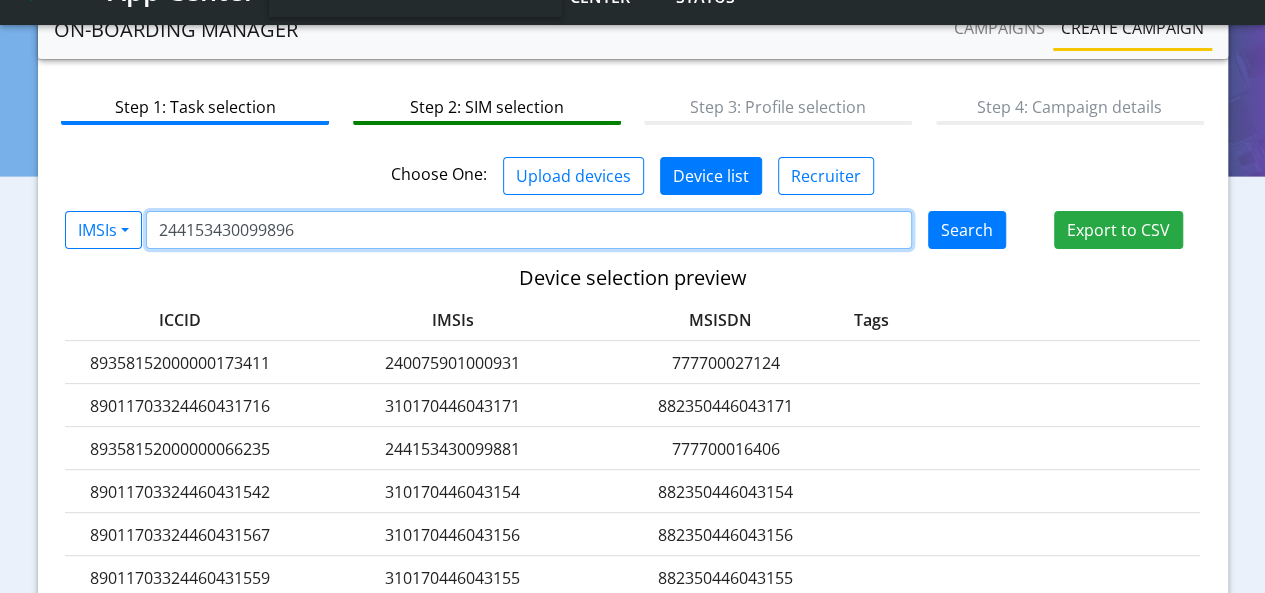 type on "244153430099896" 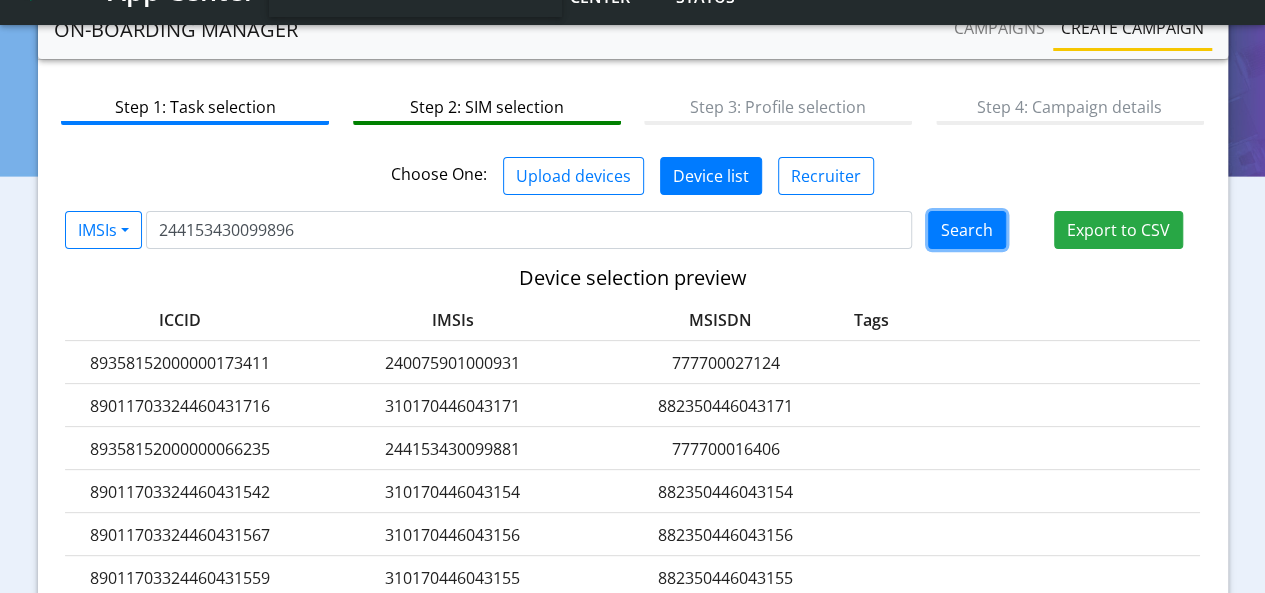 click on "Search" 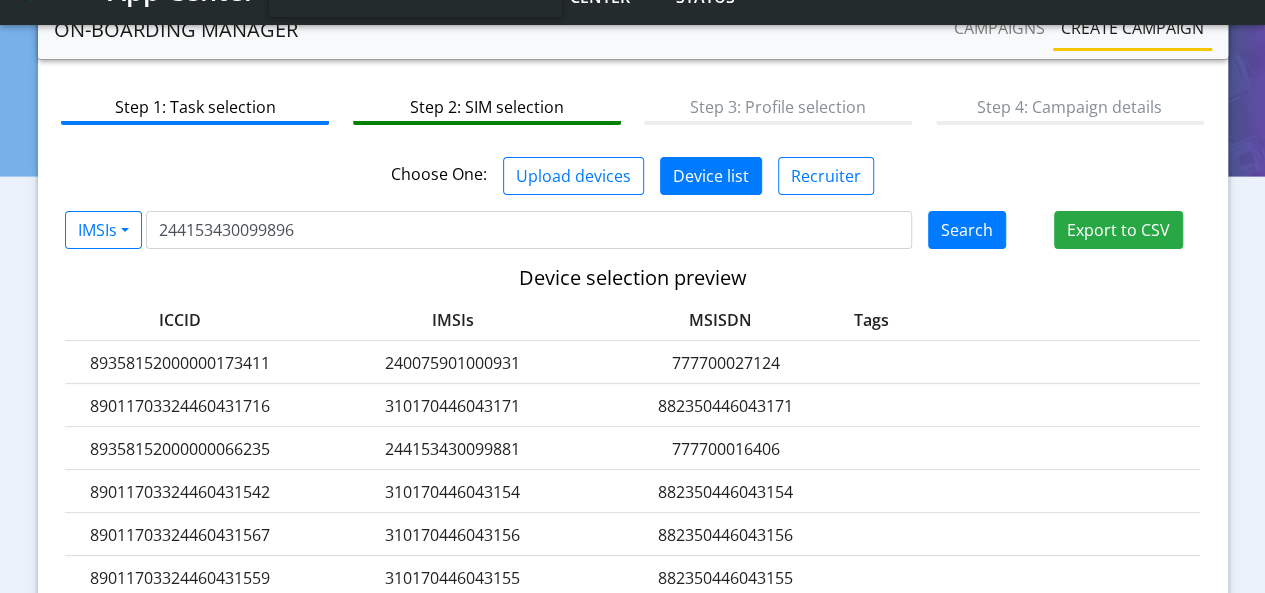 type 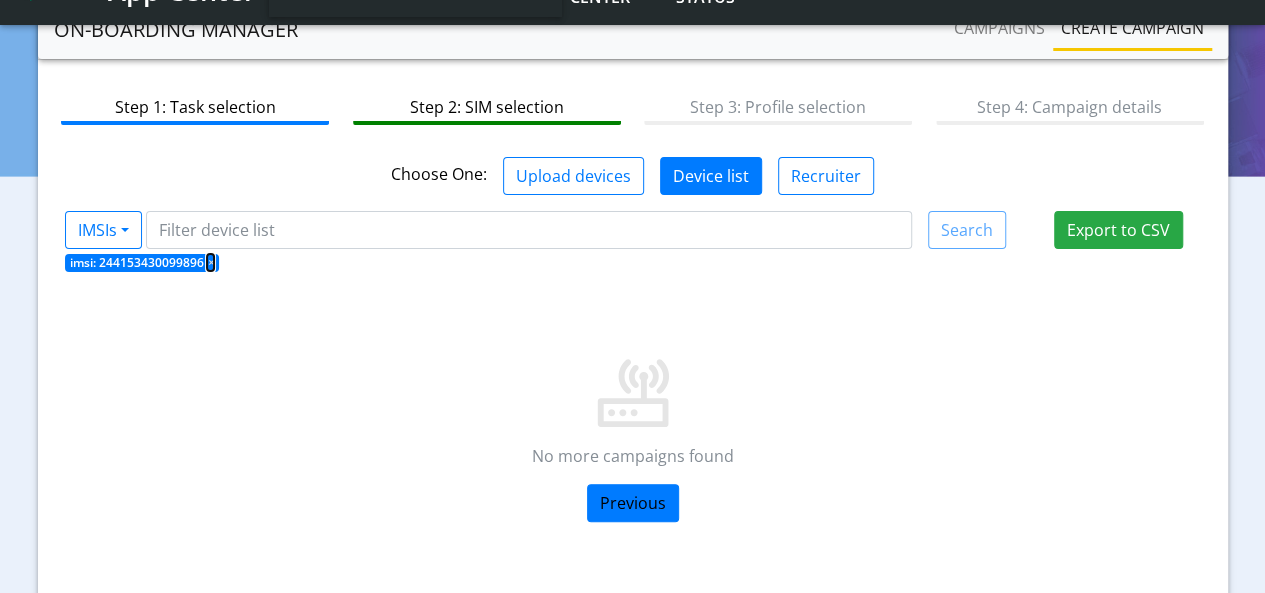 click on "×" 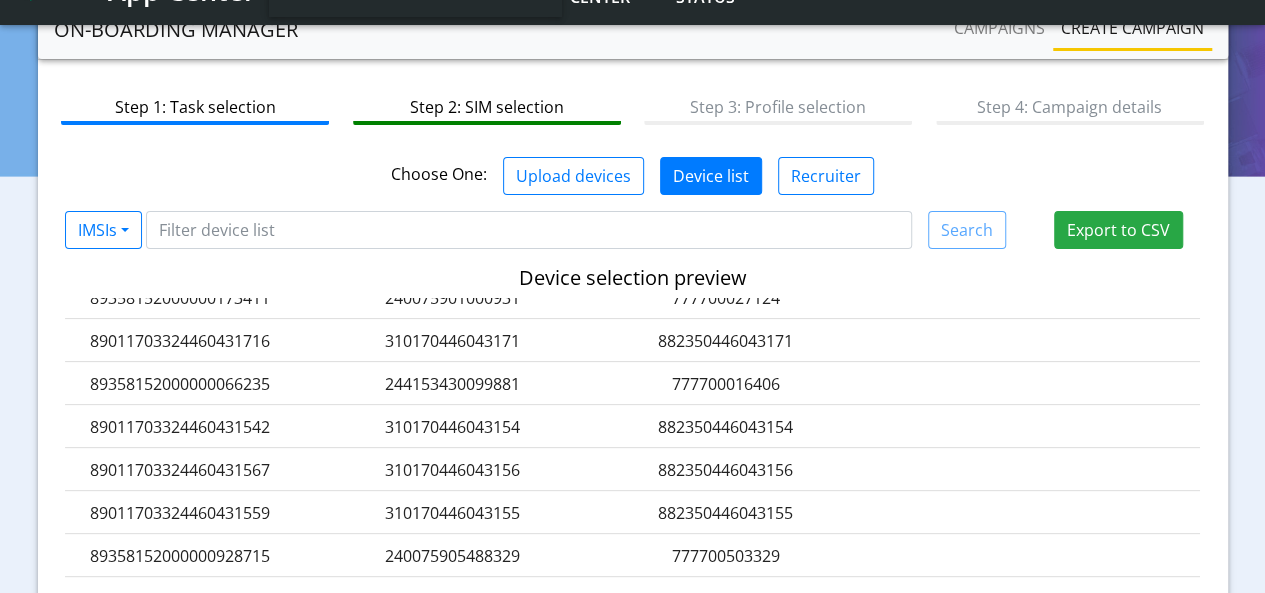 scroll, scrollTop: 94, scrollLeft: 0, axis: vertical 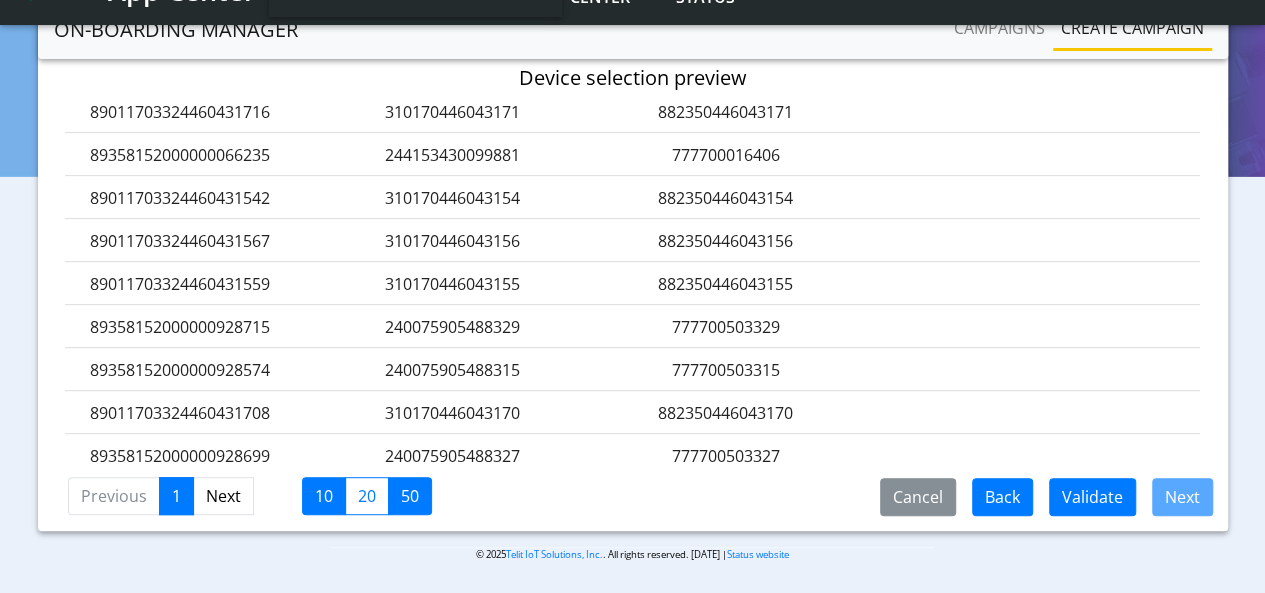 click on "50" 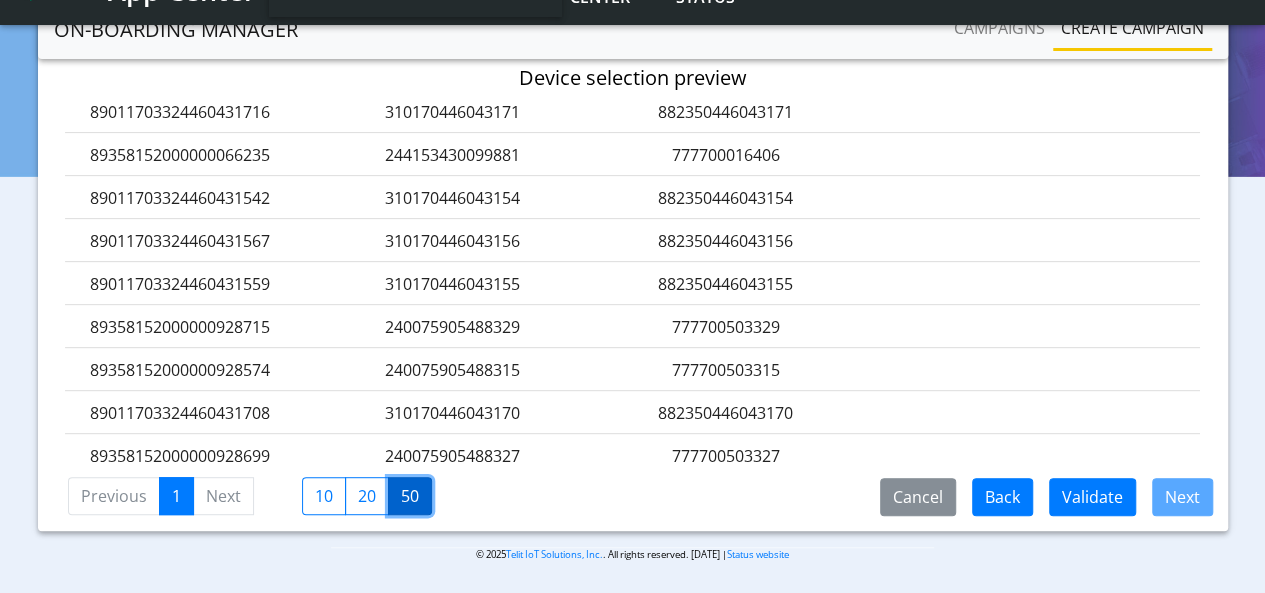 scroll, scrollTop: 0, scrollLeft: 0, axis: both 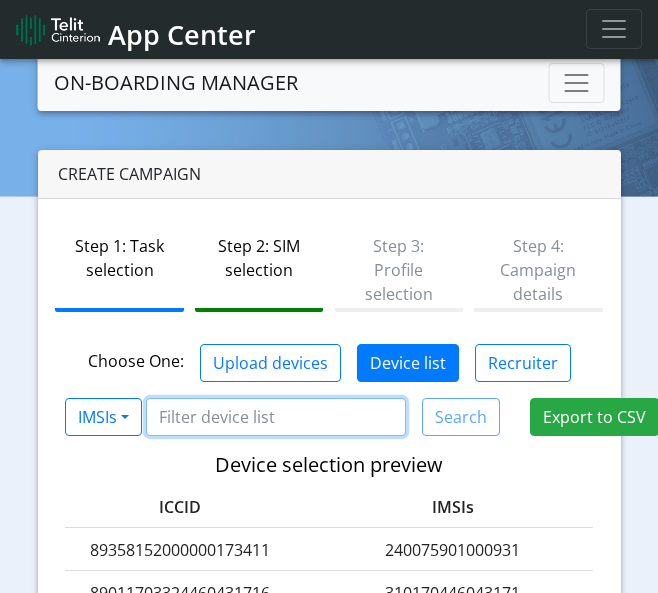 click at bounding box center [276, 417] 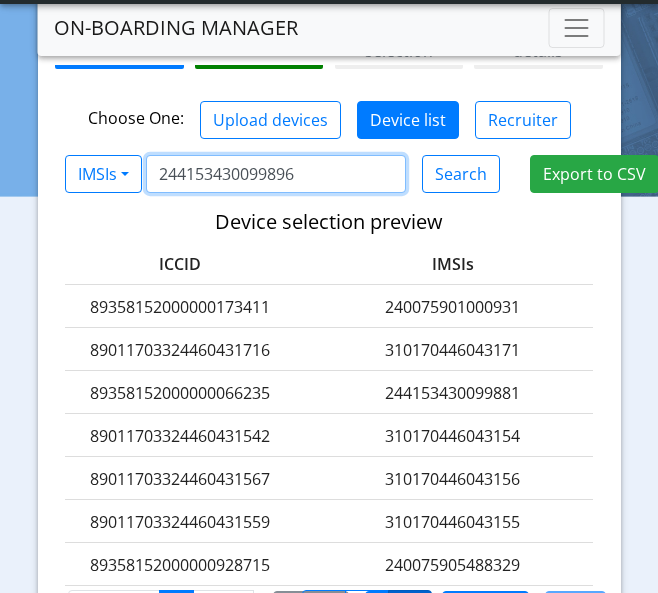 scroll, scrollTop: 200, scrollLeft: 0, axis: vertical 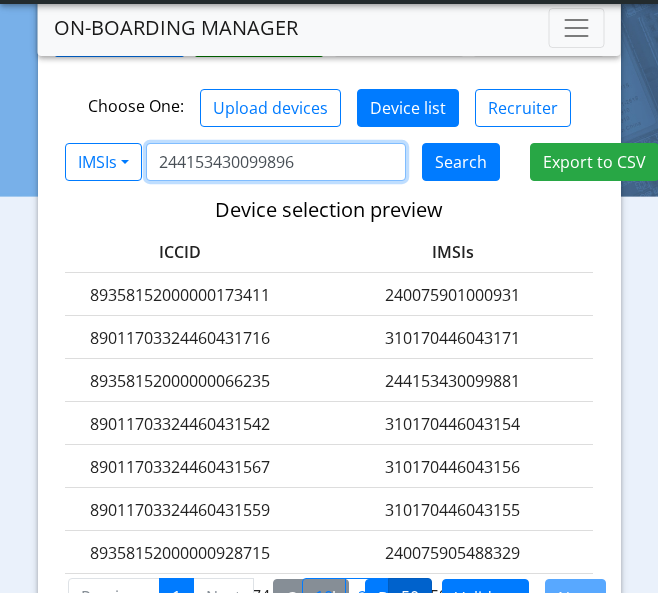 type on "244153430099896" 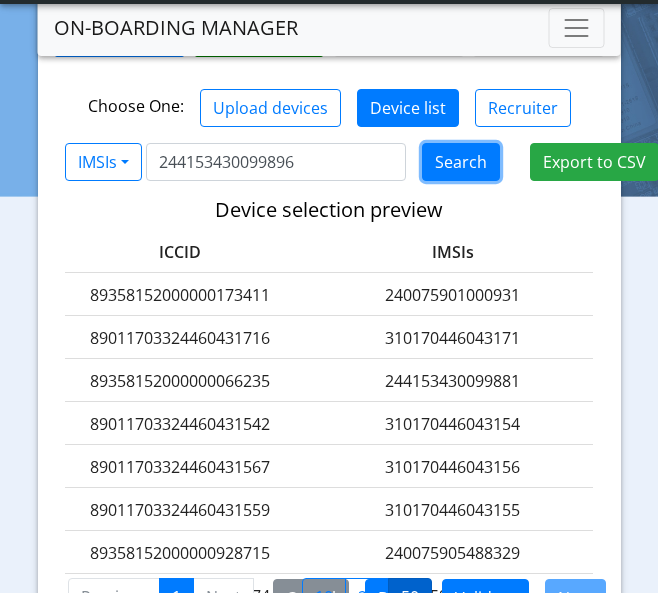 click on "Search" 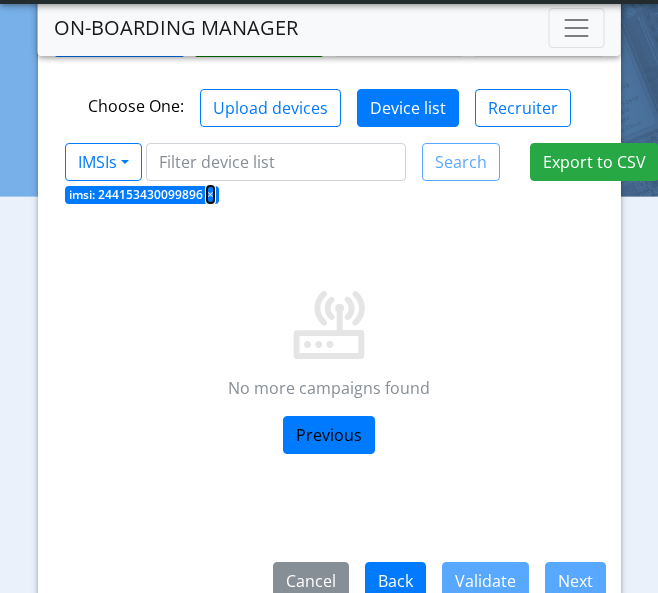 click on "×" 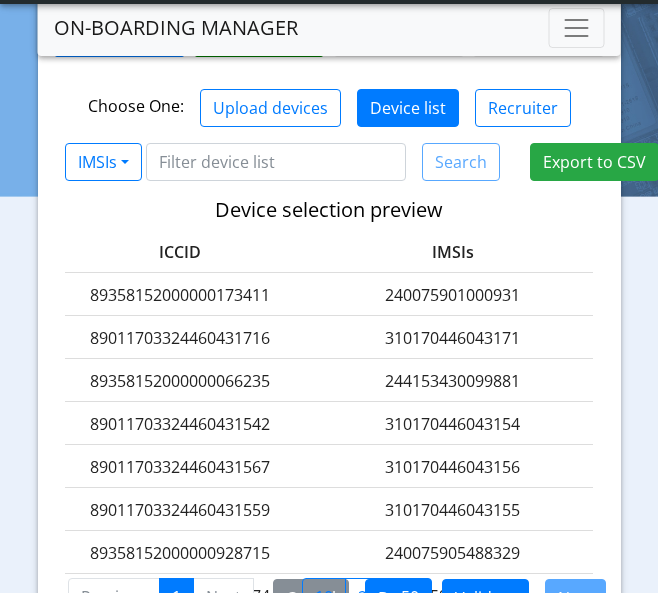 click on "310170446043171" 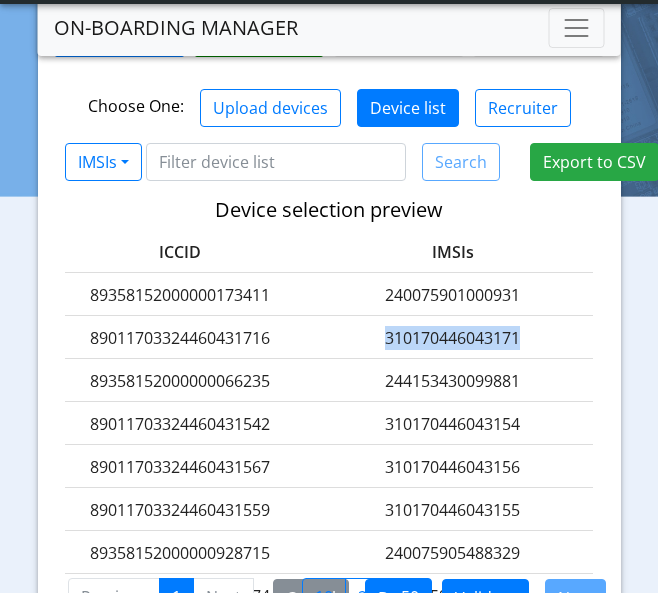 click on "310170446043171" 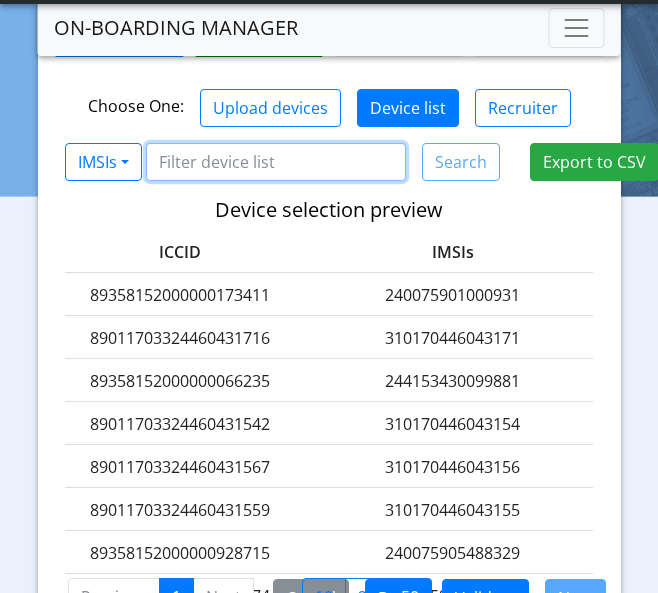 click at bounding box center [276, 162] 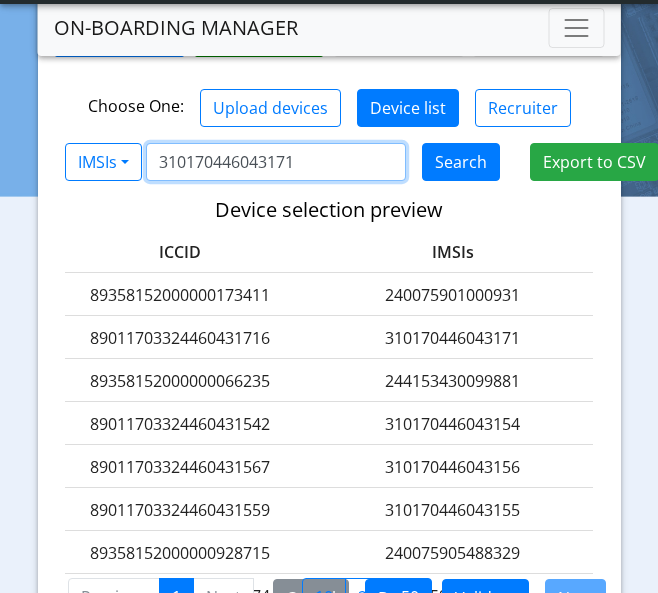 type on "310170446043171" 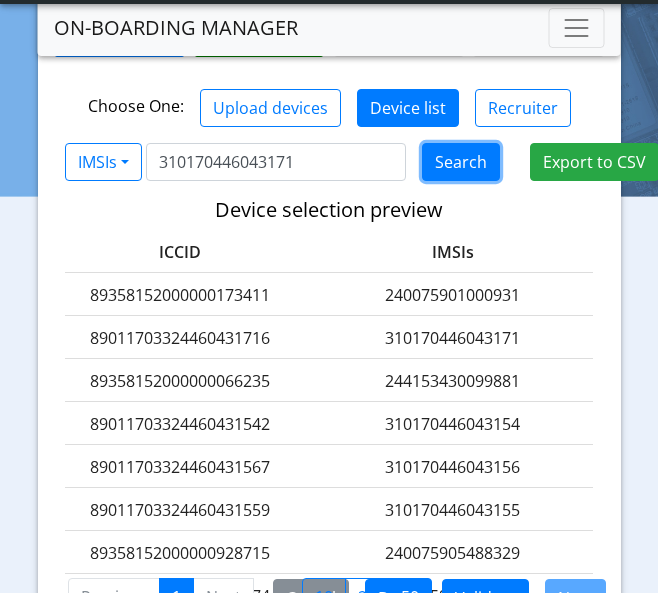 click on "Search" 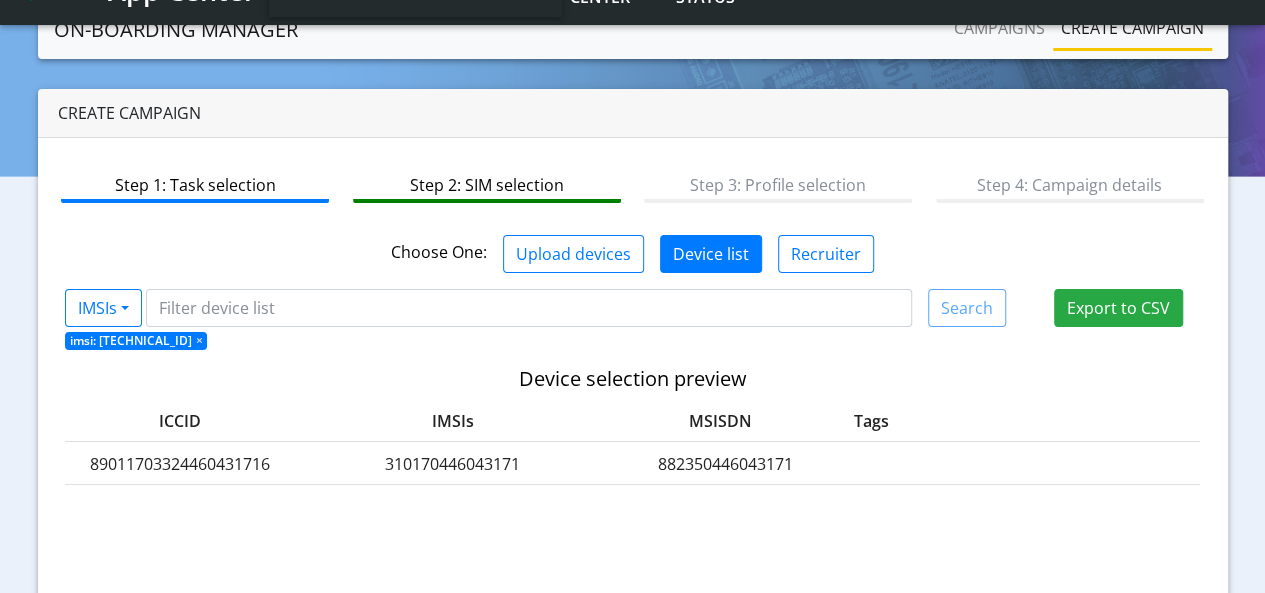 scroll, scrollTop: 0, scrollLeft: 0, axis: both 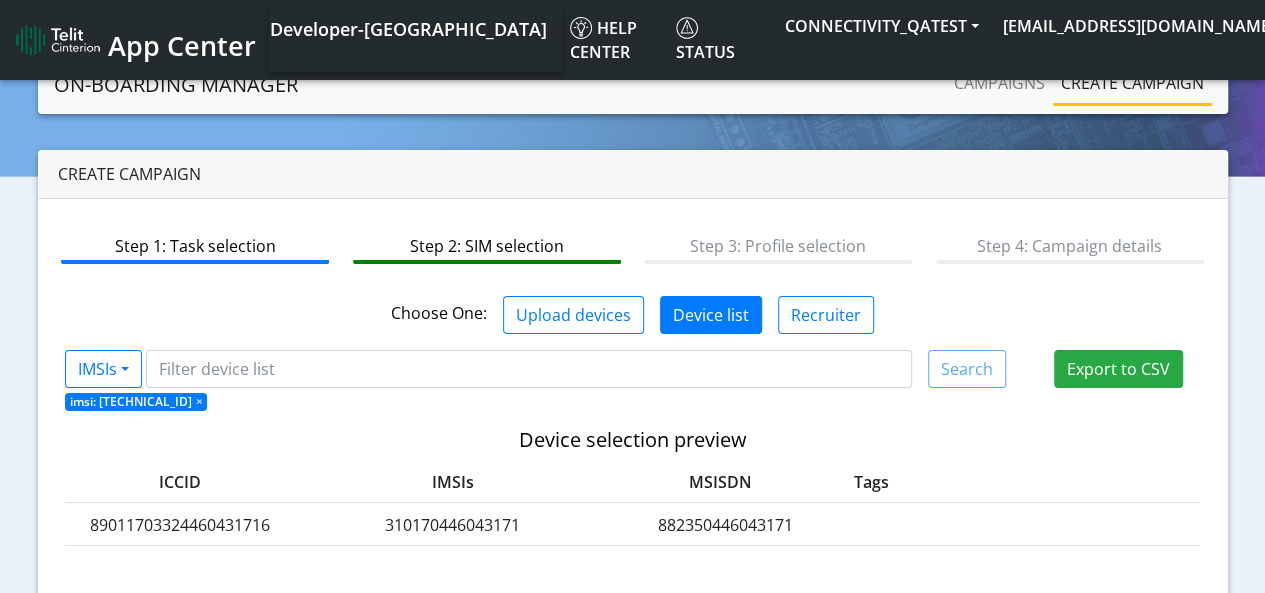 click on "imsi: 310170446043171  ×" 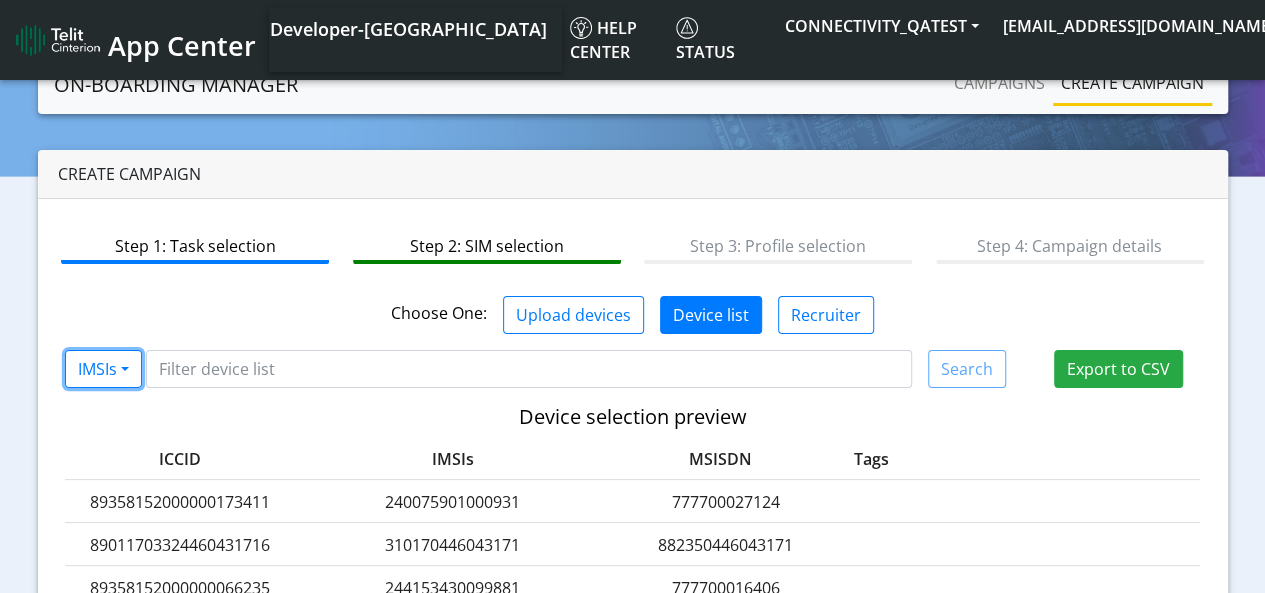 click on "IMSIs" at bounding box center [103, 369] 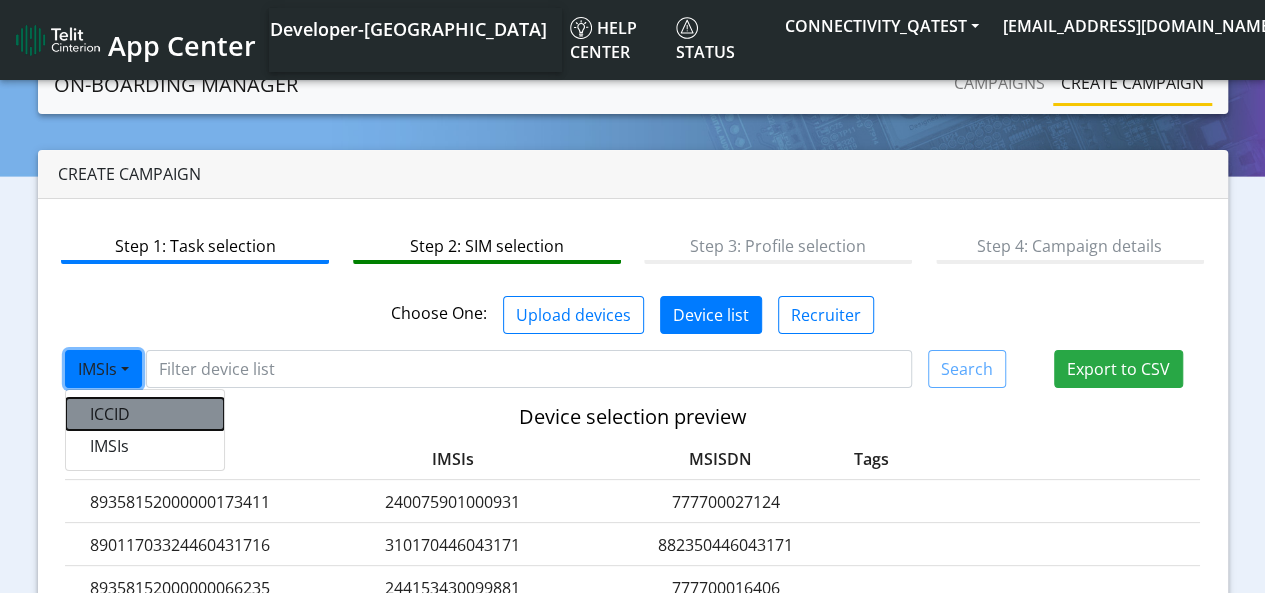 click on "ICCID" at bounding box center [145, 414] 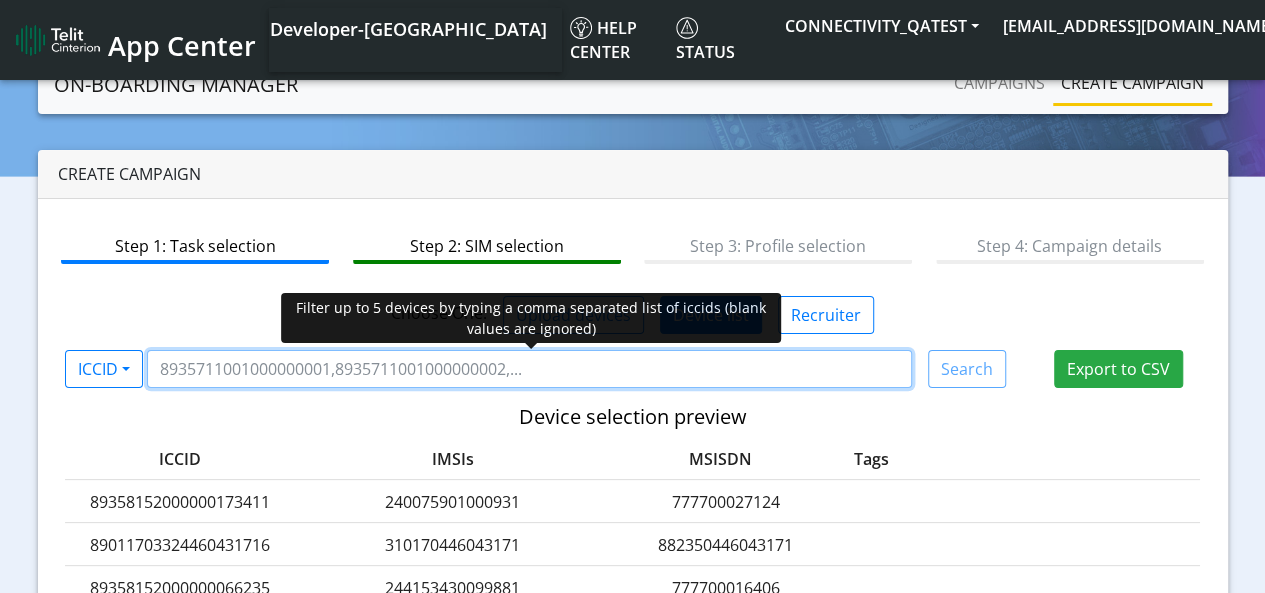click at bounding box center (529, 369) 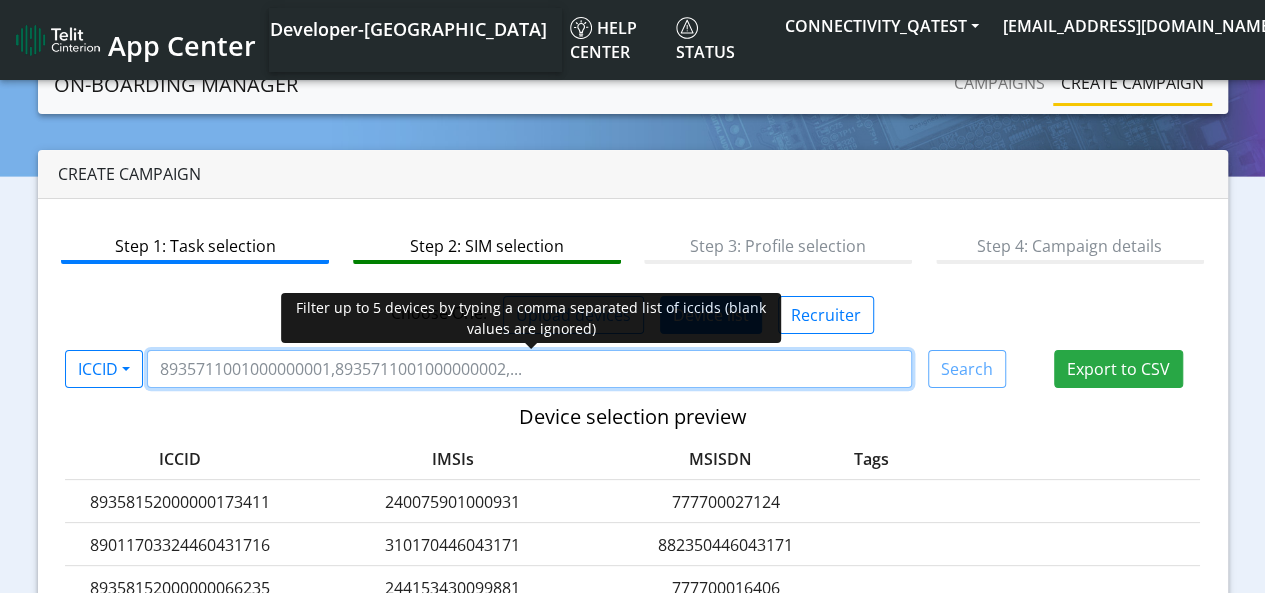 paste on "89358152000000066383" 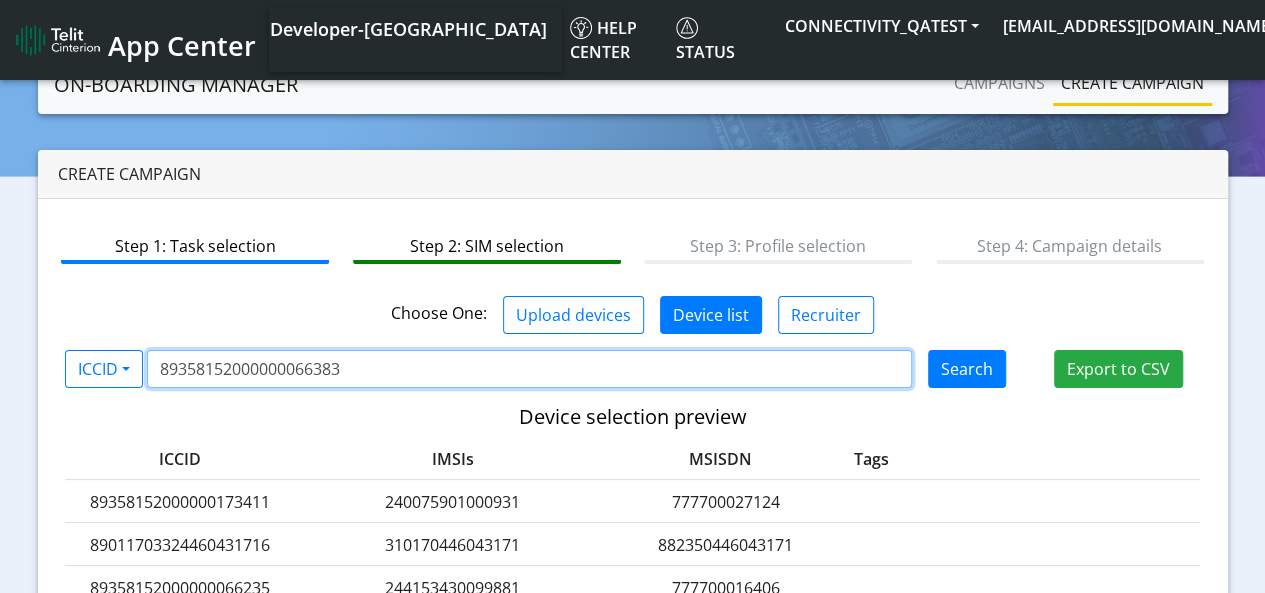 type on "89358152000000066383" 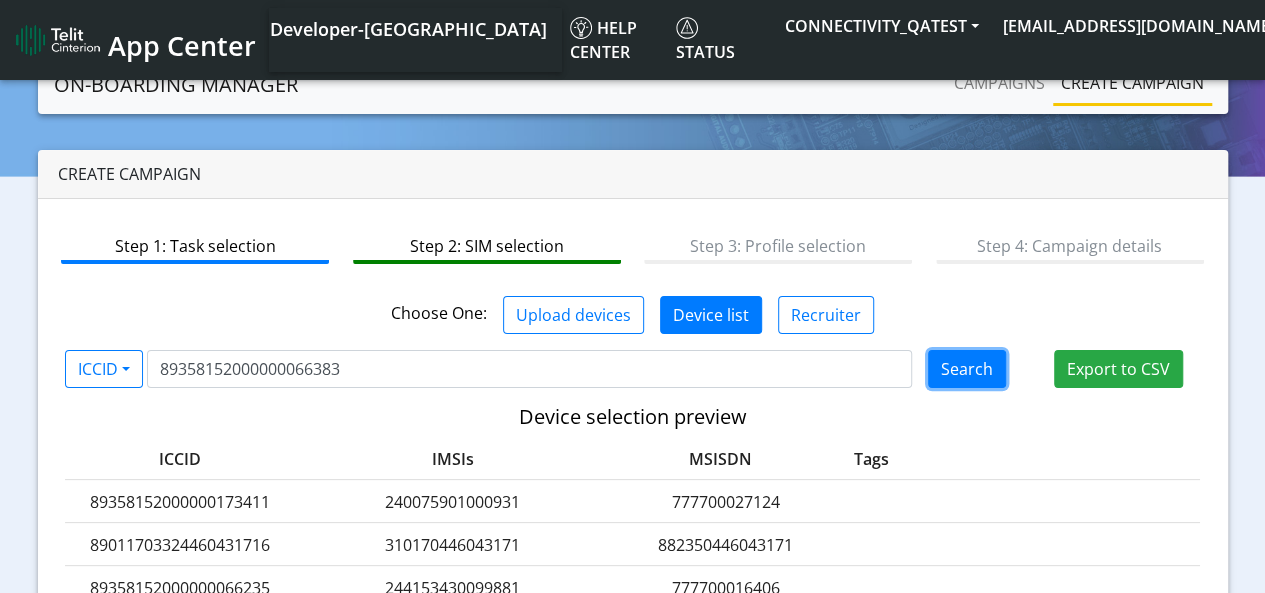 click on "Search" 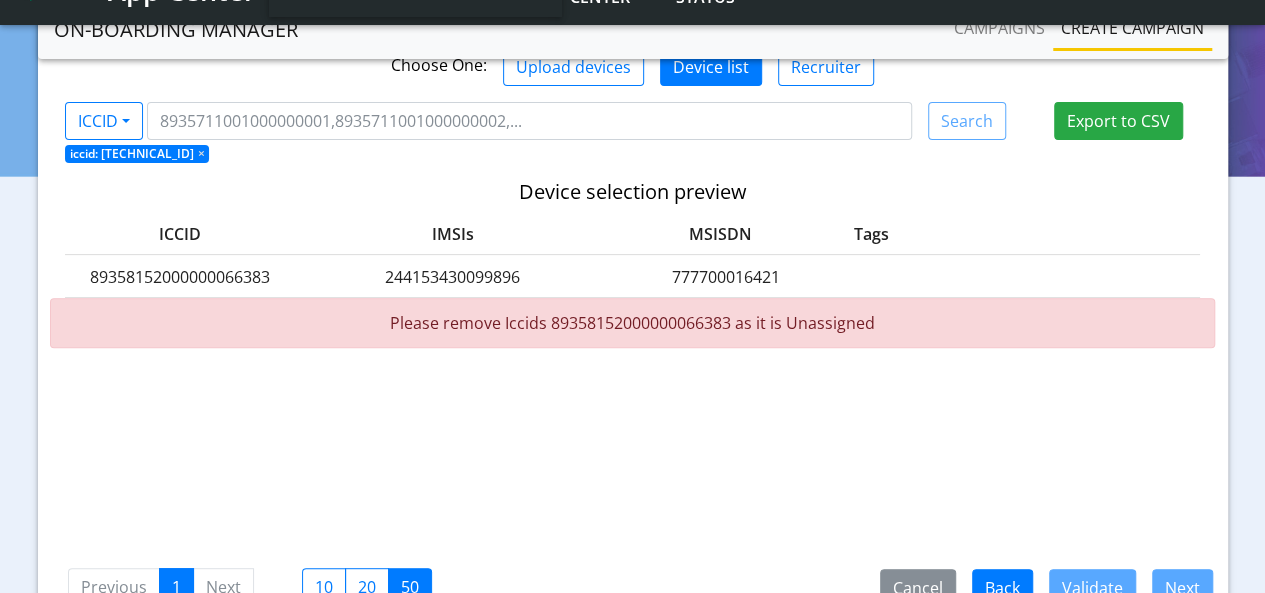 scroll, scrollTop: 200, scrollLeft: 0, axis: vertical 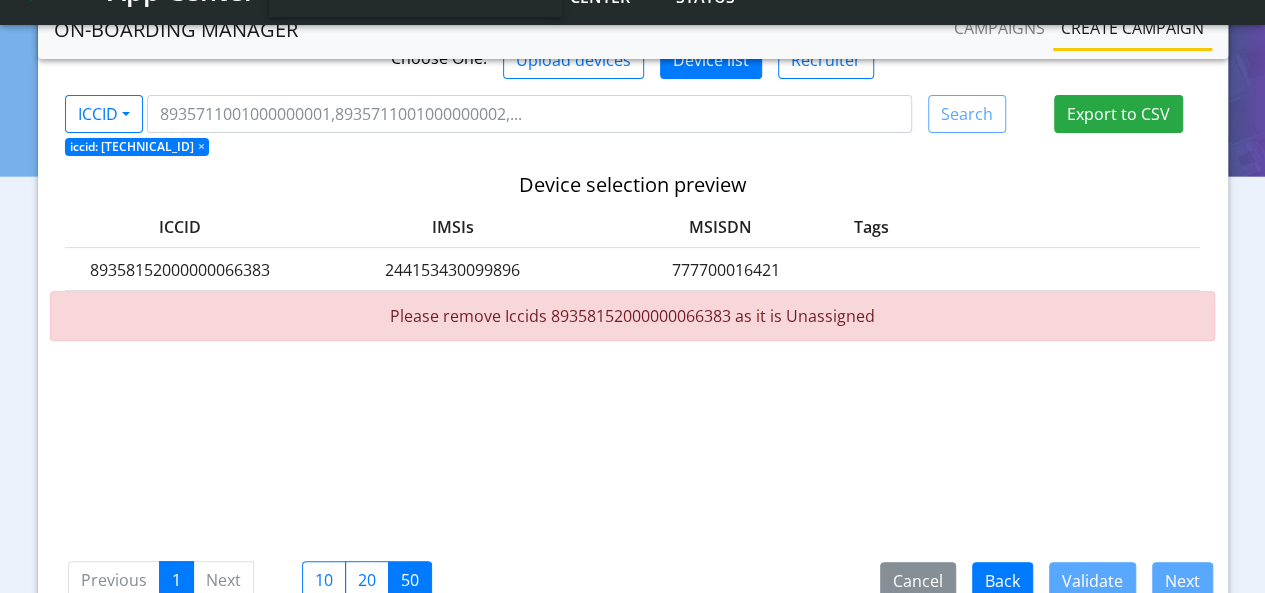 click on "89358152000000066383  244153430099896 777700016421" 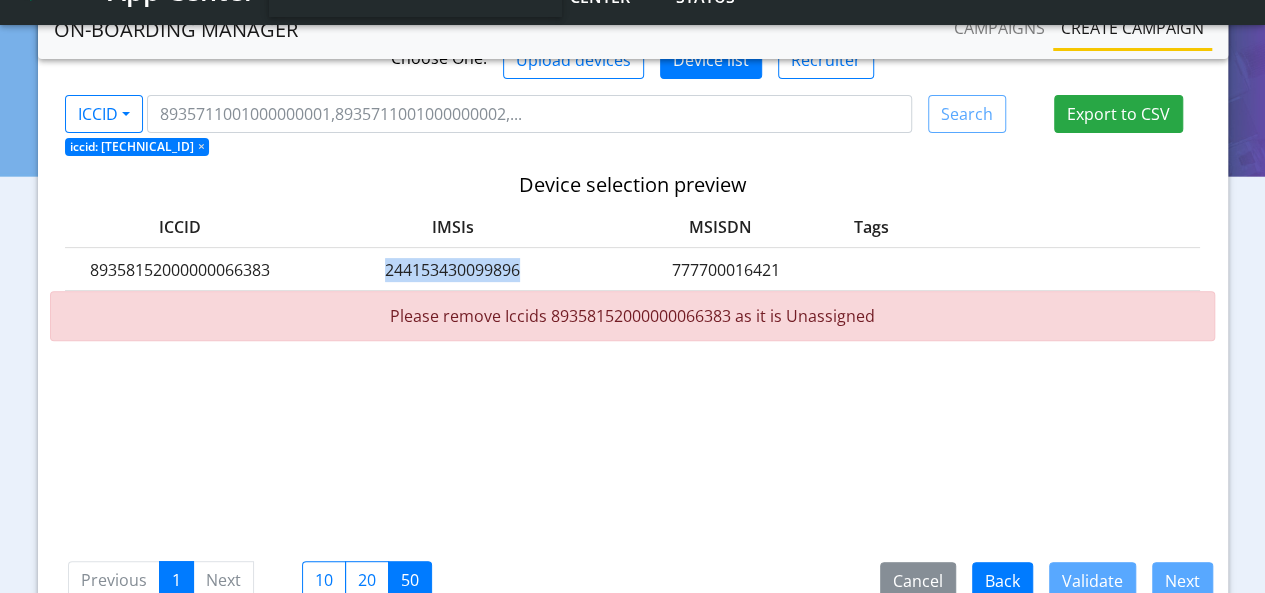 click on "244153430099896" 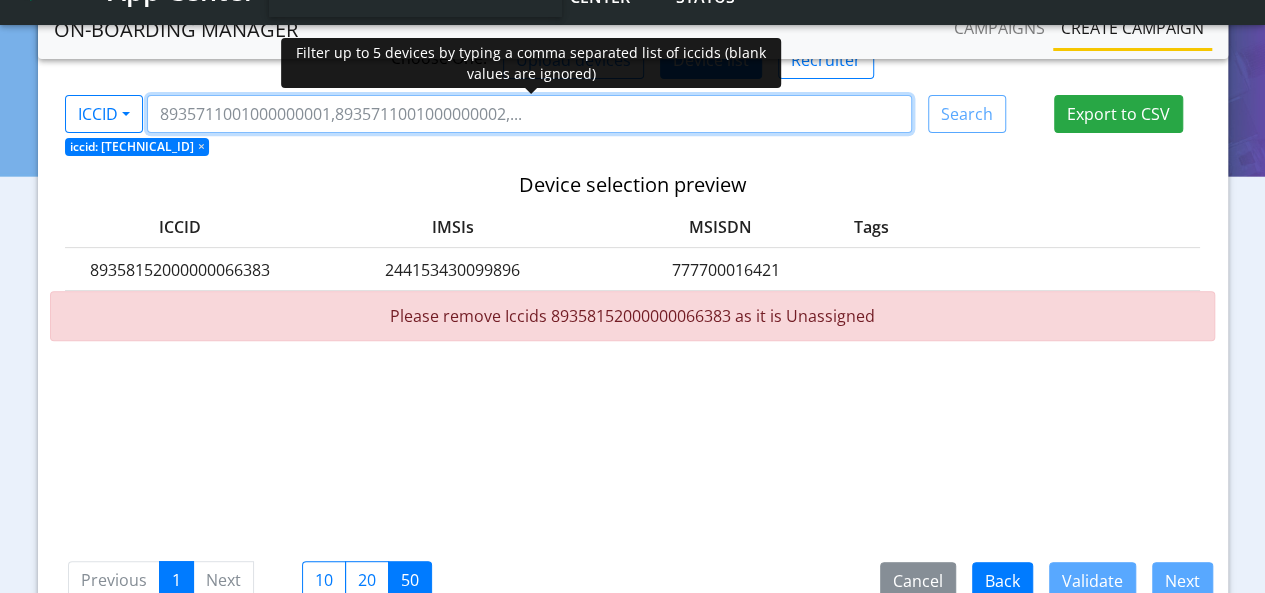 click at bounding box center (529, 114) 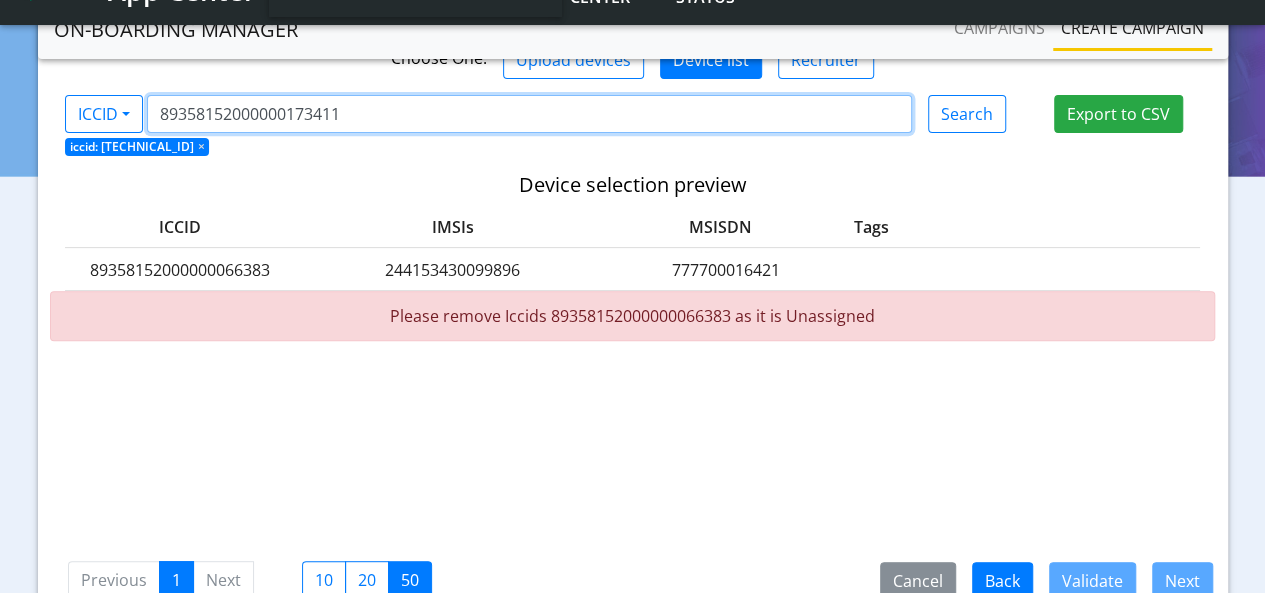 type on "89358152000000173411" 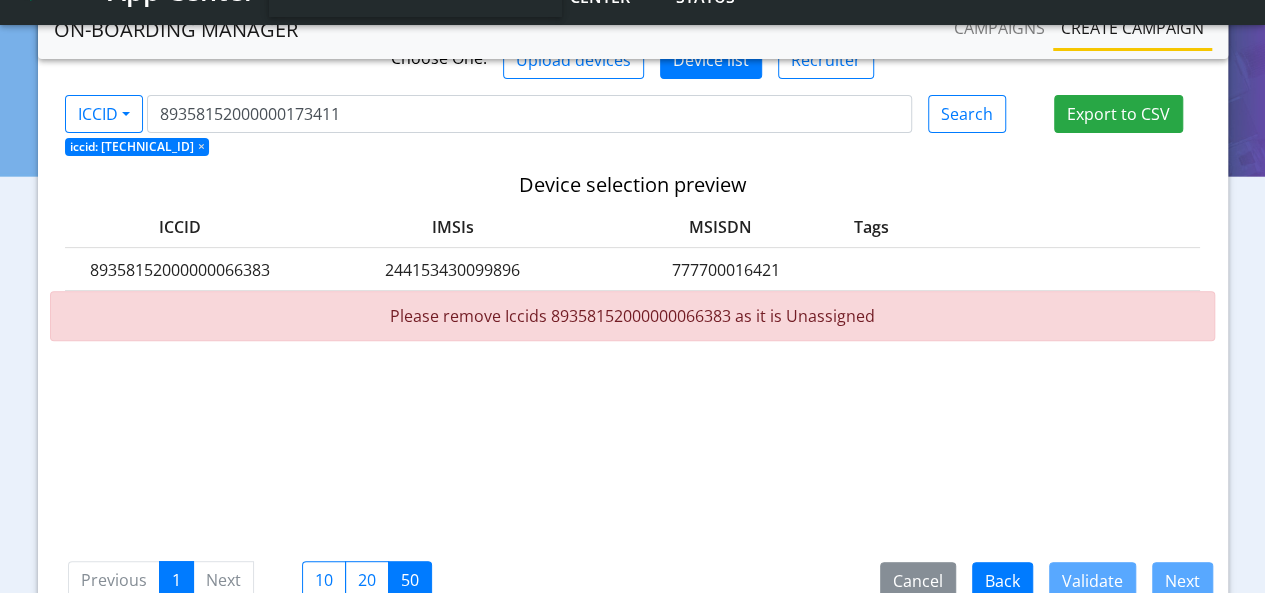 click on "iccid: 89358152000000066383  ×" 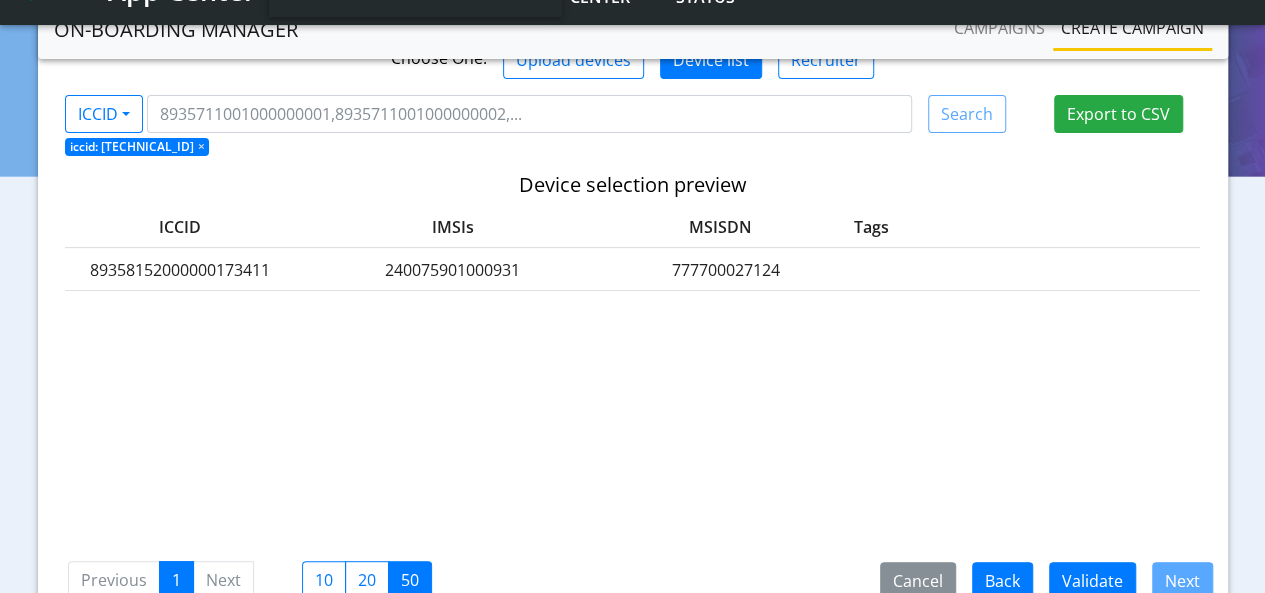 click on "240075901000931" 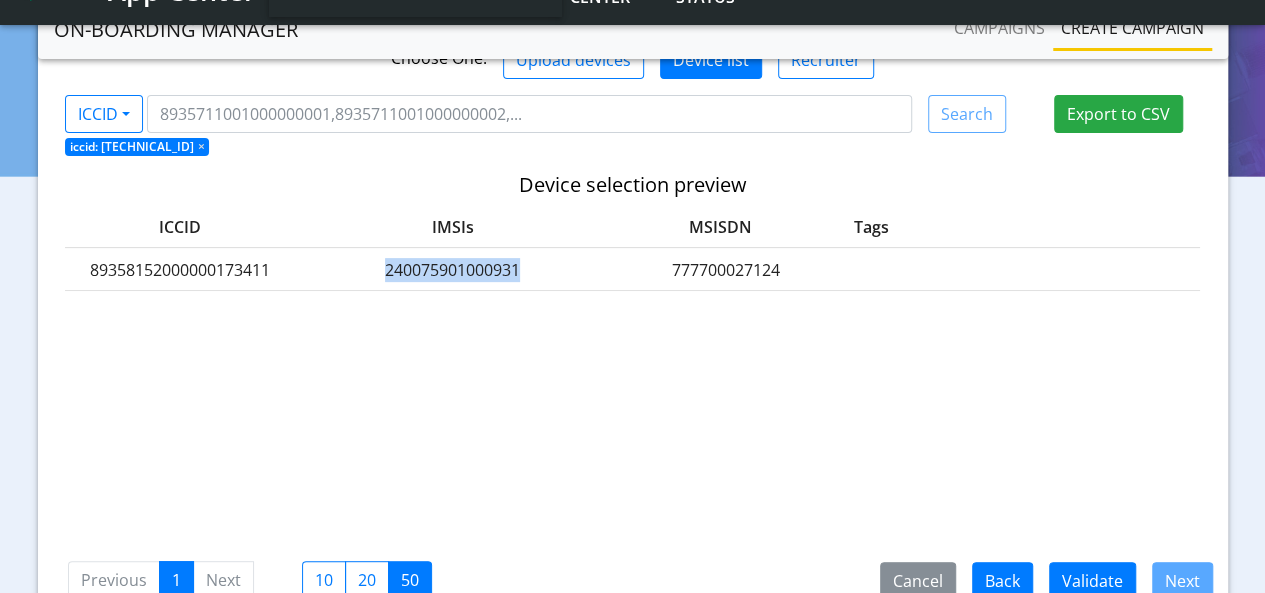 click on "240075901000931" 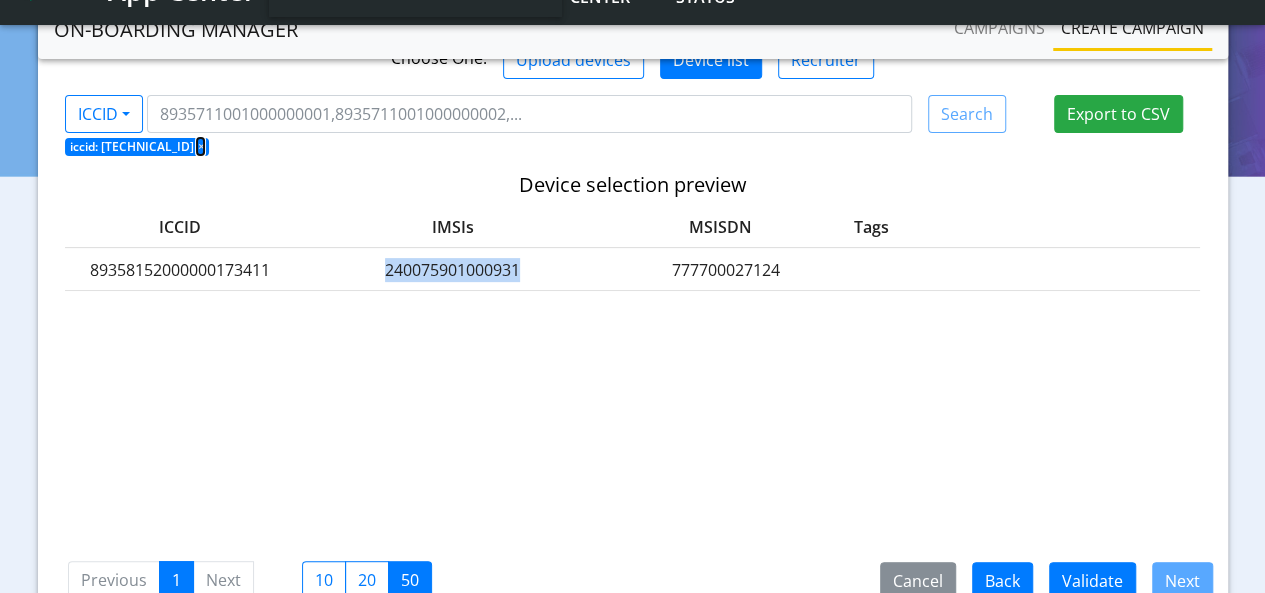 click on "×" 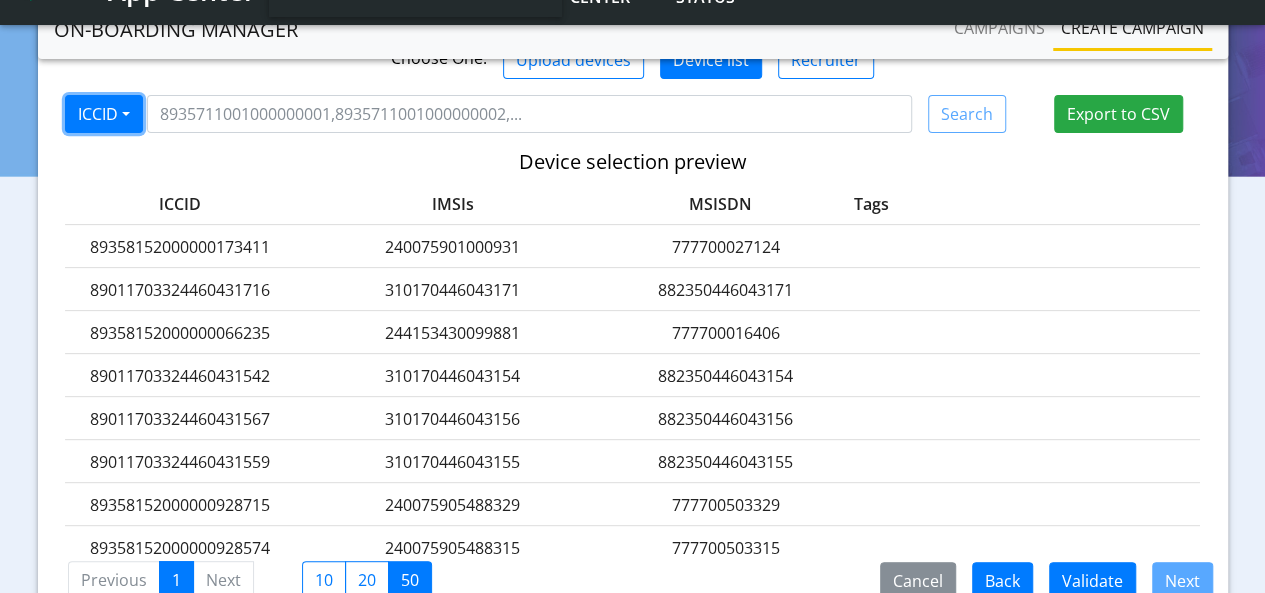 click on "ICCID" at bounding box center (104, 114) 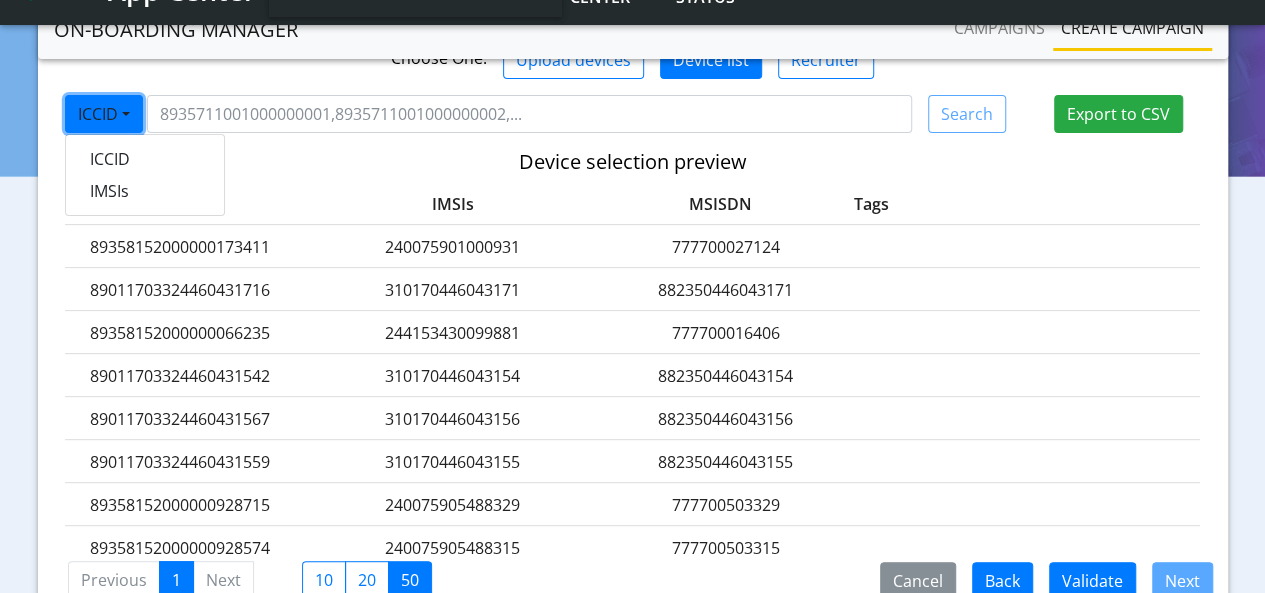 click on "89358152000000173411" 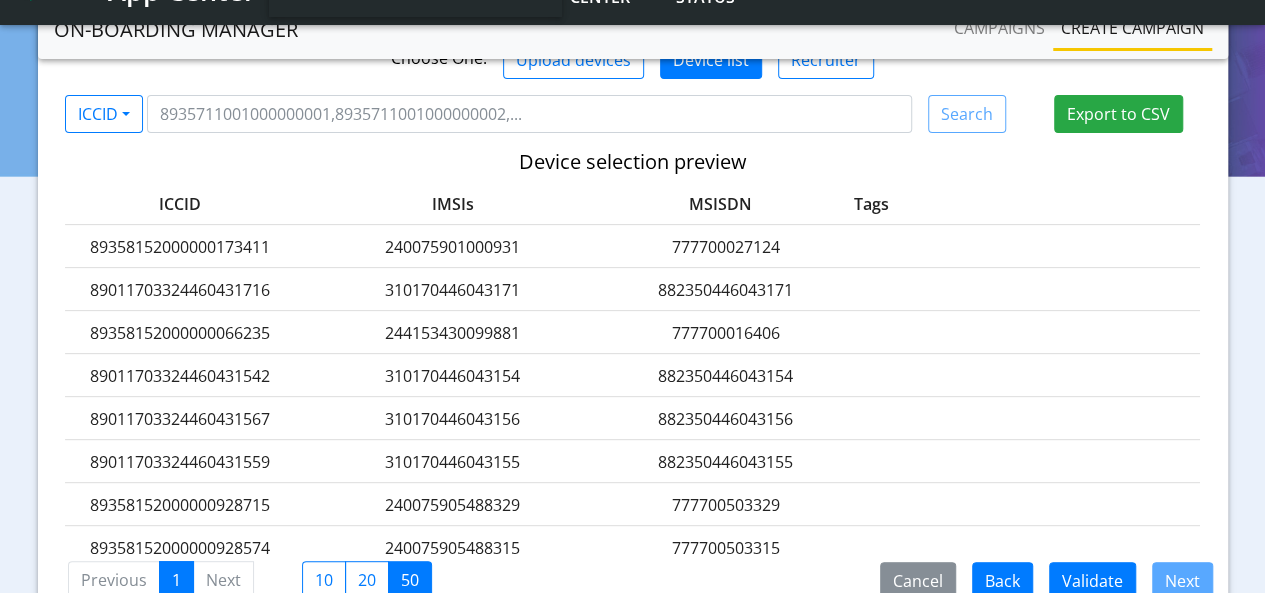 click on "89358152000000173411" 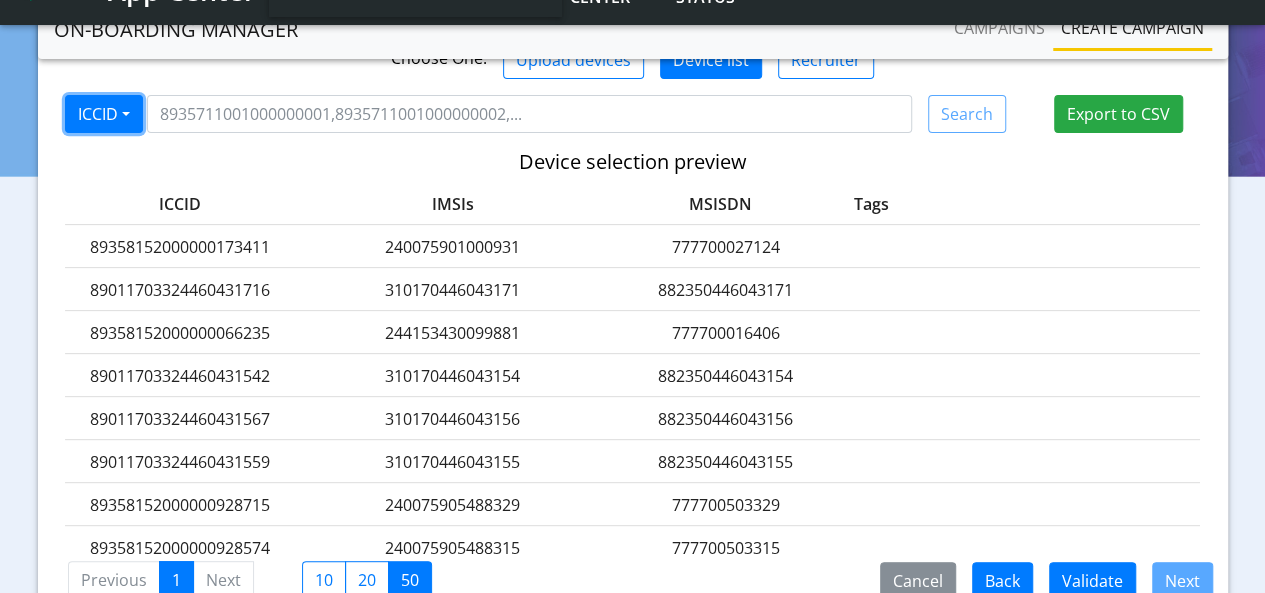 click on "ICCID" at bounding box center (104, 114) 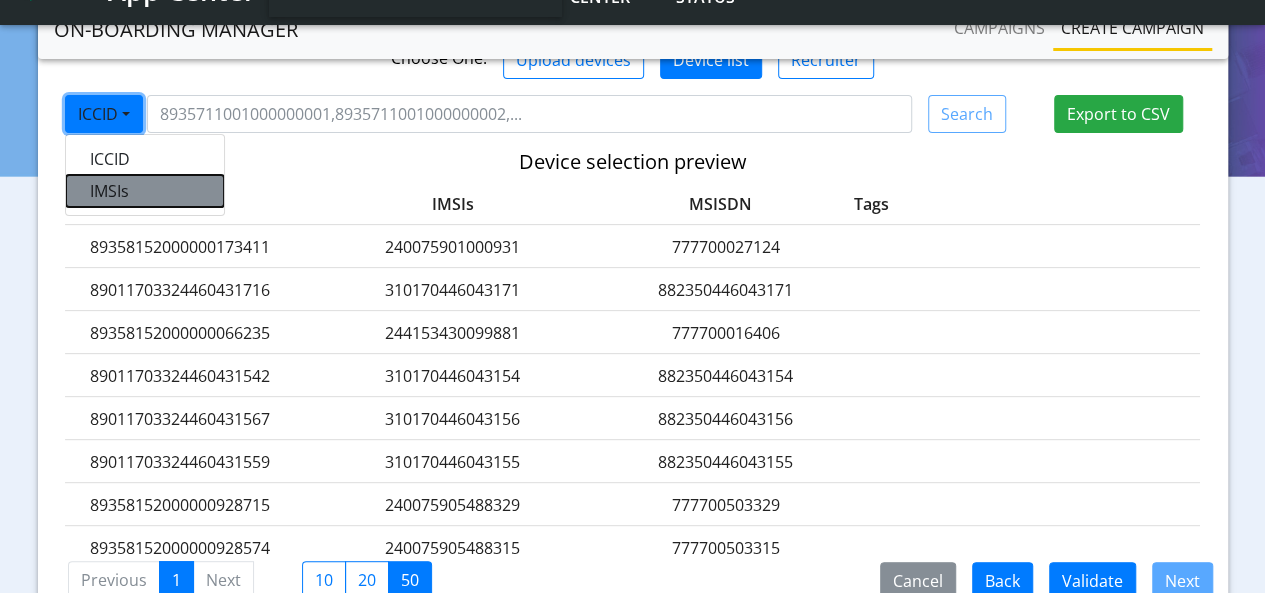click on "IMSIs" 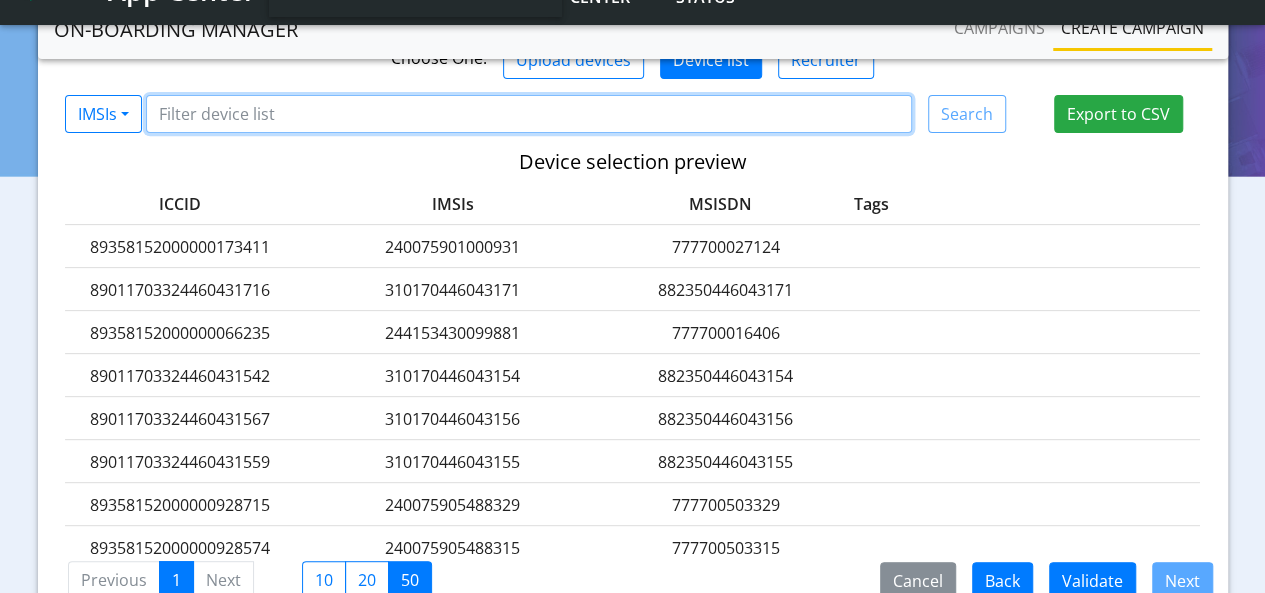 click at bounding box center (529, 114) 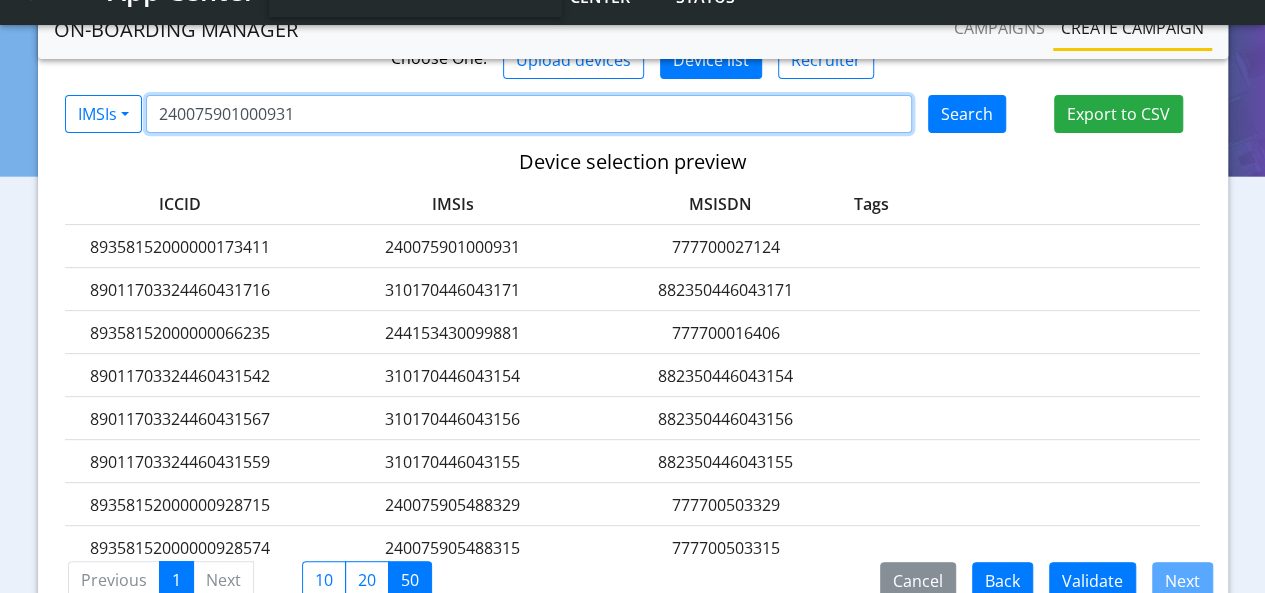 type on "240075901000931" 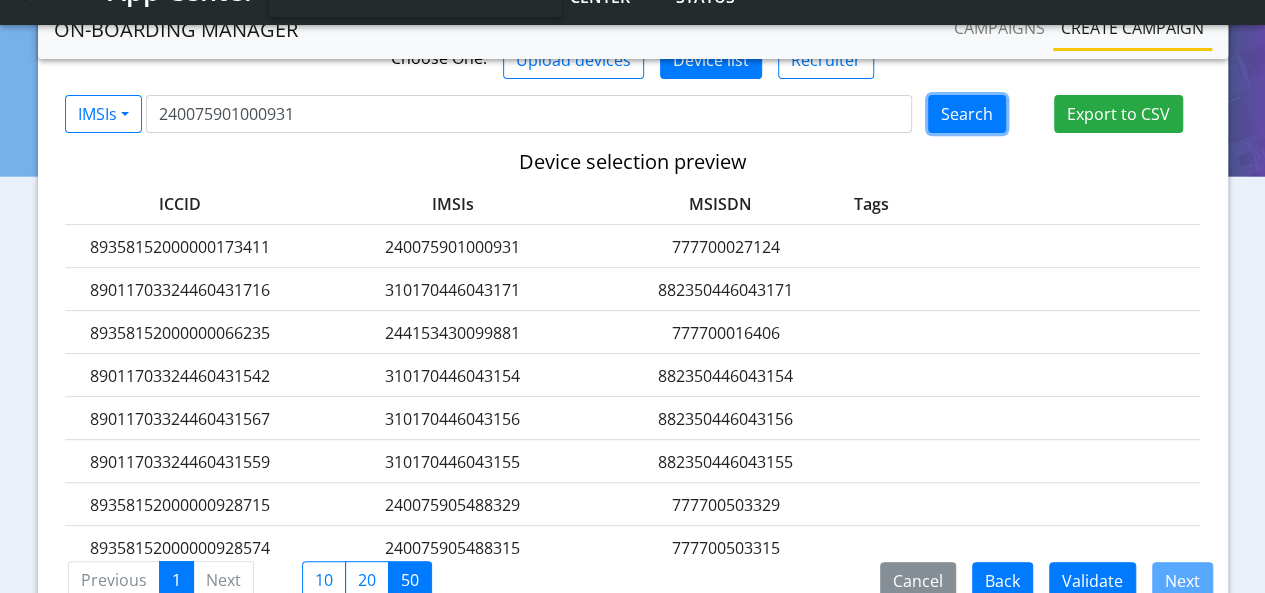 click on "Search" 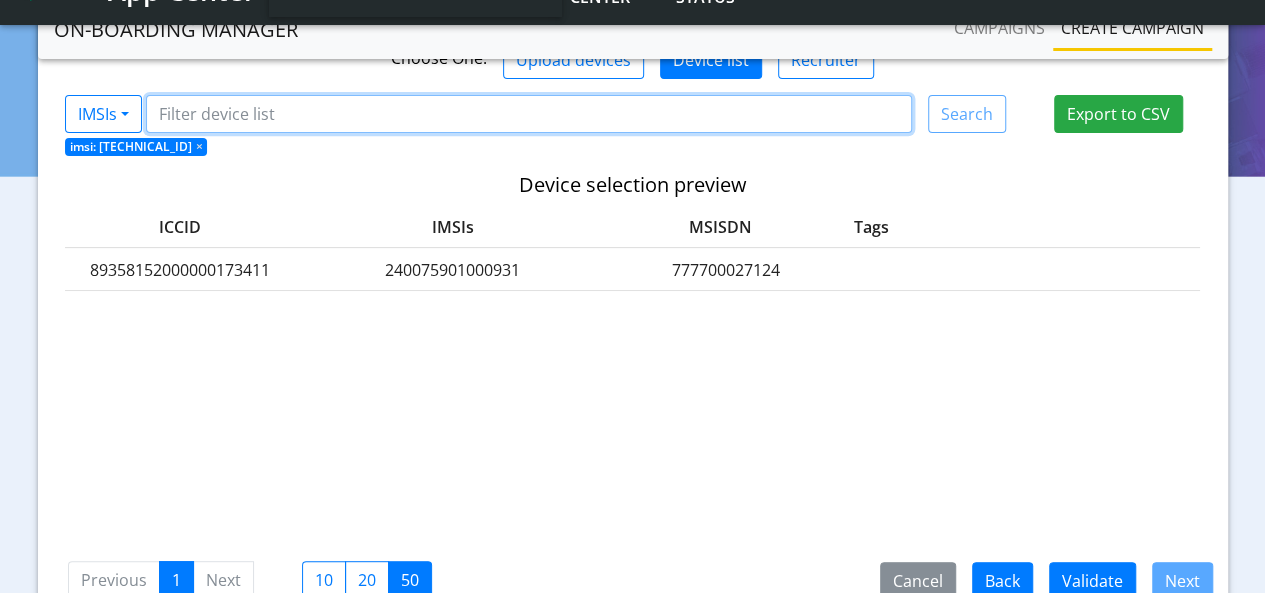 click at bounding box center (529, 114) 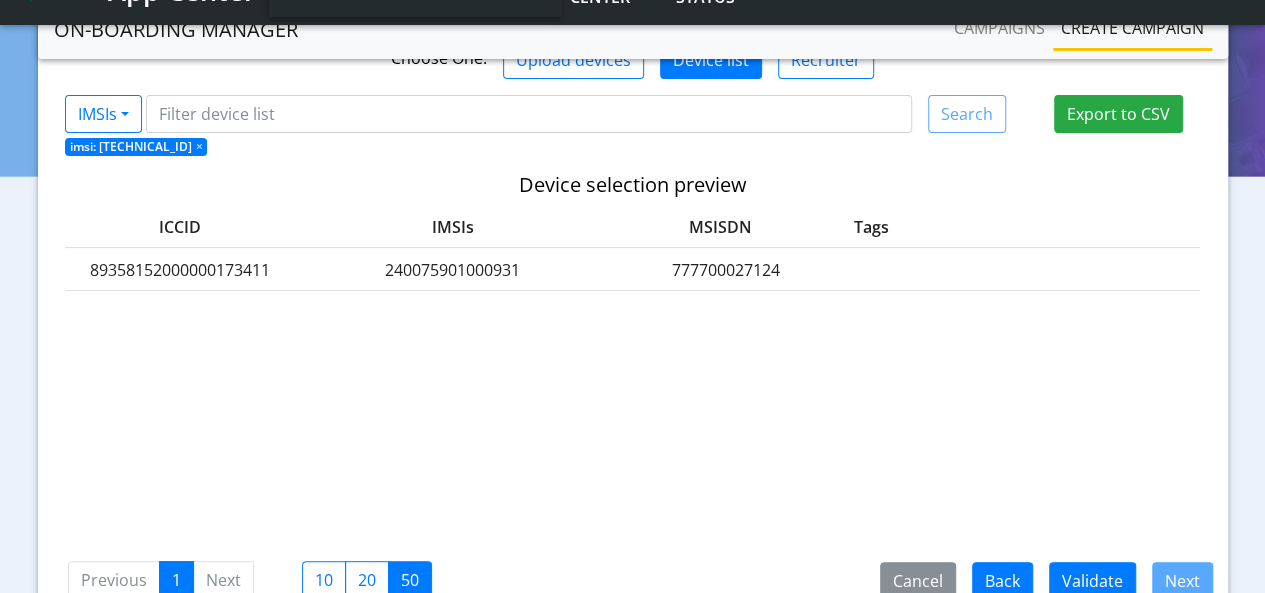 click on "imsi: 240075901000931  ×" 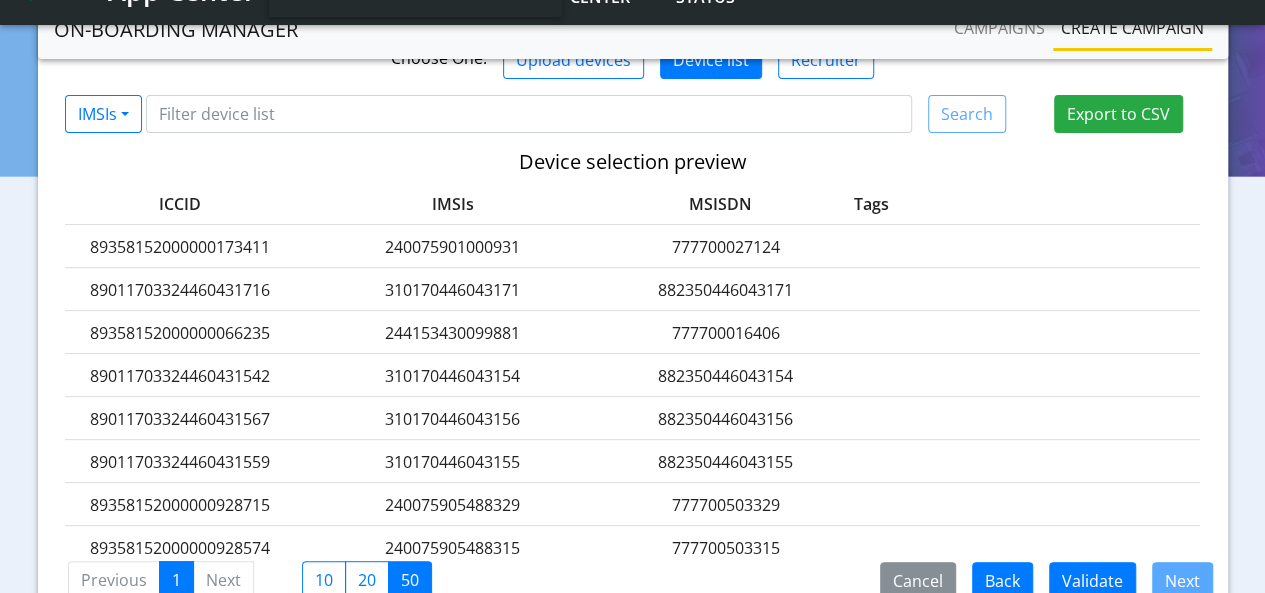 click on "89358152000000173411" 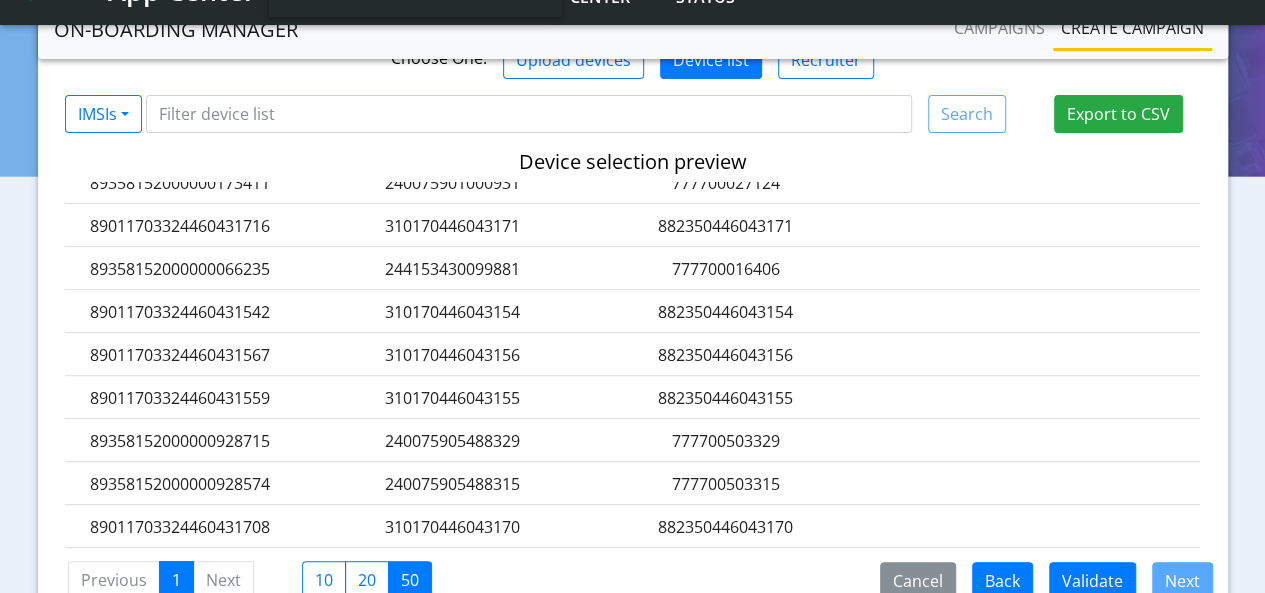 scroll, scrollTop: 94, scrollLeft: 0, axis: vertical 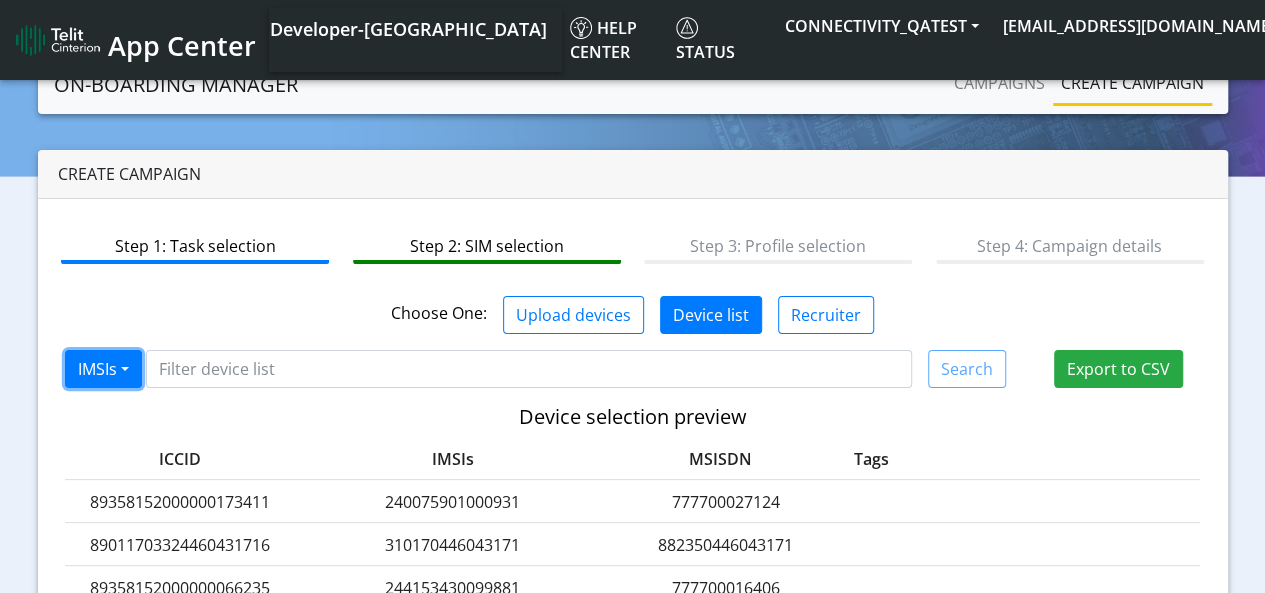 click on "IMSIs" at bounding box center [103, 369] 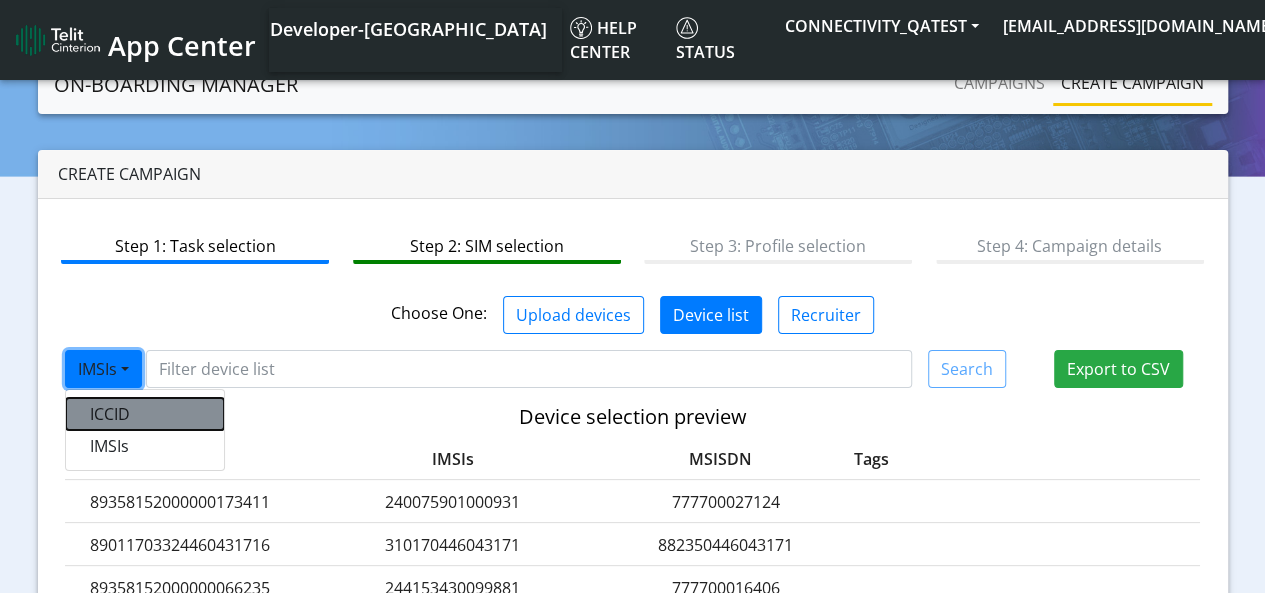 click on "ICCID" at bounding box center (145, 414) 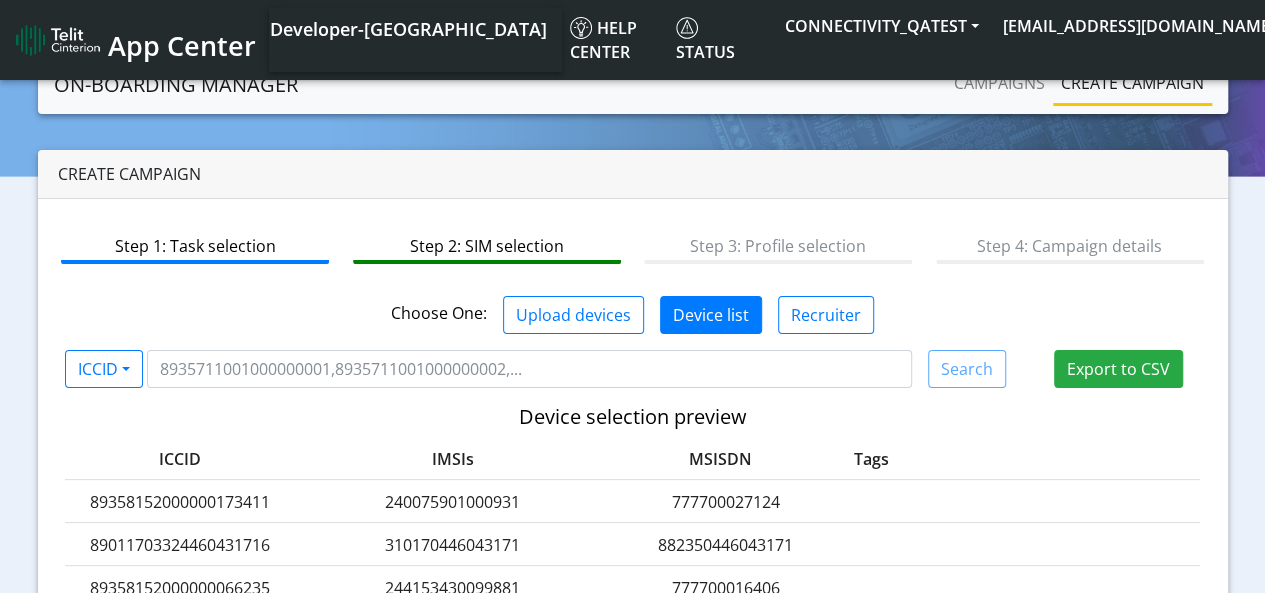 click 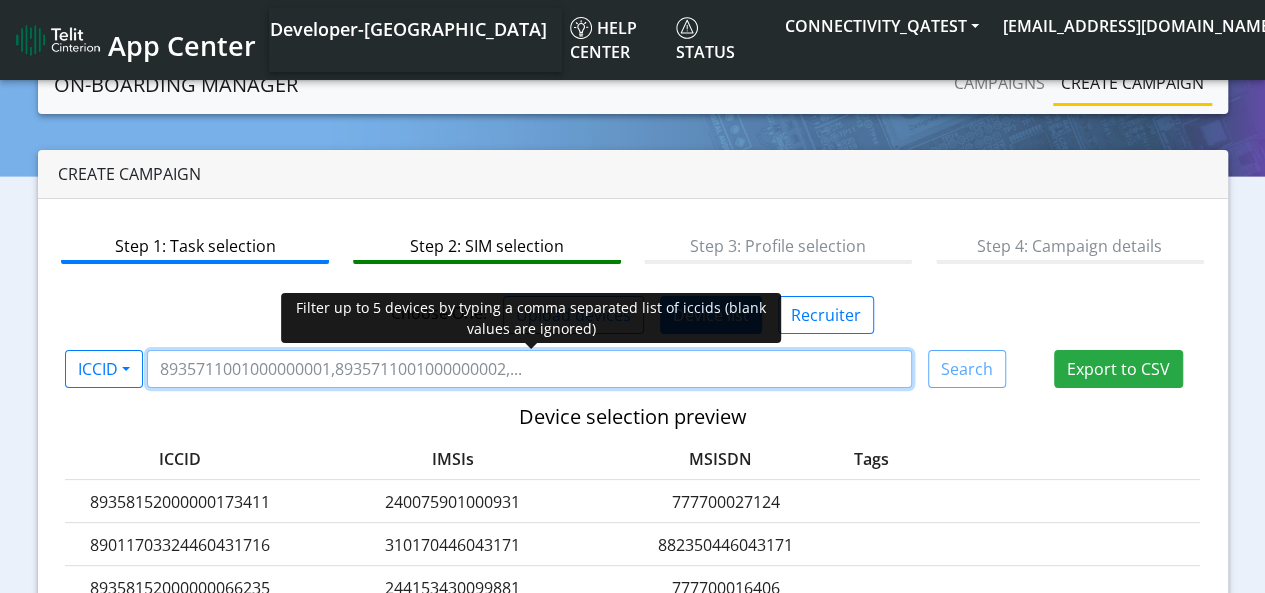click at bounding box center [529, 369] 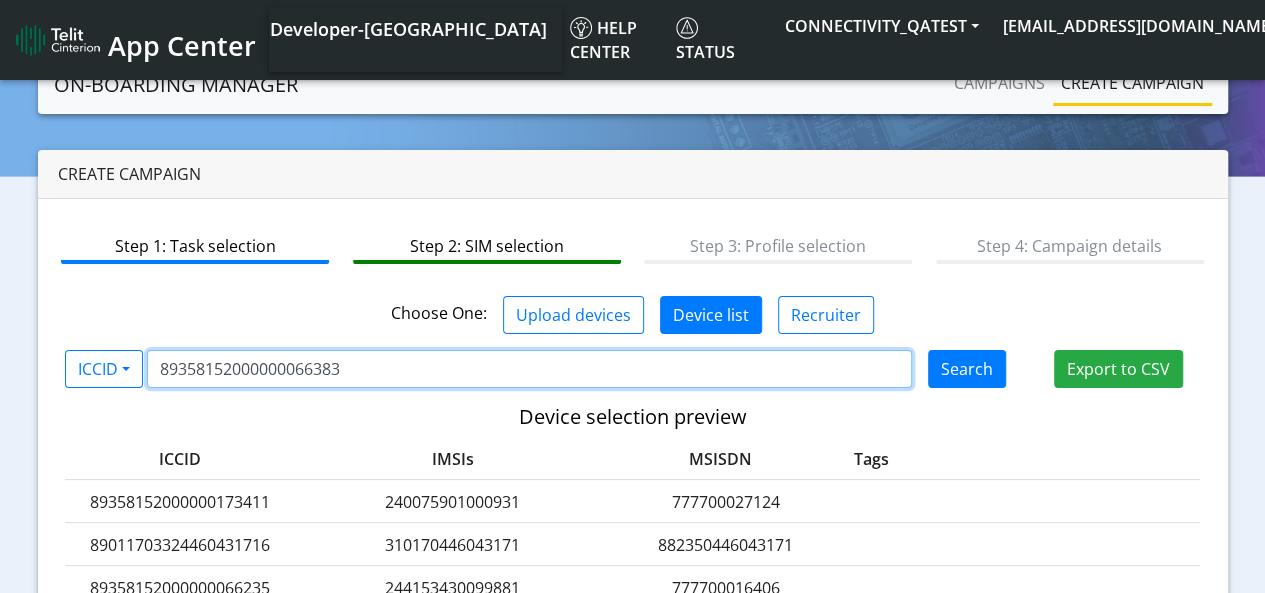 type on "89358152000000066383" 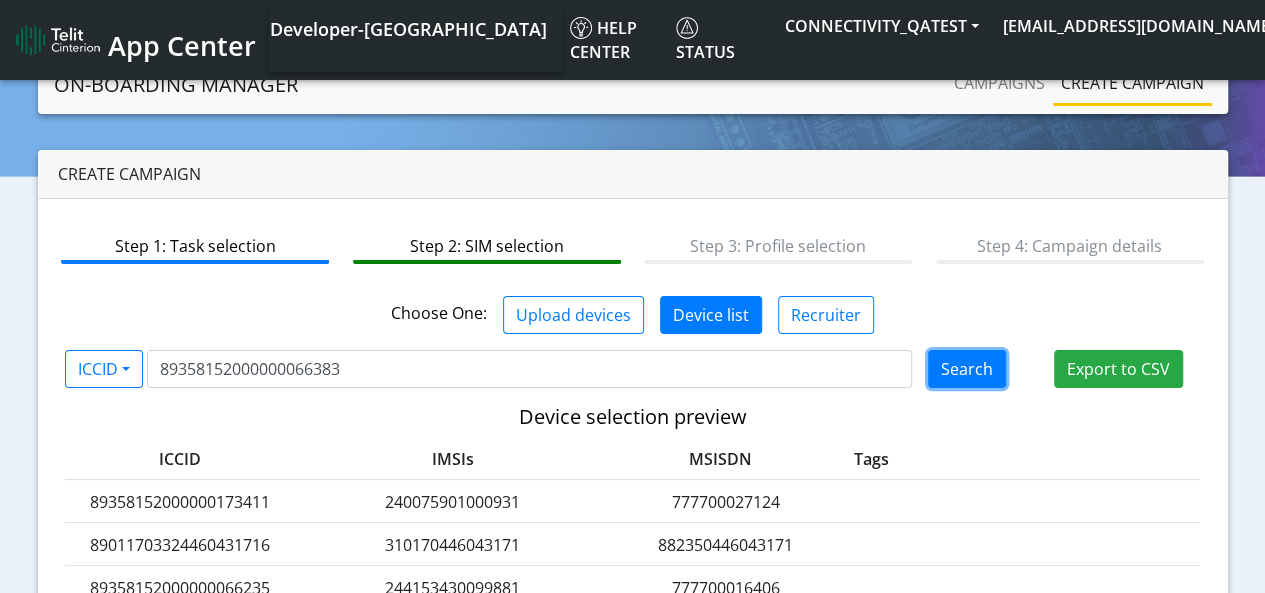 click on "Search" 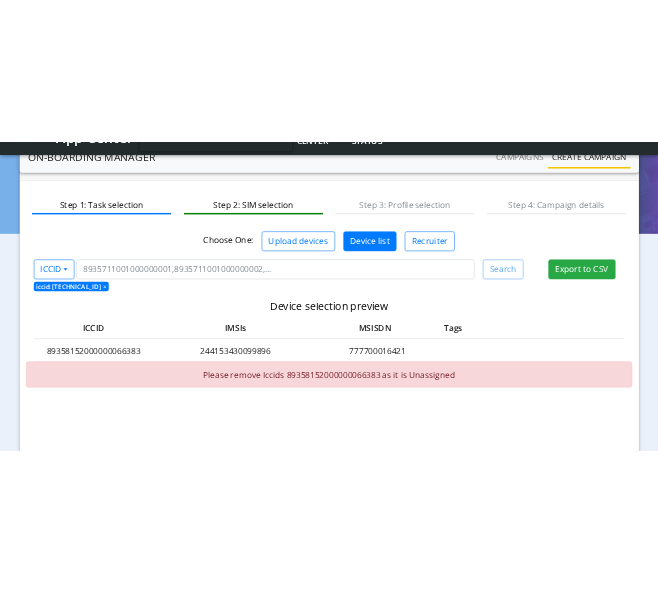 scroll, scrollTop: 100, scrollLeft: 0, axis: vertical 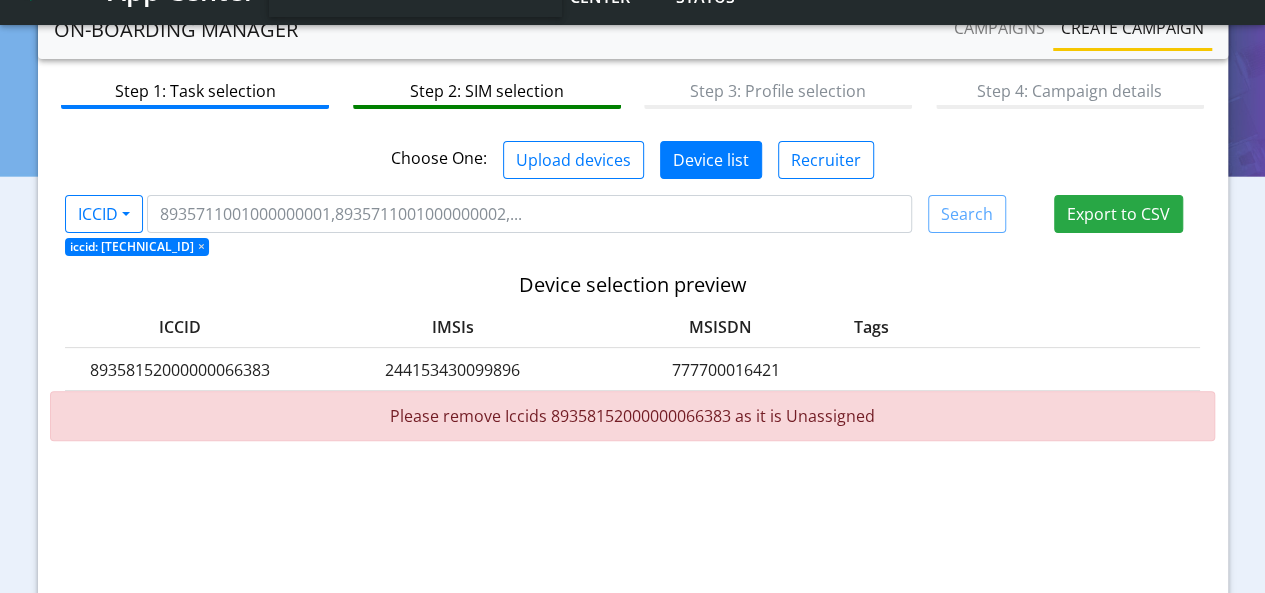click on "244153430099896" 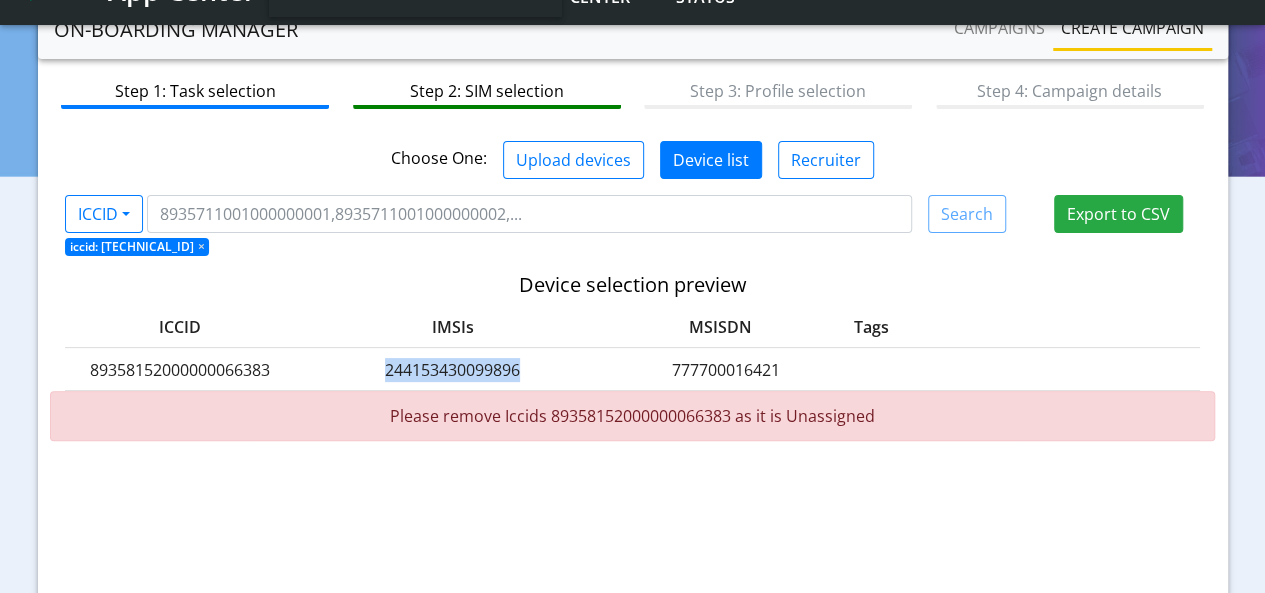click on "244153430099896" 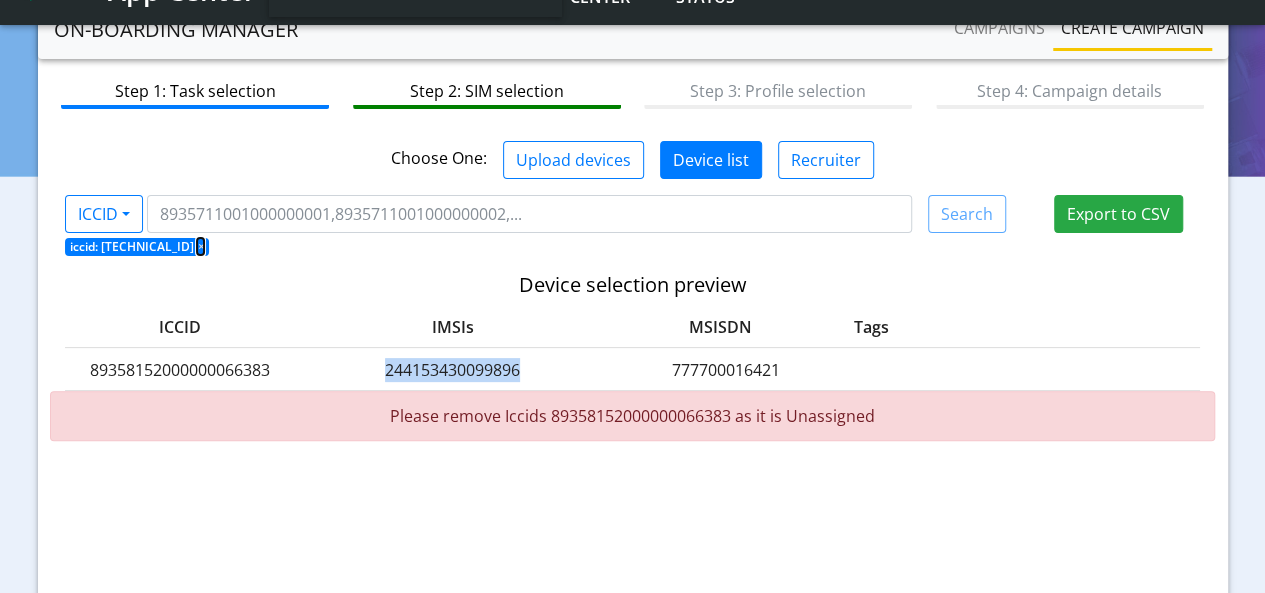 click on "×" 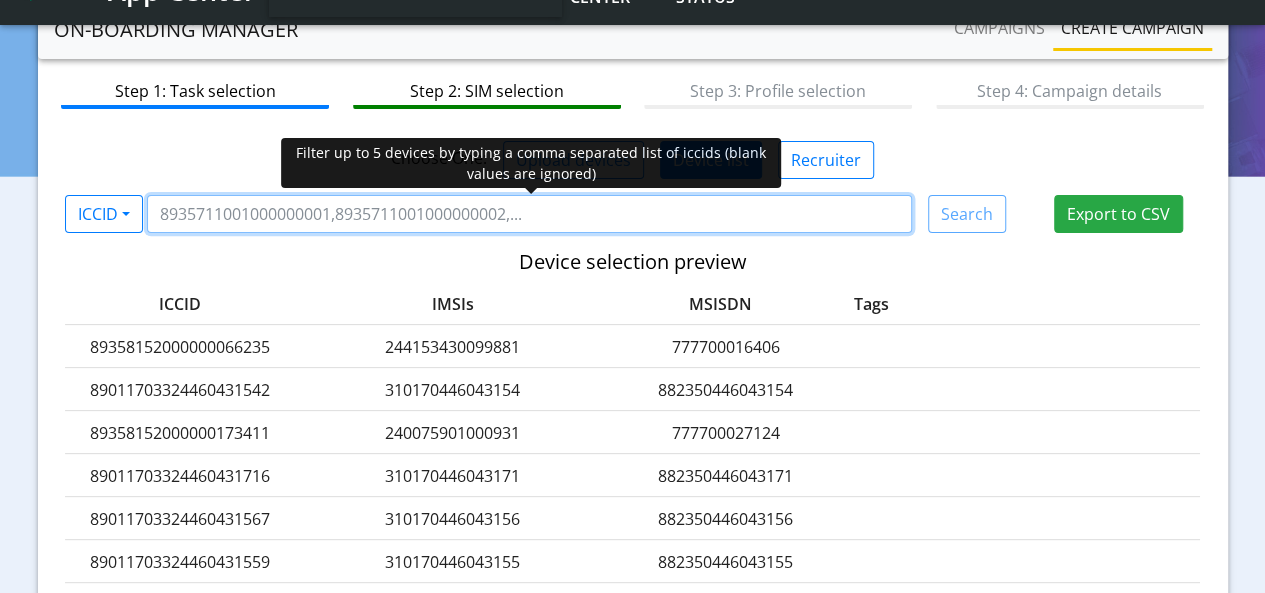 click at bounding box center (529, 214) 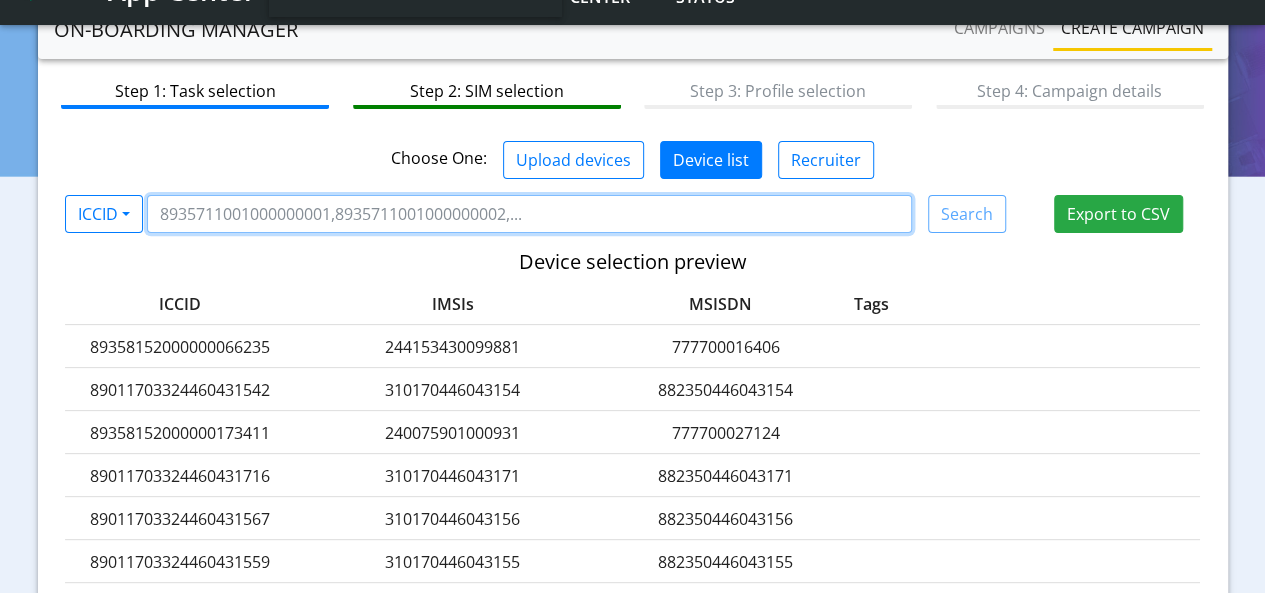 paste on "244153430099896" 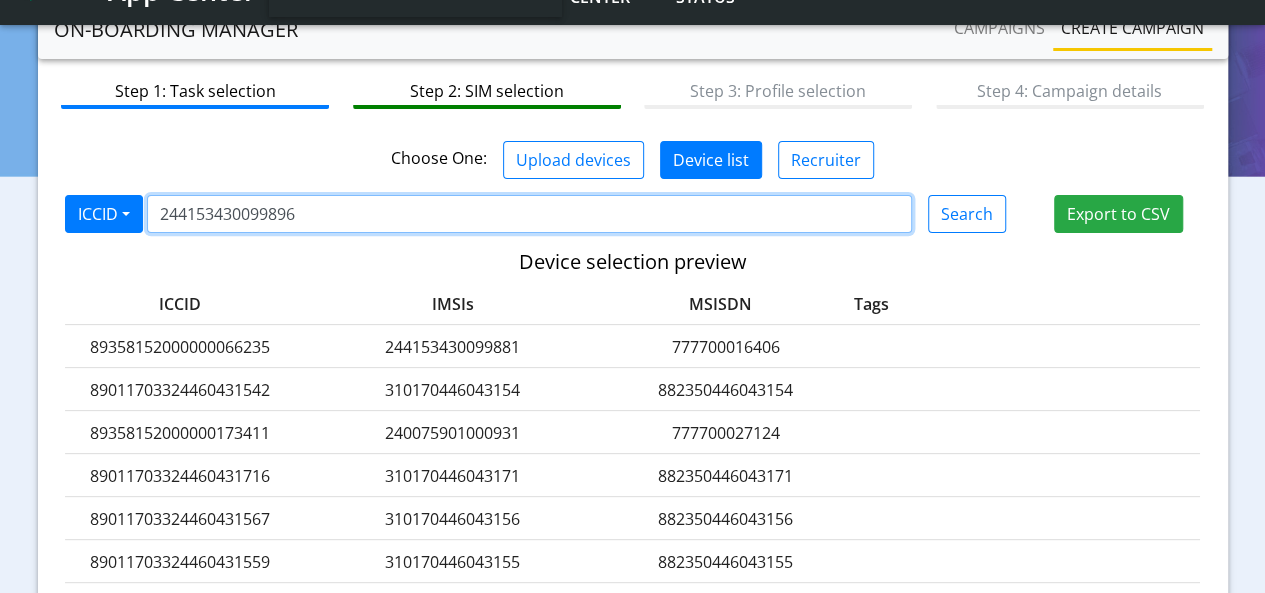 type on "244153430099896" 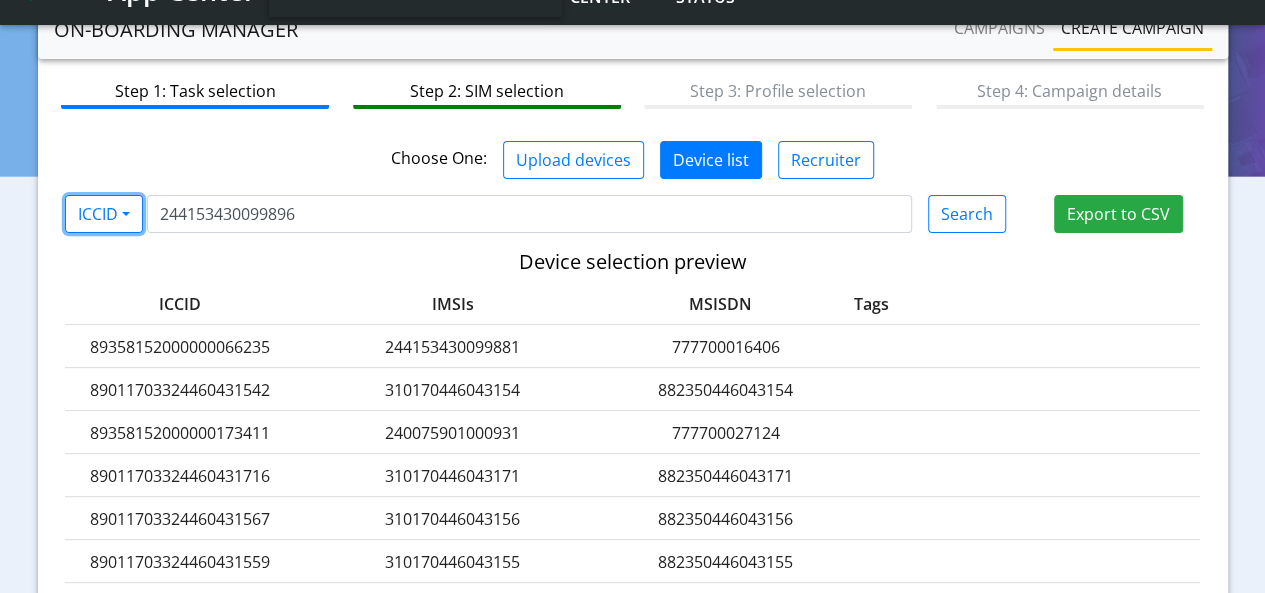 drag, startPoint x: 100, startPoint y: 212, endPoint x: 107, endPoint y: 231, distance: 20.248457 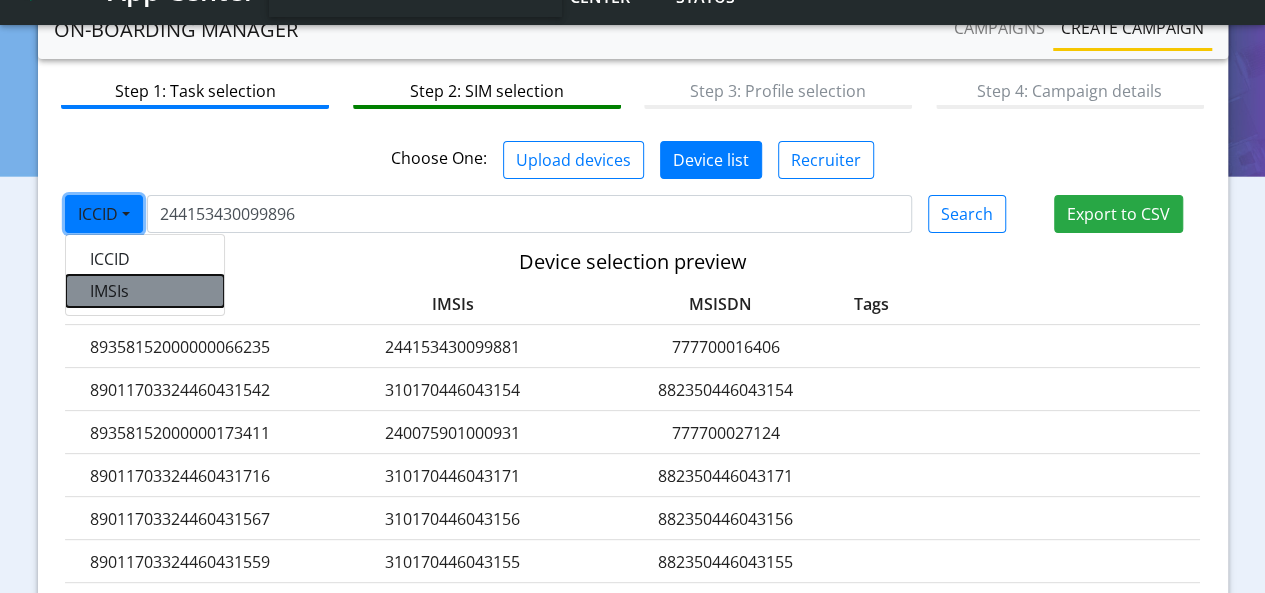 click on "IMSIs" 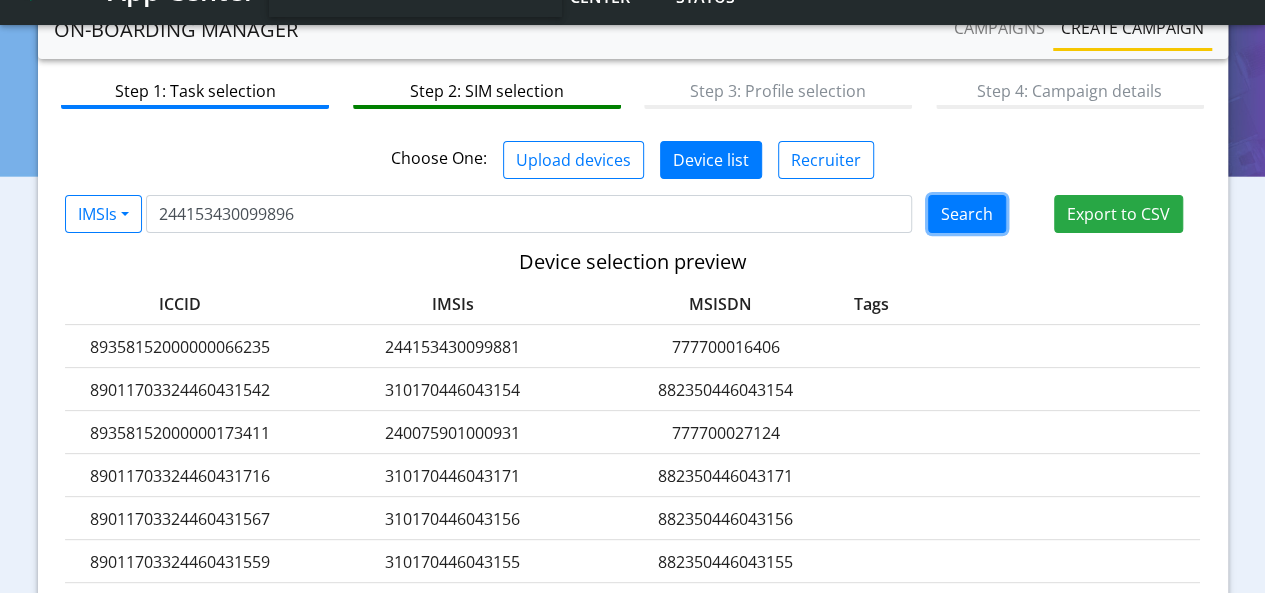 click on "Search" 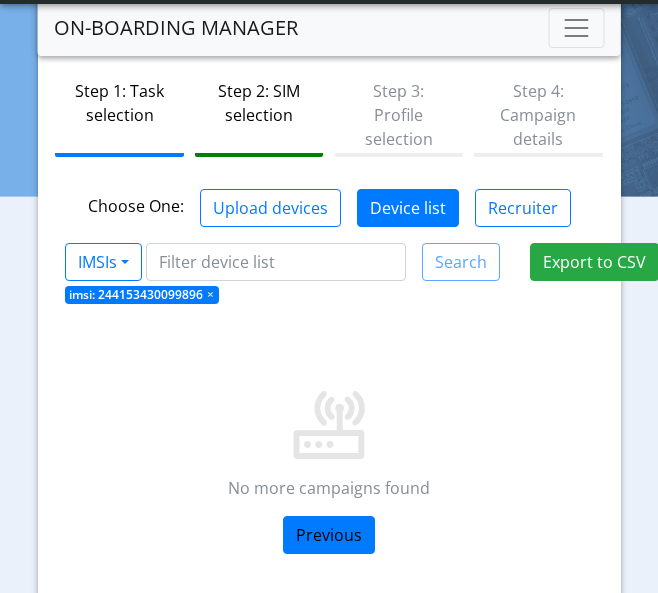 click on "imsi: 244153430099896  ×" 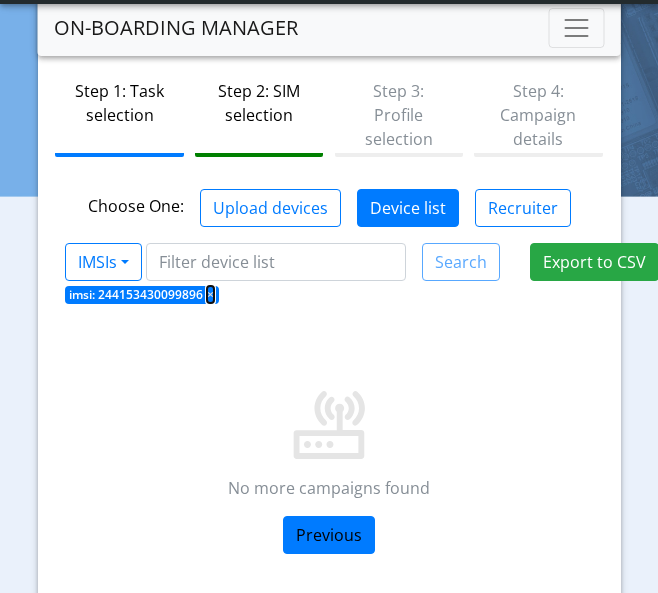 click on "×" 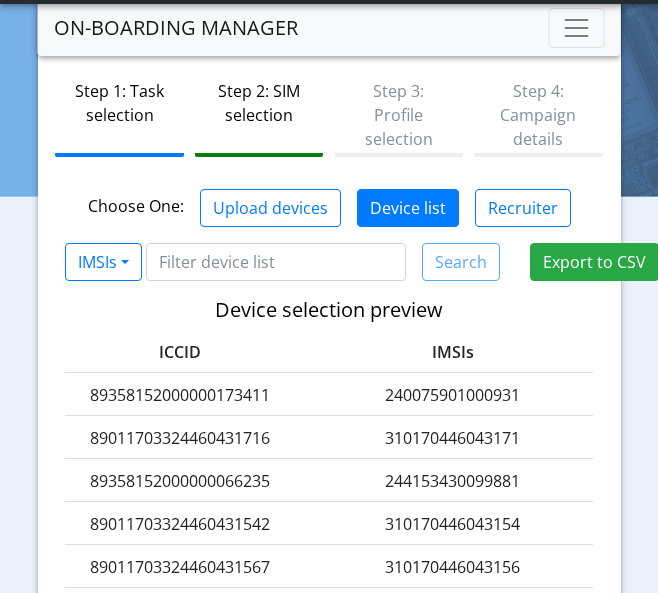 click at bounding box center [329, 296] 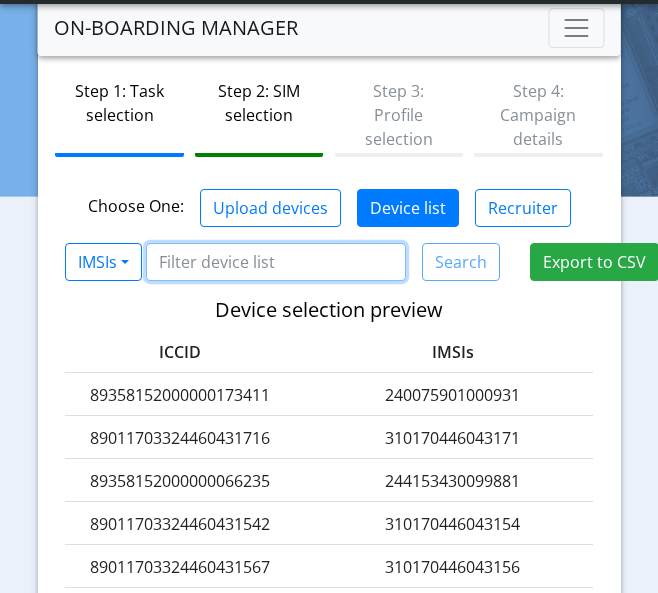 click at bounding box center [276, 262] 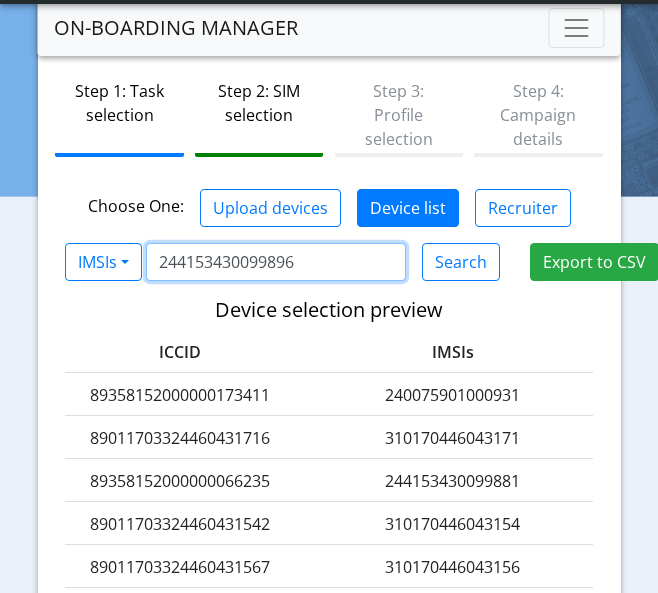 type on "244153430099896" 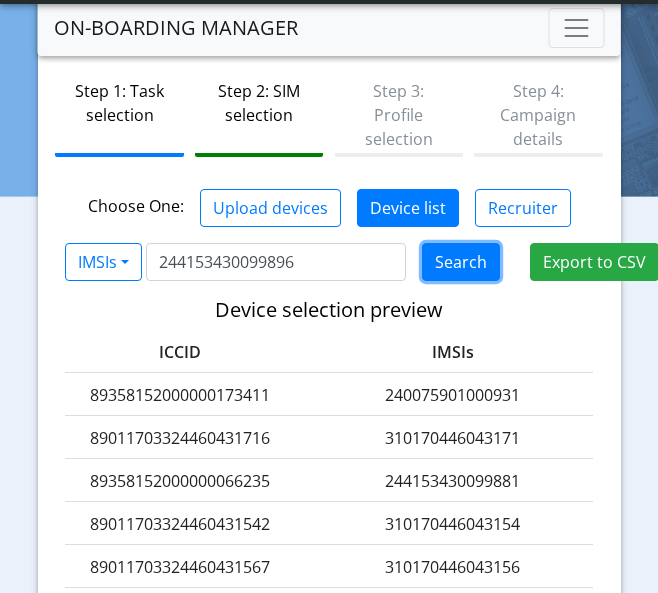 click on "Search" 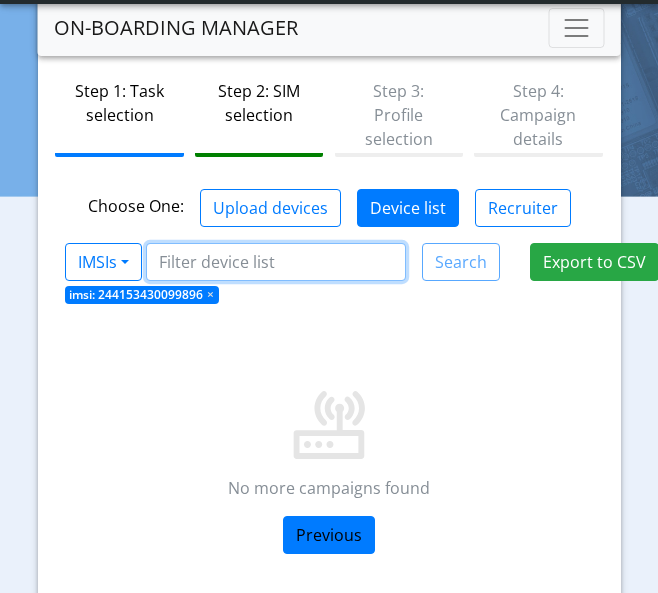 click at bounding box center [276, 262] 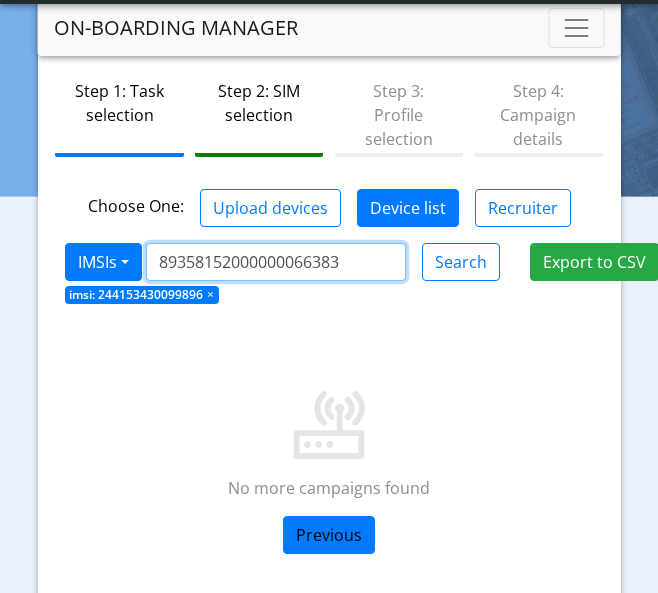 type on "89358152000000066383" 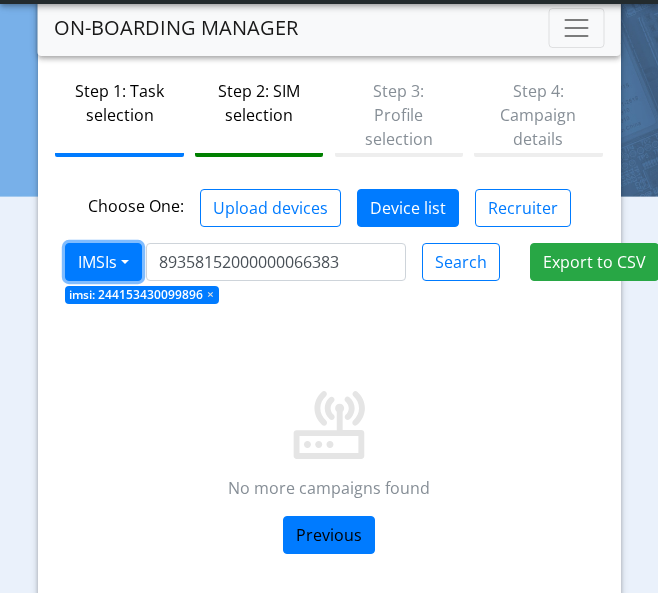 click on "IMSIs" at bounding box center (103, 262) 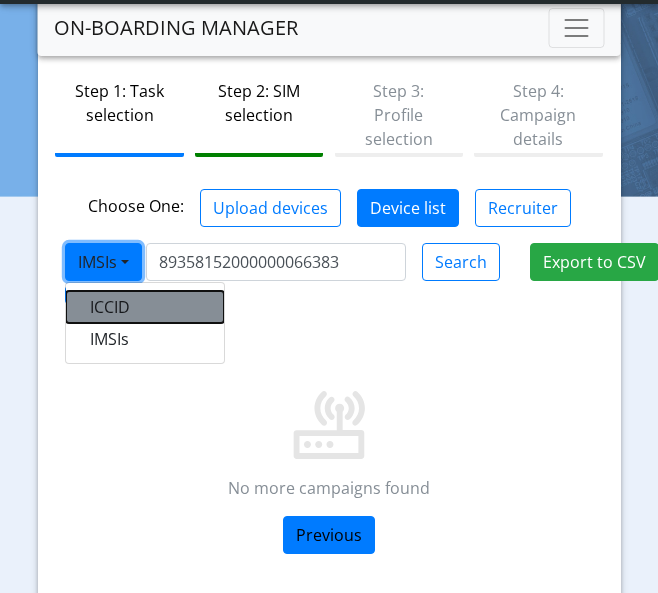 click on "ICCID" at bounding box center (145, 307) 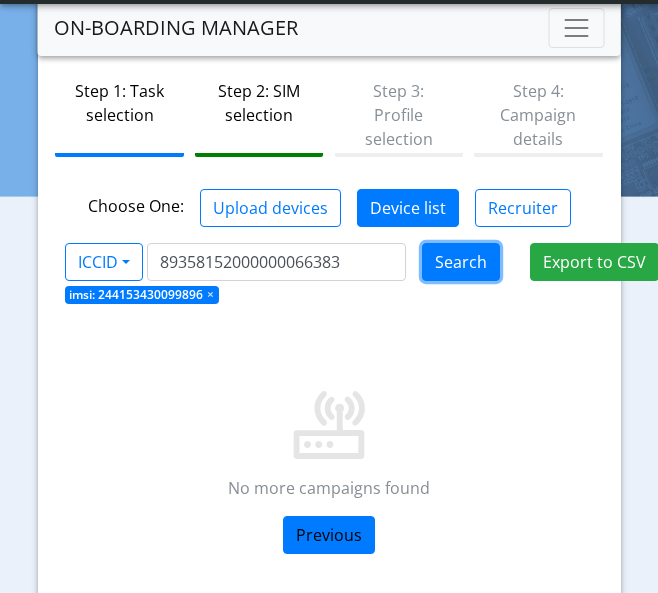 click on "Search" 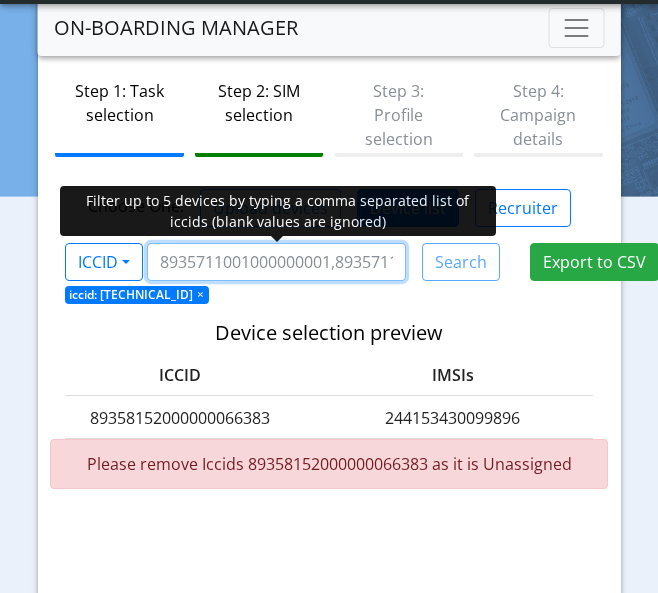 click at bounding box center [276, 262] 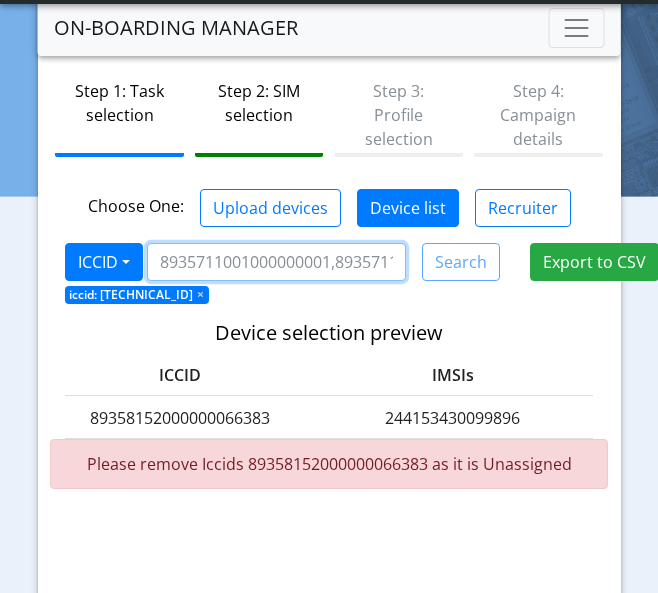 paste on "244153430099896" 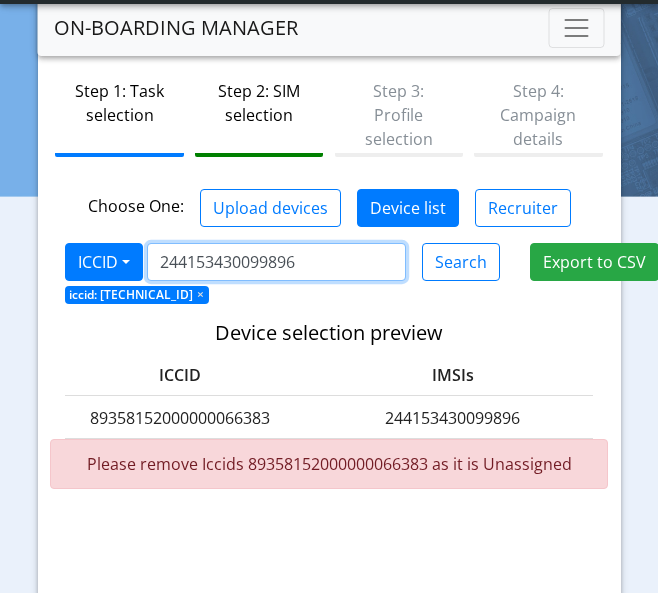type on "244153430099896" 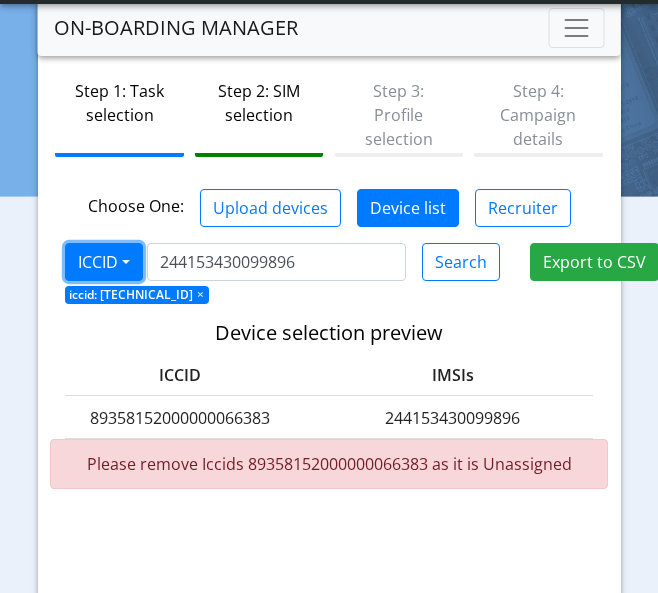 click on "ICCID" at bounding box center (104, 262) 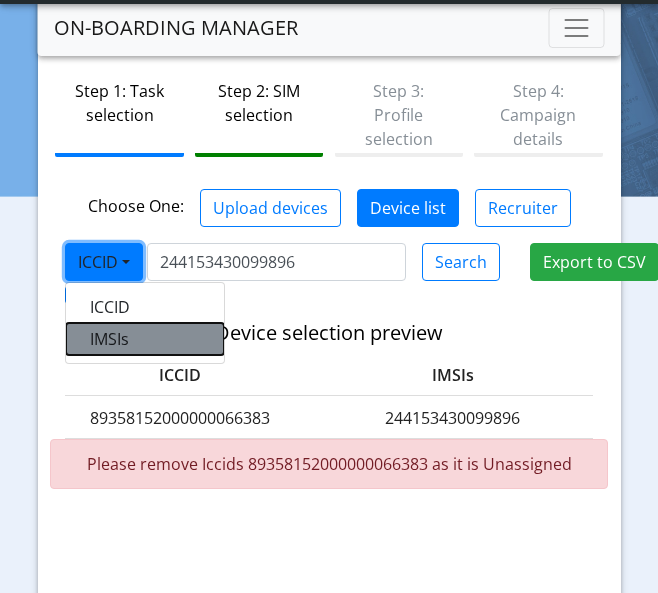 click on "IMSIs" 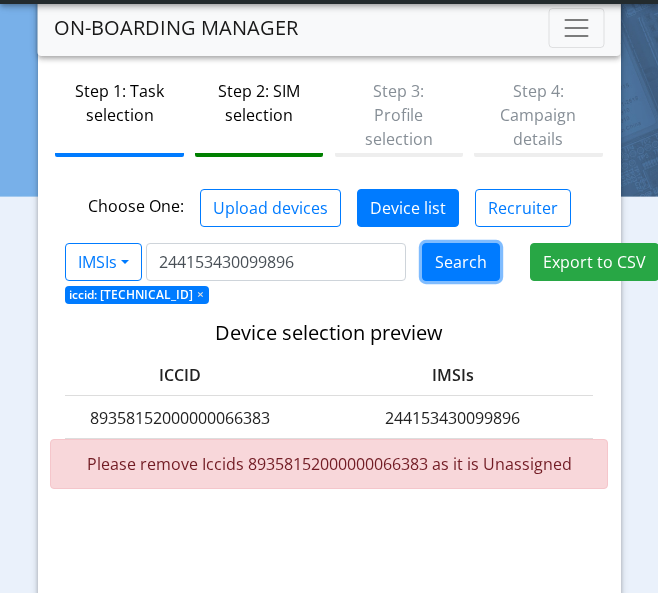 click on "Search" 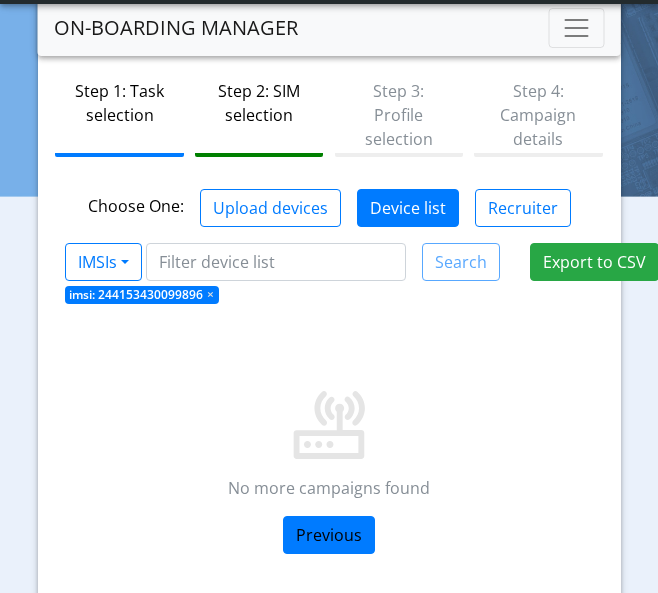 click on "imsi: 244153430099896  ×" 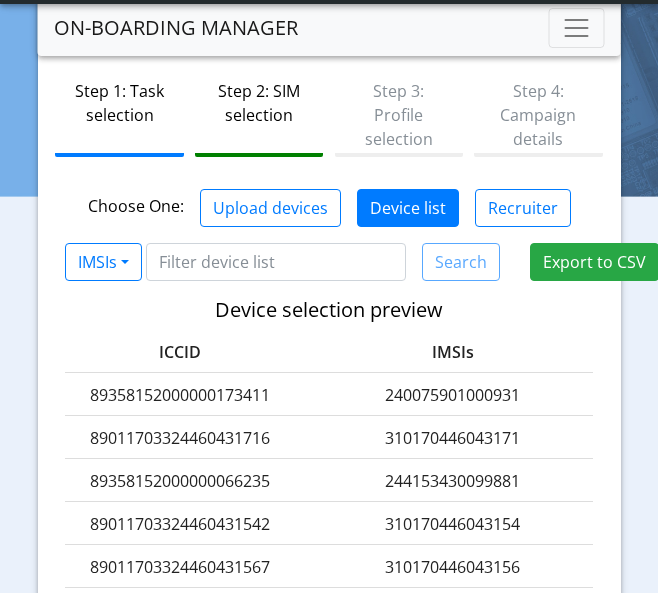 click on "240075901000931" 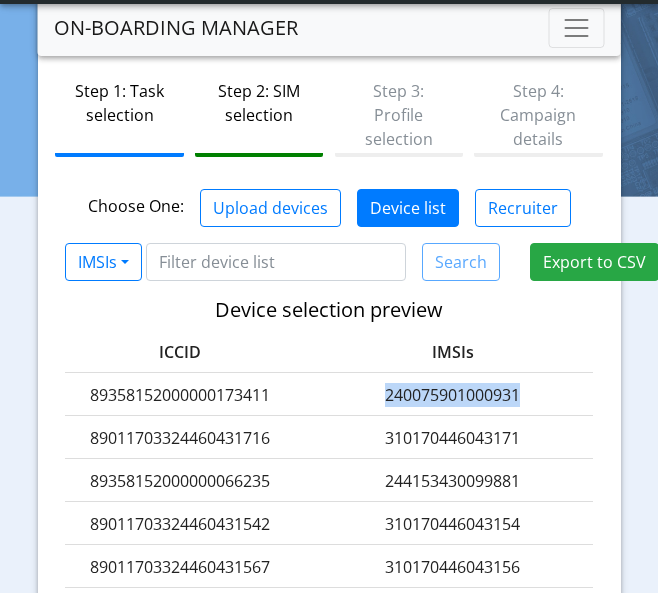 click on "240075901000931" 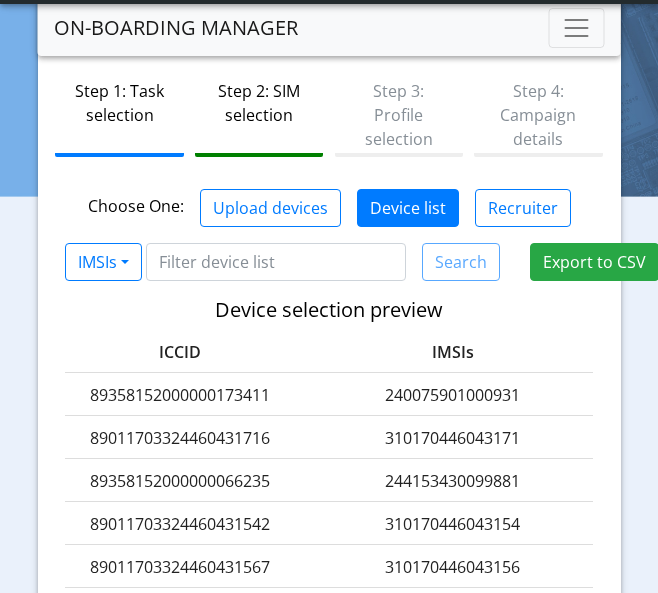 click 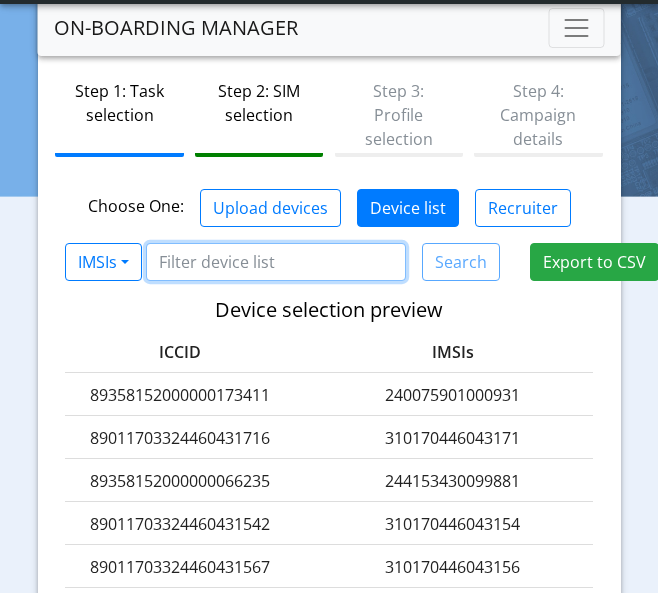 click at bounding box center (276, 262) 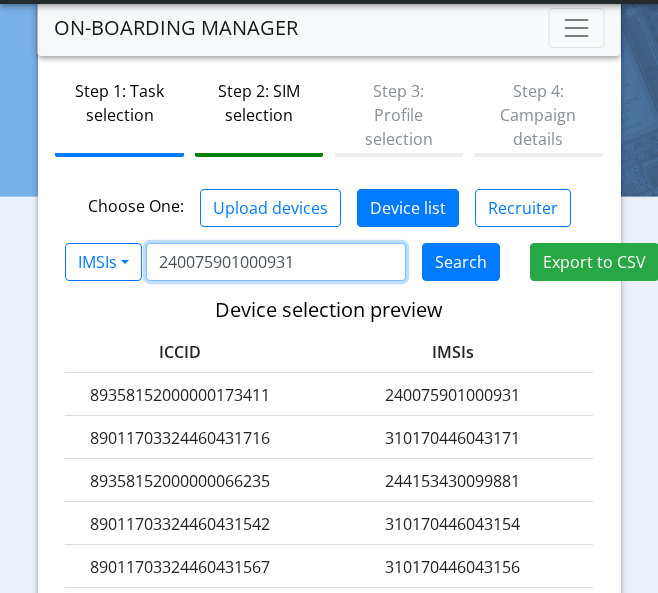 type on "240075901000931" 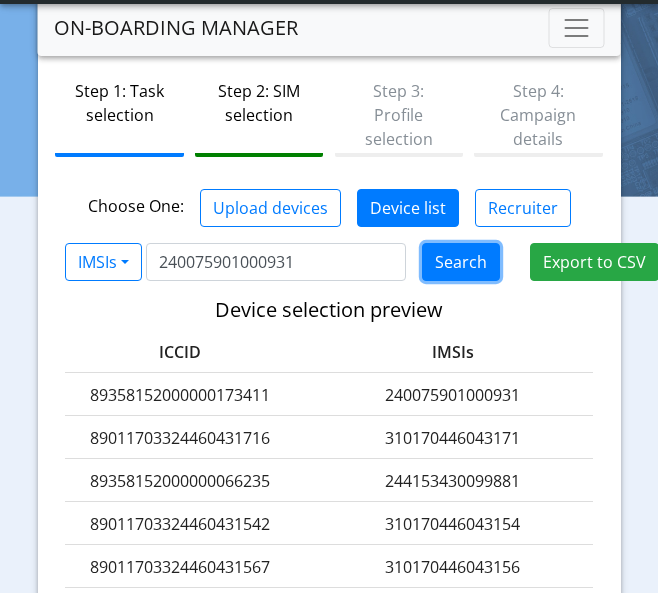 click on "Search" 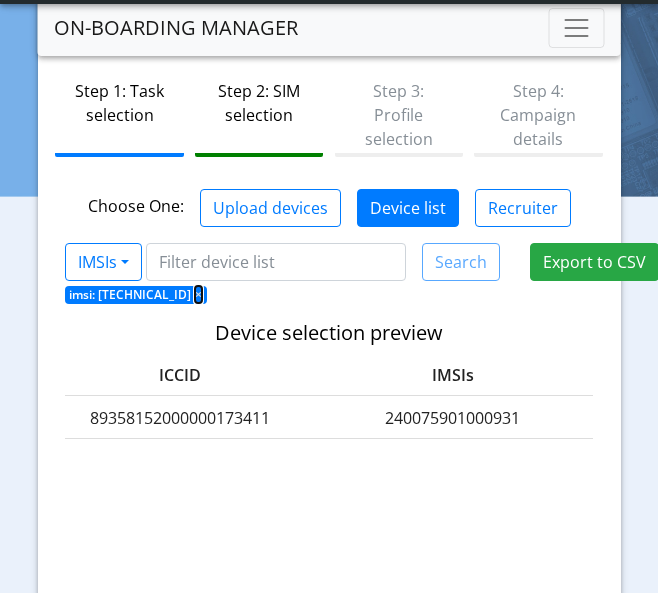 click on "×" 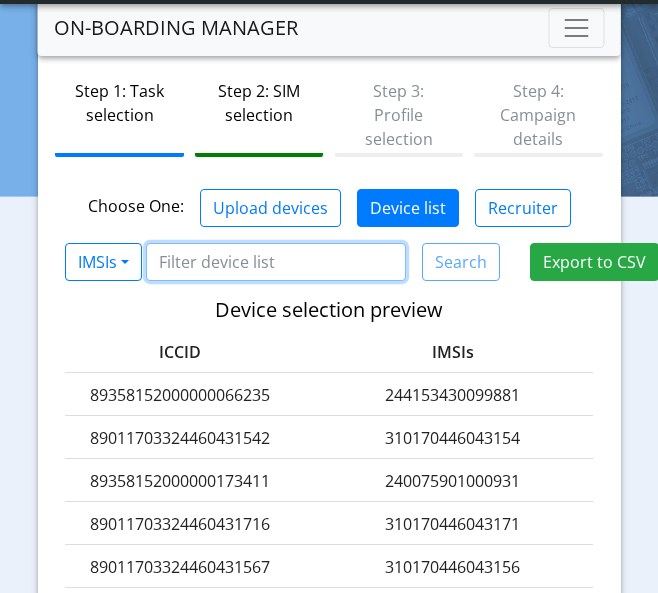click at bounding box center (276, 262) 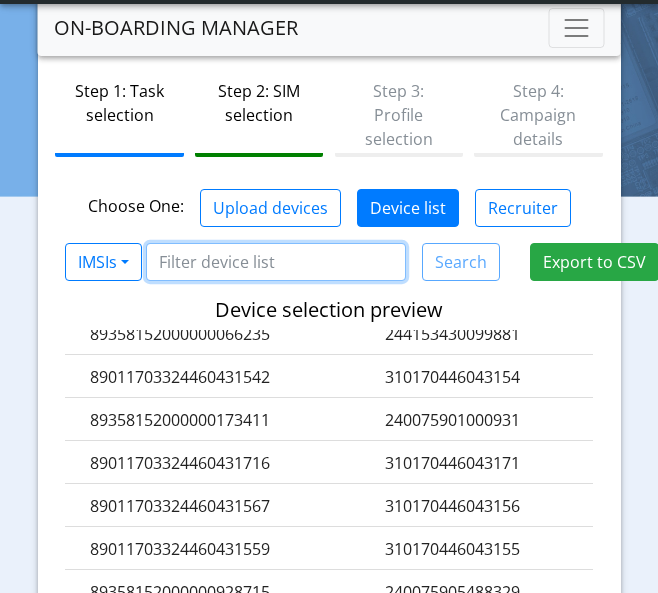 scroll, scrollTop: 109, scrollLeft: 0, axis: vertical 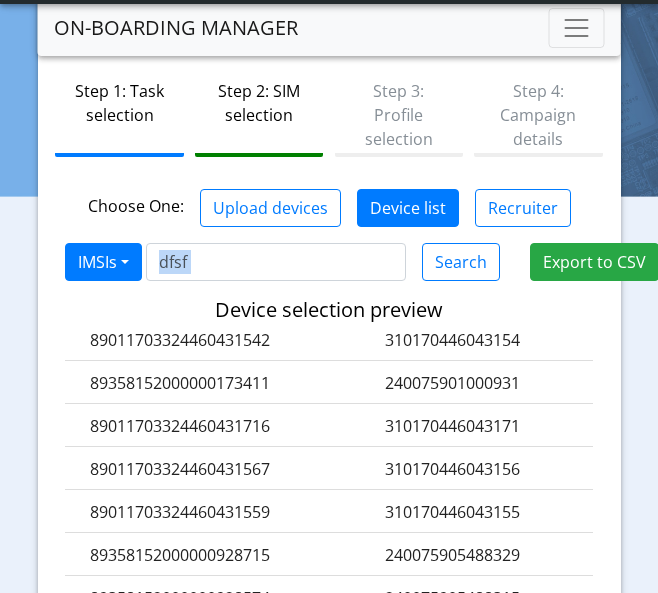 drag, startPoint x: 340, startPoint y: 280, endPoint x: 134, endPoint y: 270, distance: 206.24257 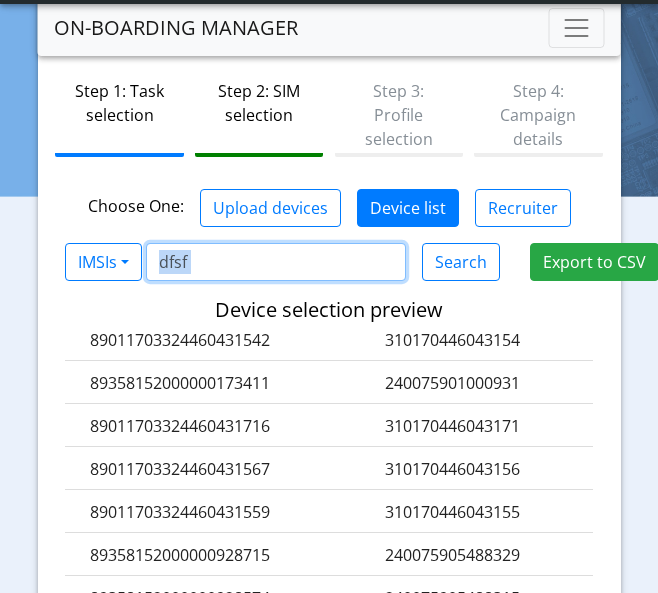 click on "dfsf" at bounding box center [276, 262] 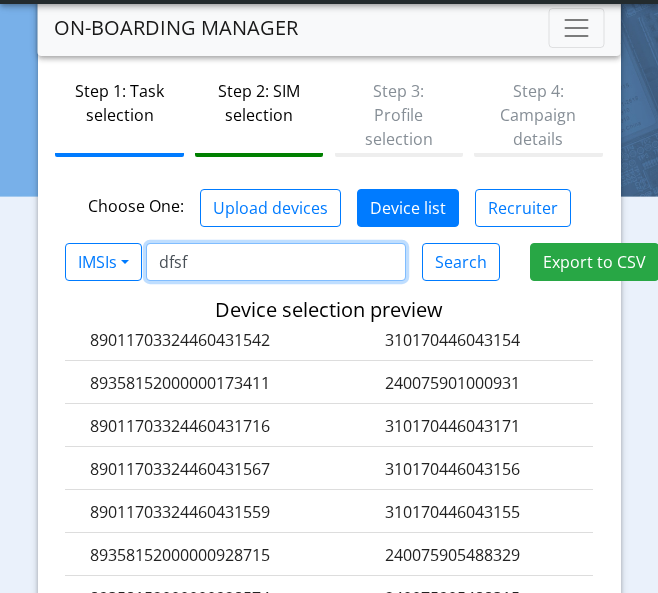 drag, startPoint x: 246, startPoint y: 263, endPoint x: 200, endPoint y: 263, distance: 46 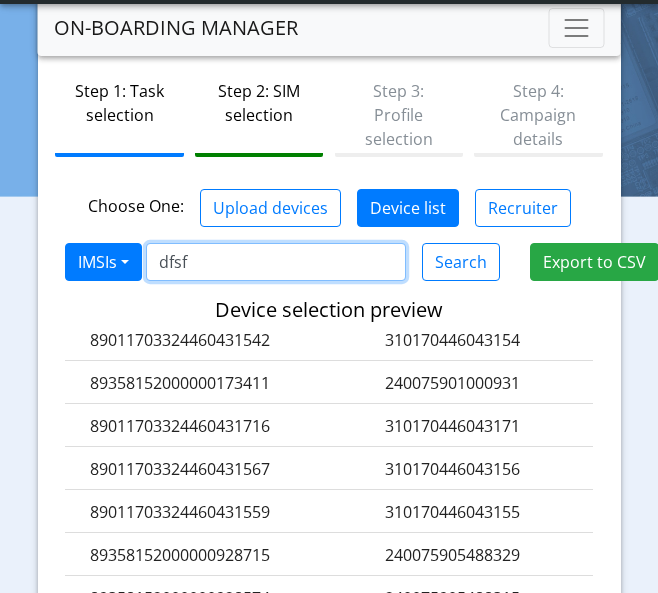 drag, startPoint x: 200, startPoint y: 263, endPoint x: 142, endPoint y: 263, distance: 58 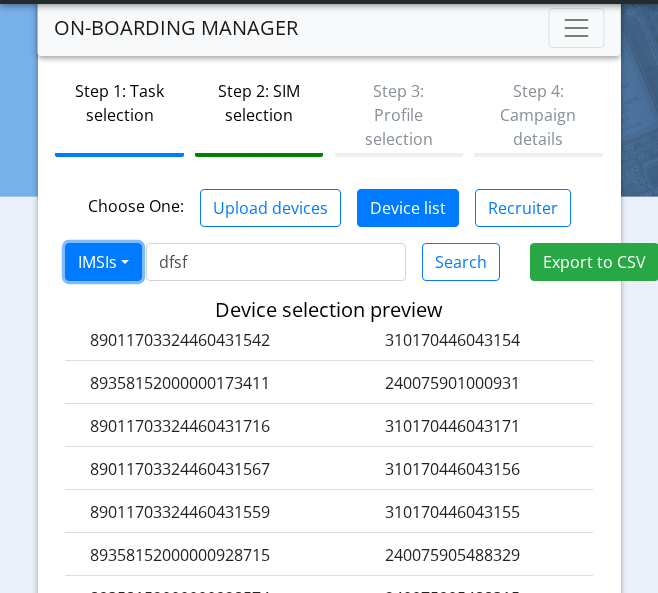 click on "IMSIs" at bounding box center [103, 262] 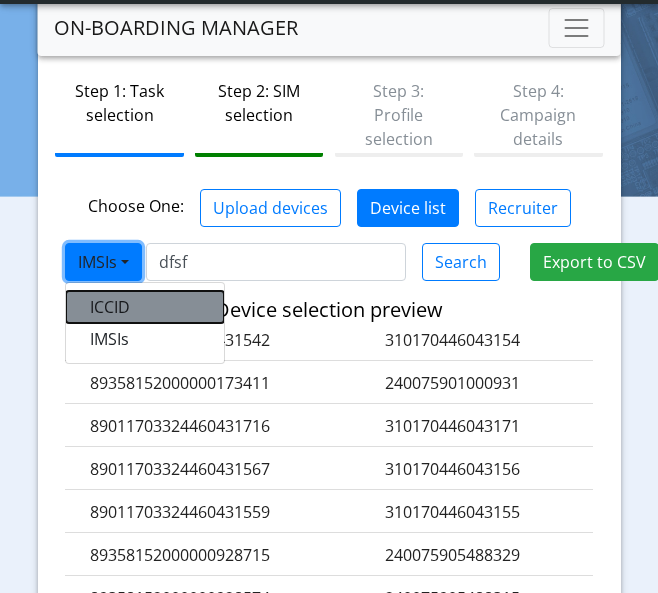 click on "ICCID" at bounding box center [145, 307] 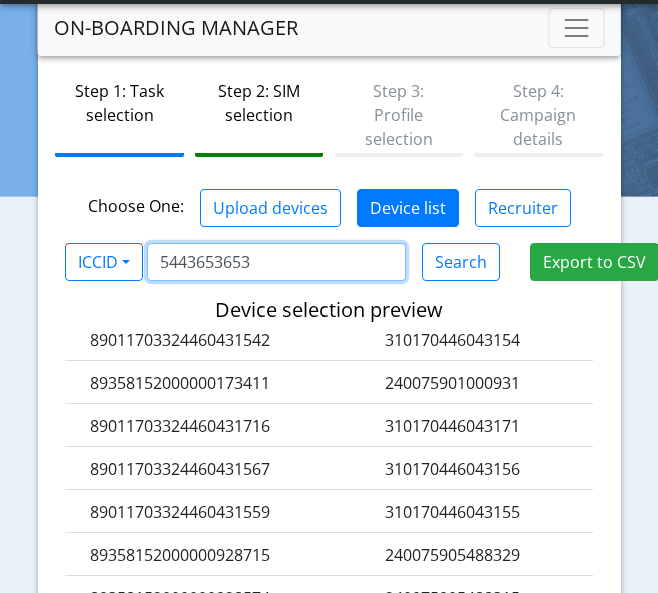type on "5443653653" 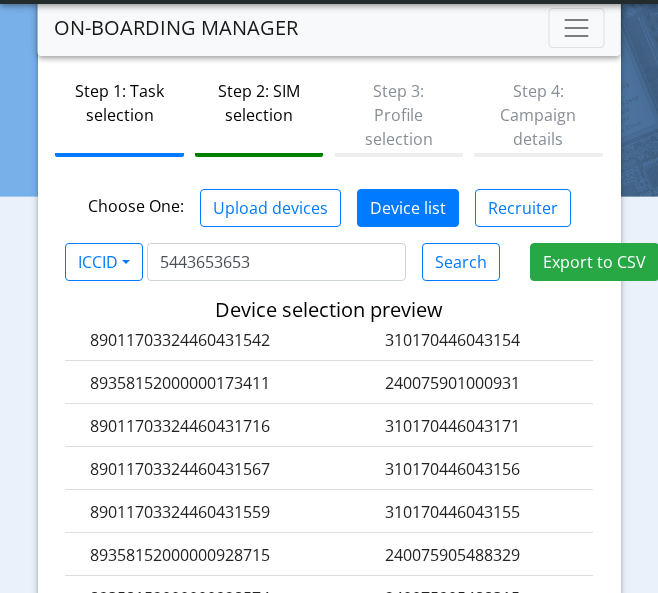 click on "ICCID  ICCID   IMSIs  5443653653  Search" 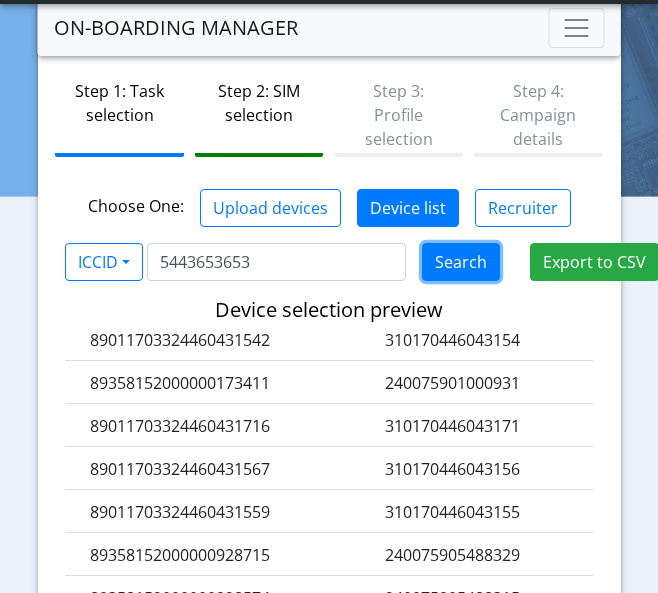 click on "Search" 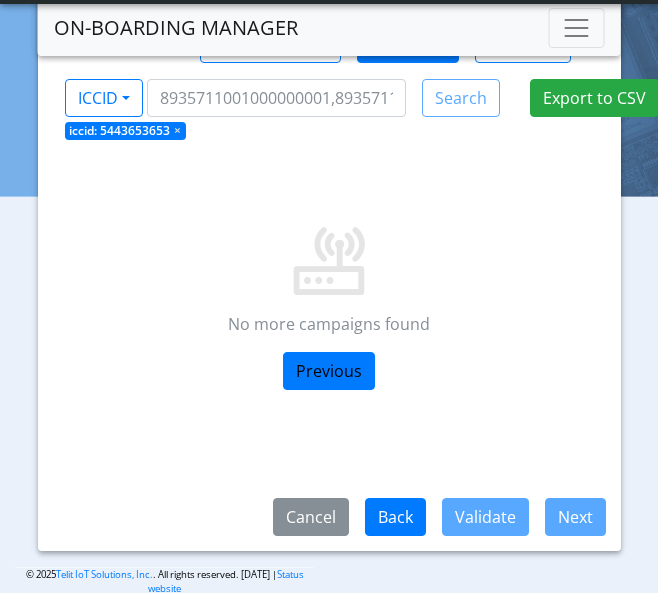 scroll, scrollTop: 298, scrollLeft: 0, axis: vertical 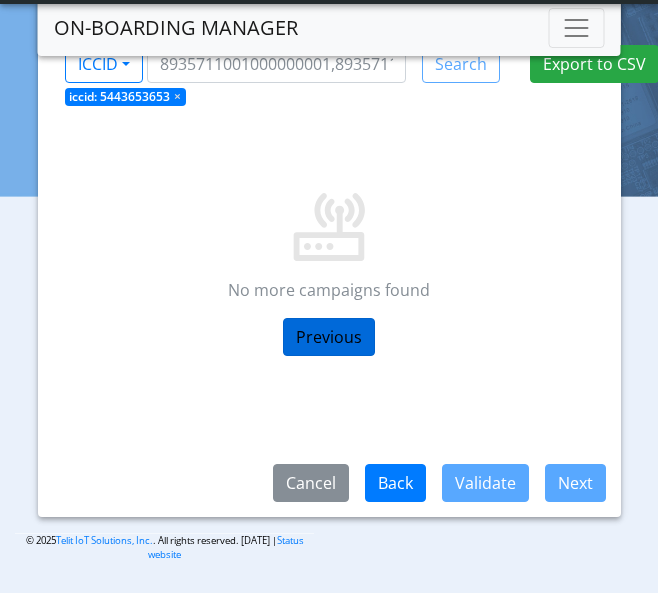 click on "Previous" 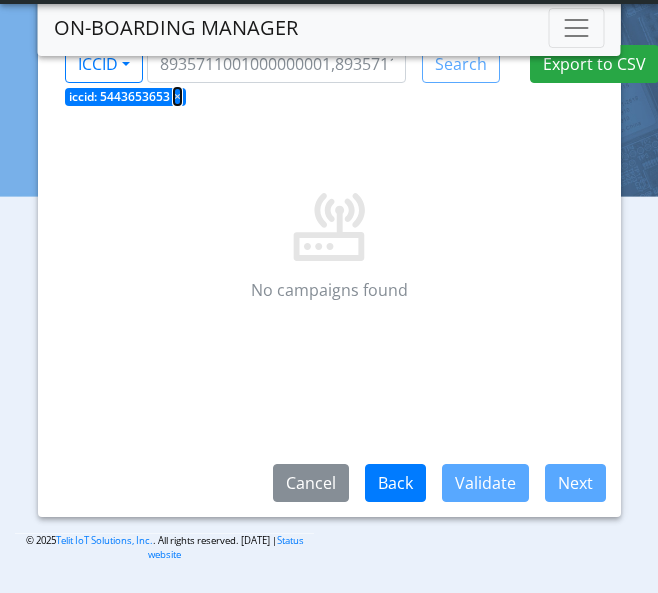 click on "×" 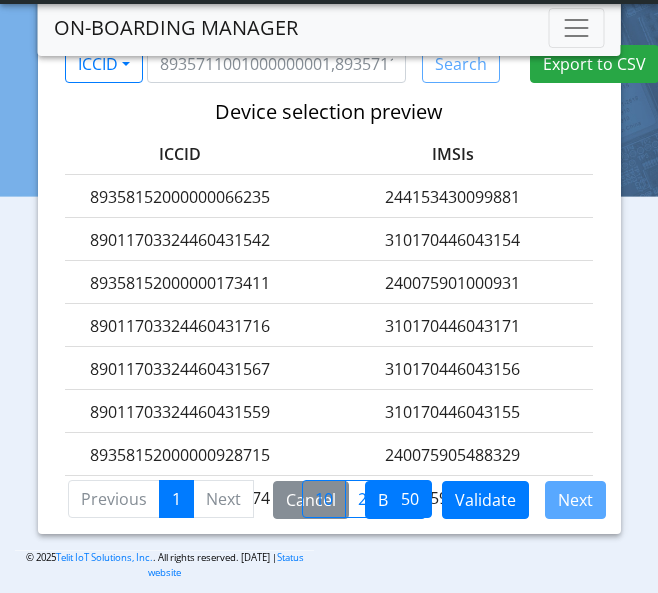 click on "89358152000000066235" 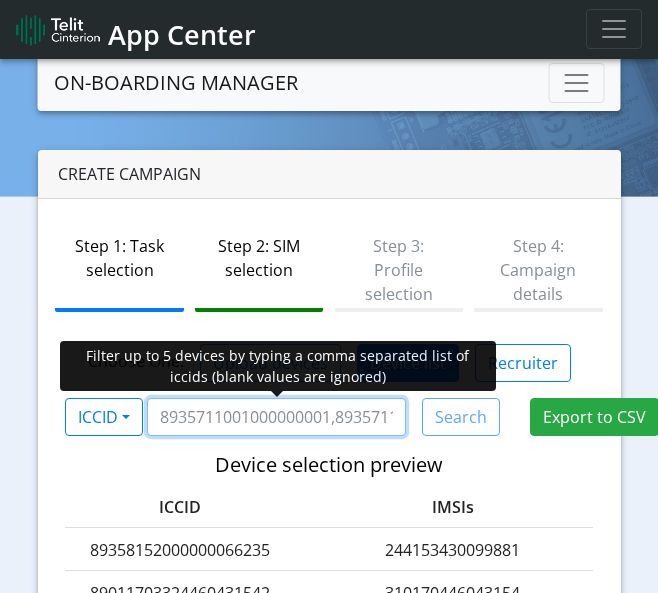 click at bounding box center [276, 417] 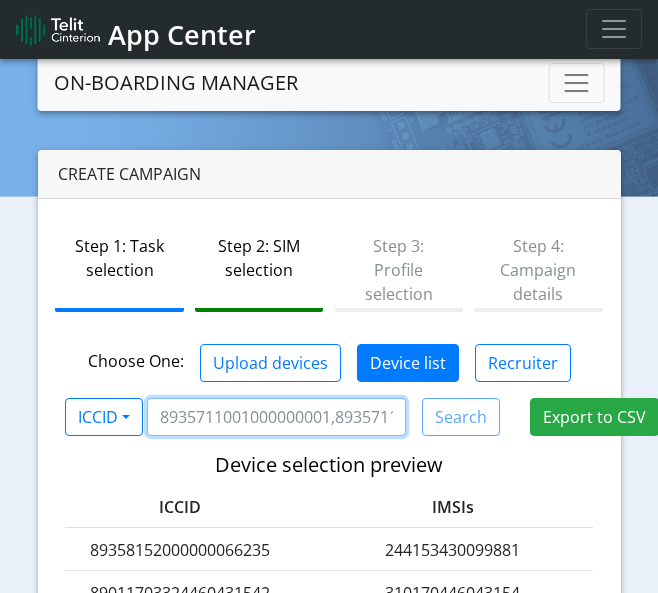 paste on "89358152000000066383" 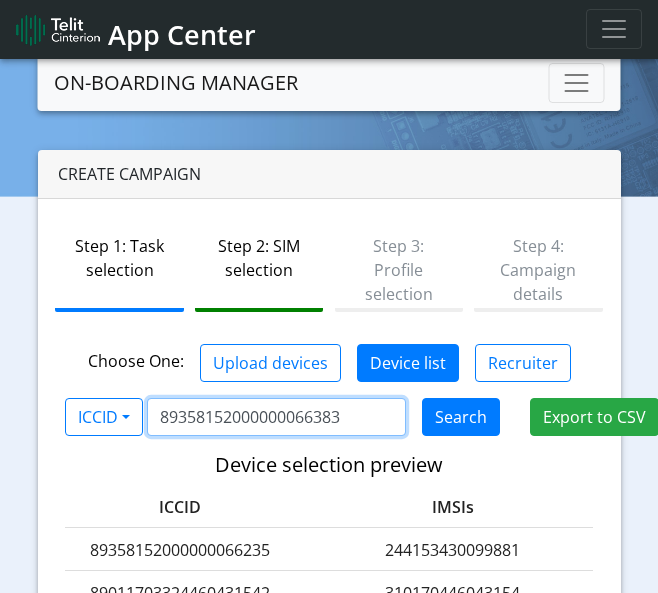 type on "89358152000000066383" 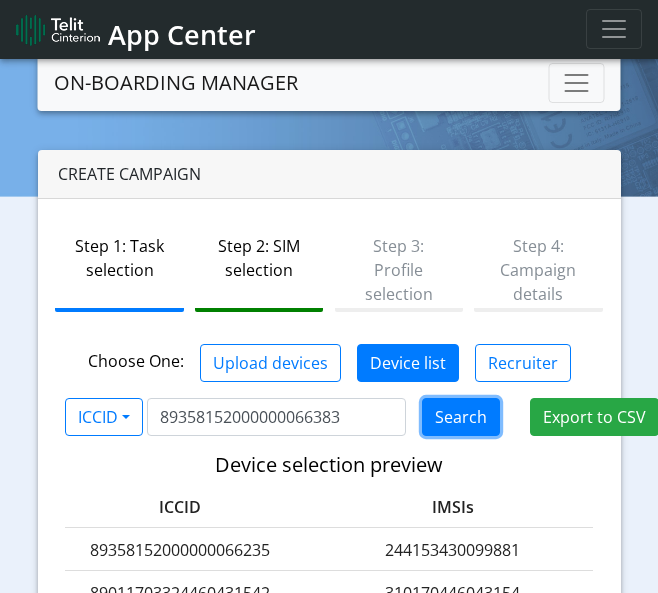 click on "Search" 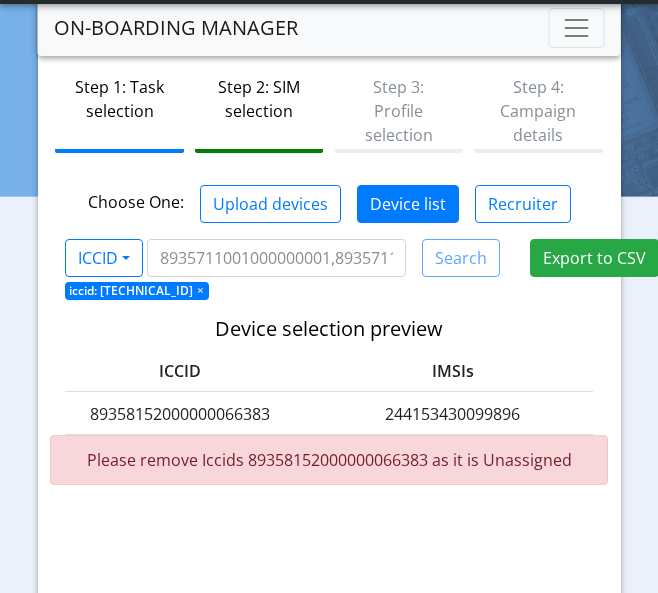 scroll, scrollTop: 298, scrollLeft: 0, axis: vertical 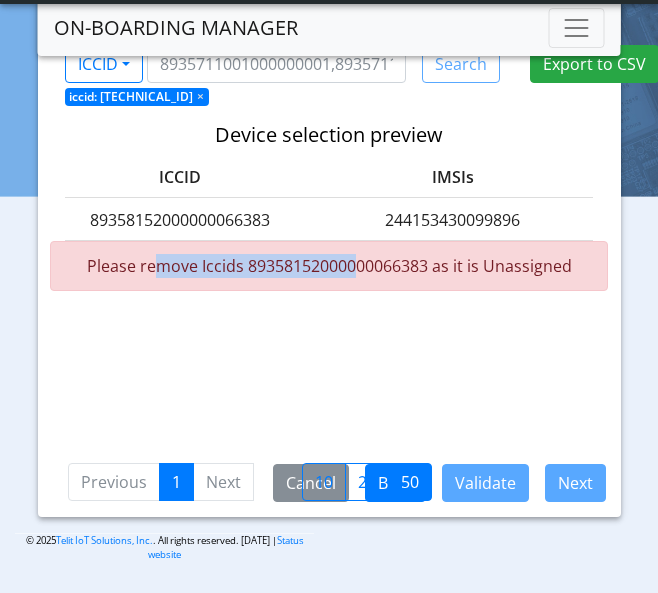 drag, startPoint x: 144, startPoint y: 281, endPoint x: 348, endPoint y: 284, distance: 204.02206 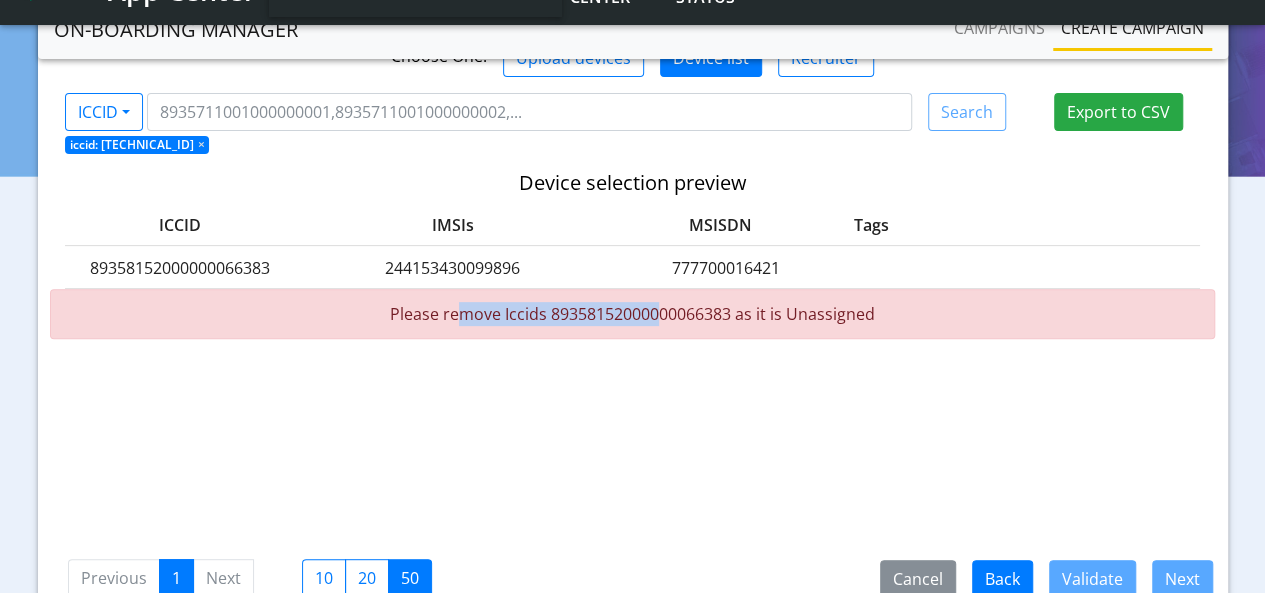 scroll, scrollTop: 184, scrollLeft: 0, axis: vertical 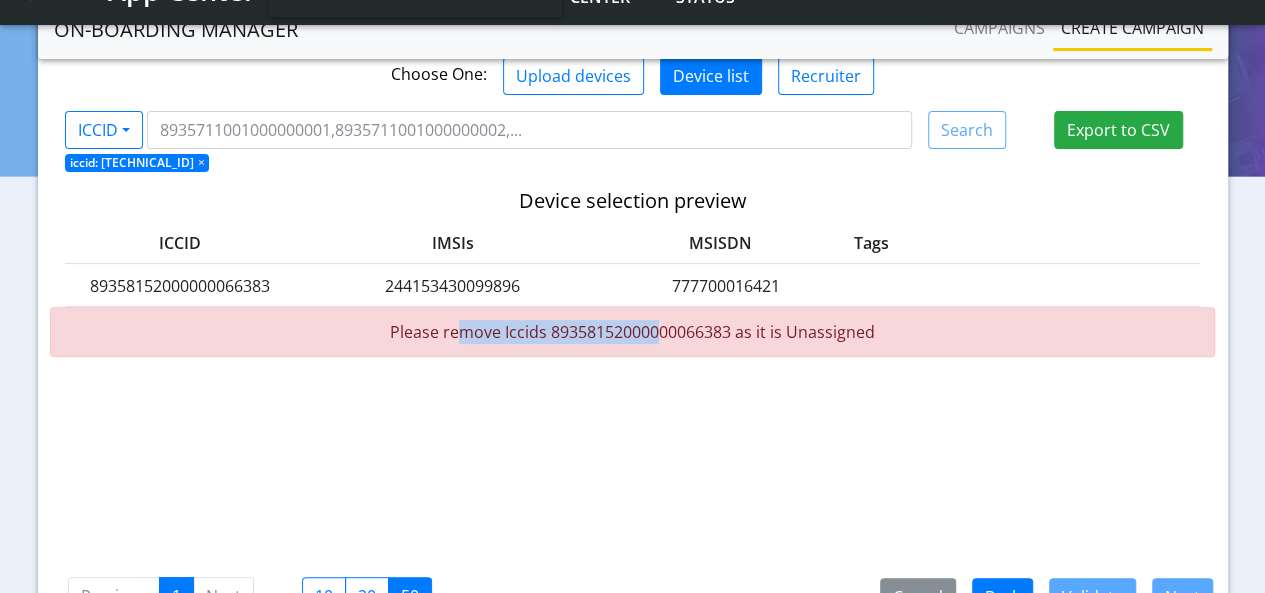 drag, startPoint x: 761, startPoint y: 331, endPoint x: 1022, endPoint y: 322, distance: 261.15512 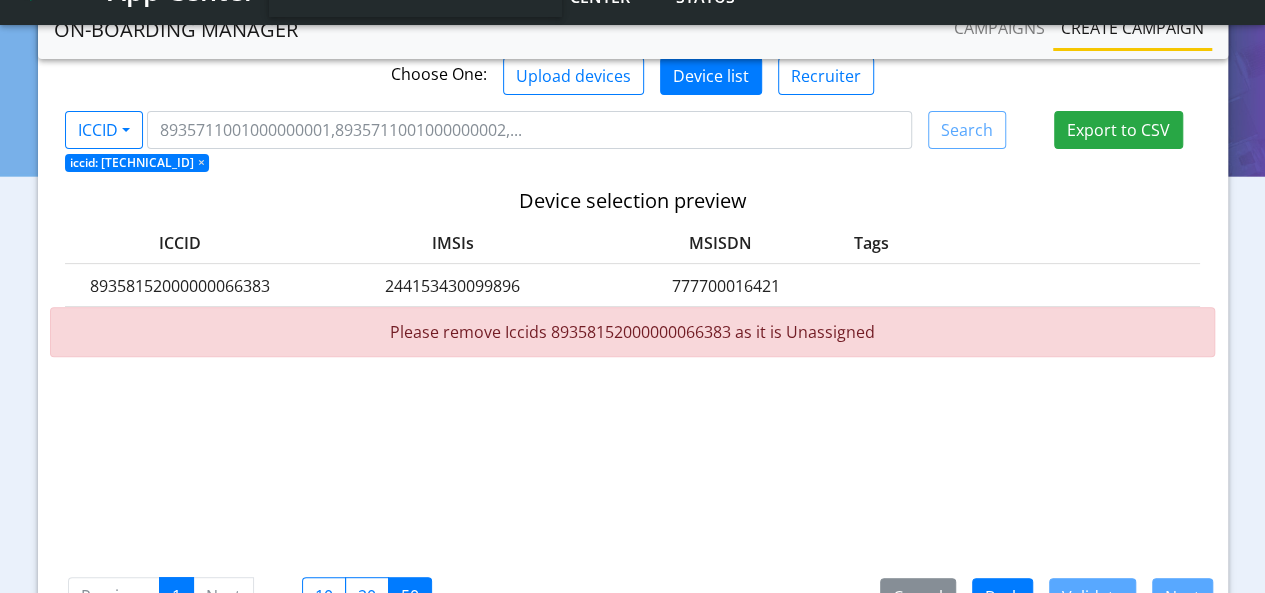 click on "244153430099896" 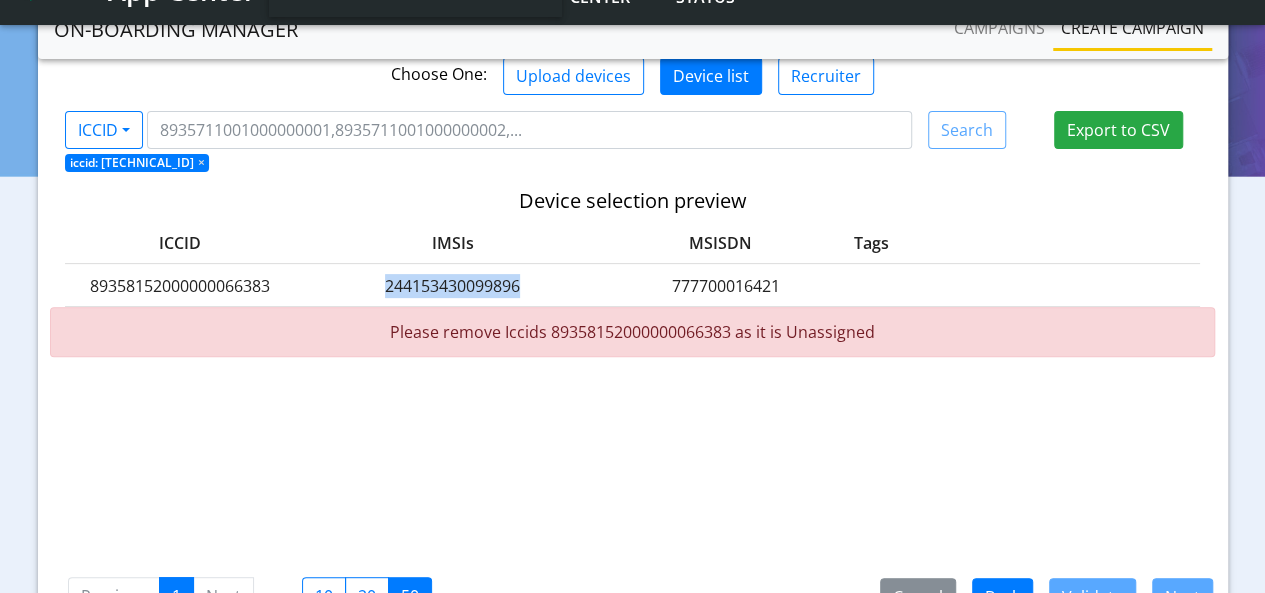 click on "244153430099896" 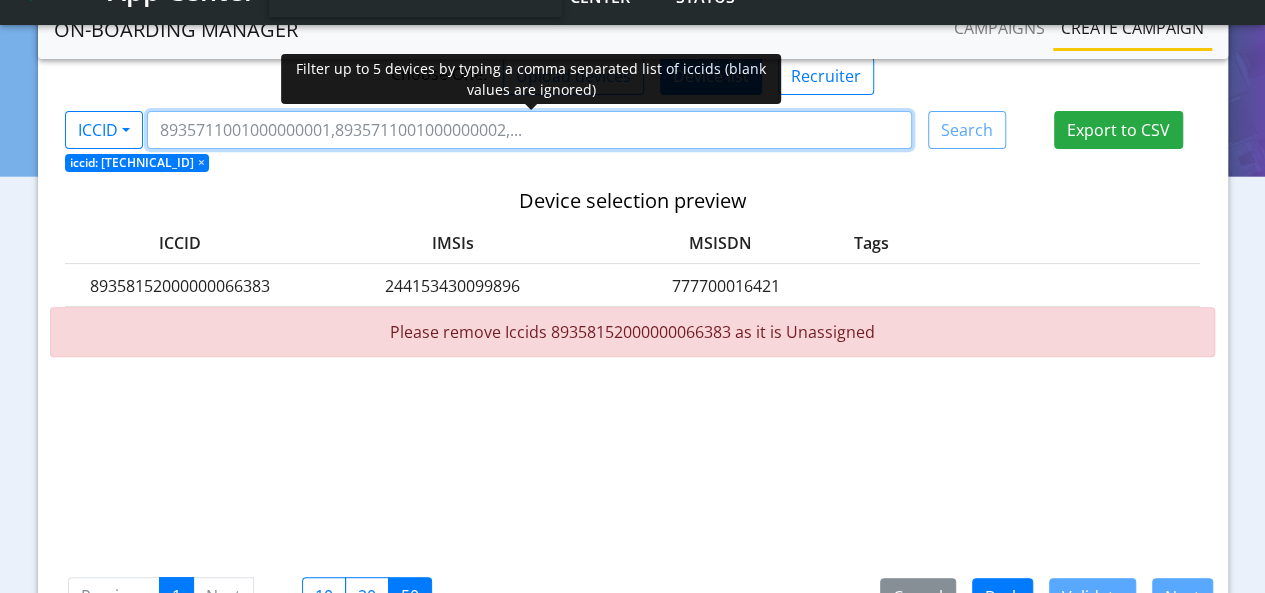 click at bounding box center [529, 130] 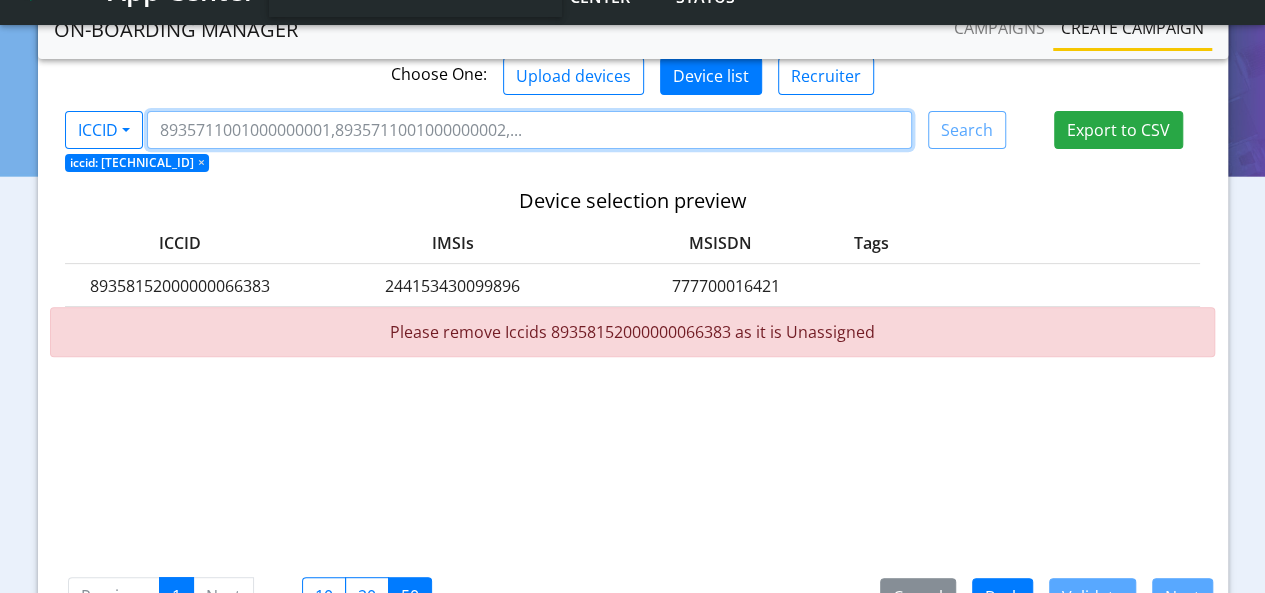 paste on "244153430099896" 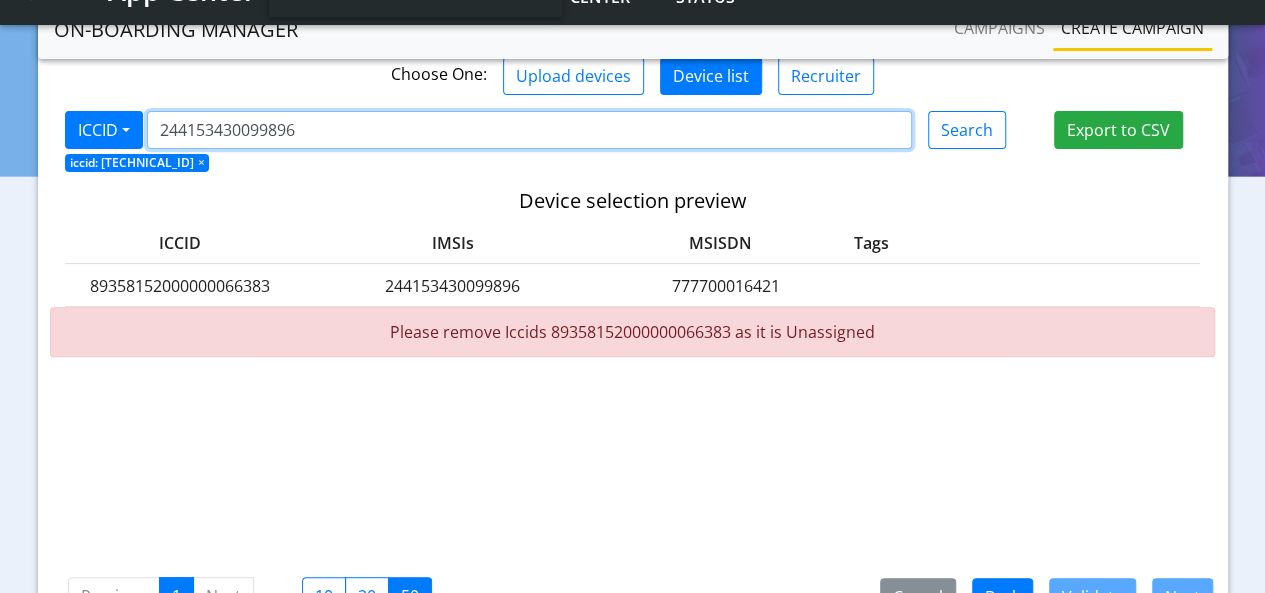 type on "244153430099896" 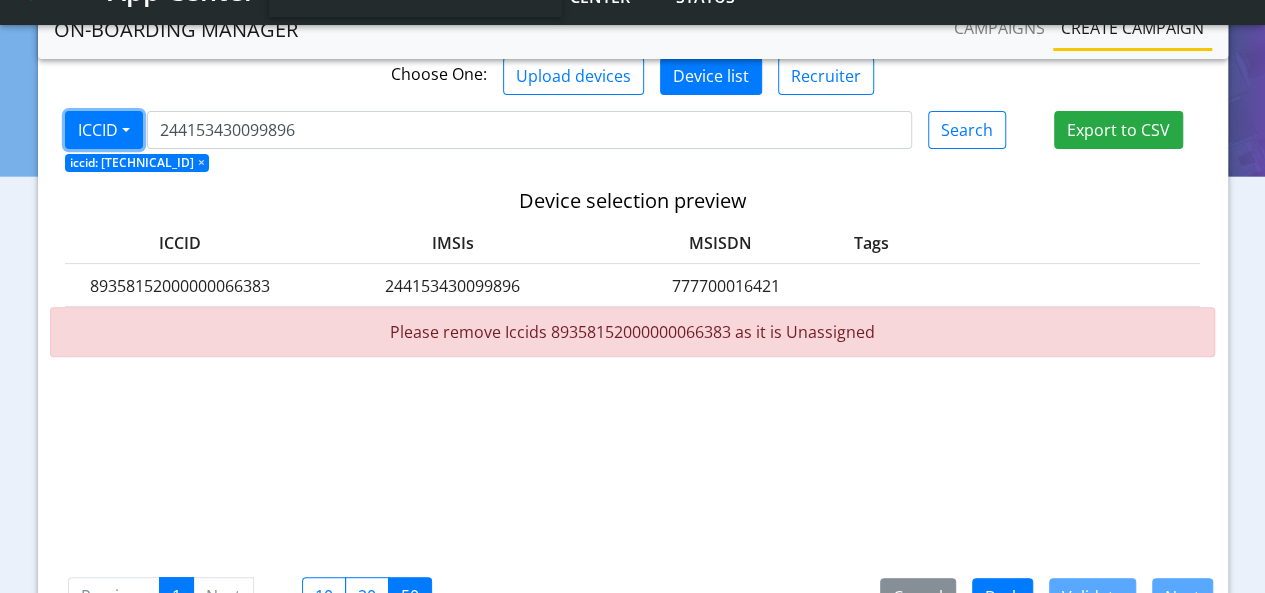 click on "ICCID" at bounding box center [104, 130] 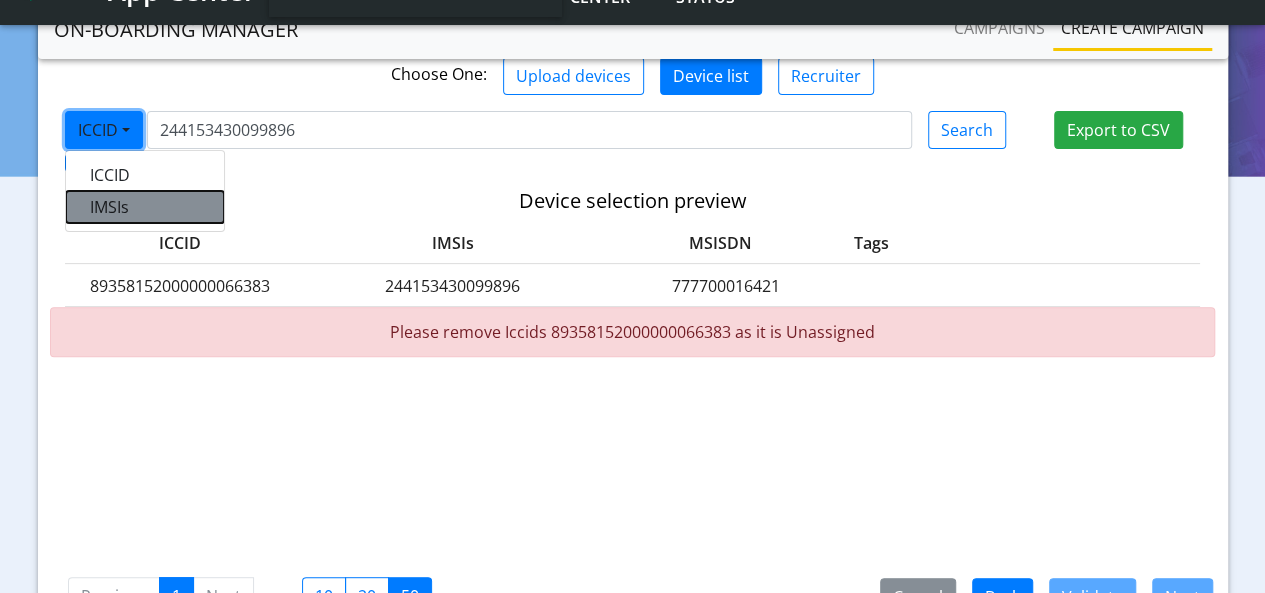 click on "IMSIs" 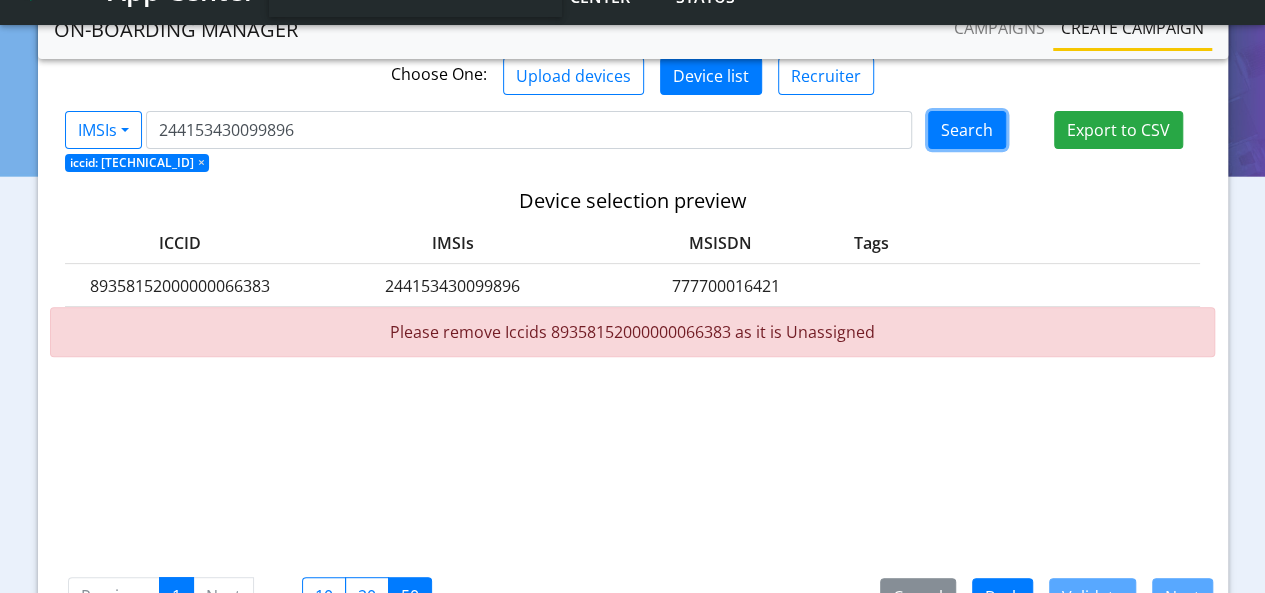 click on "Search" 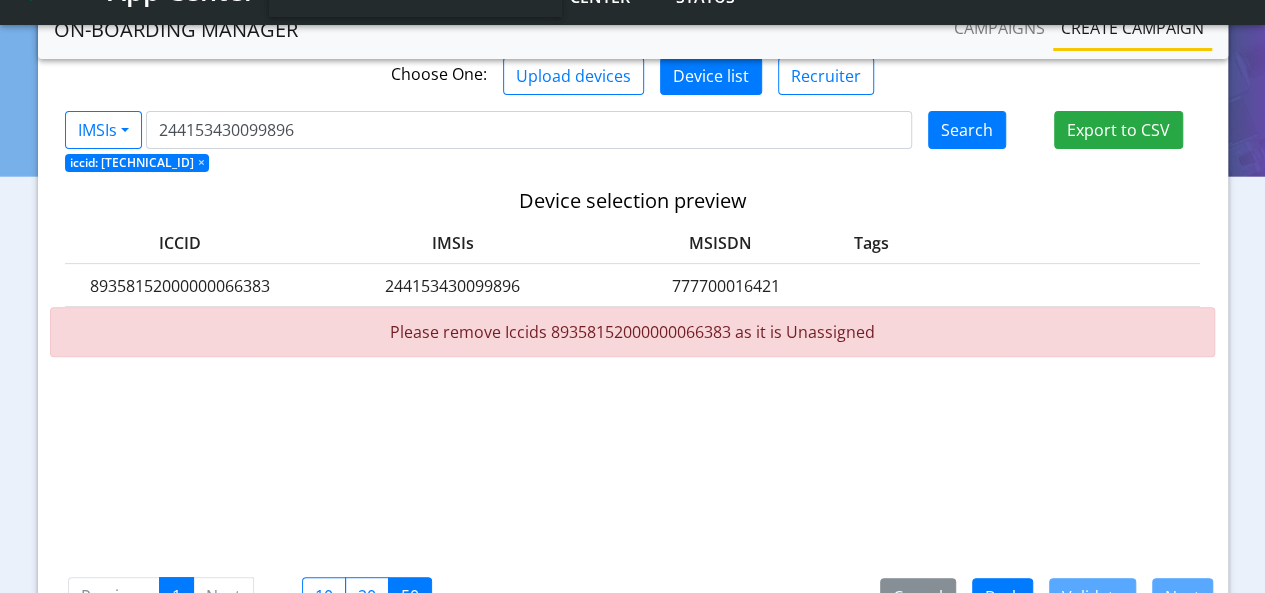 type 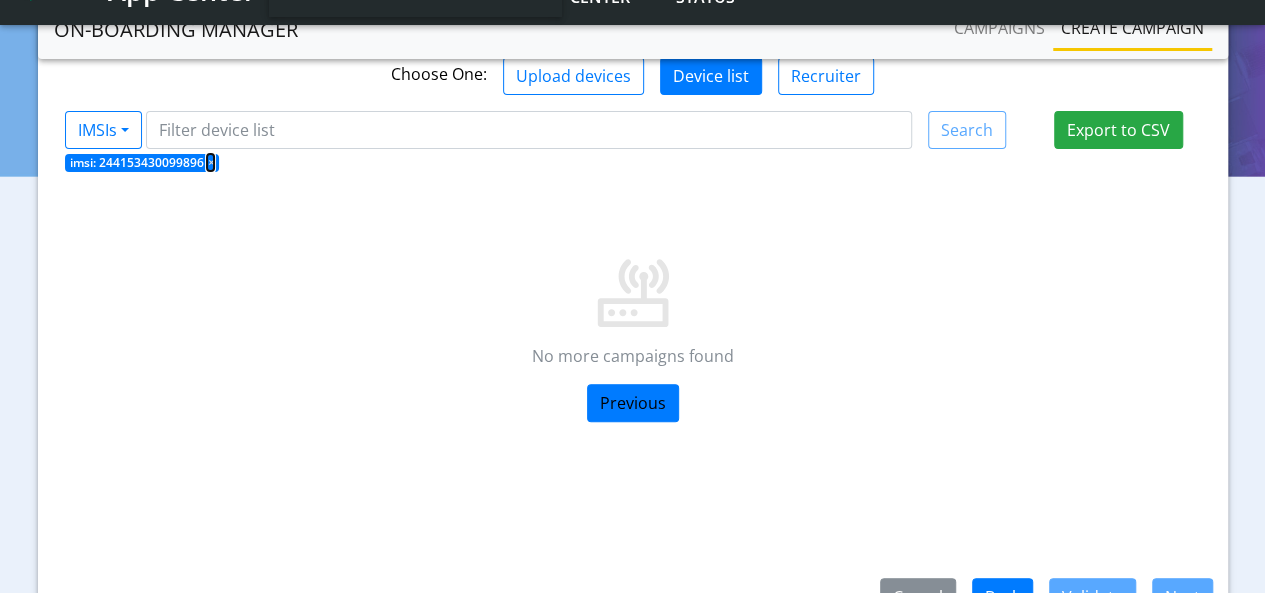 click on "×" 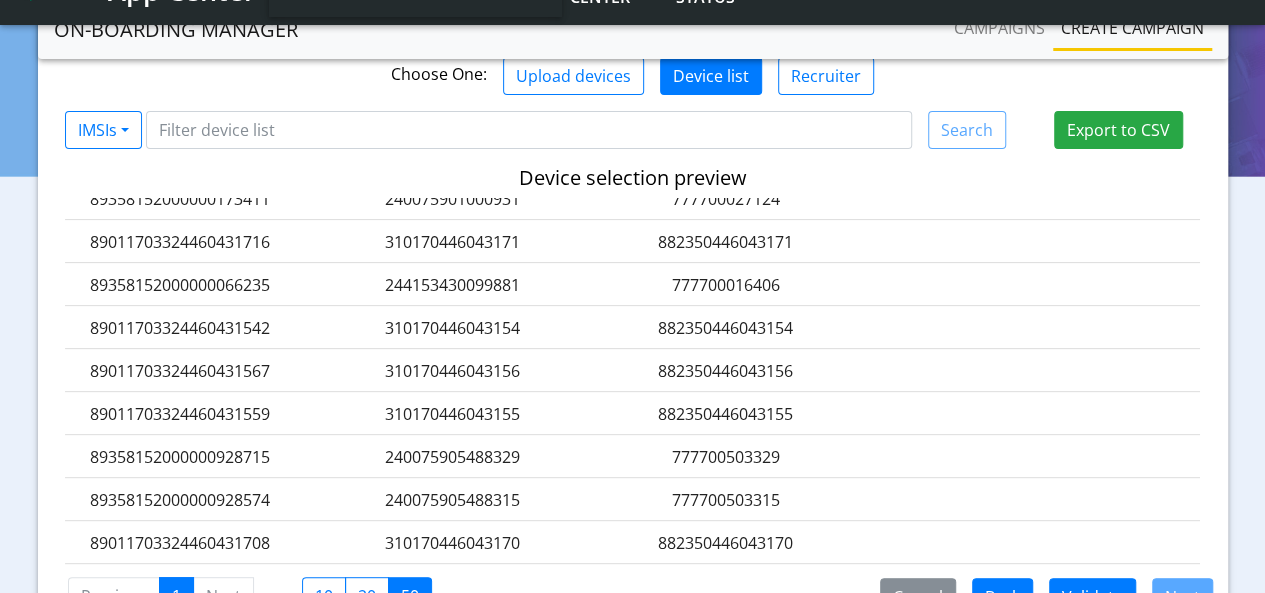 scroll, scrollTop: 94, scrollLeft: 0, axis: vertical 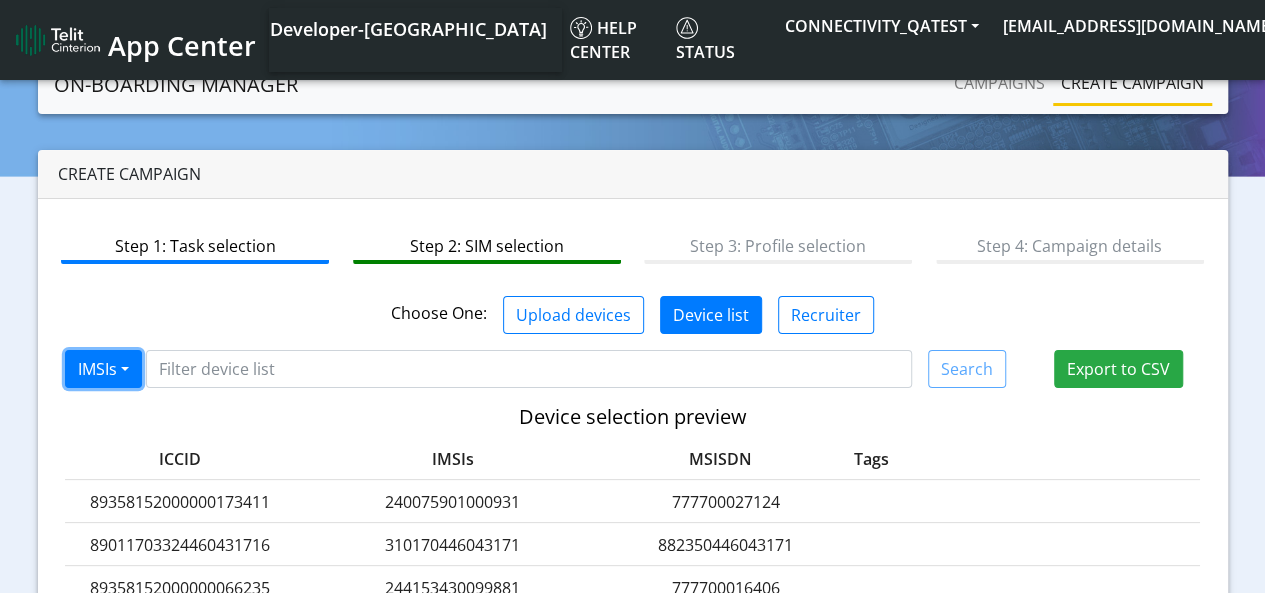 click on "IMSIs" at bounding box center [103, 369] 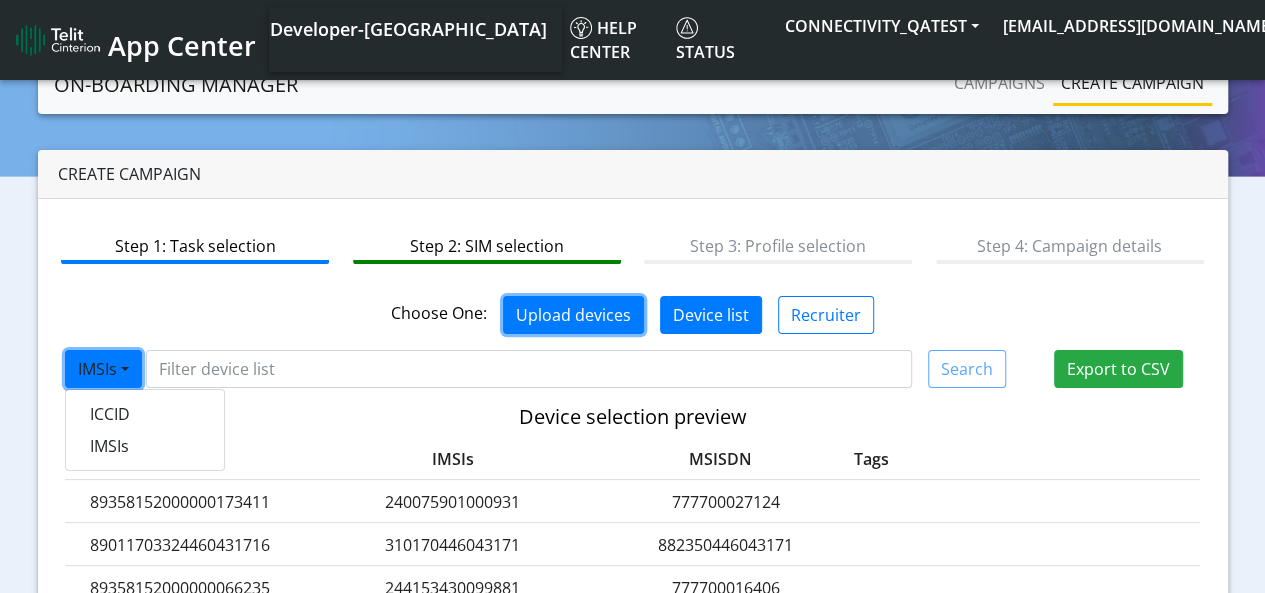 click on "Upload devices" at bounding box center [573, 315] 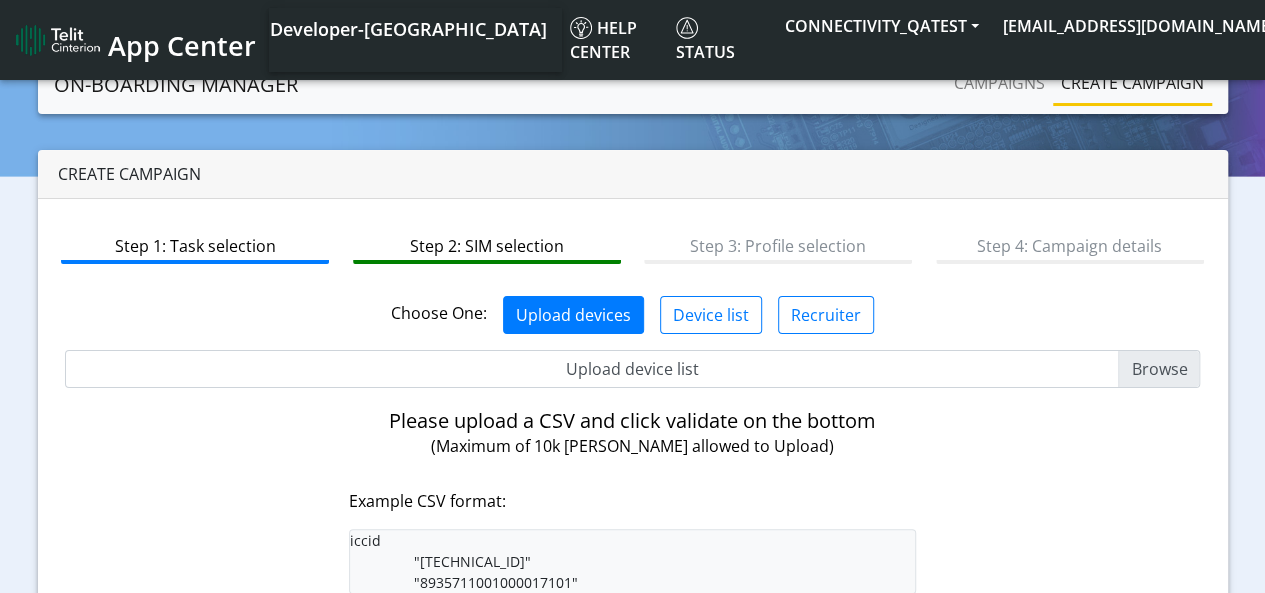 click on "Upload device list" at bounding box center [633, 369] 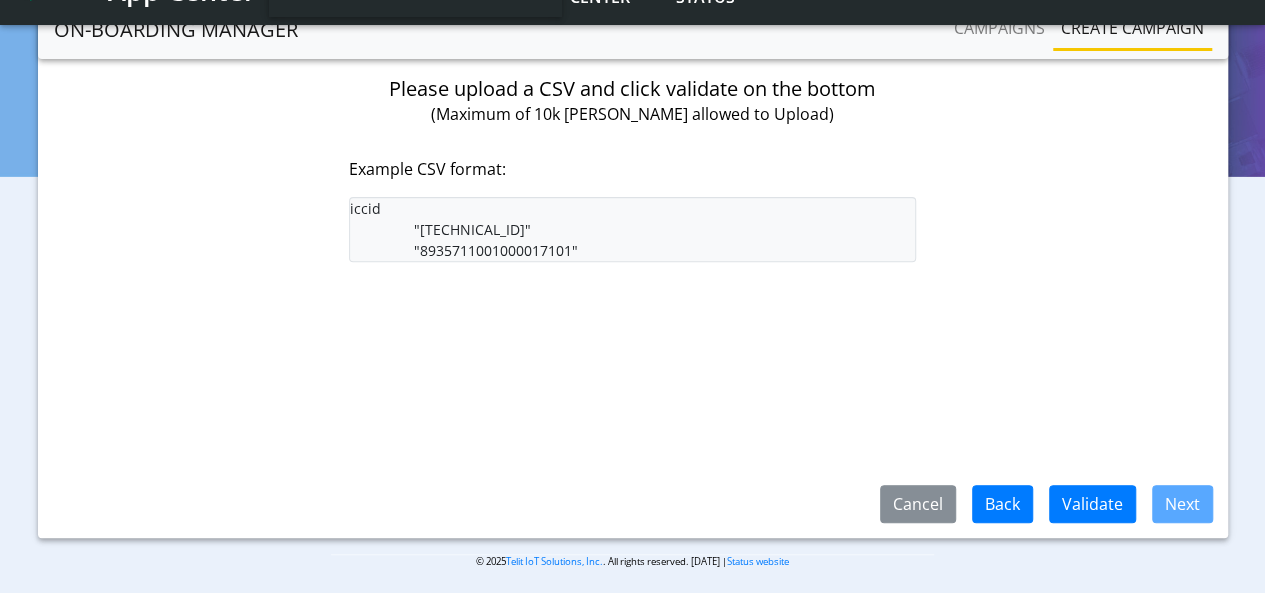 scroll, scrollTop: 284, scrollLeft: 0, axis: vertical 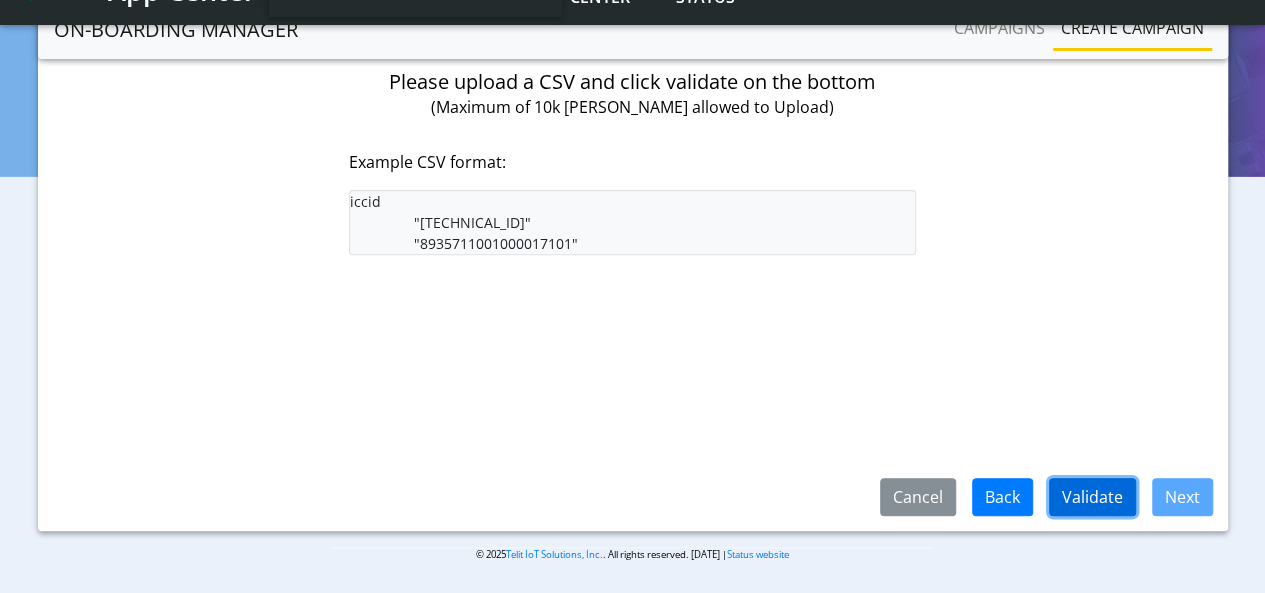 click on "Validate" at bounding box center [1092, 497] 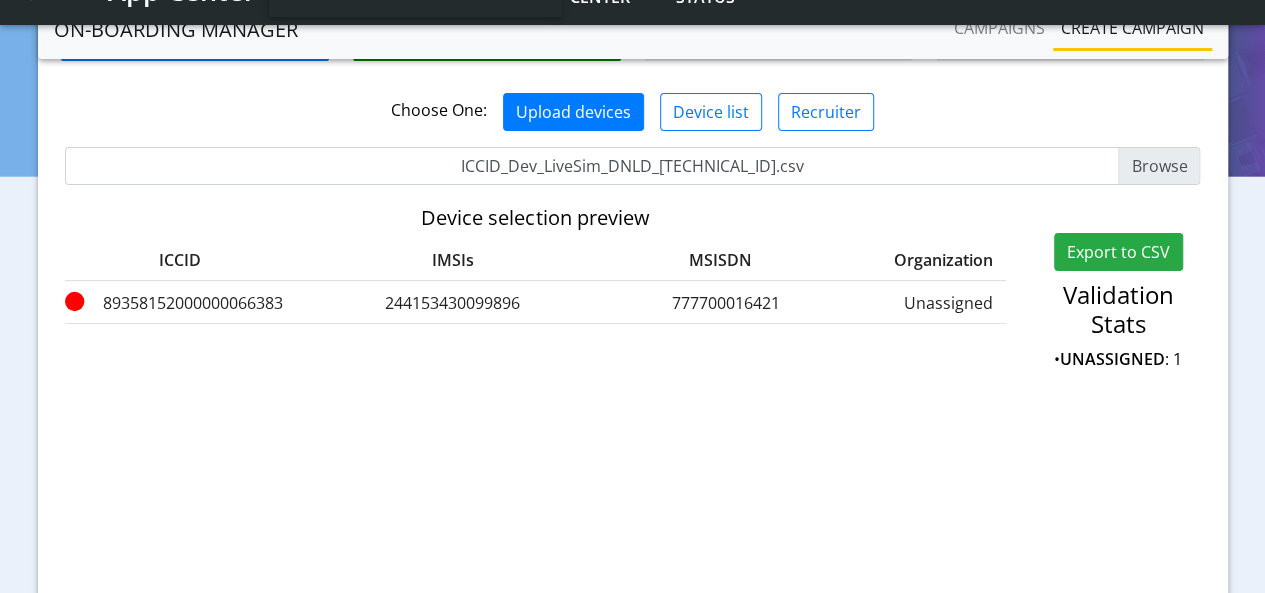scroll, scrollTop: 84, scrollLeft: 0, axis: vertical 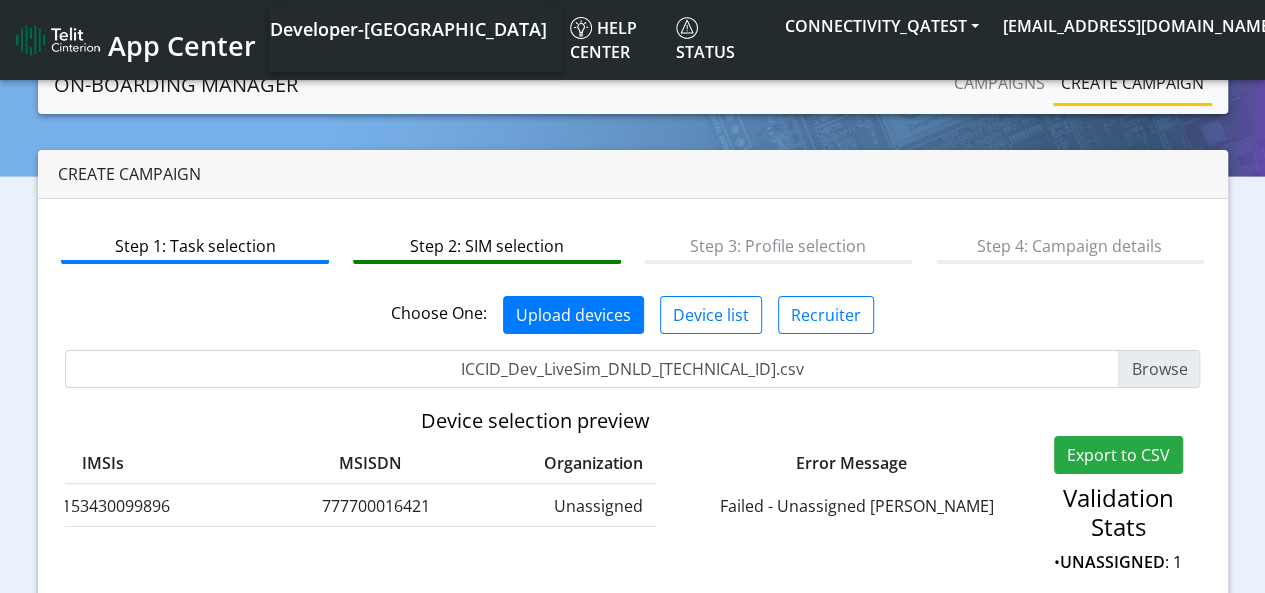 click on "ICCID_Dev_LiveSim_DNLD_[TECHNICAL_ID].csv" at bounding box center (633, 369) 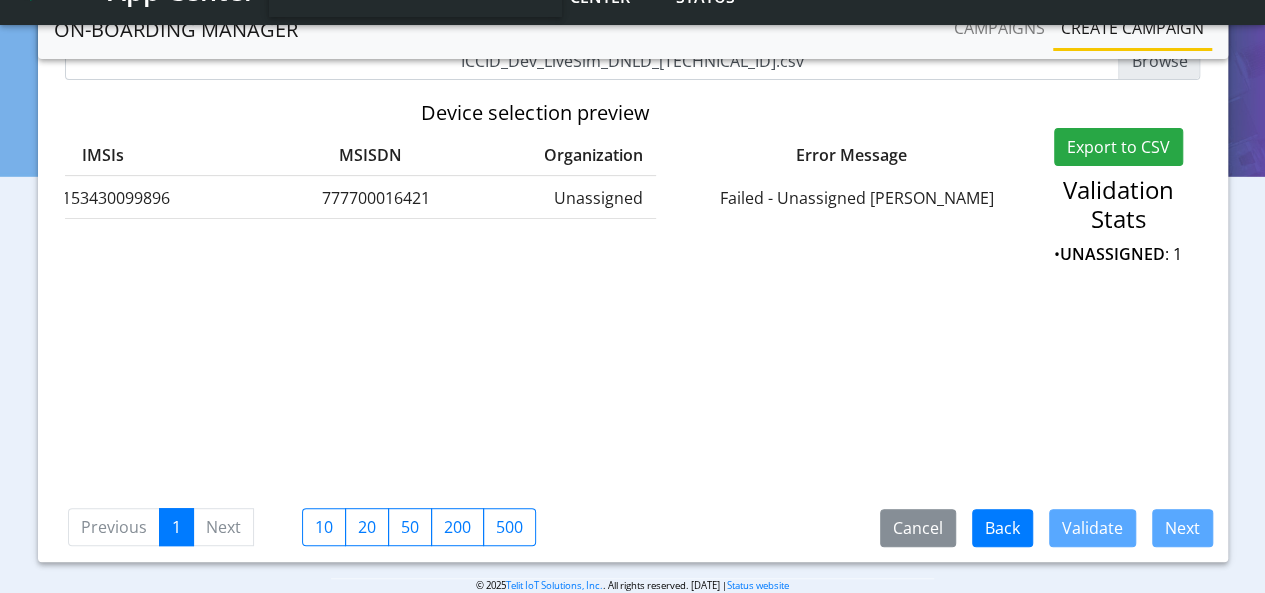 scroll, scrollTop: 284, scrollLeft: 0, axis: vertical 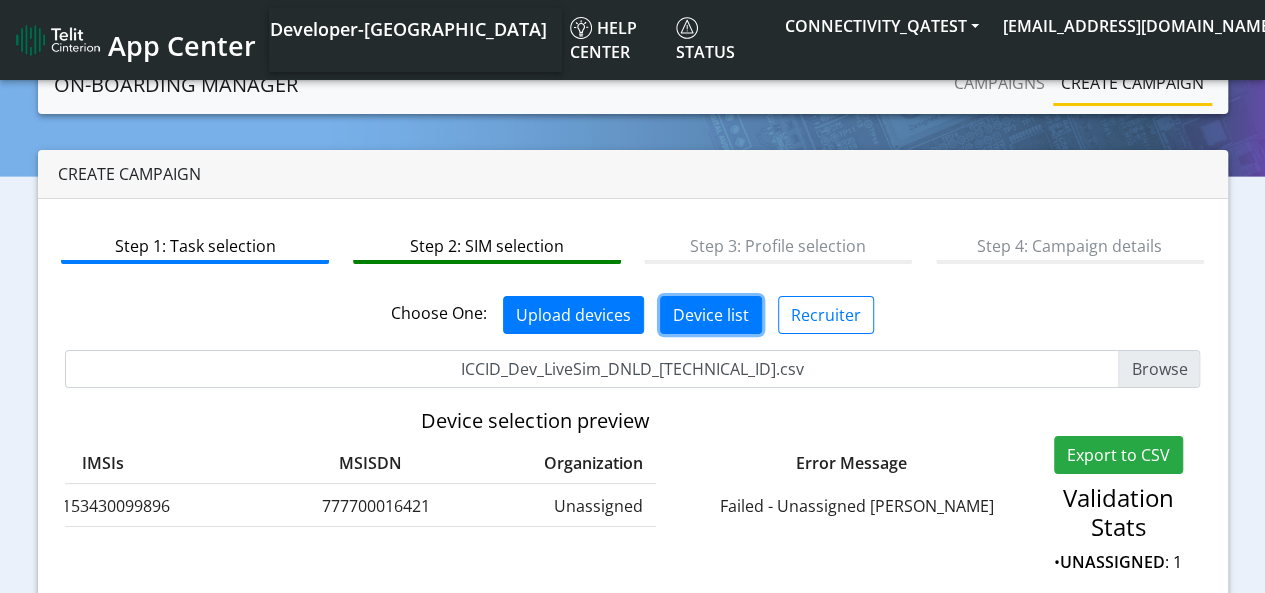 click on "Device list" at bounding box center (711, 315) 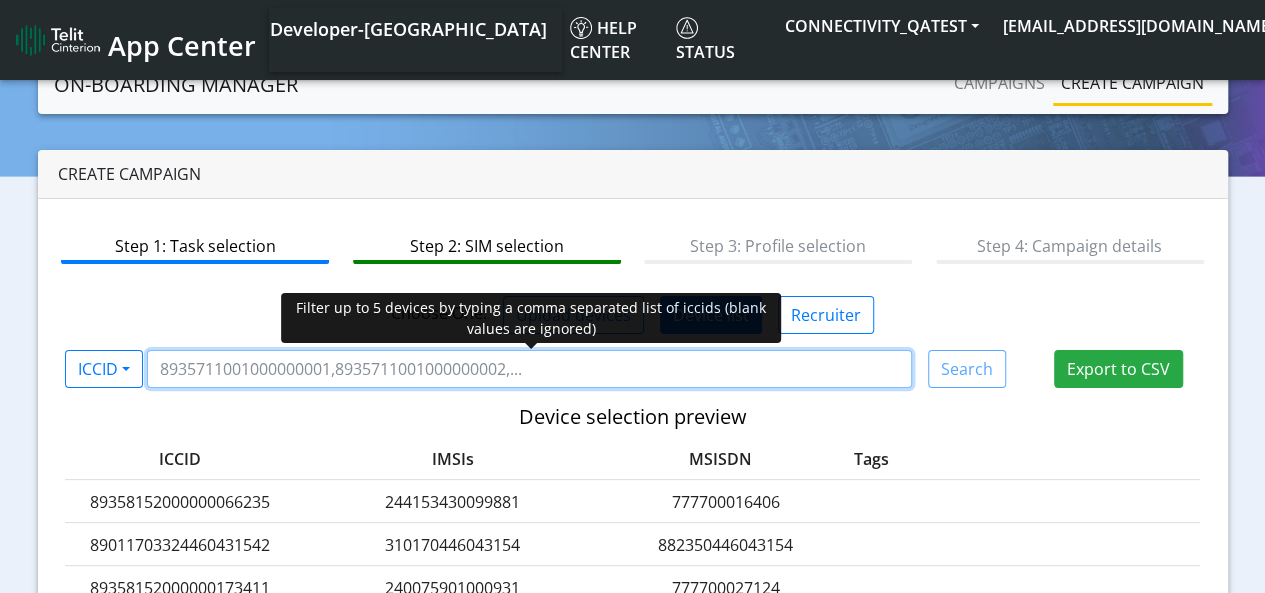click at bounding box center (529, 369) 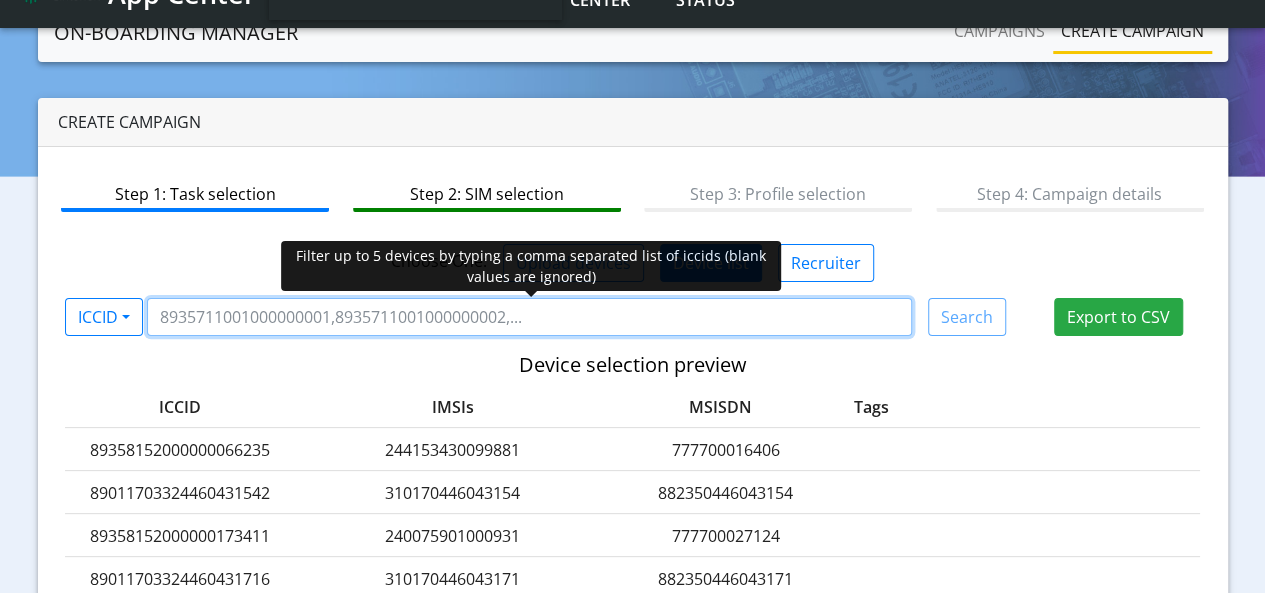 scroll, scrollTop: 0, scrollLeft: 0, axis: both 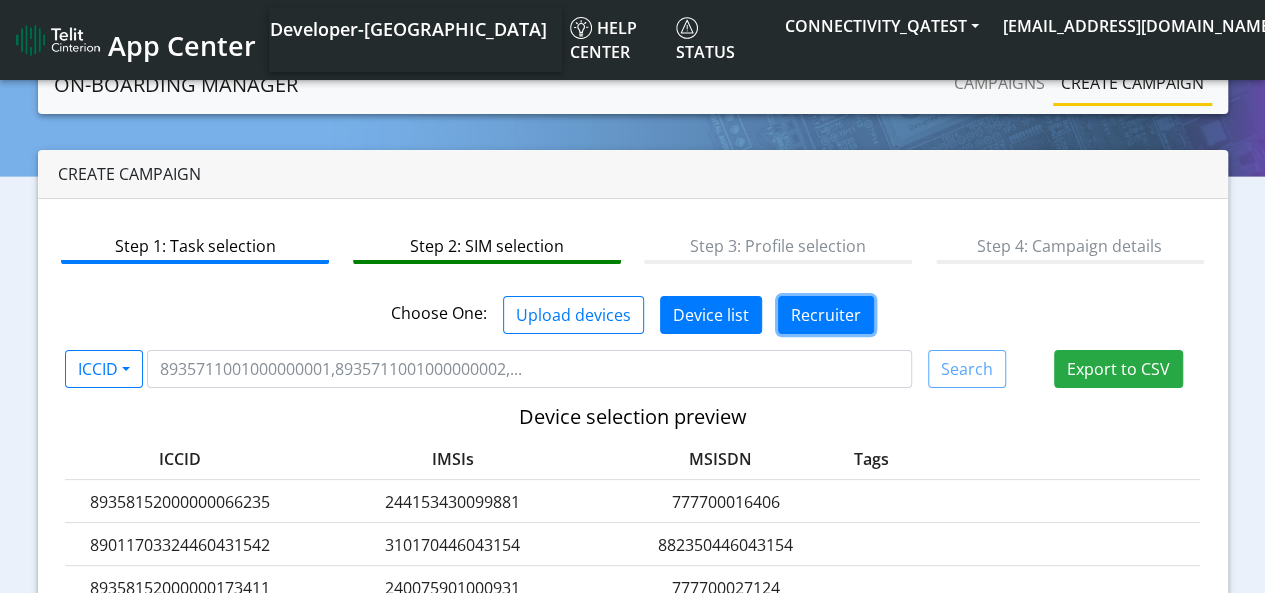 click on "Recruiter" at bounding box center [826, 315] 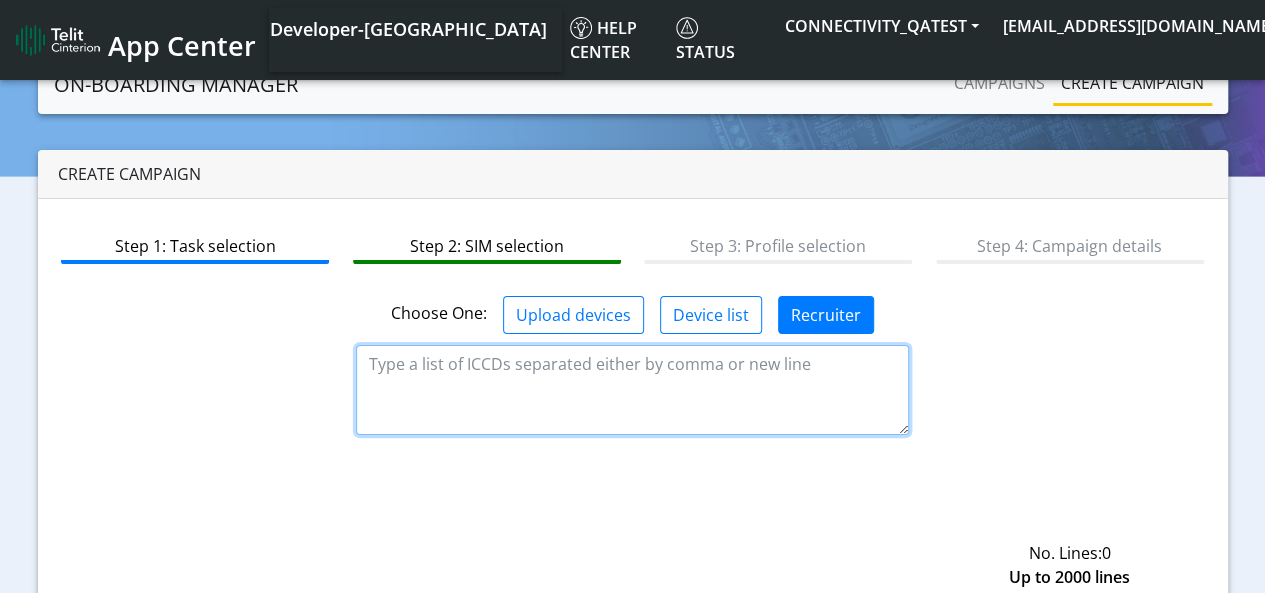 click at bounding box center [632, 390] 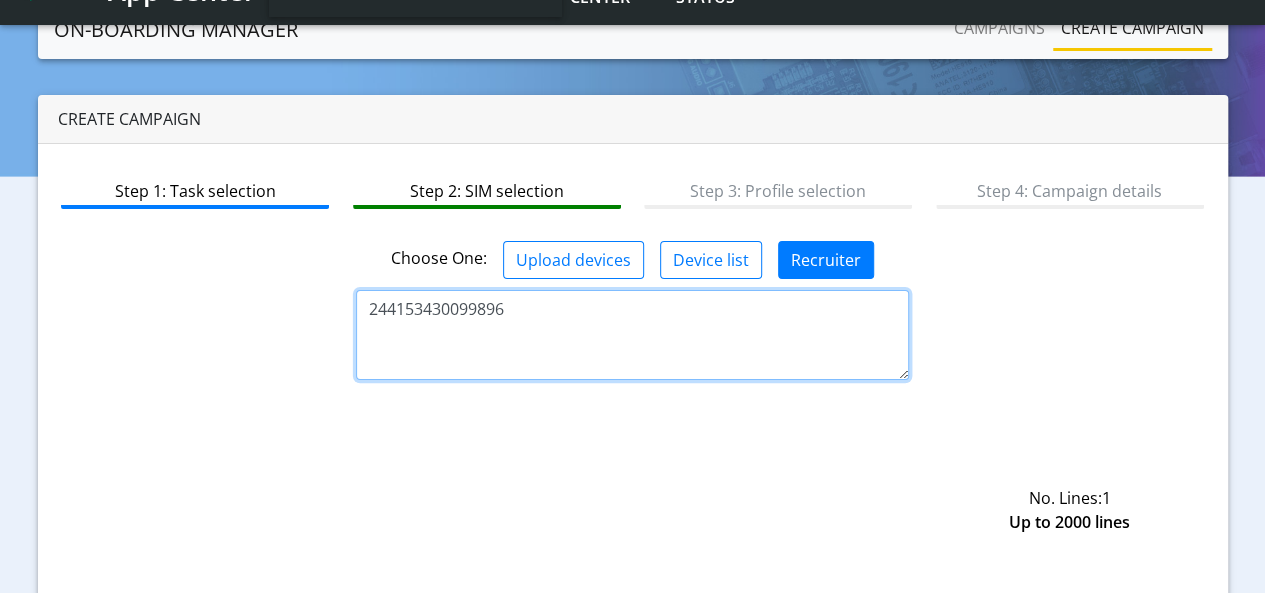 scroll, scrollTop: 284, scrollLeft: 0, axis: vertical 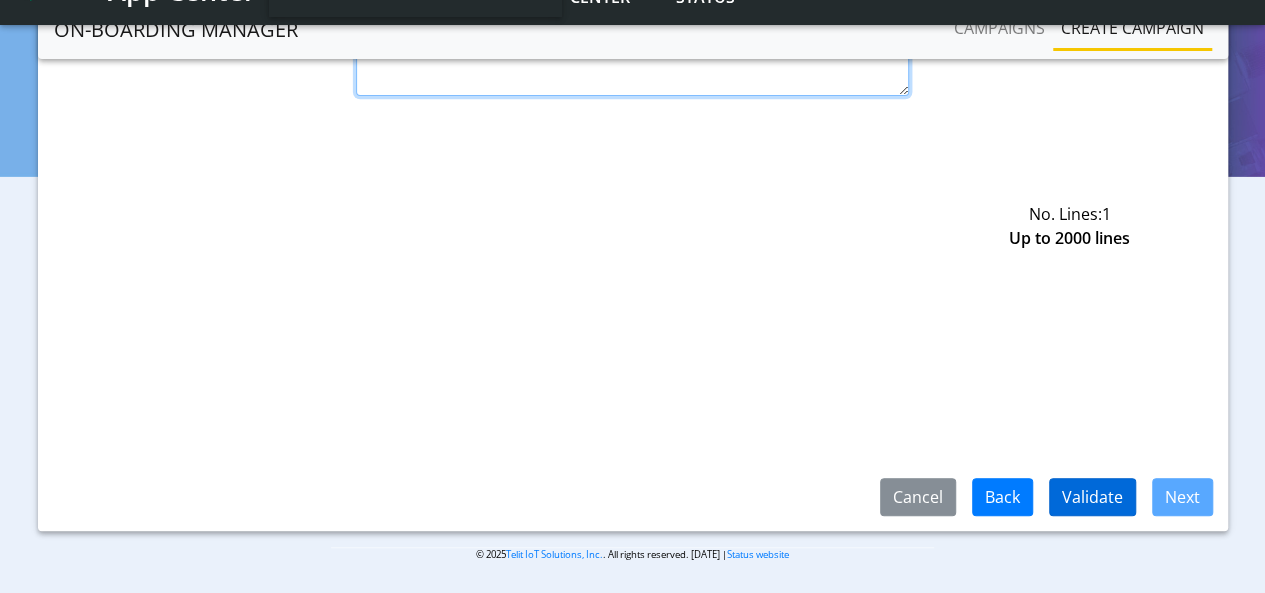 type on "244153430099896" 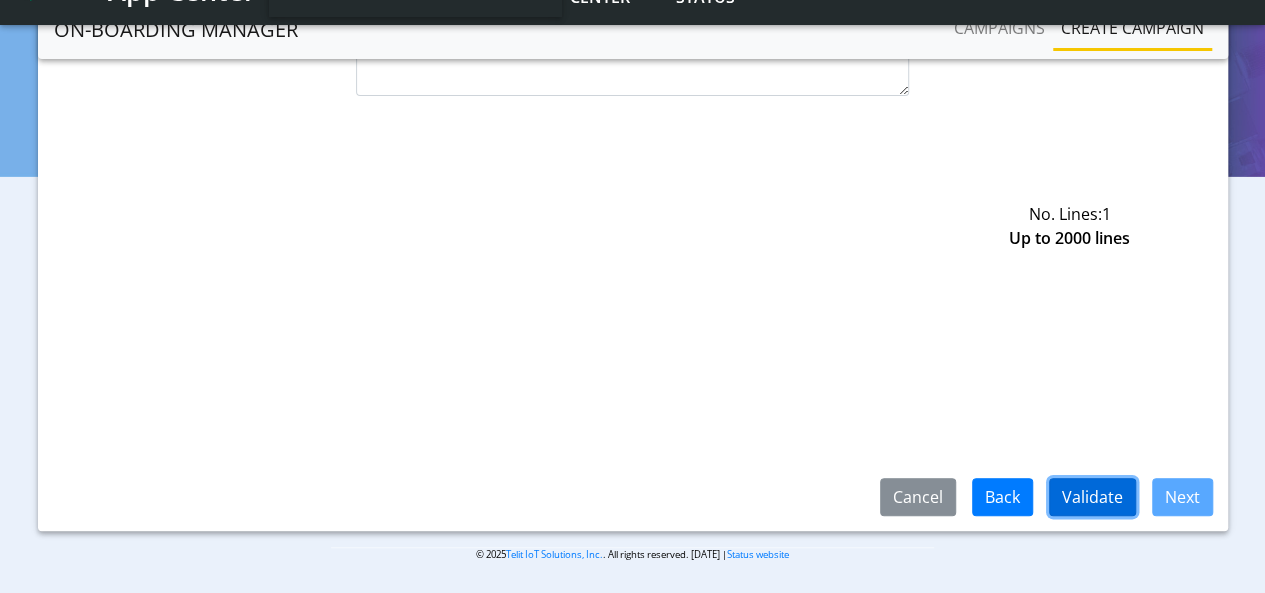 click on "Validate" at bounding box center [1092, 497] 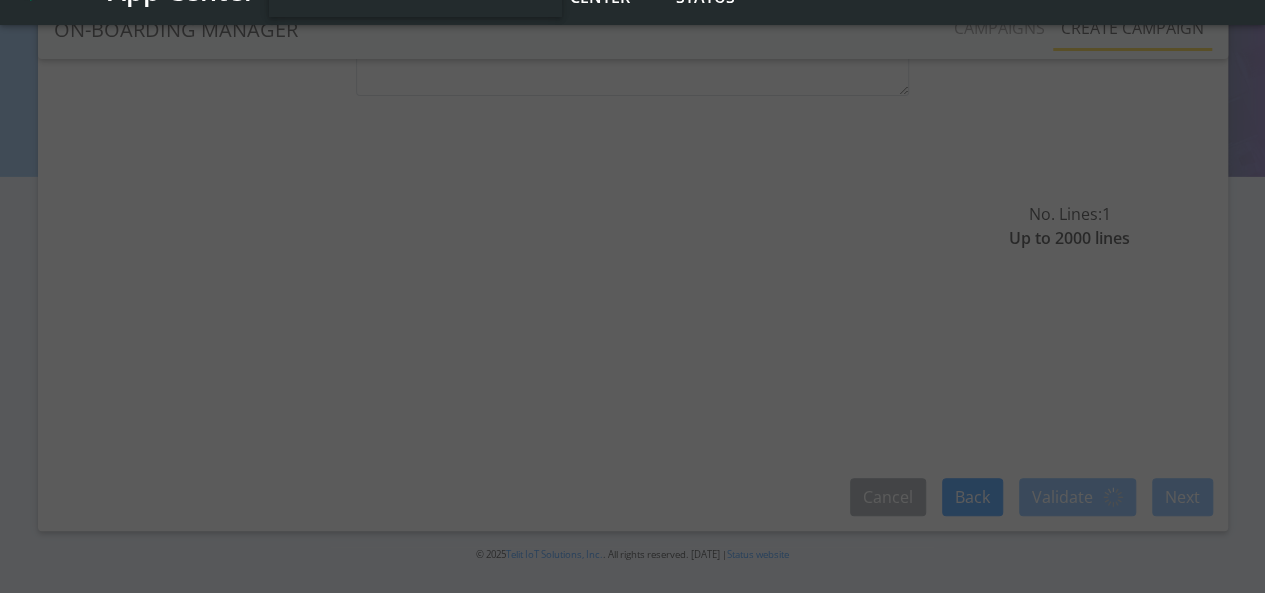 scroll, scrollTop: 0, scrollLeft: 0, axis: both 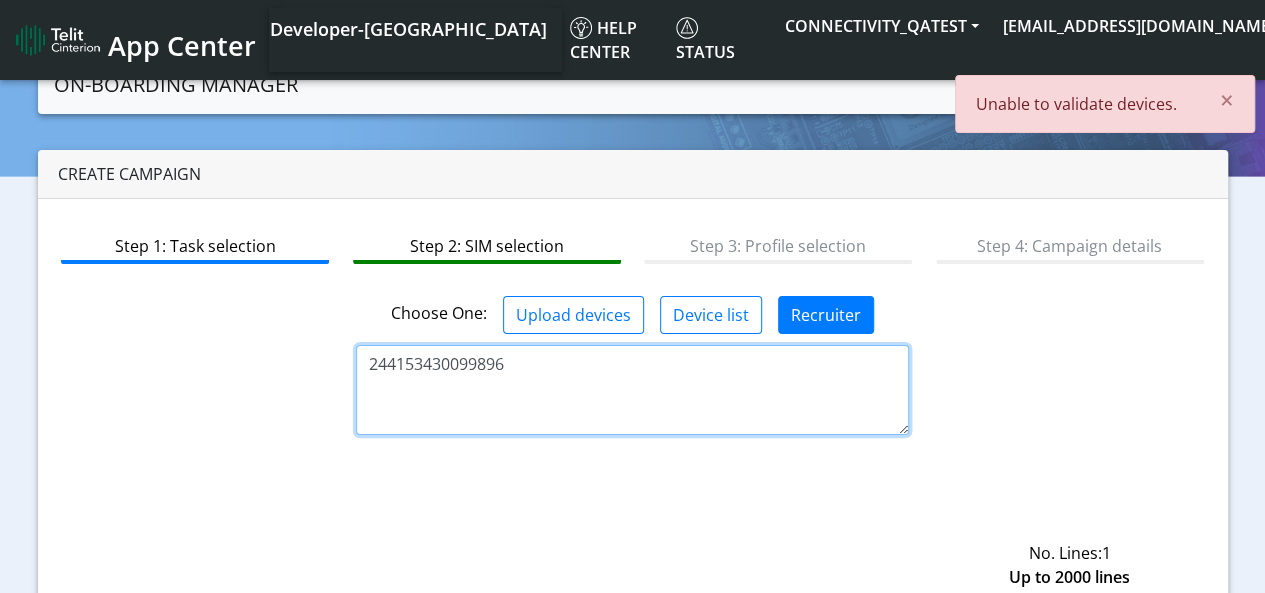 drag, startPoint x: 482, startPoint y: 367, endPoint x: 252, endPoint y: 347, distance: 230.86794 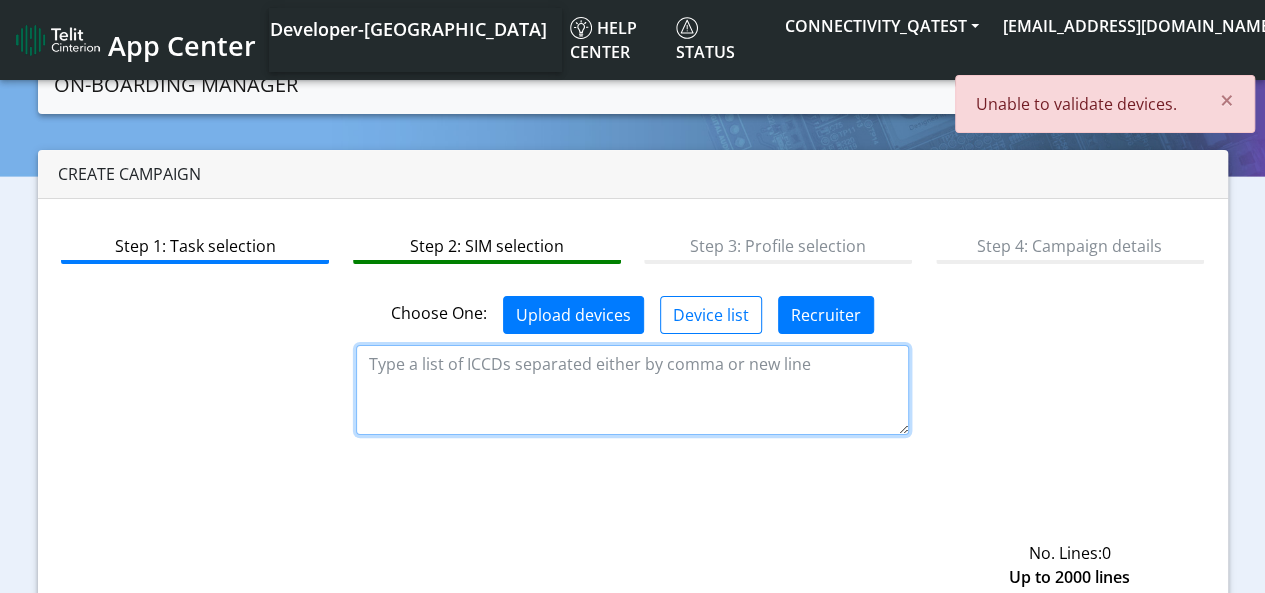 type 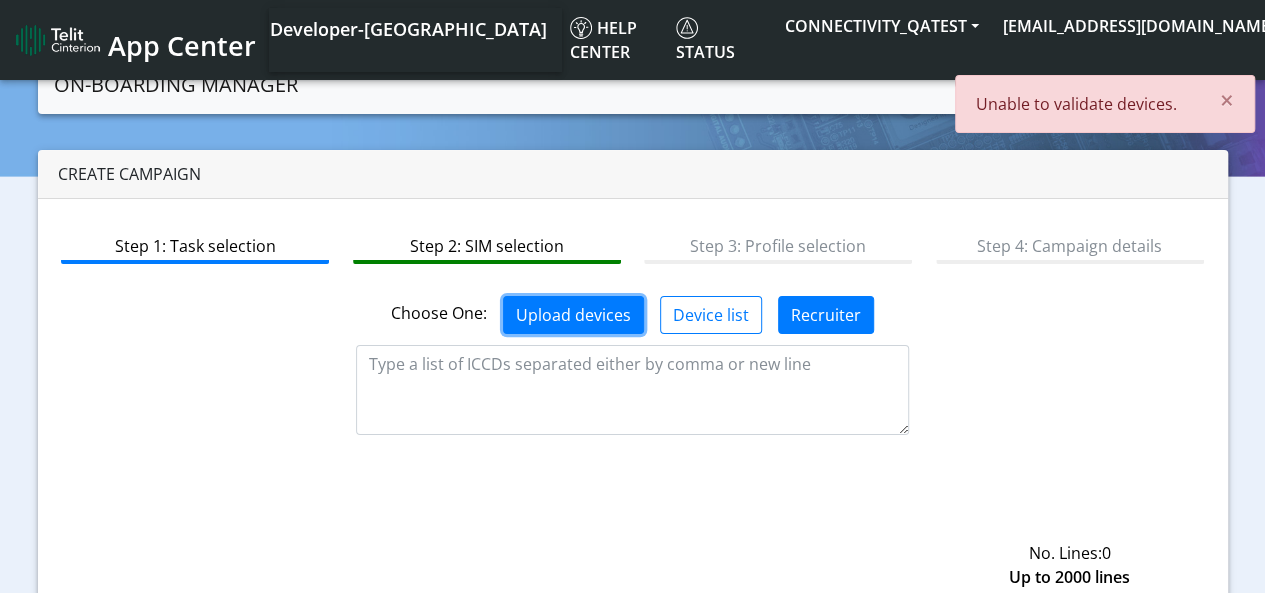 click on "Upload devices" at bounding box center [573, 315] 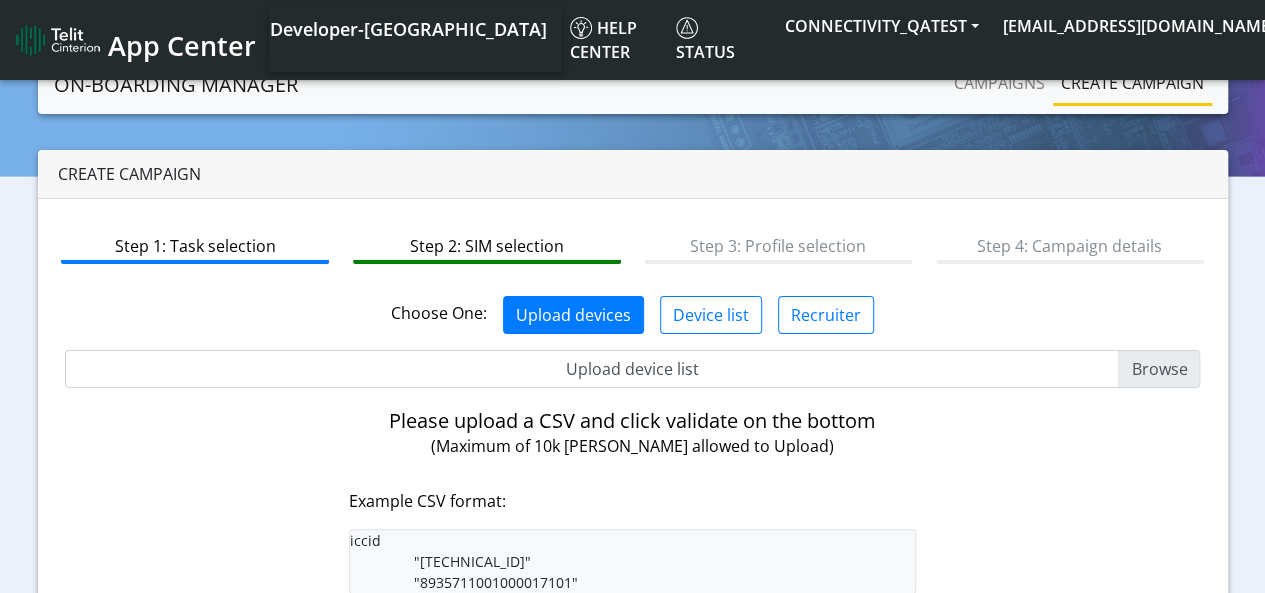 click on "Create campaign" 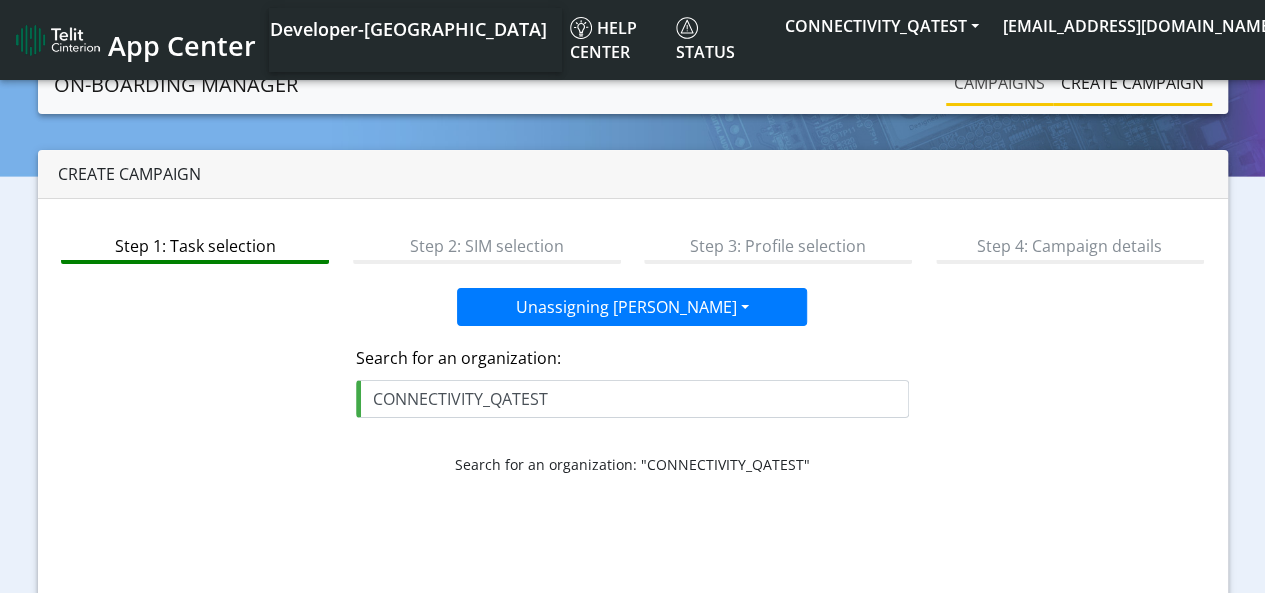 click on "Campaigns" 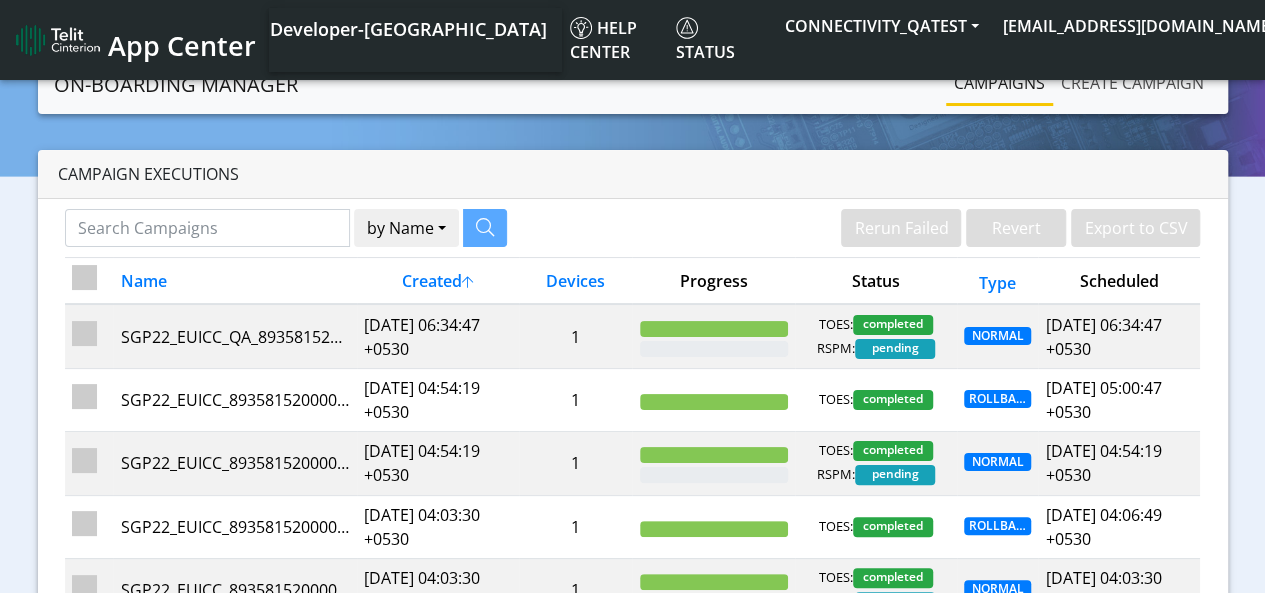 click on "Create campaign" 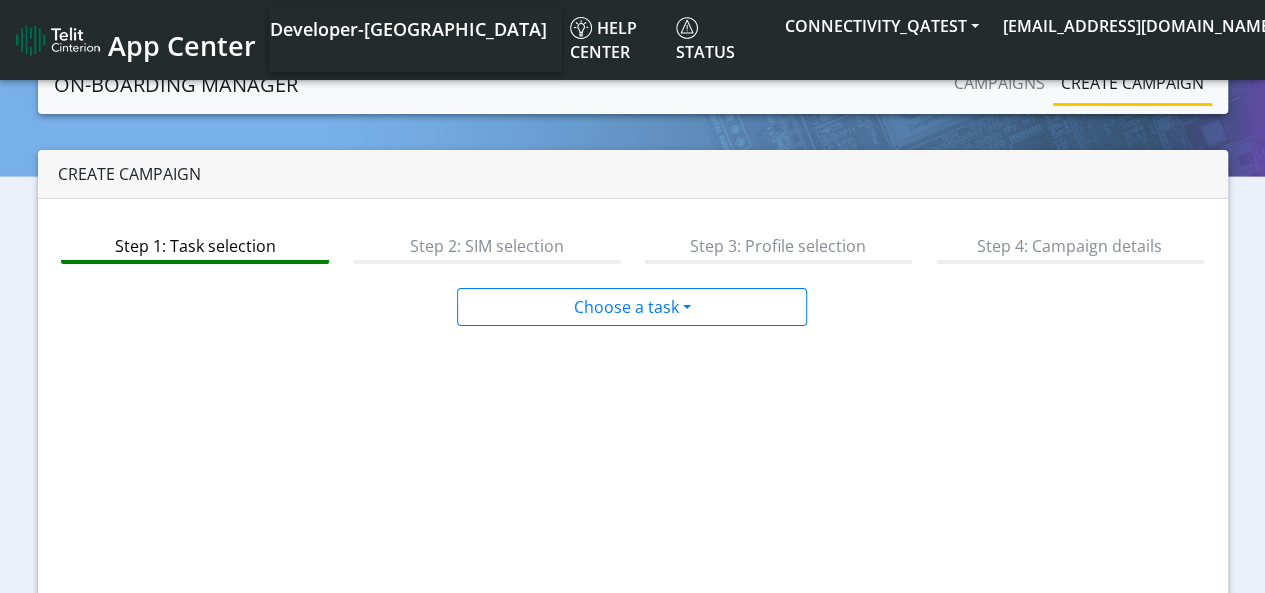 click on "Step 1: Task selection Step 2: SIM selection Step 3: Profile selection Step 4: Campaign details Choose a task  Onboarding new [PERSON_NAME]   Onboarding SGP.22 eUICCs   Onboarding SGP.22 Downloadable Profiles   Modify Existing [PERSON_NAME]   Unassigning [PERSON_NAME]   Cancel   Next" 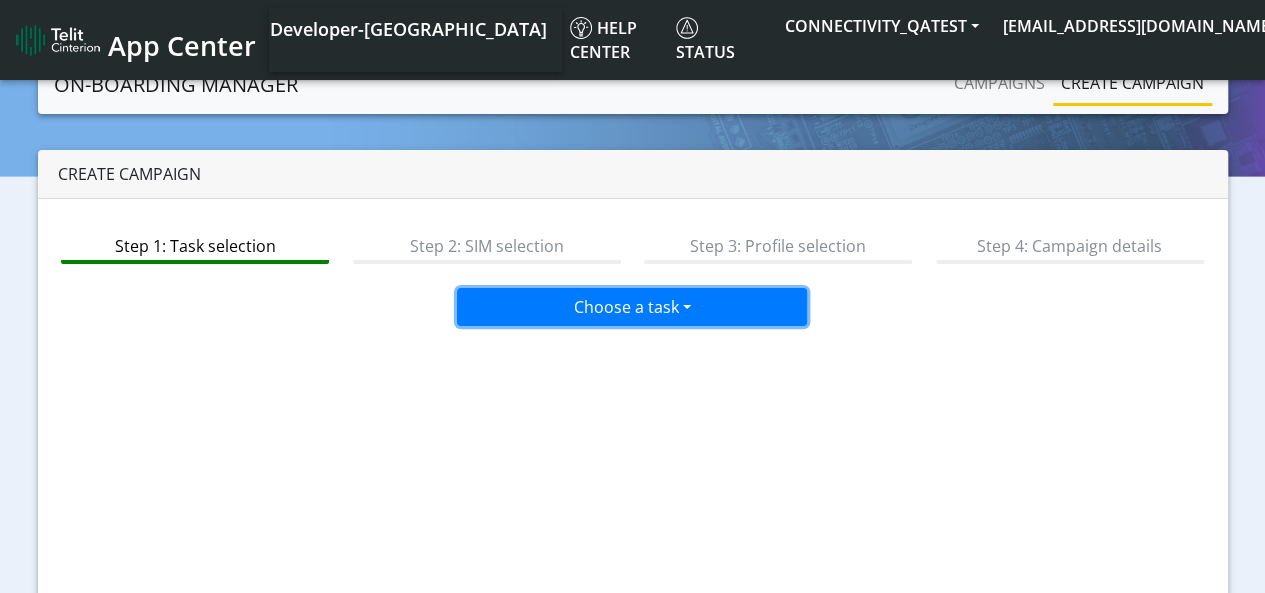 click on "Choose a task" at bounding box center (632, 307) 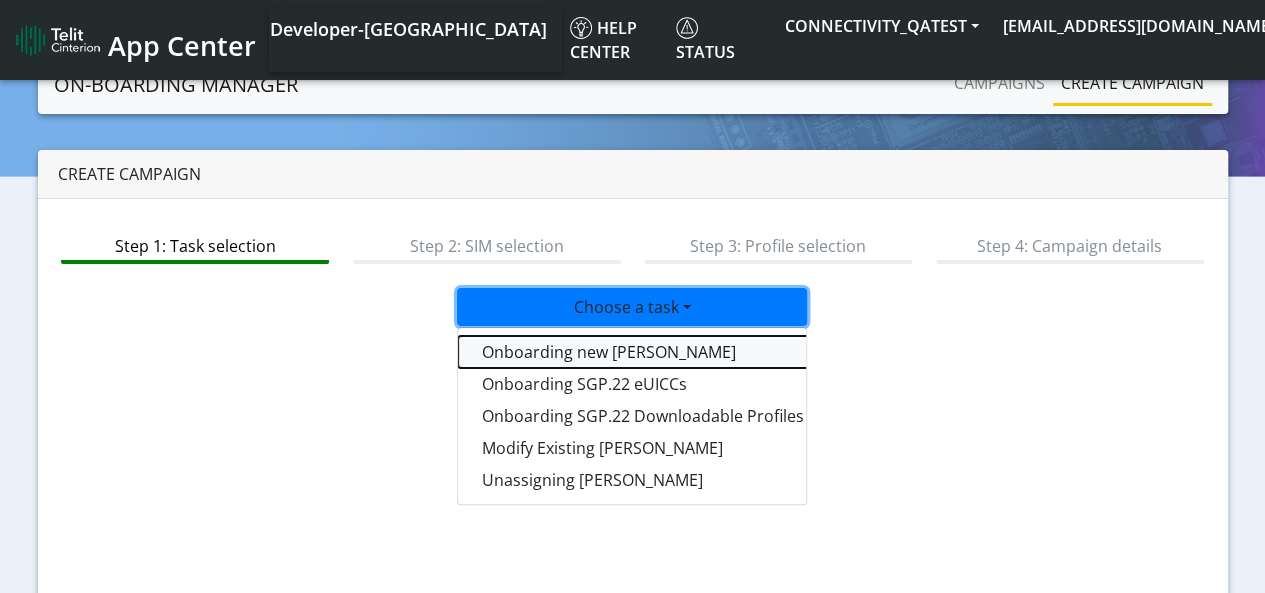 click on "Onboarding new [PERSON_NAME]" at bounding box center (708, 352) 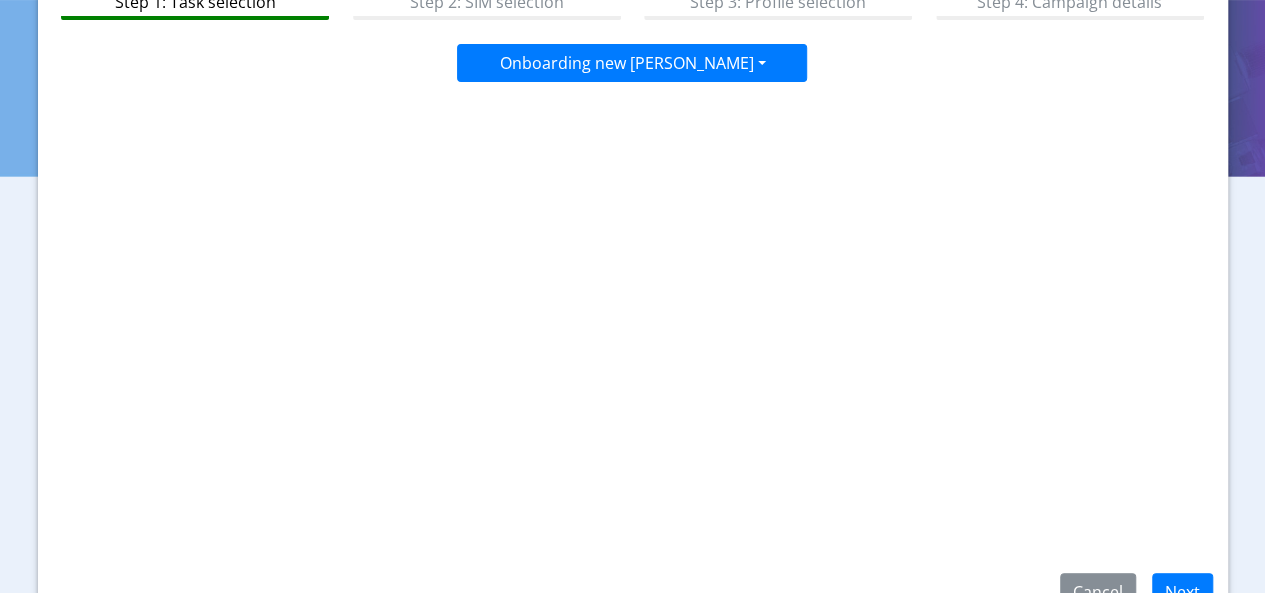 scroll, scrollTop: 284, scrollLeft: 0, axis: vertical 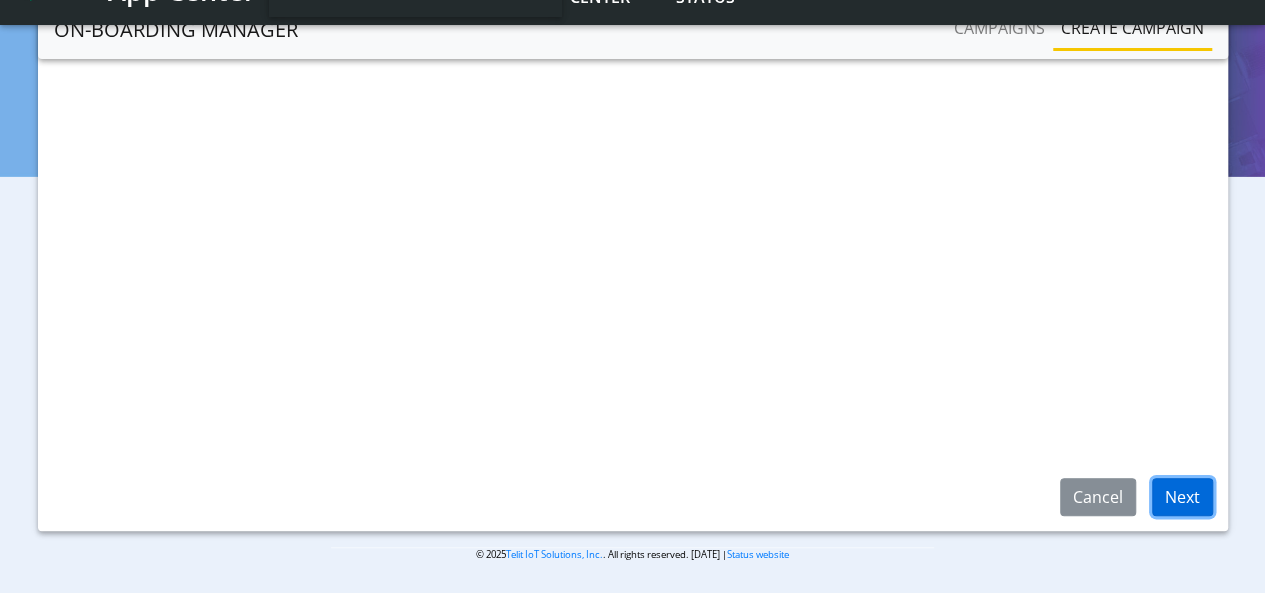 click on "Next" at bounding box center [1182, 497] 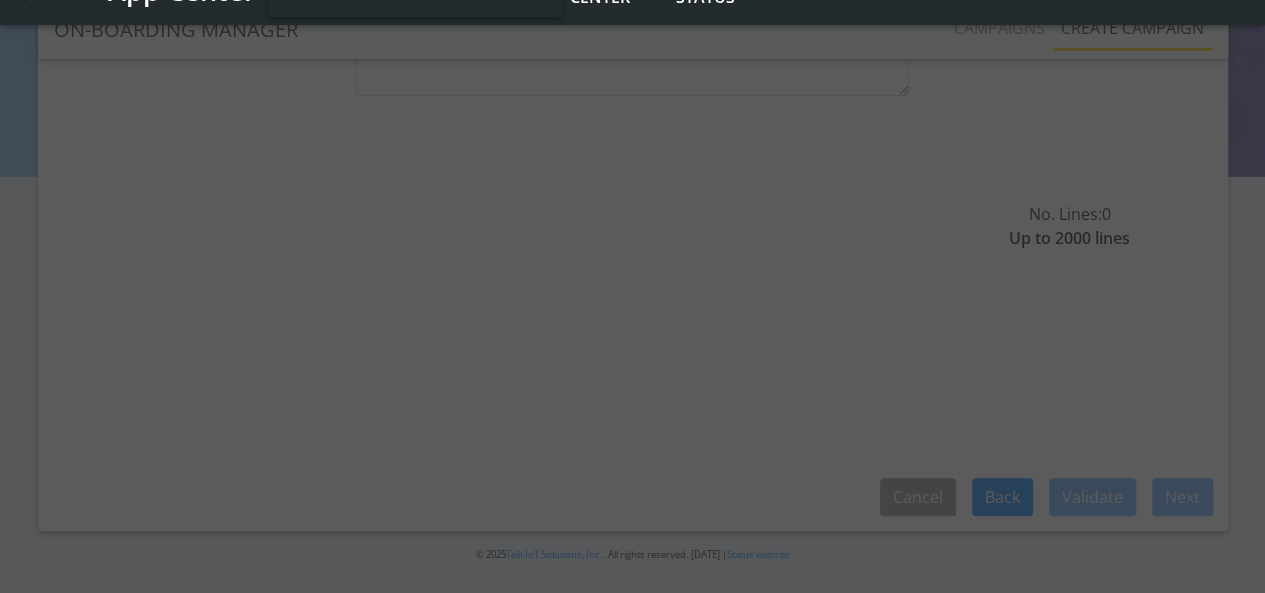 scroll, scrollTop: 0, scrollLeft: 0, axis: both 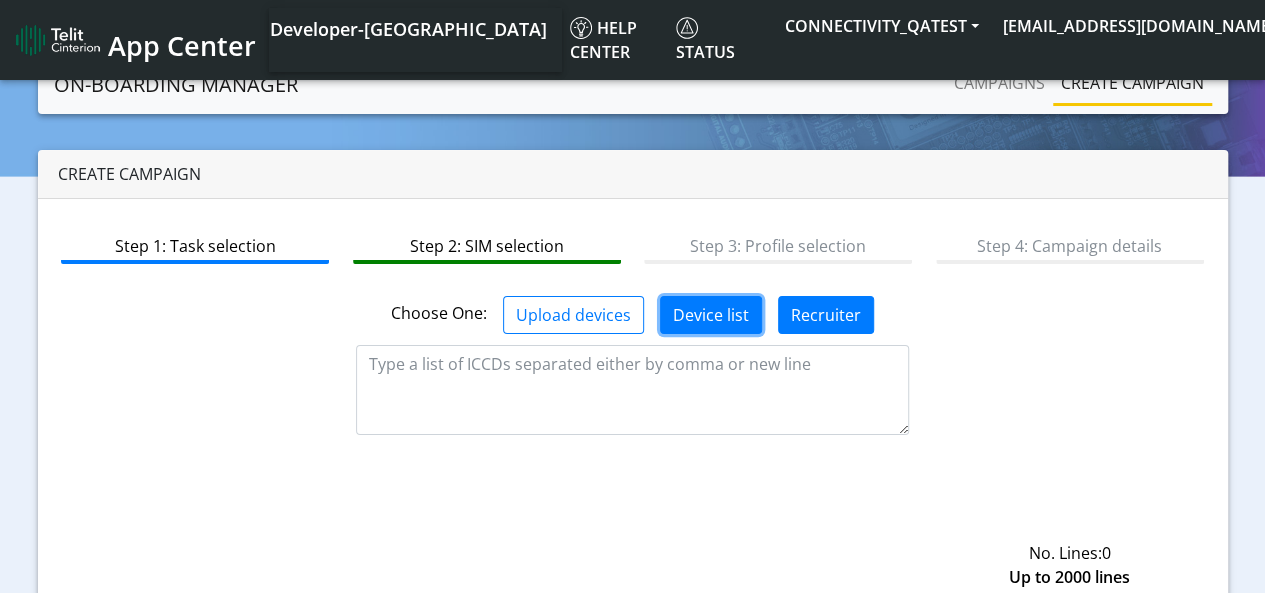 click on "Device list" at bounding box center [711, 315] 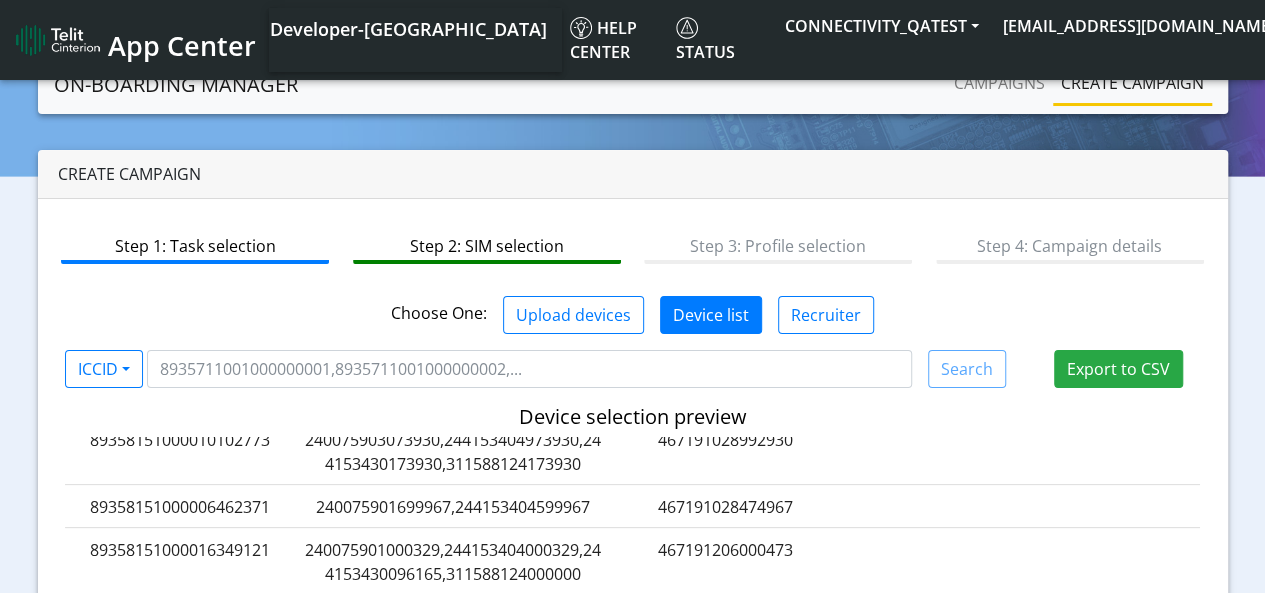 scroll, scrollTop: 0, scrollLeft: 0, axis: both 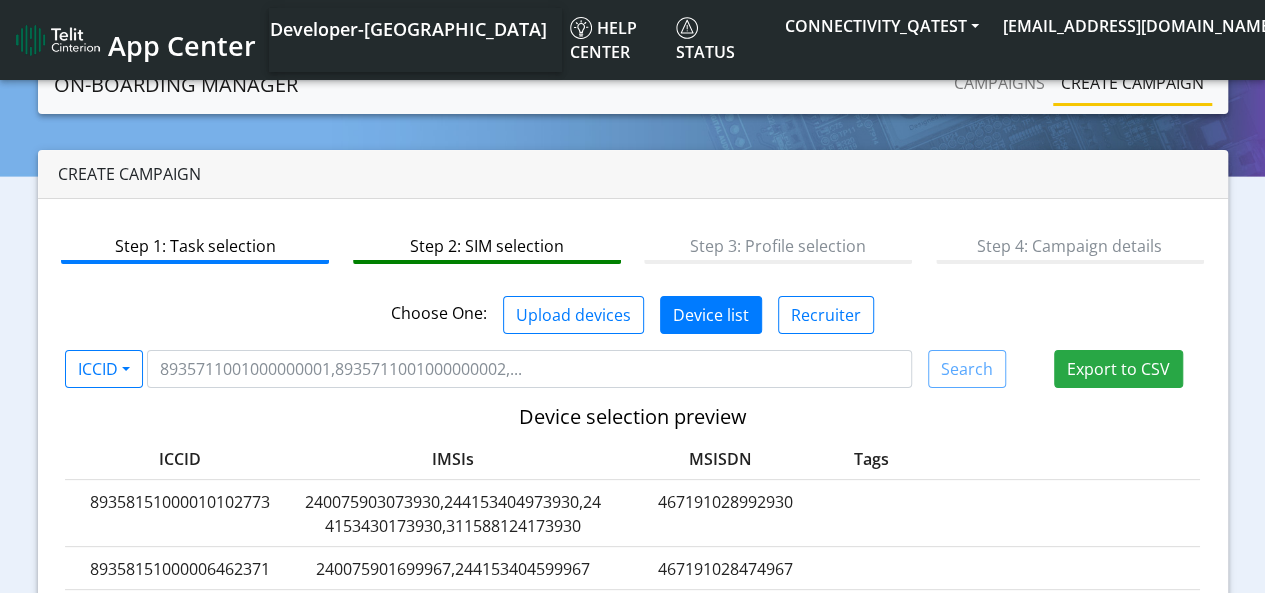 click on "89358151000010102773" 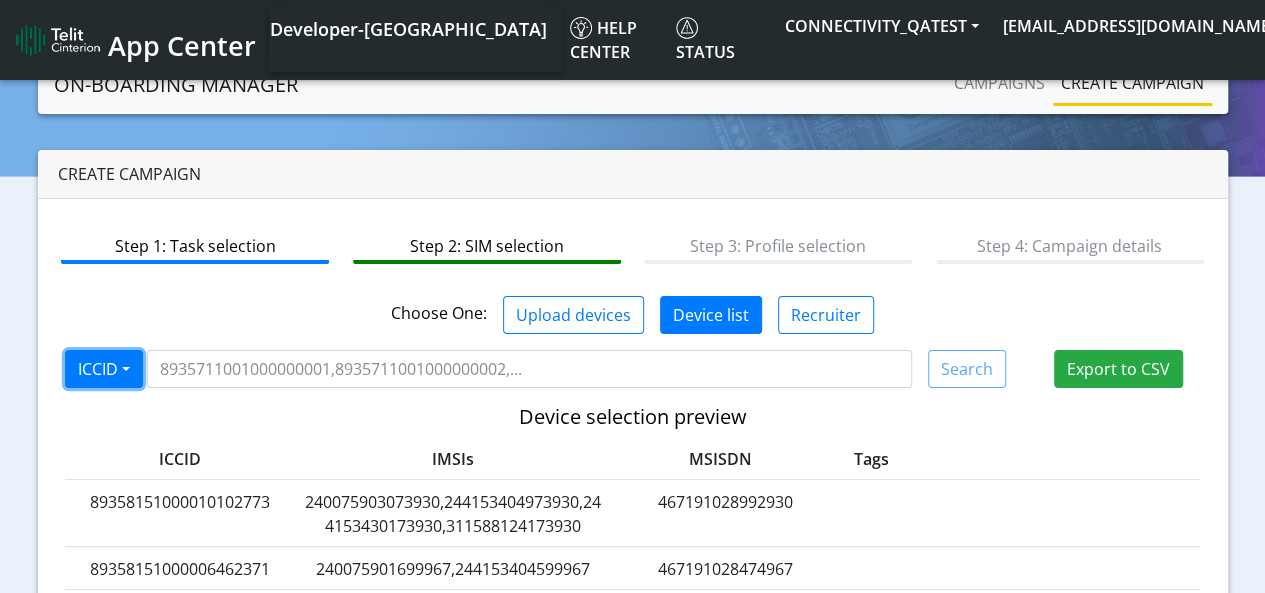 click on "ICCID" at bounding box center (104, 369) 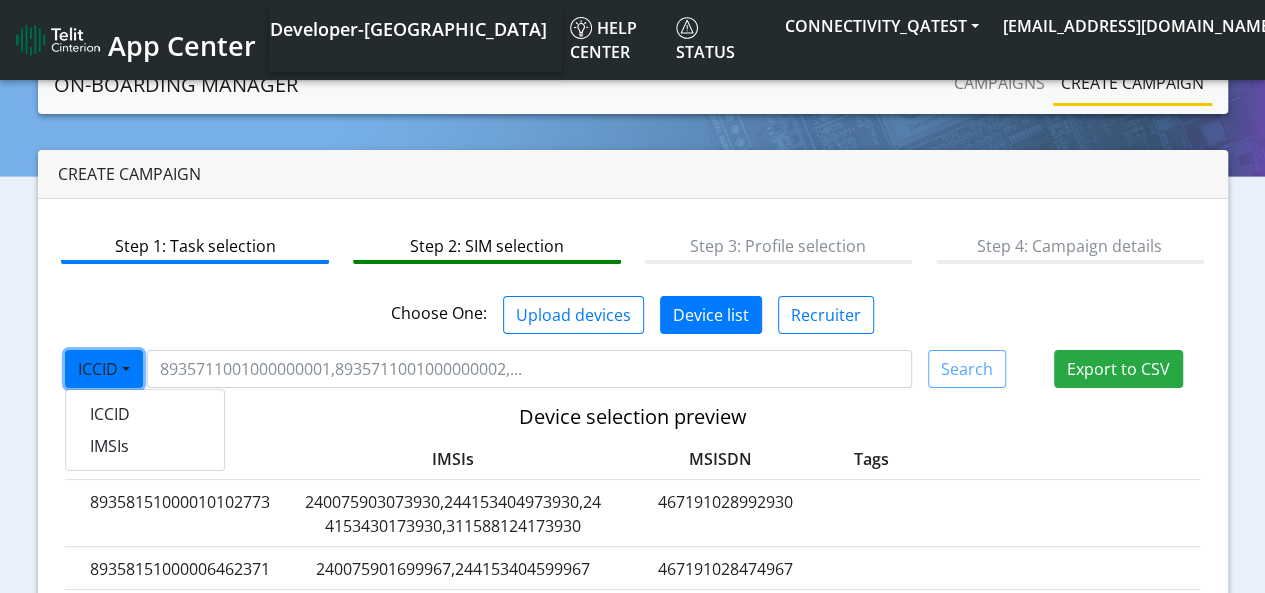 click on "IMSIs" 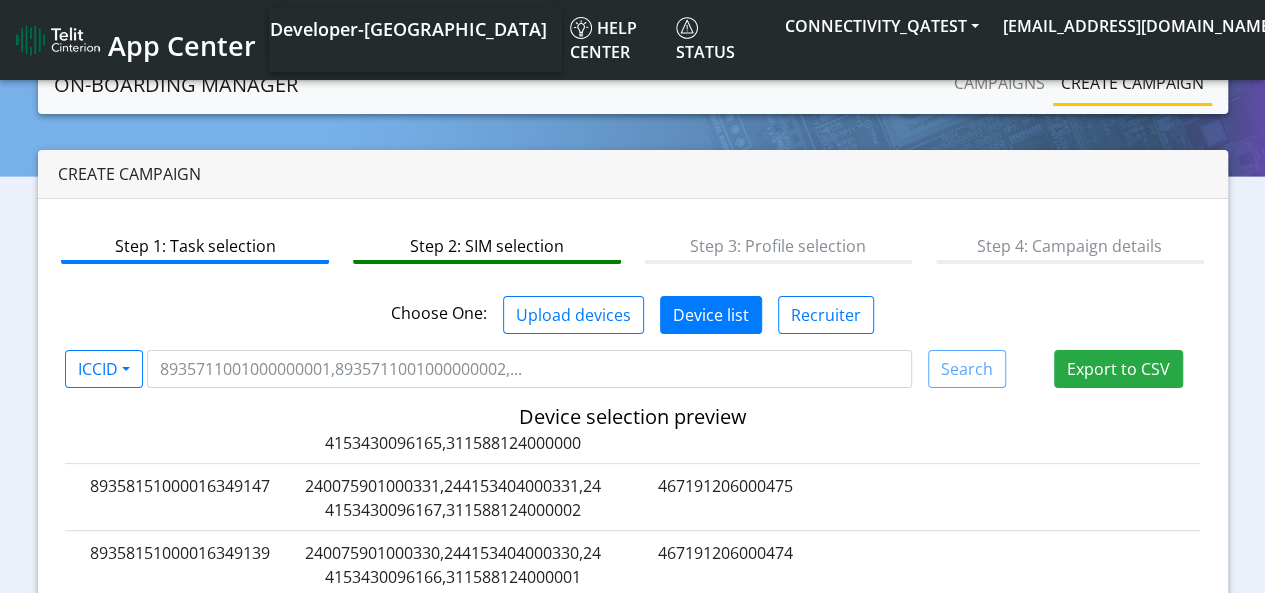 scroll, scrollTop: 300, scrollLeft: 0, axis: vertical 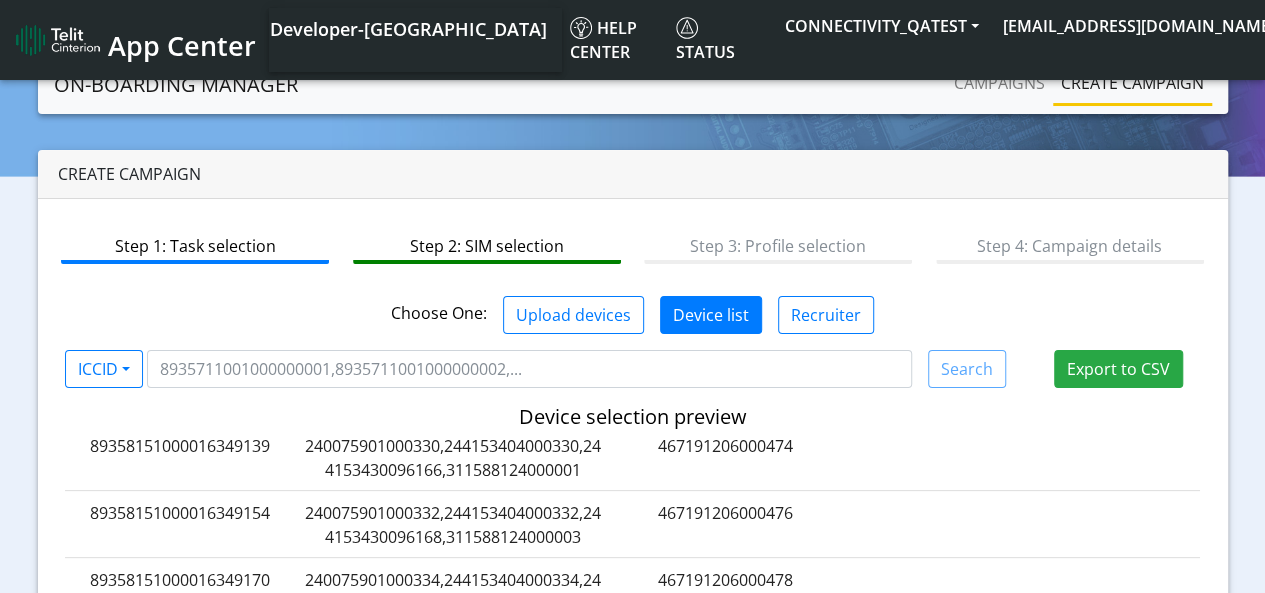 click on "240075901000332,244153404000332,244153430096168,311588124000003" 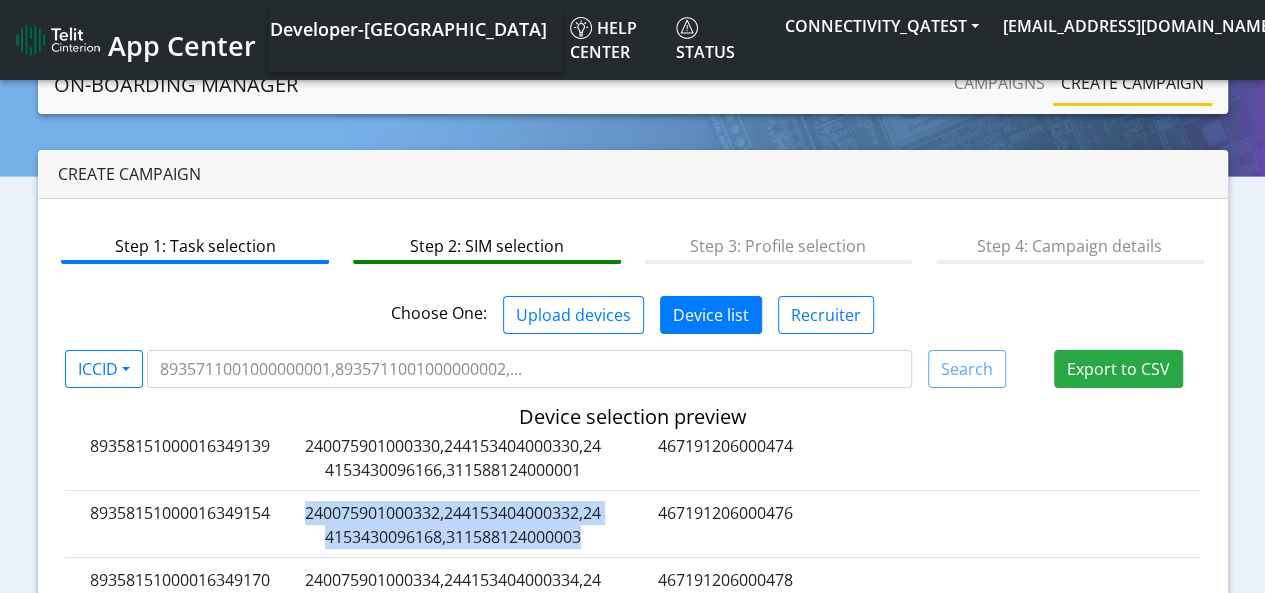click on "240075901000332,244153404000332,244153430096168,311588124000003" 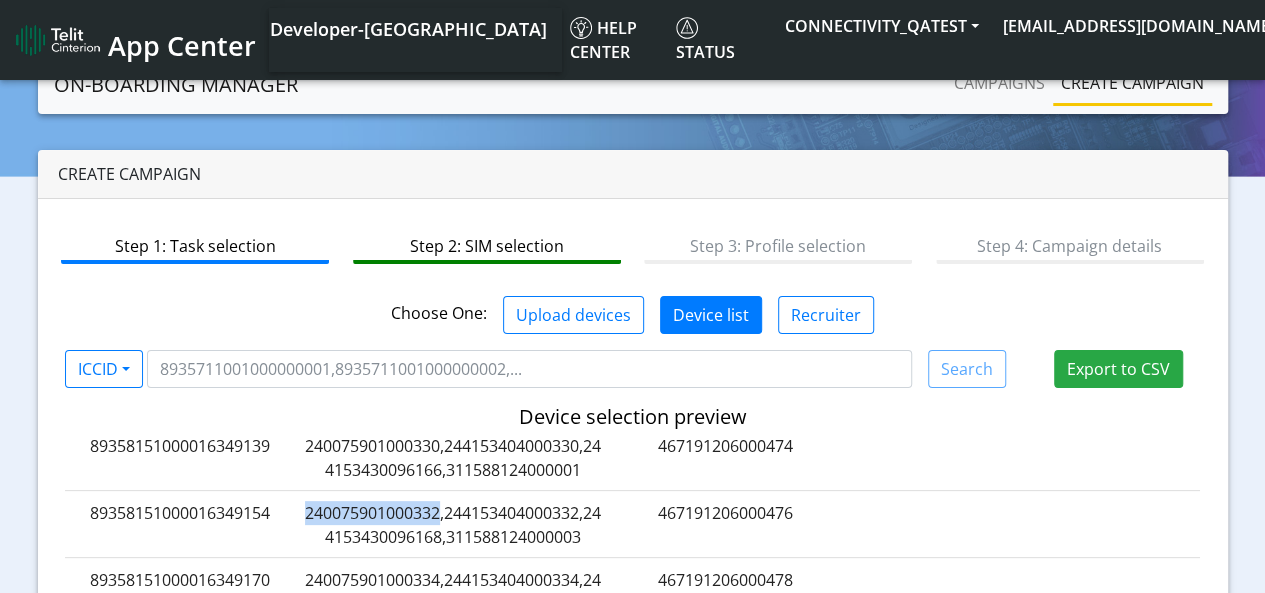 drag, startPoint x: 441, startPoint y: 514, endPoint x: 299, endPoint y: 510, distance: 142.05632 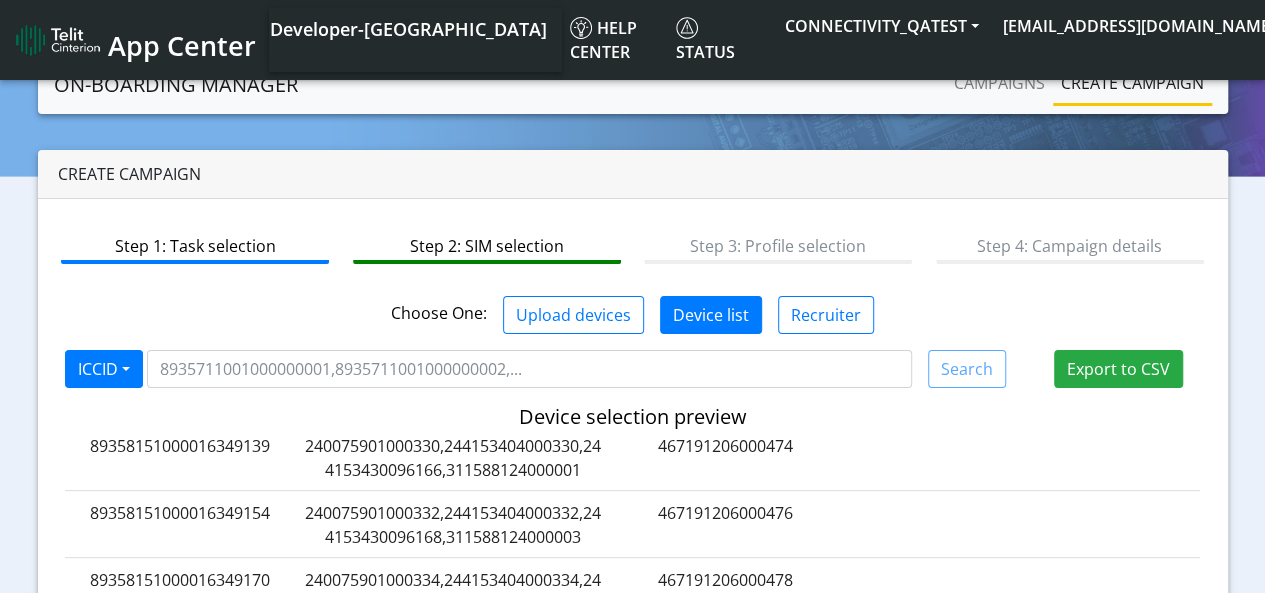 drag, startPoint x: 146, startPoint y: 371, endPoint x: 129, endPoint y: 371, distance: 17 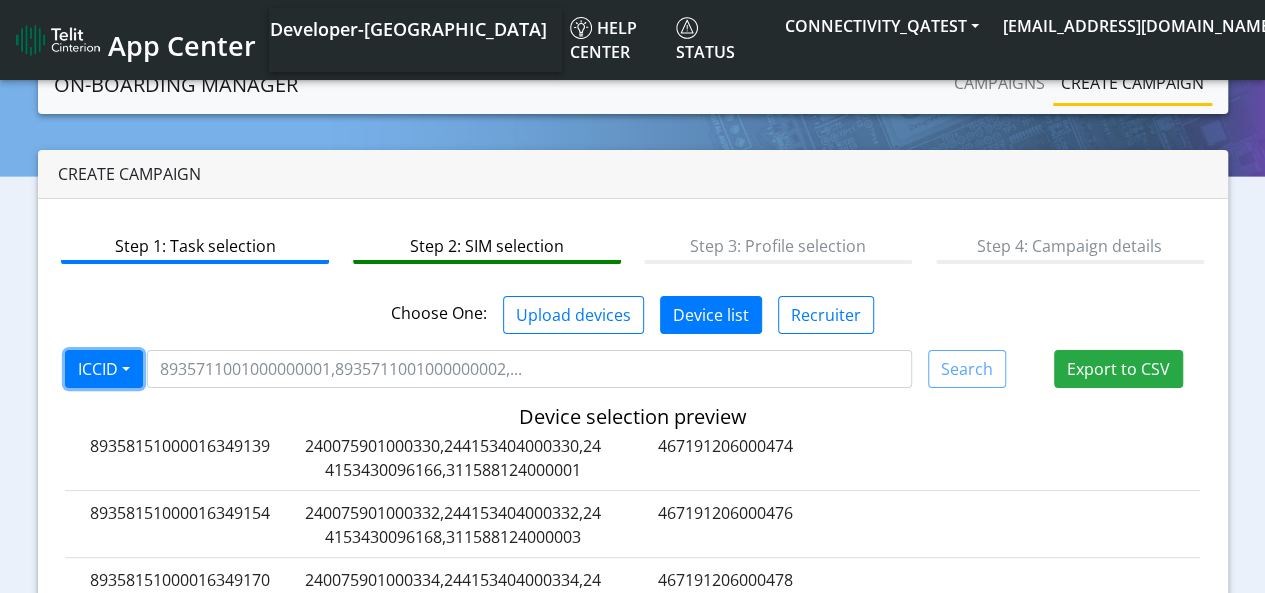 click on "ICCID" at bounding box center [104, 369] 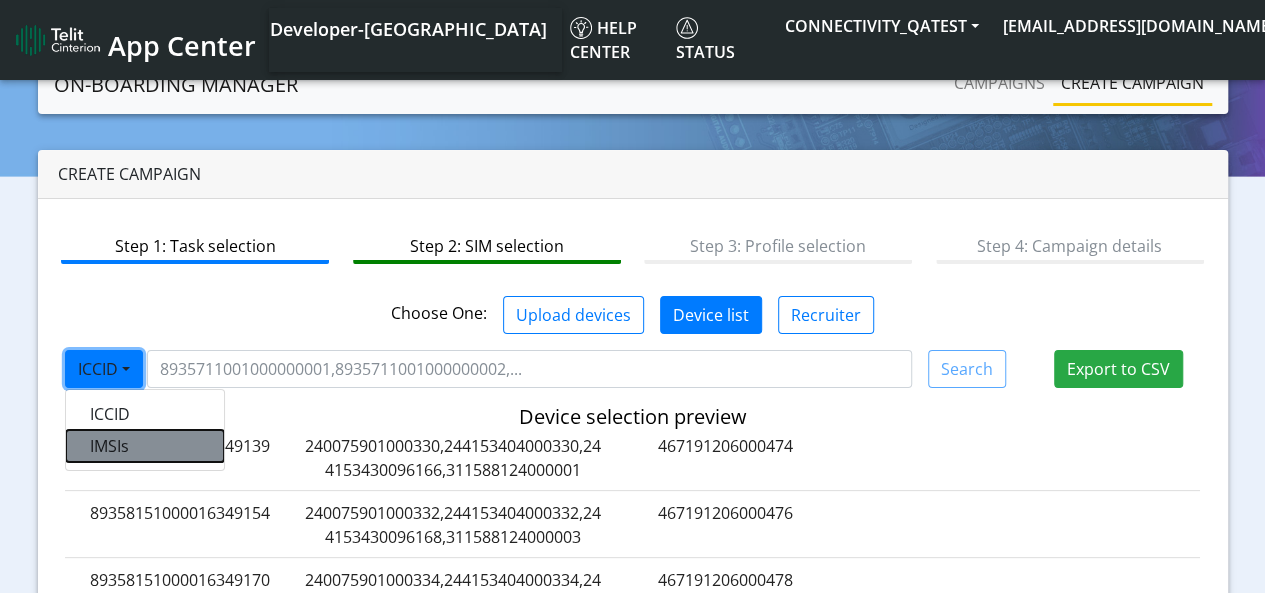 click on "IMSIs" 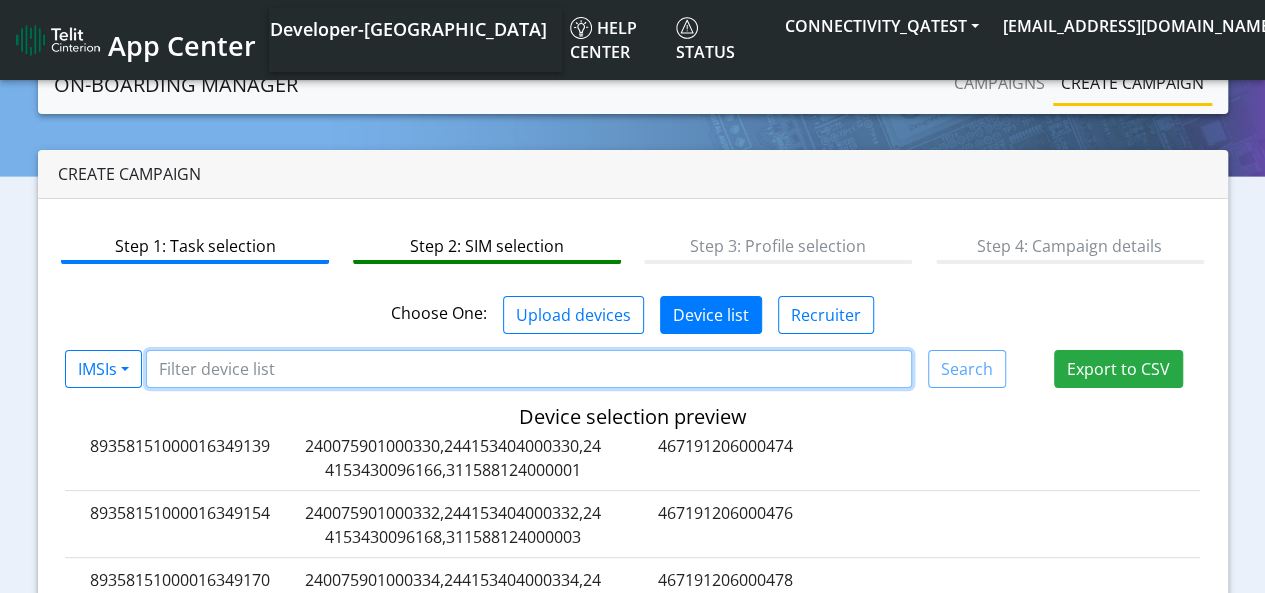 click at bounding box center (529, 369) 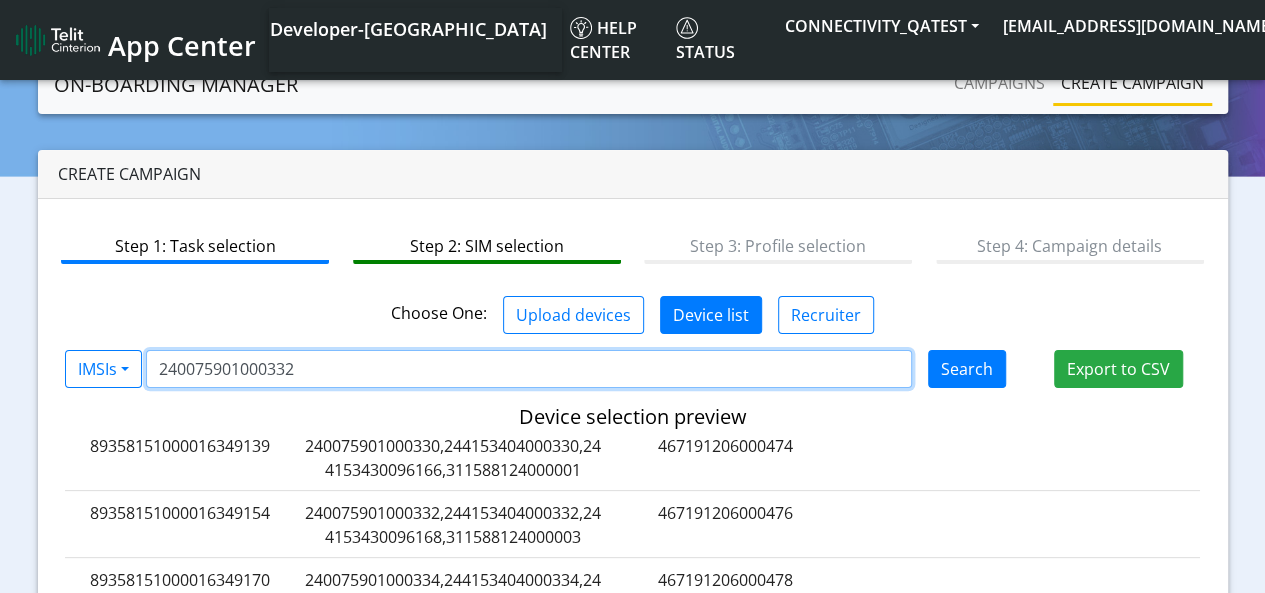 type on "240075901000332" 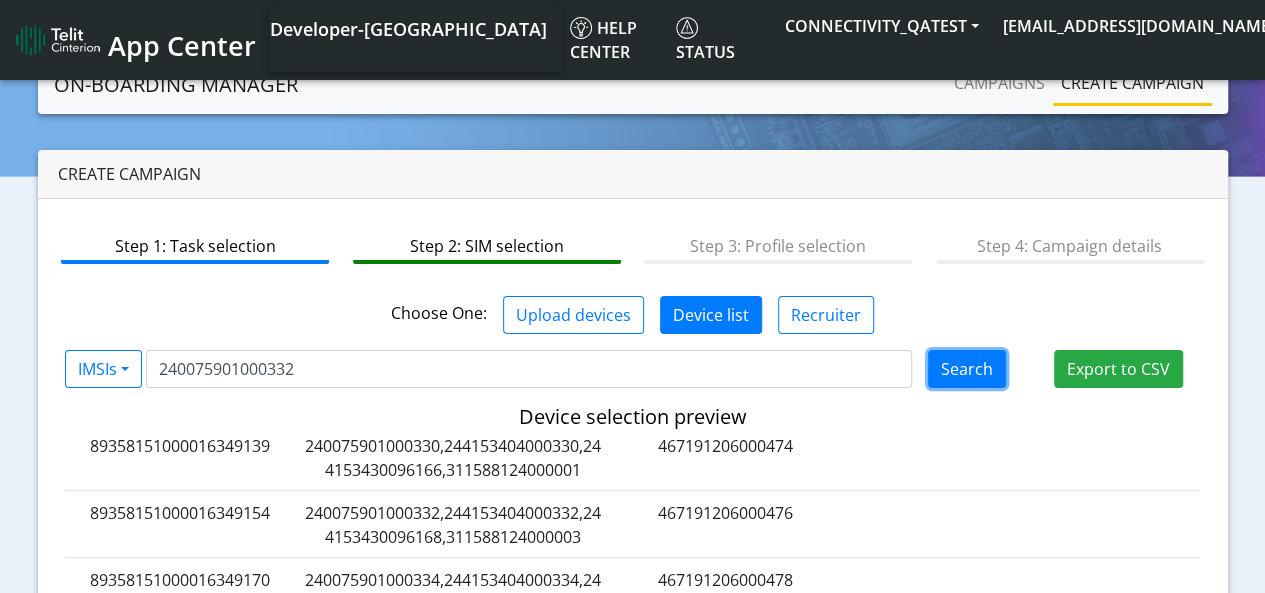 click on "Search" 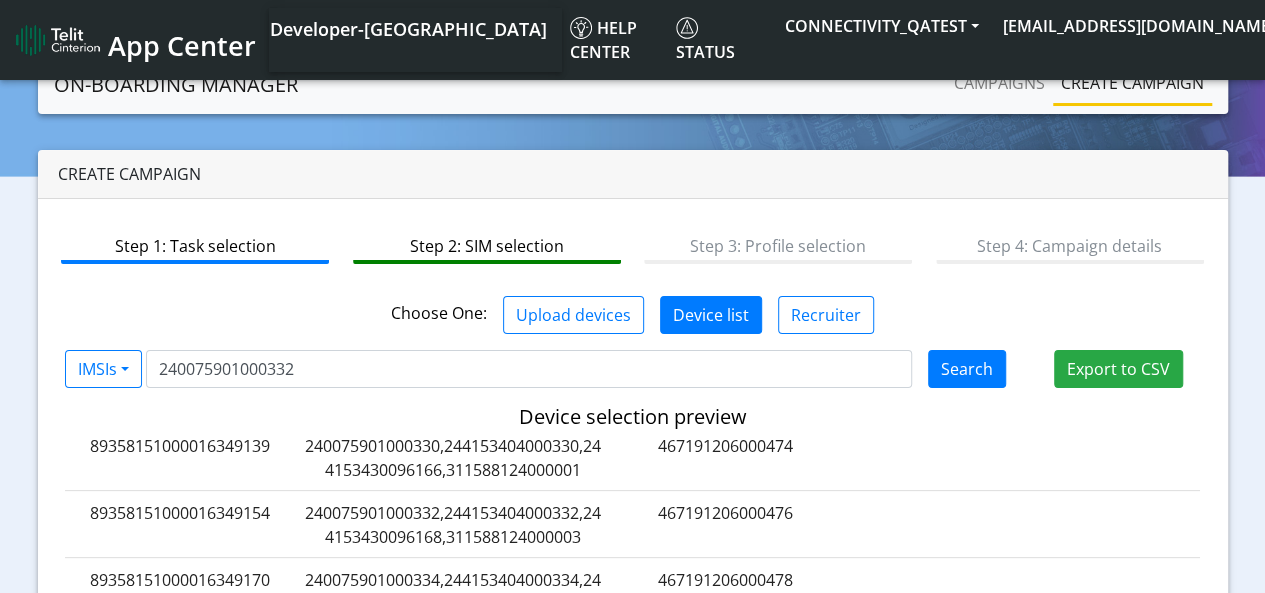 type 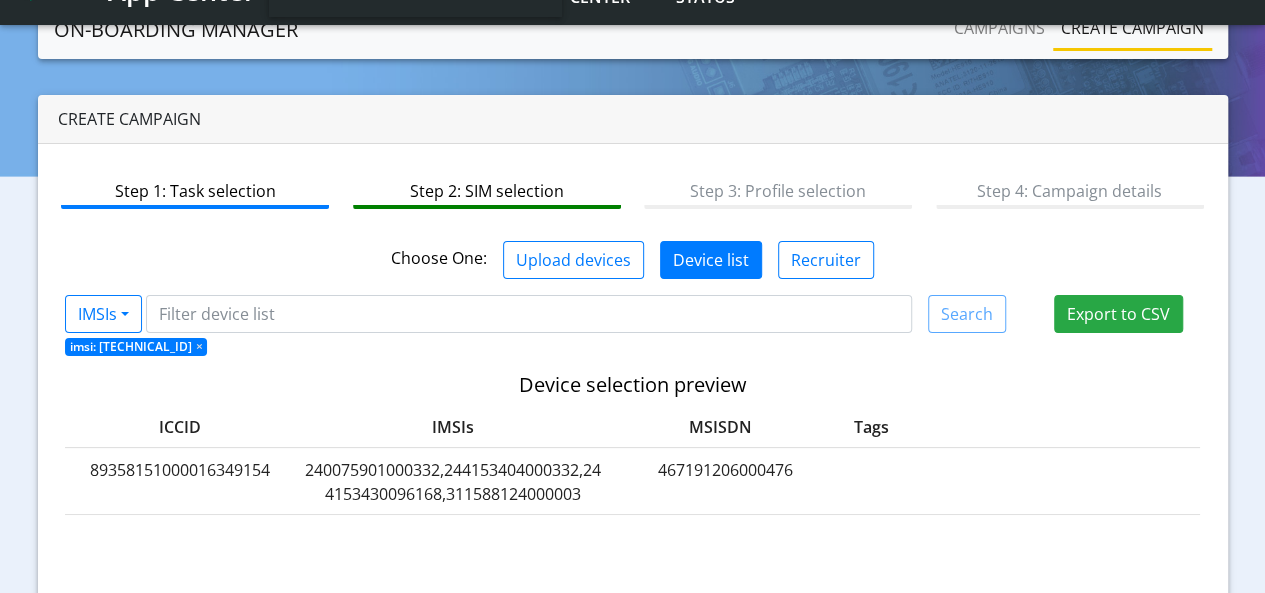scroll, scrollTop: 200, scrollLeft: 0, axis: vertical 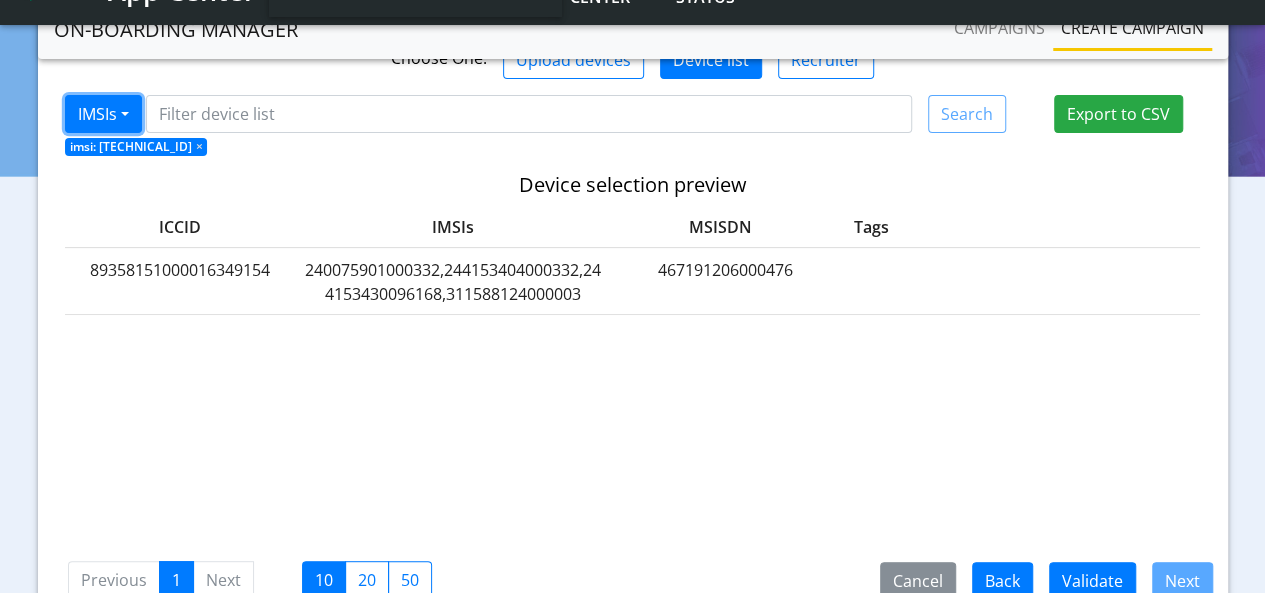 click on "IMSIs" at bounding box center (103, 114) 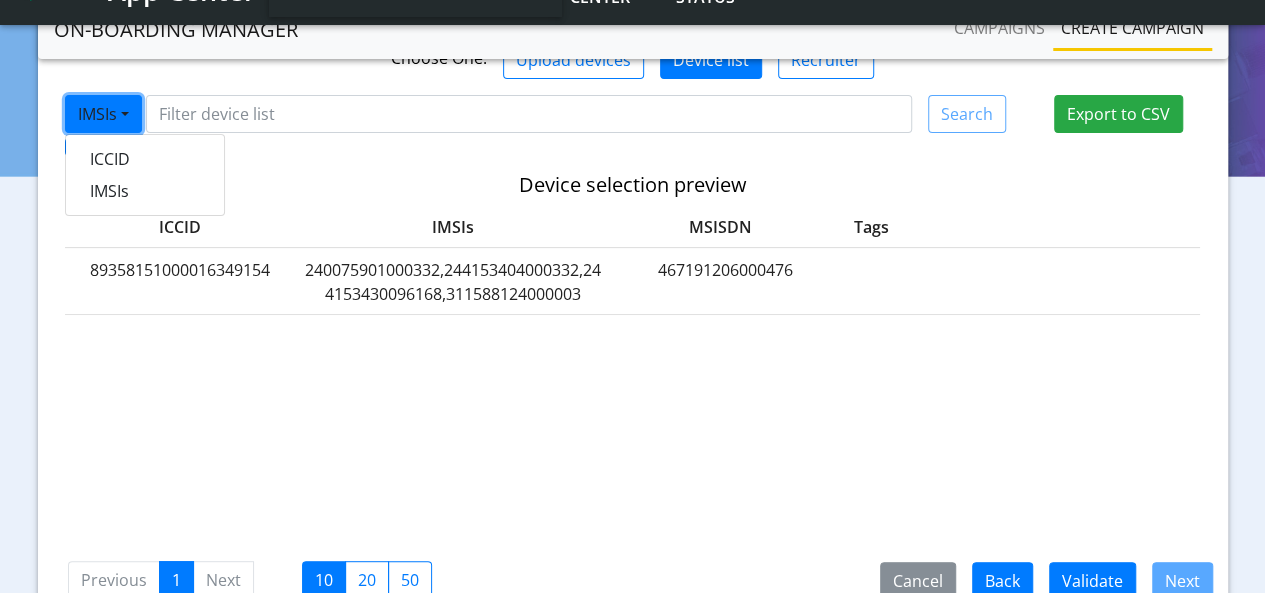 click on "IMSIs" at bounding box center [103, 114] 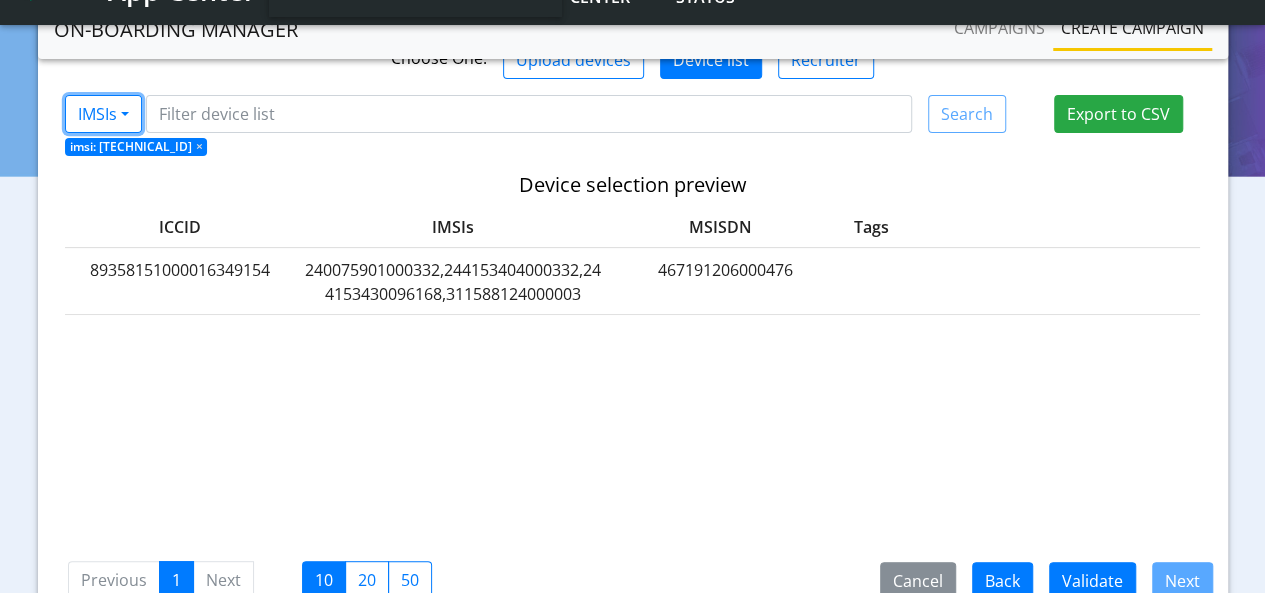 type 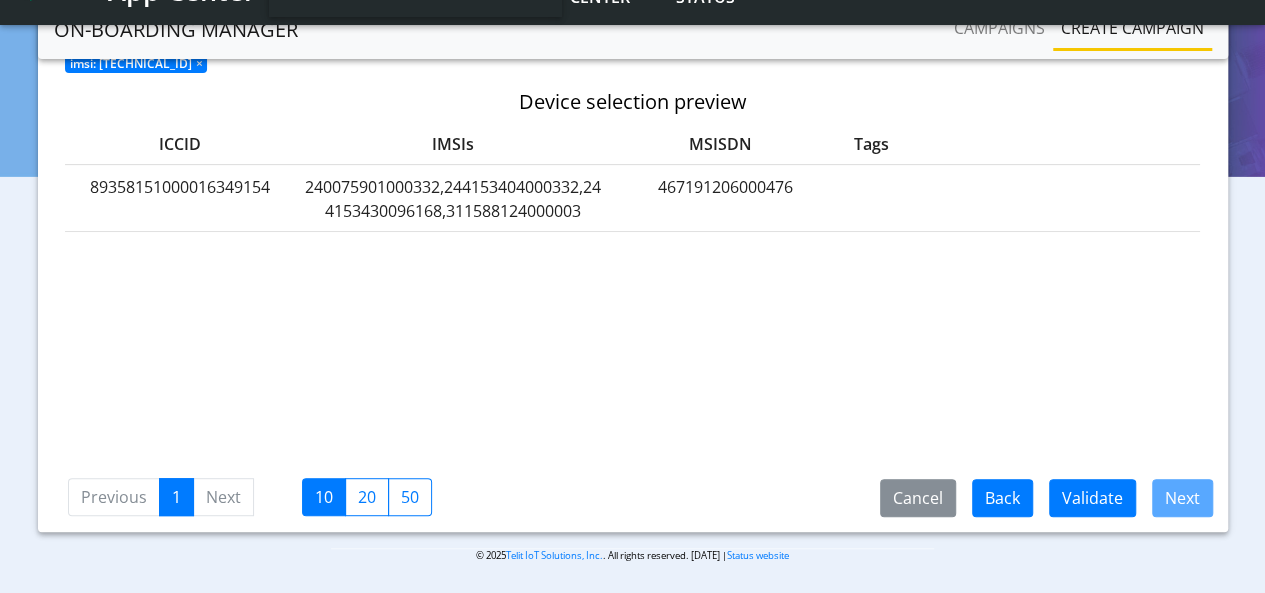 scroll, scrollTop: 284, scrollLeft: 0, axis: vertical 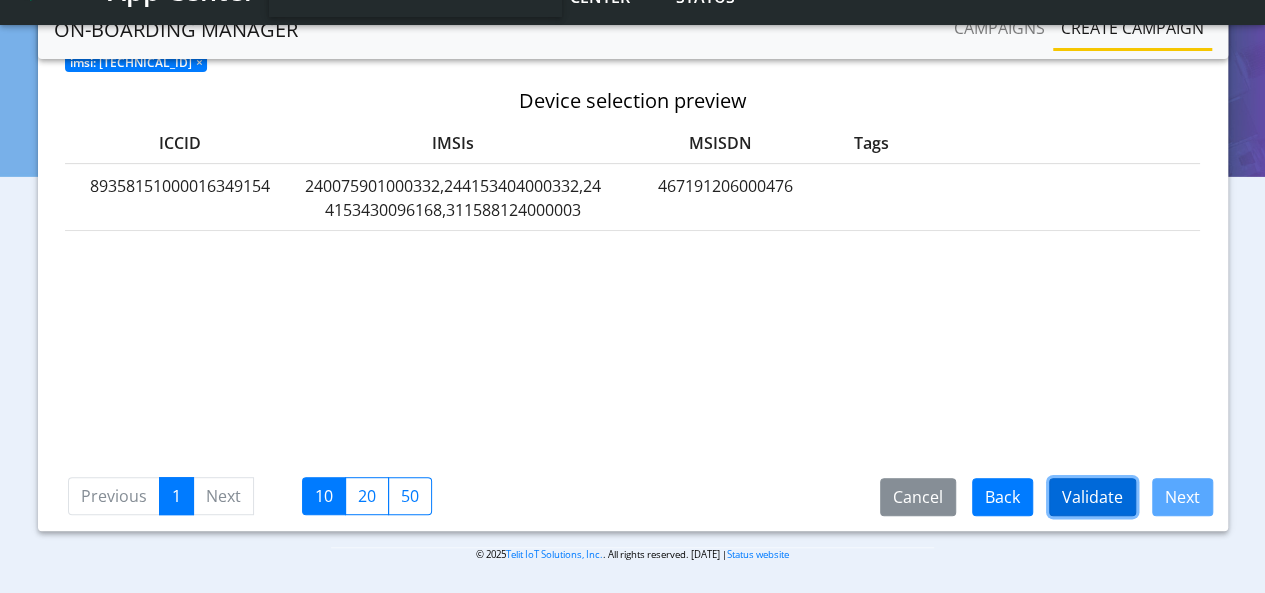 click on "Validate" at bounding box center (1092, 497) 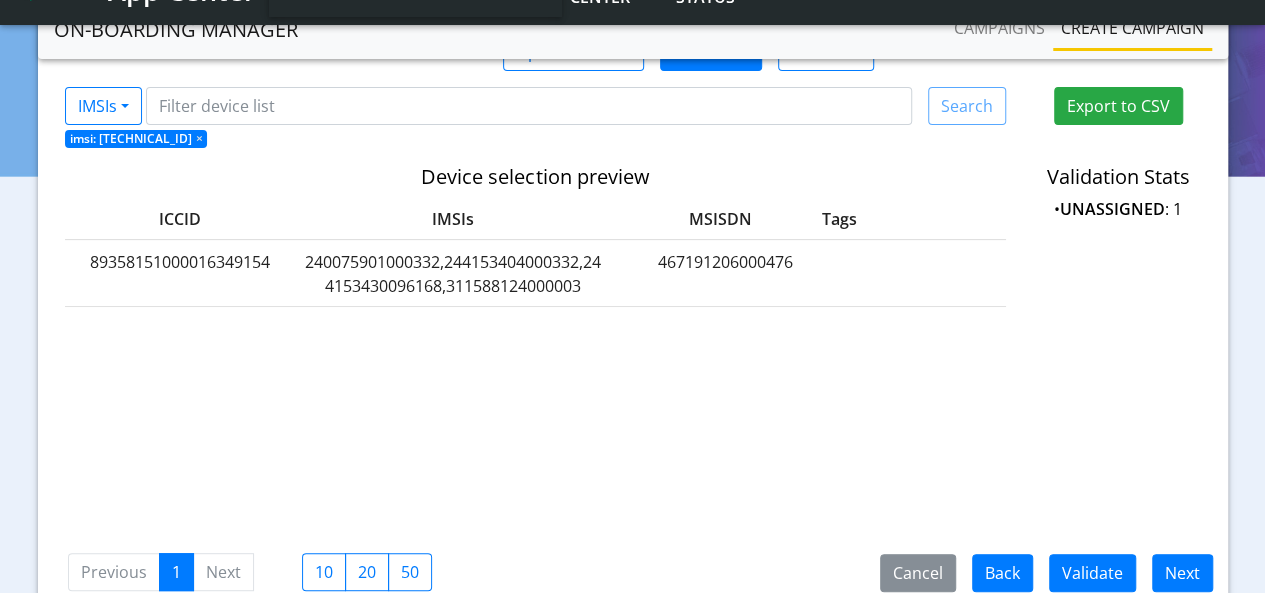 scroll, scrollTop: 284, scrollLeft: 0, axis: vertical 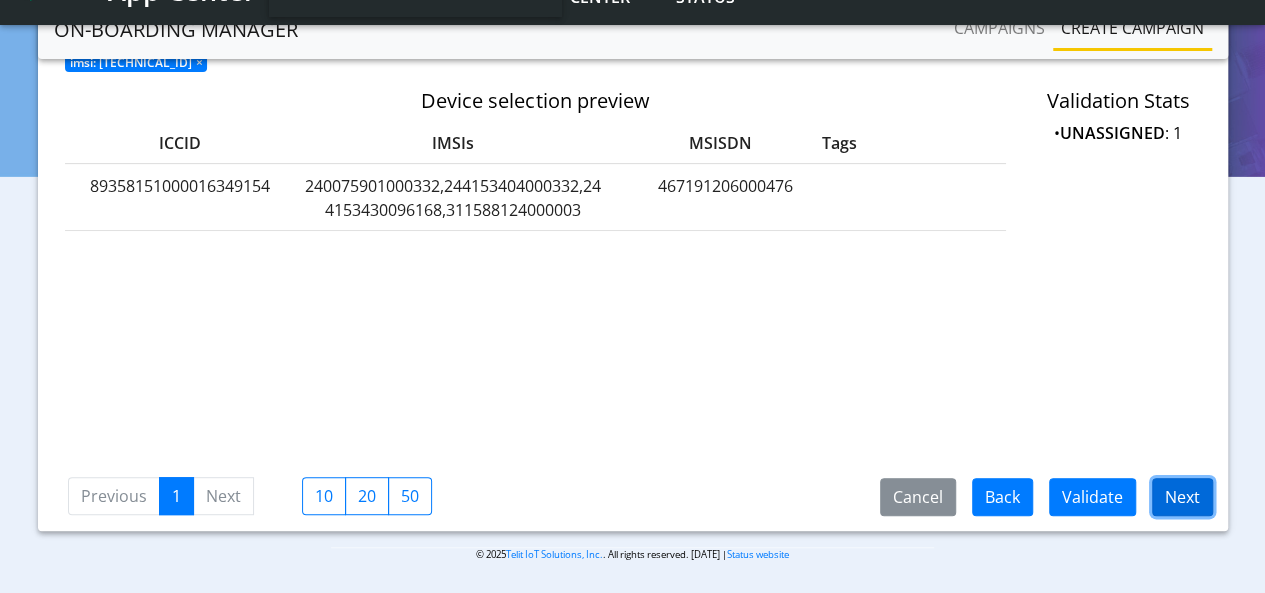 click on "Next" at bounding box center (1182, 497) 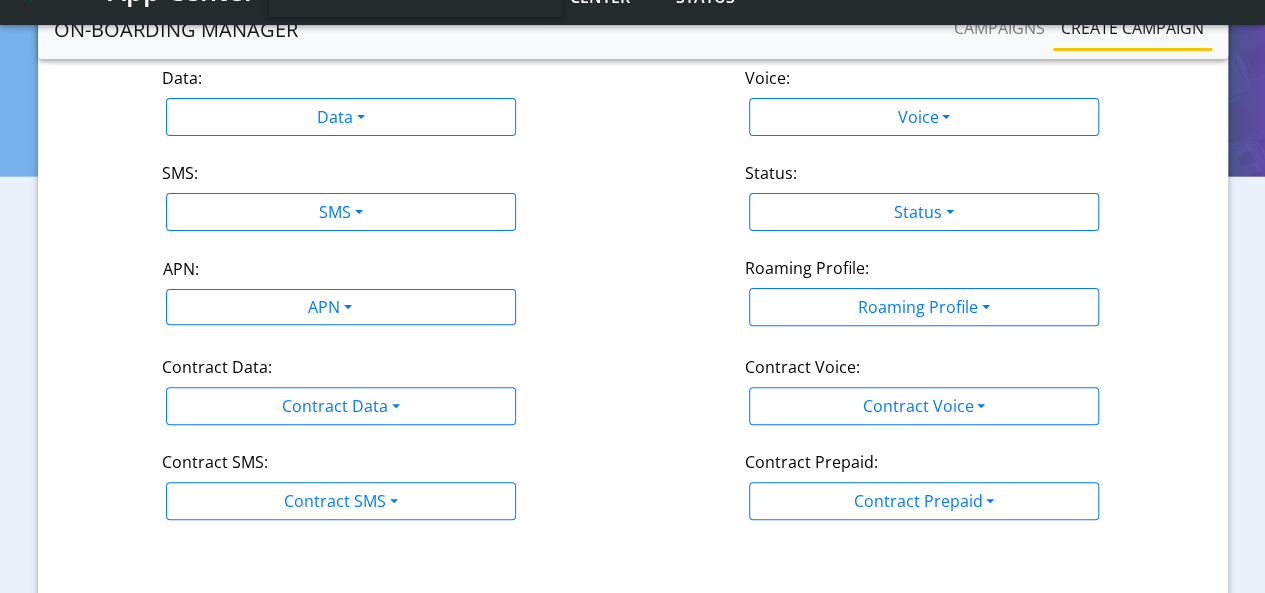 scroll, scrollTop: 0, scrollLeft: 0, axis: both 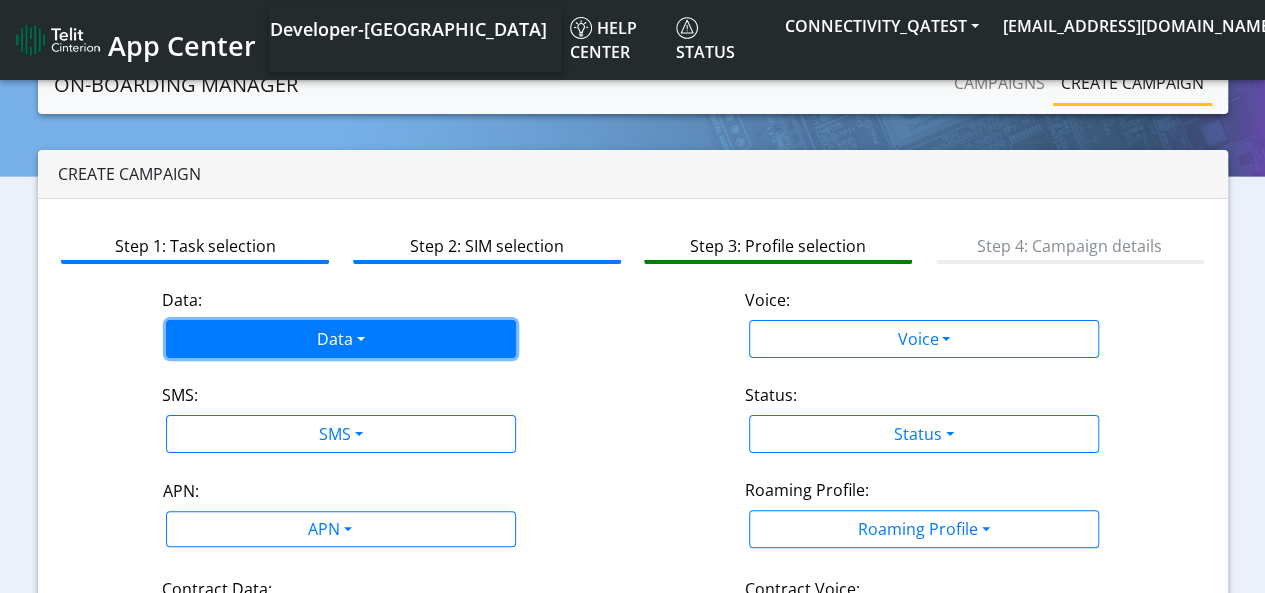 click on "Data" at bounding box center (341, 339) 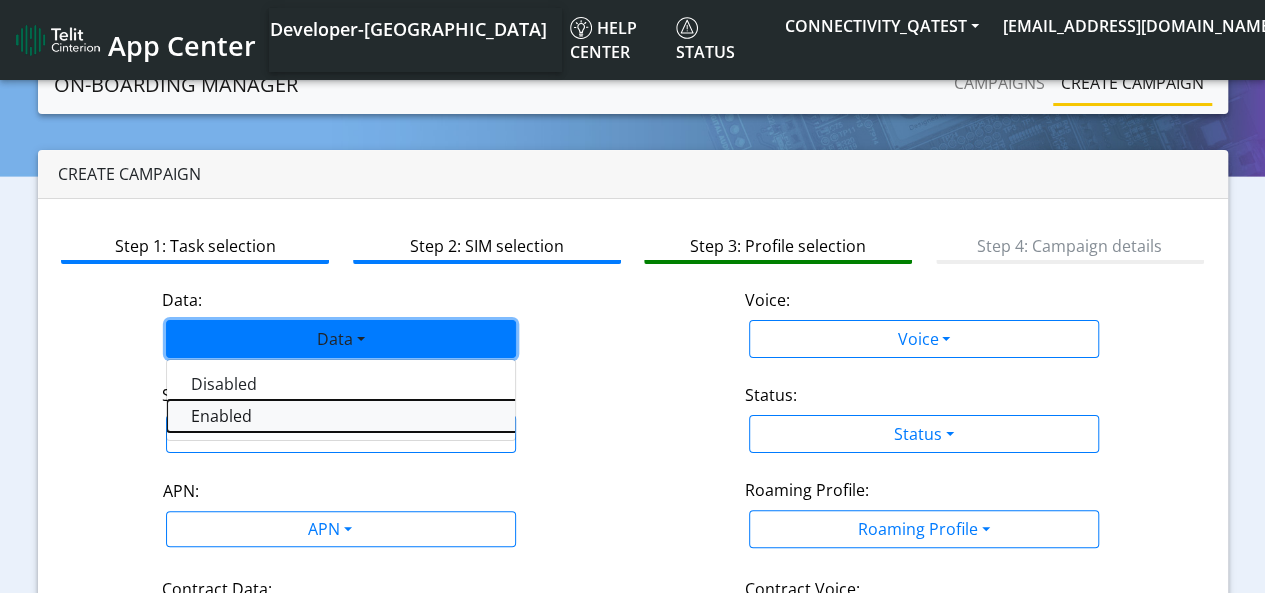 click on "Enabled" at bounding box center [417, 416] 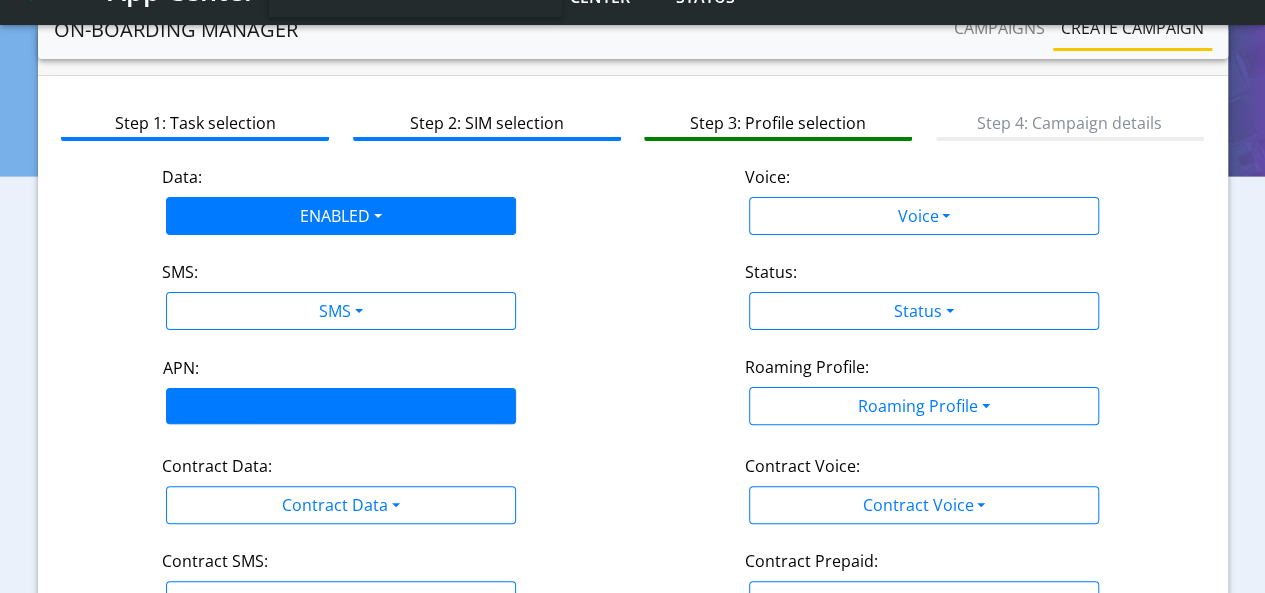 scroll, scrollTop: 100, scrollLeft: 0, axis: vertical 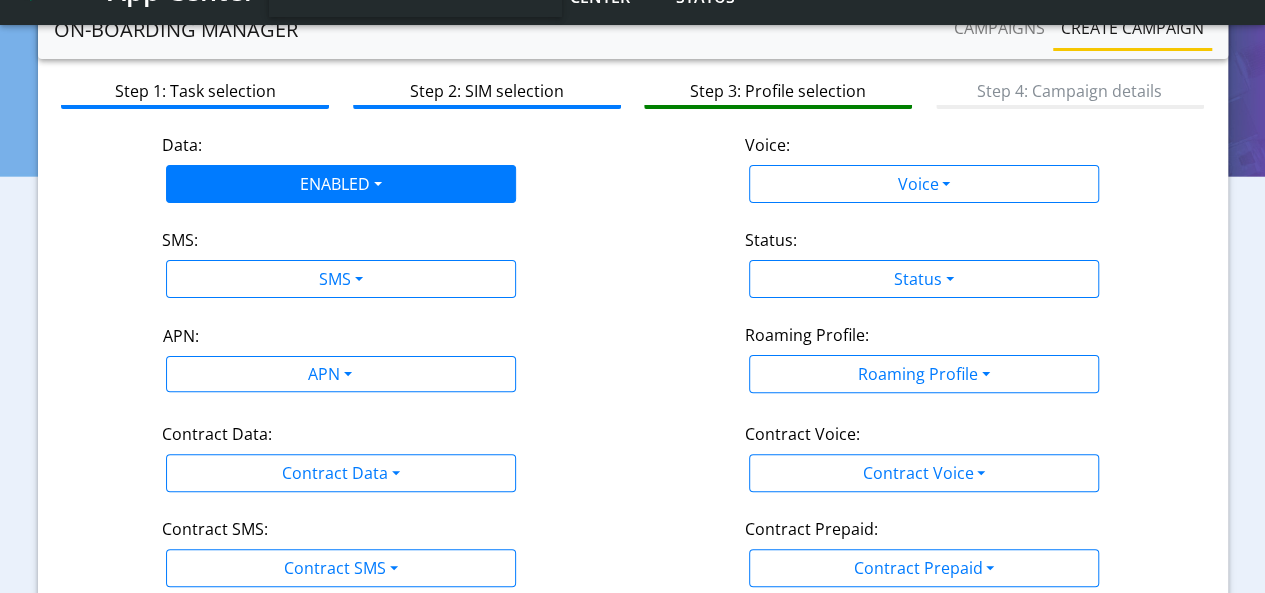 click on "SMS:" at bounding box center [341, 244] 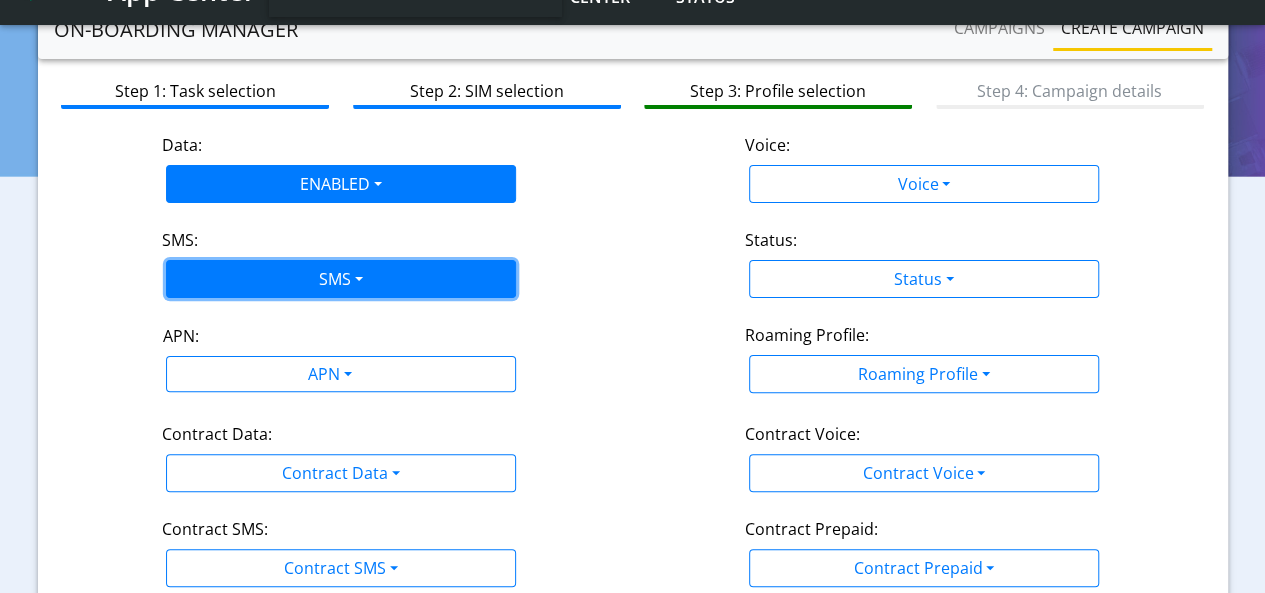 click on "SMS" at bounding box center (341, 279) 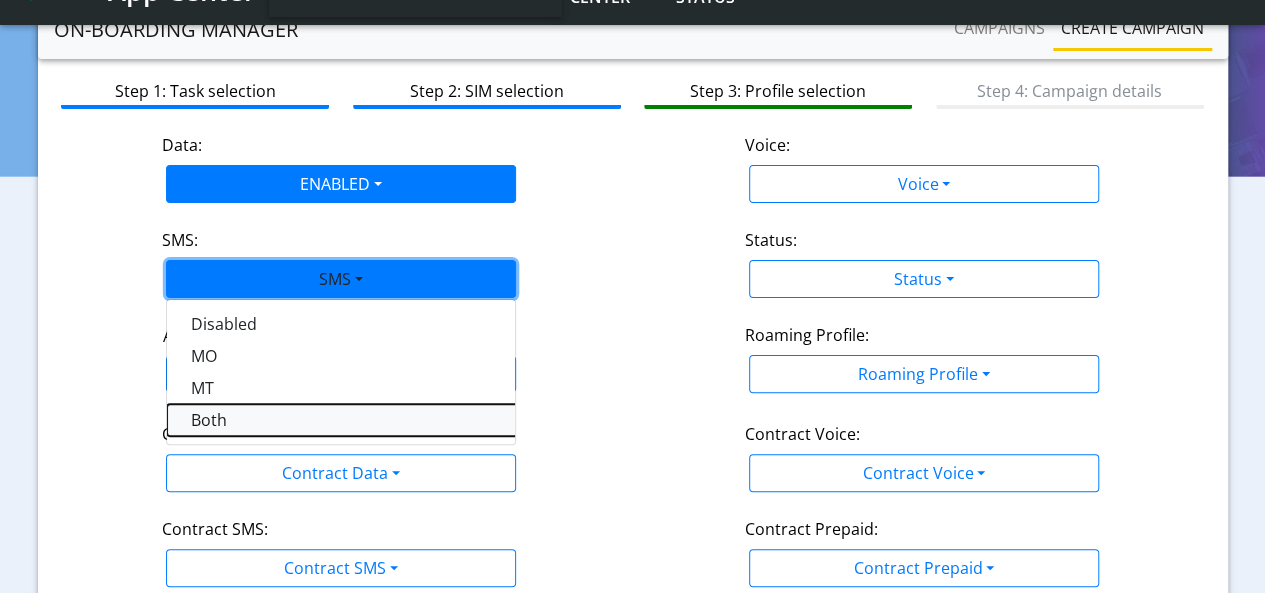 click on "Both" at bounding box center [417, 420] 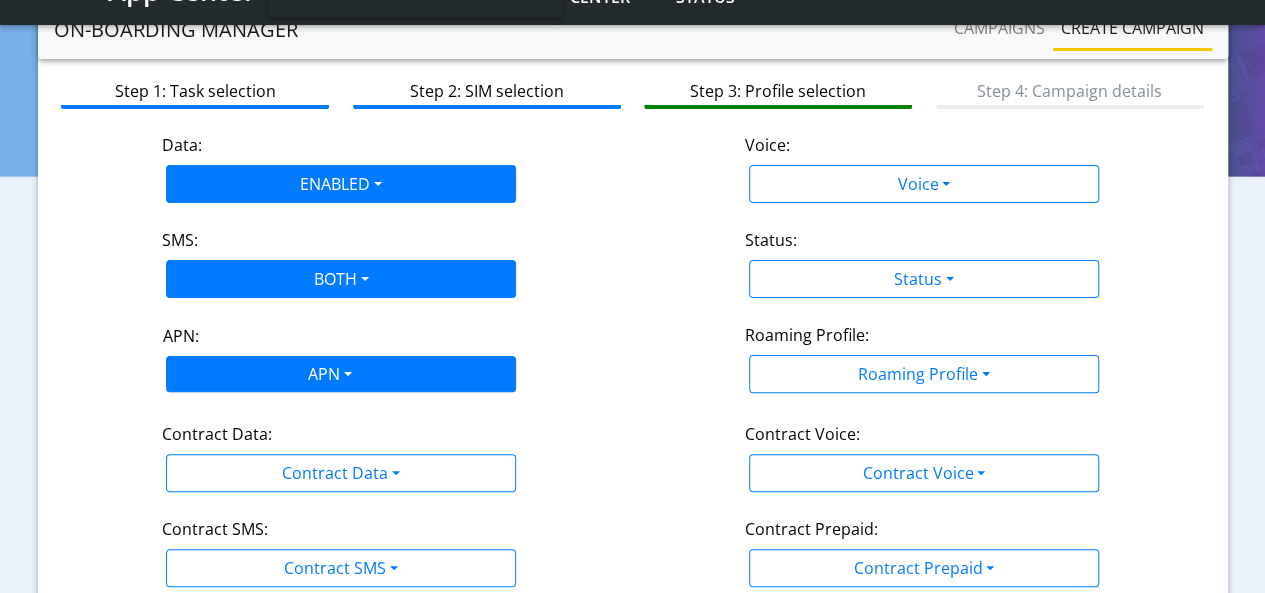 click on "App Center
Developer-US
Help center
Status
CONNECTIVITY_QATEST
rashmi.suresh@telit.com
App Center Logout" at bounding box center (632, 172) 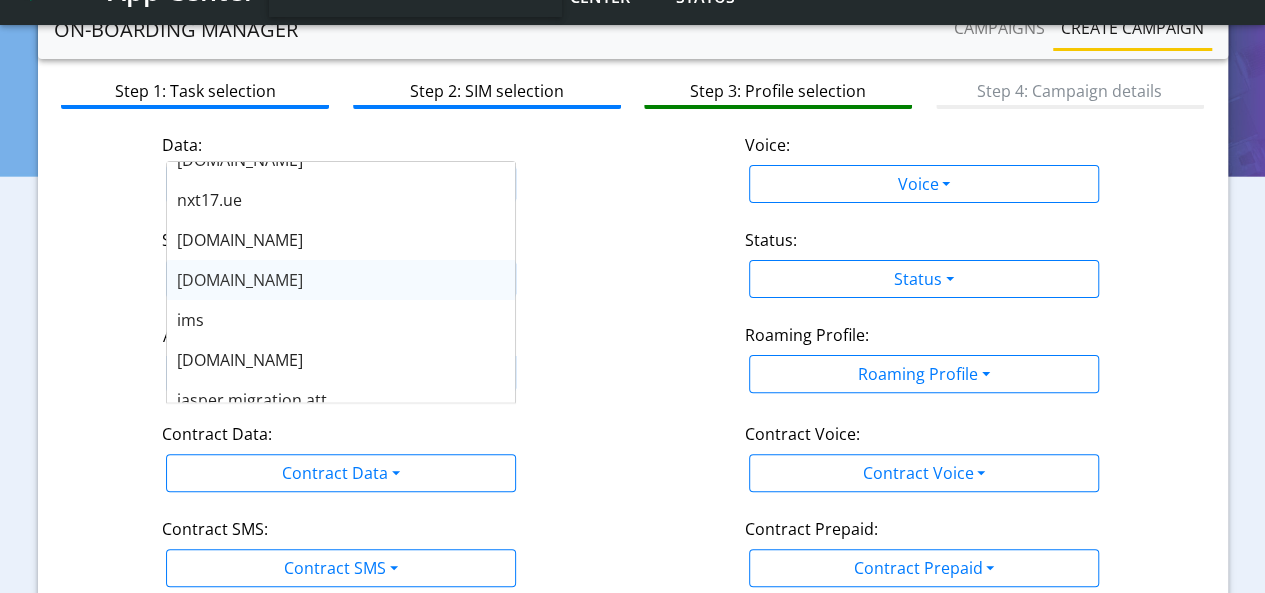 scroll, scrollTop: 160, scrollLeft: 0, axis: vertical 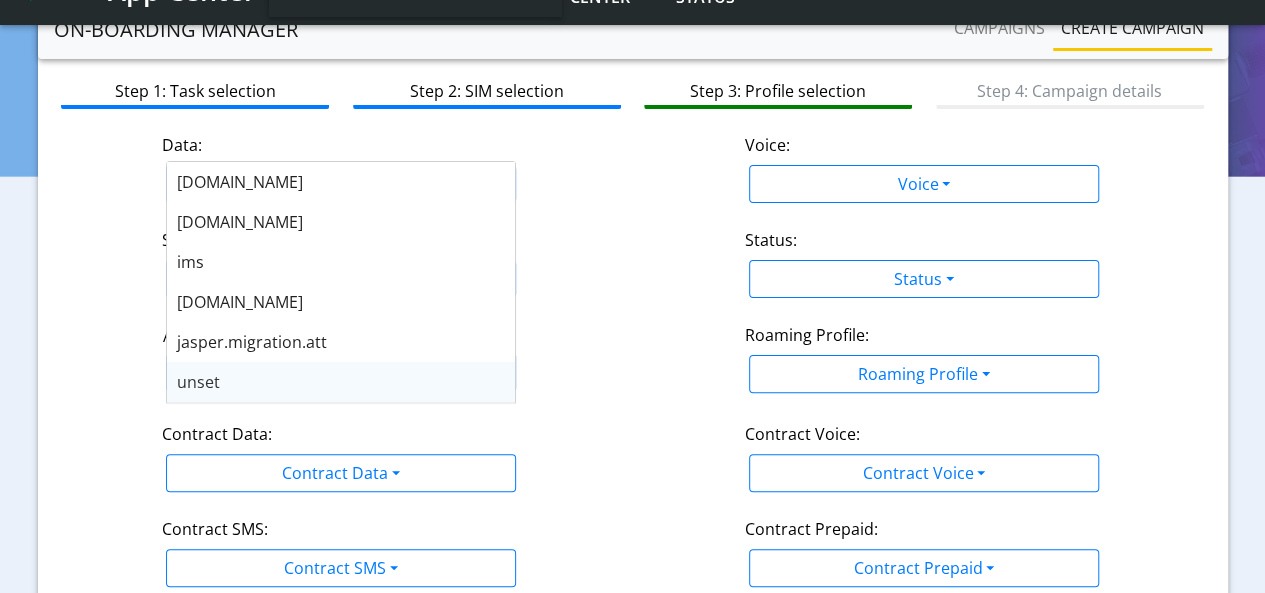 click on "Contract Prepaid: Contract Prepaid  Yes   No" 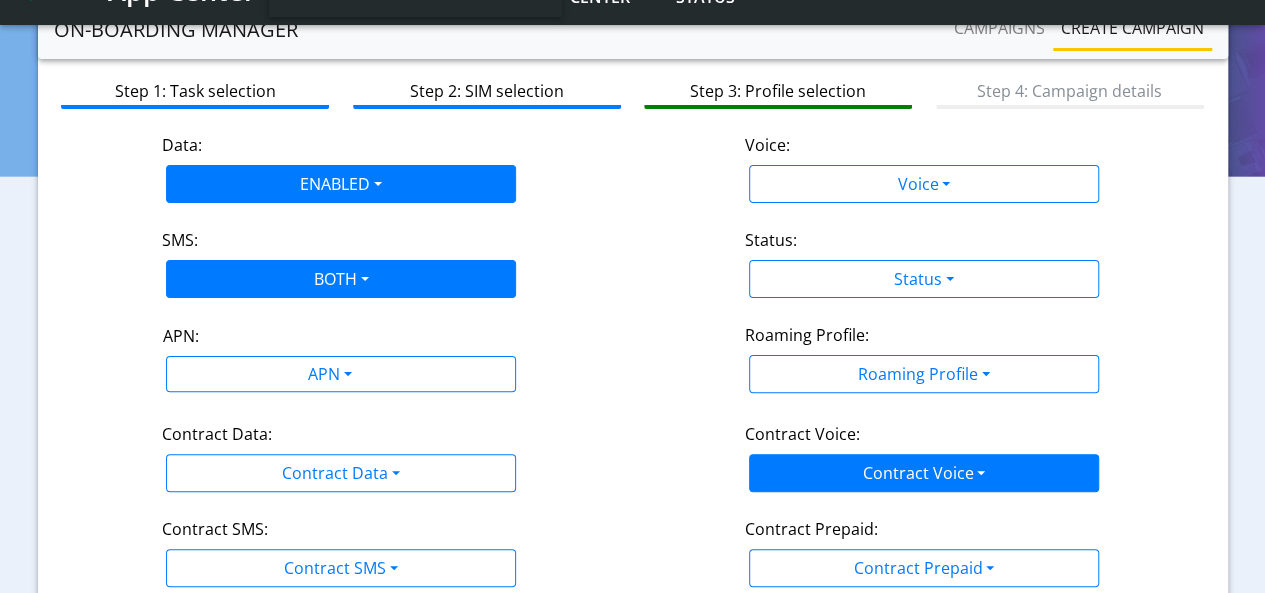 scroll, scrollTop: 284, scrollLeft: 0, axis: vertical 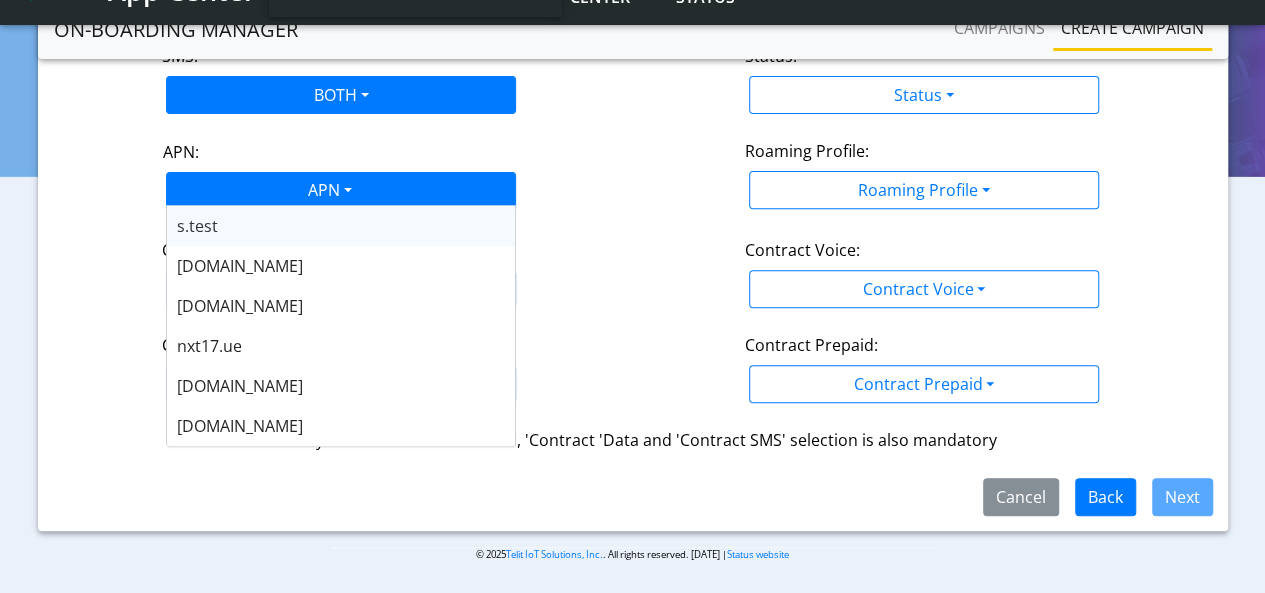 click on "APN" at bounding box center [328, 192] 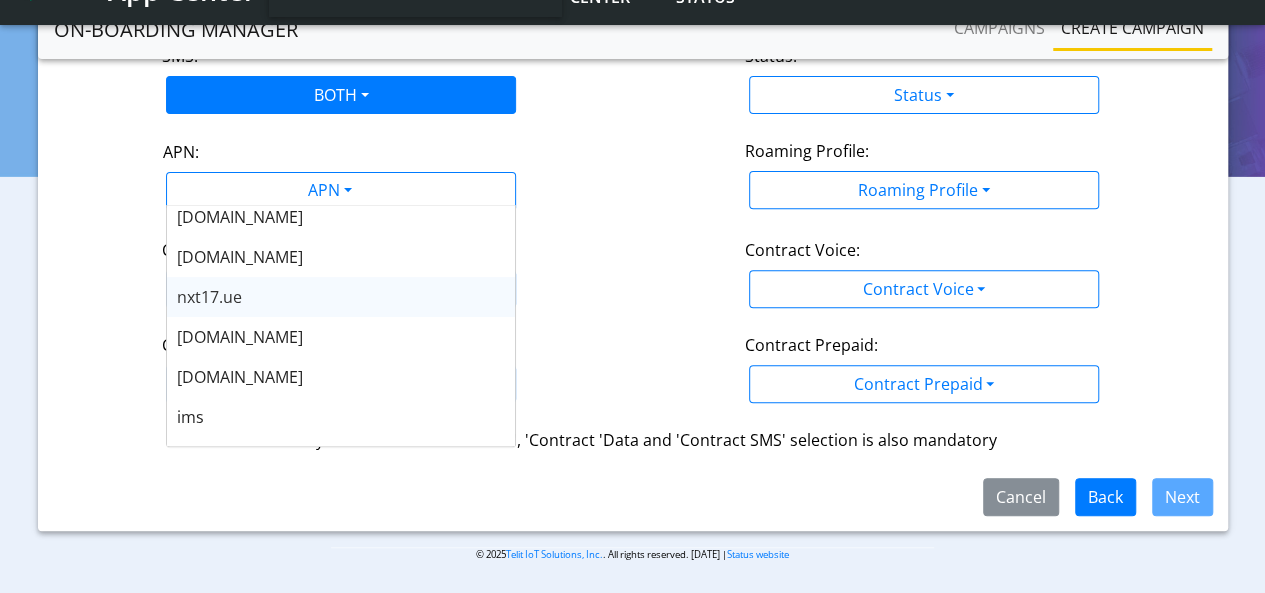 scroll, scrollTop: 160, scrollLeft: 0, axis: vertical 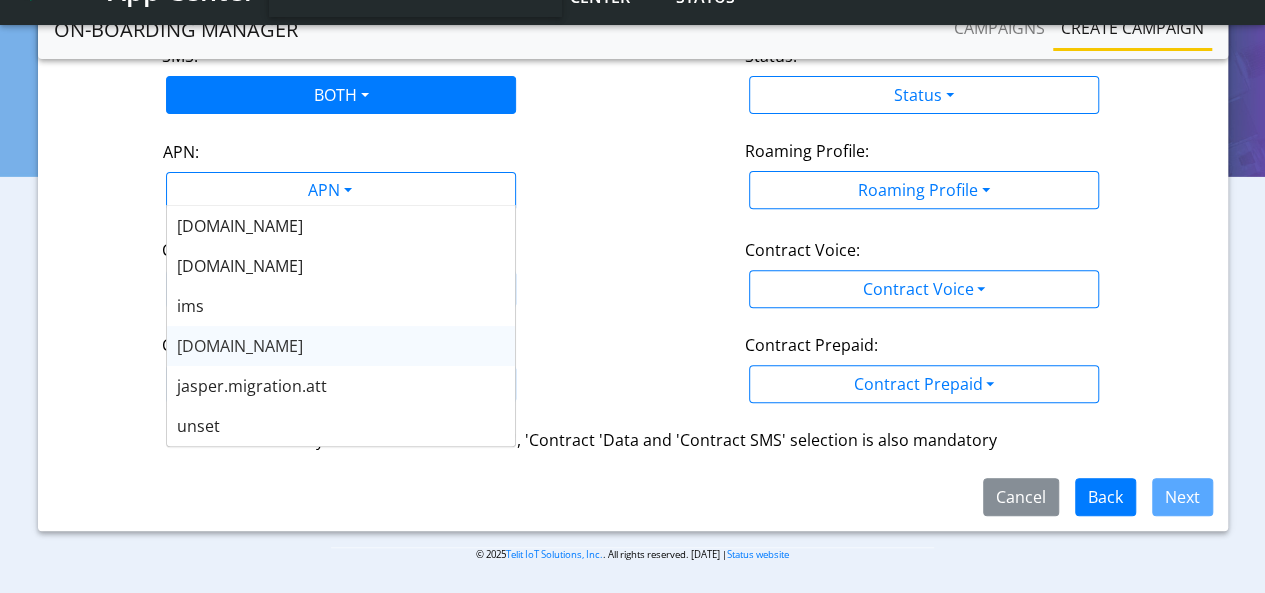 click on "nxt23.net" at bounding box center (240, 346) 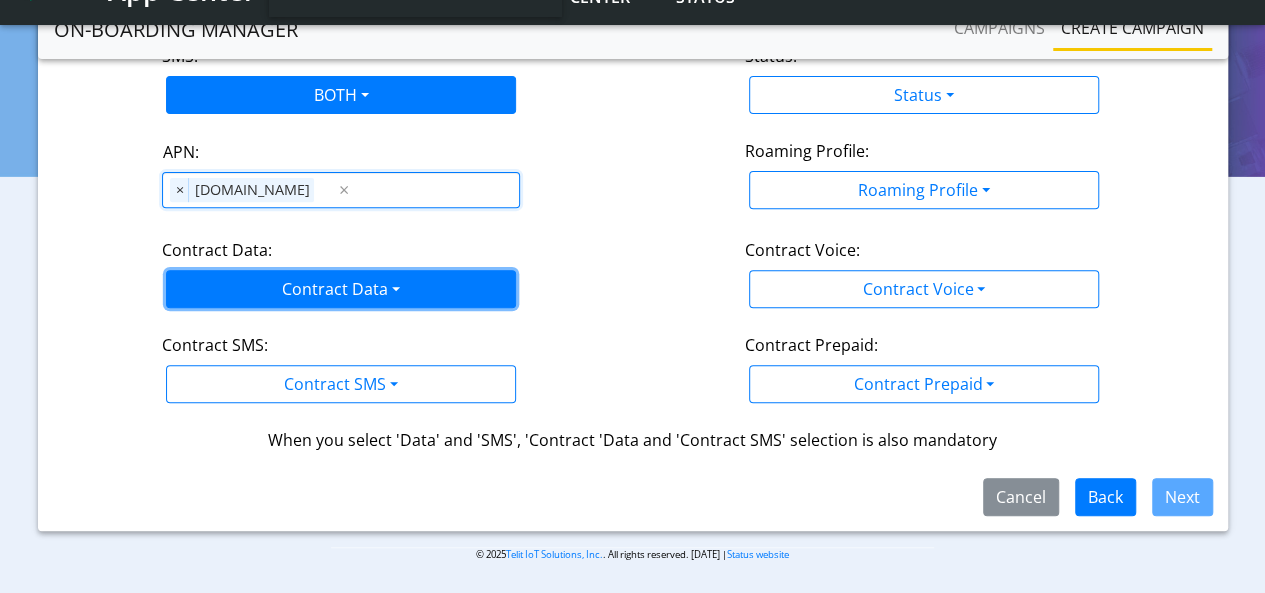 click on "Contract Data" at bounding box center [341, 289] 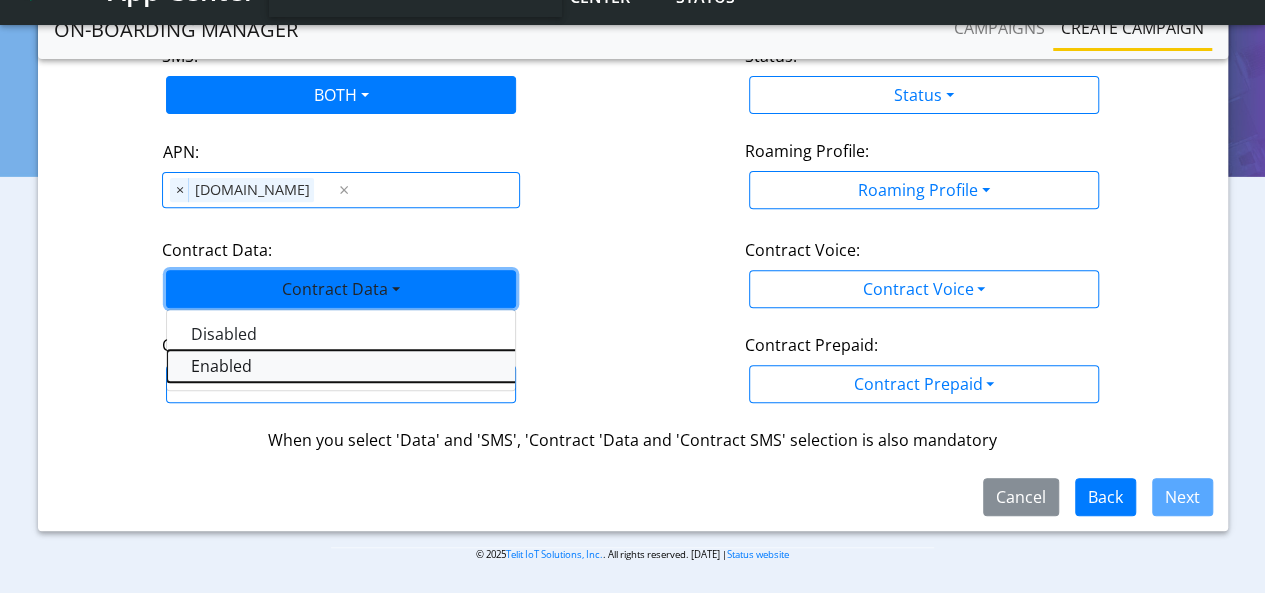 click on "Enabled" at bounding box center (417, 366) 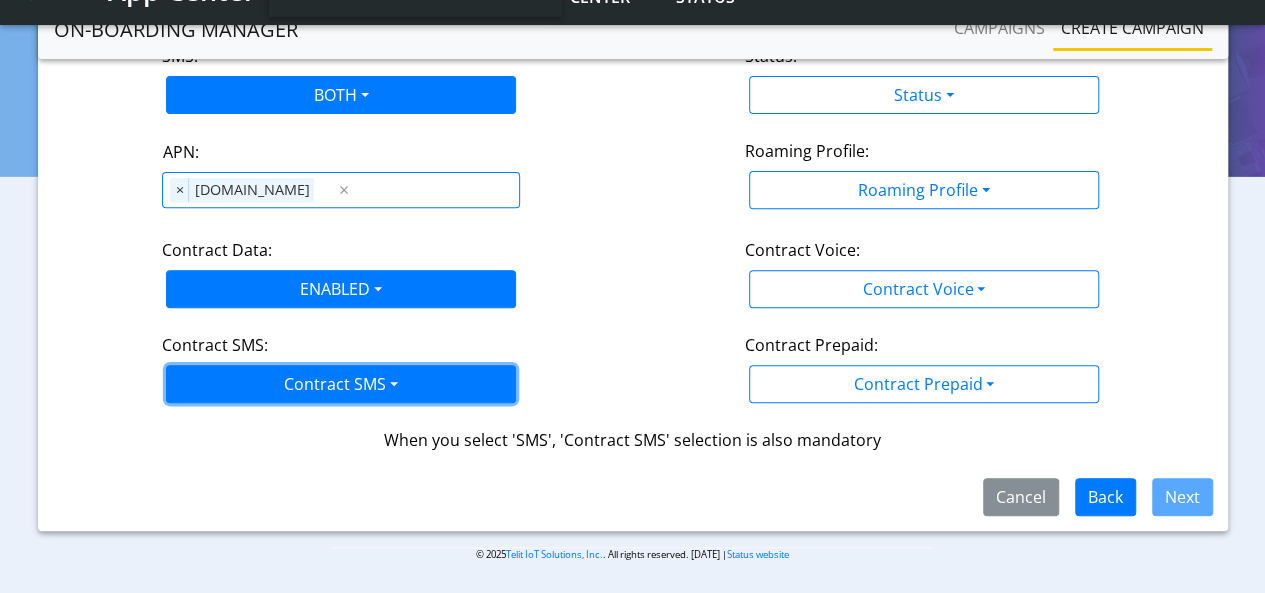 click on "Contract SMS" at bounding box center [341, 384] 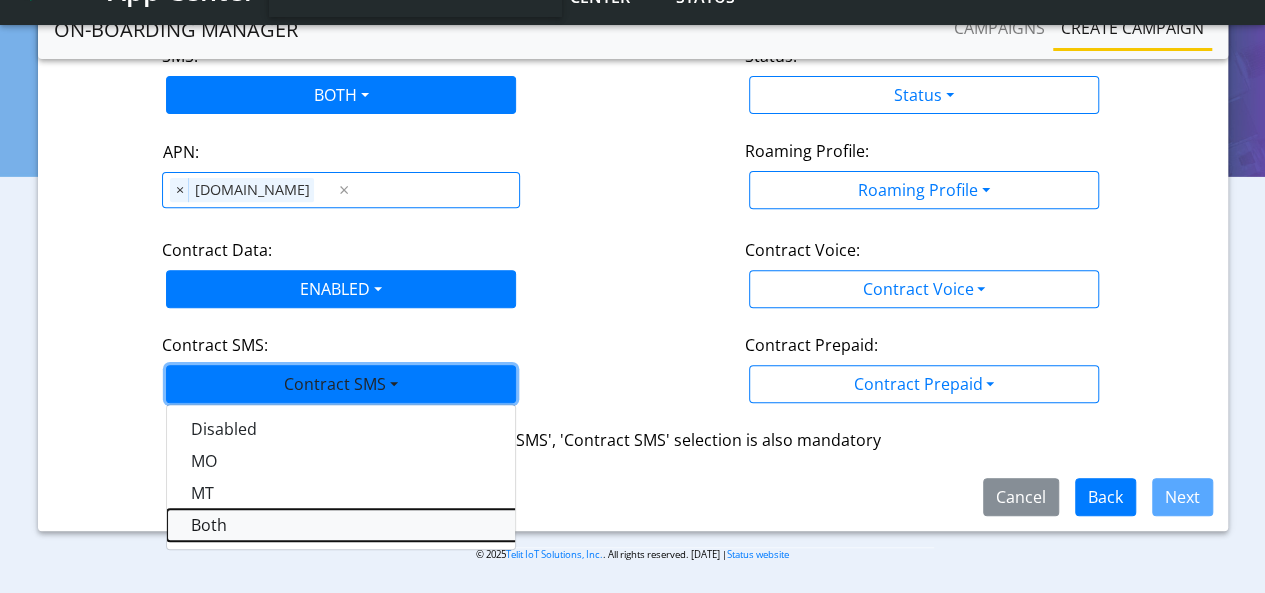 click on "Both" at bounding box center (417, 525) 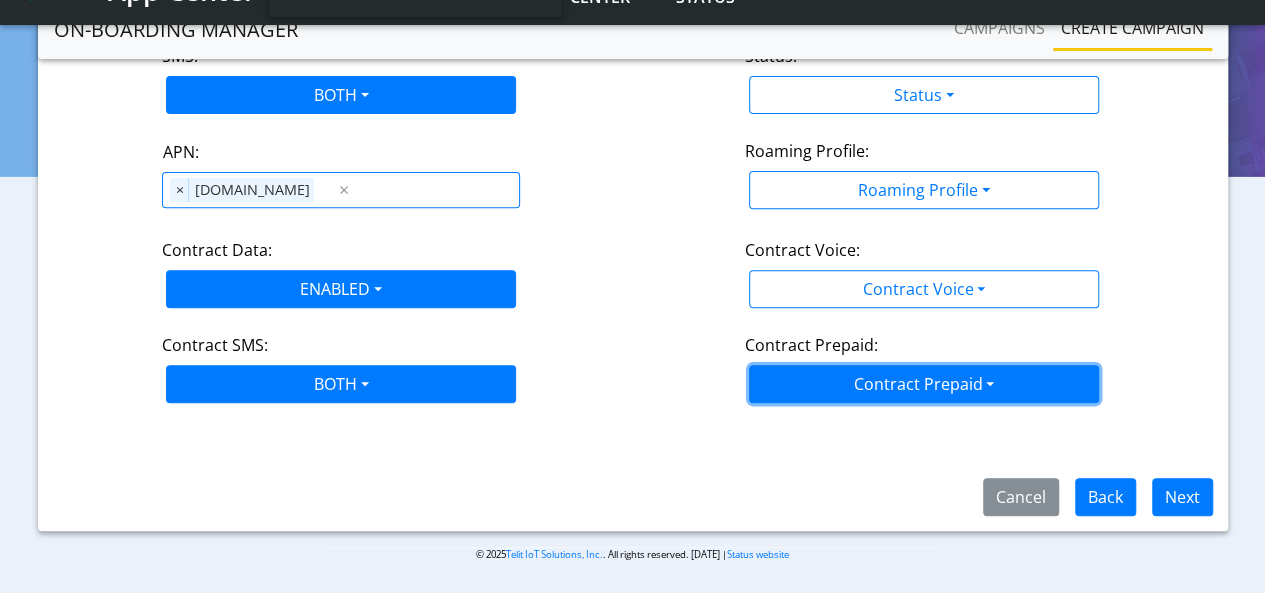 click on "Contract Prepaid" at bounding box center (924, 0) 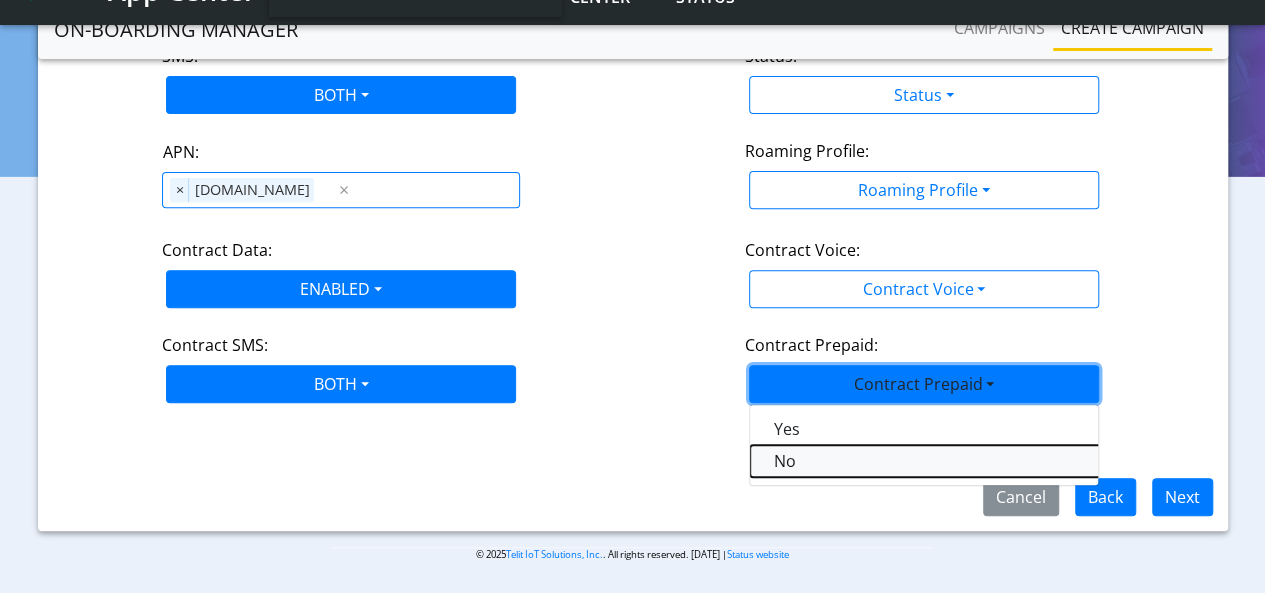 click on "No" at bounding box center [1000, 461] 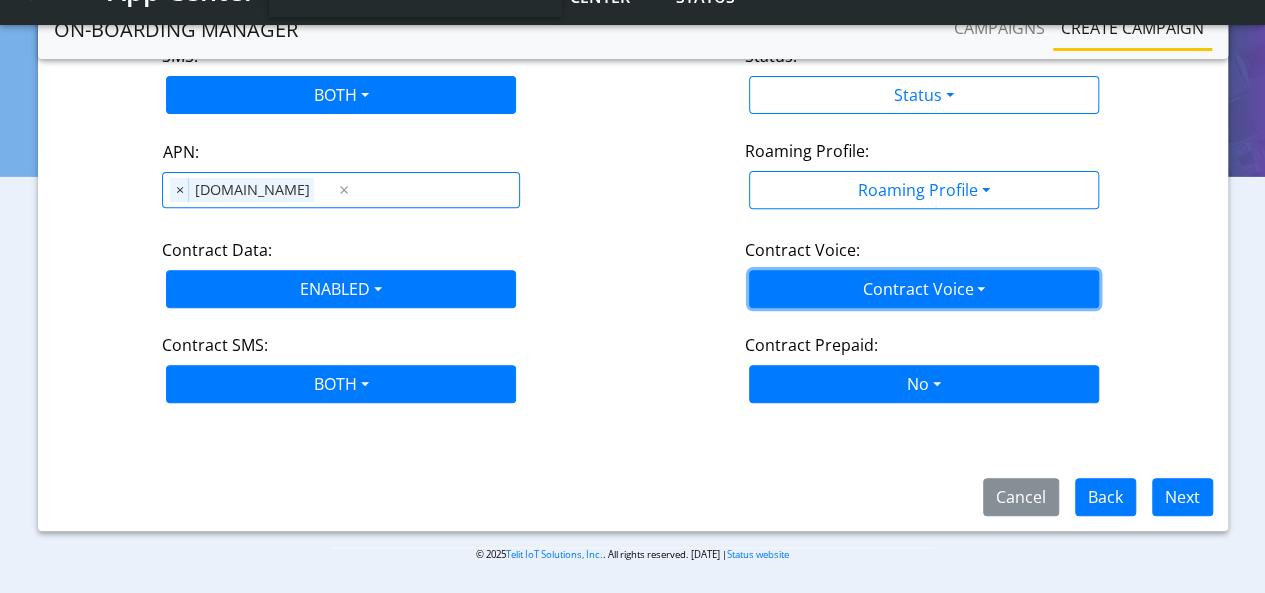 click on "Contract Voice" at bounding box center (924, 289) 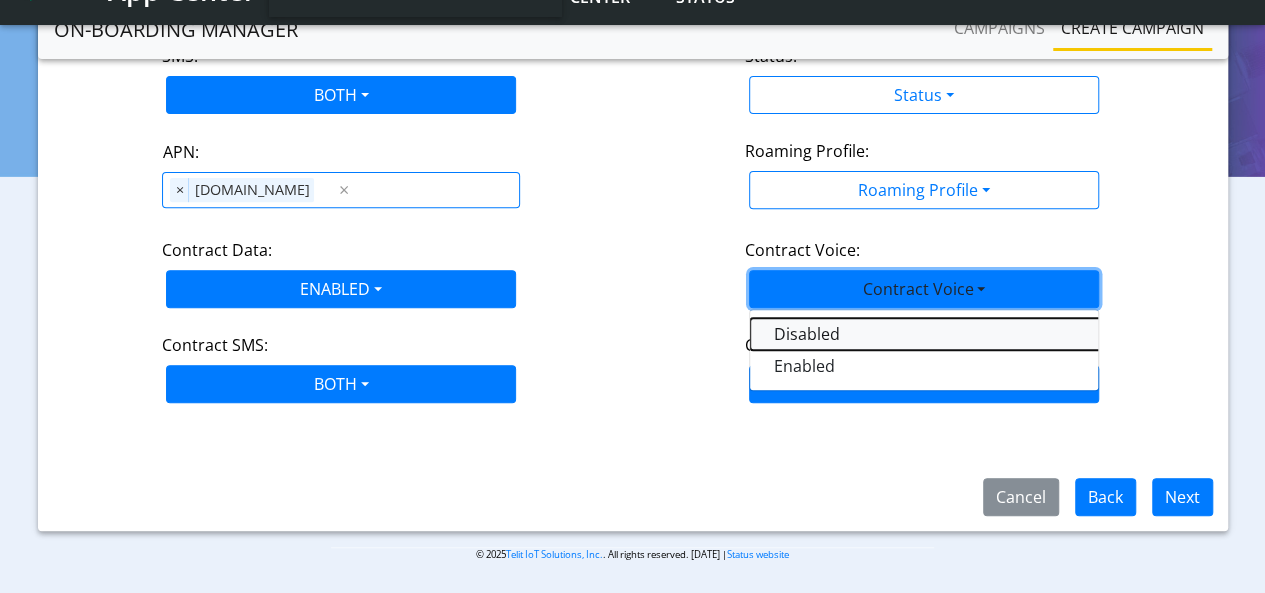 click on "Disabled" at bounding box center [1000, 334] 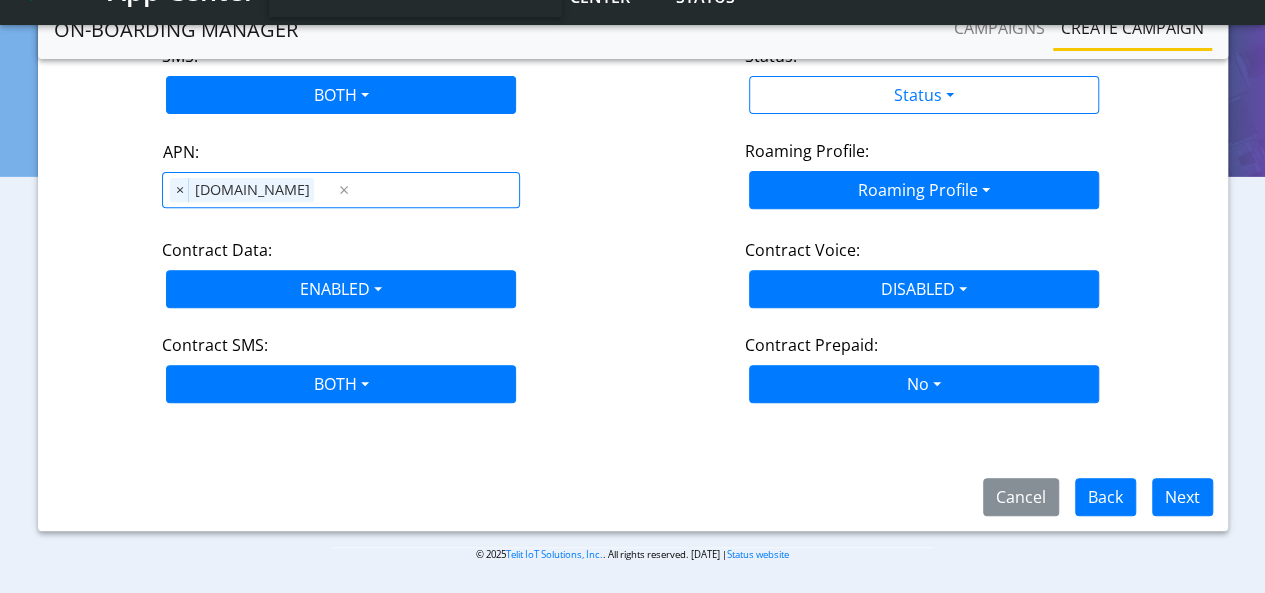 click on "Roaming Profile:" 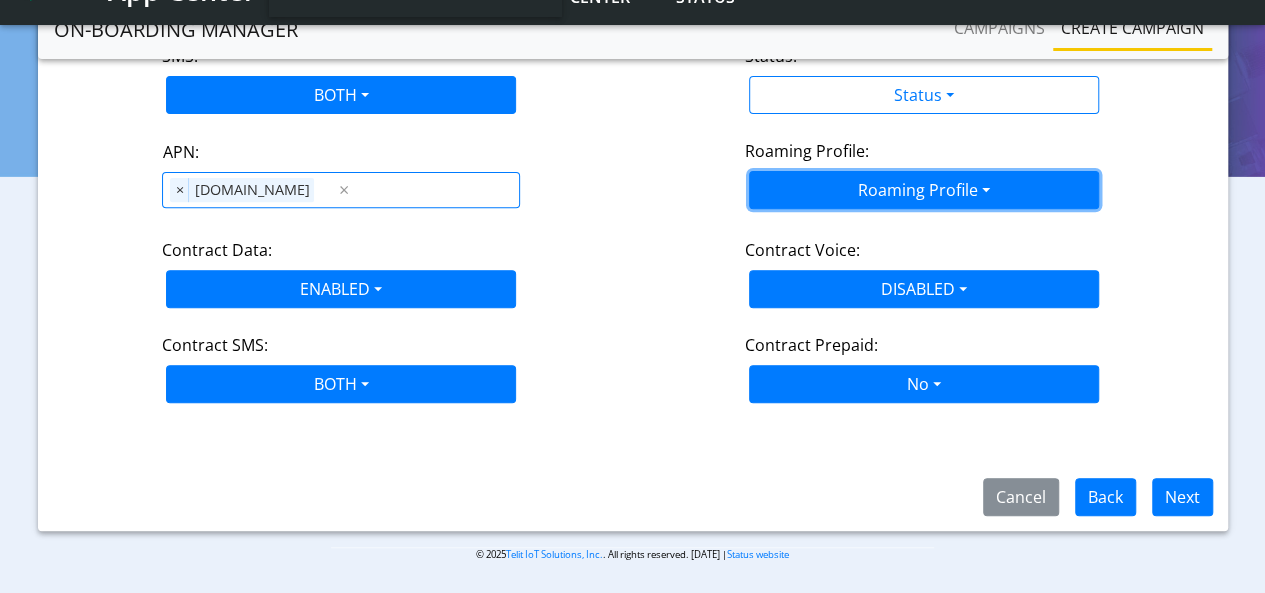 click on "Roaming Profile" at bounding box center (924, 190) 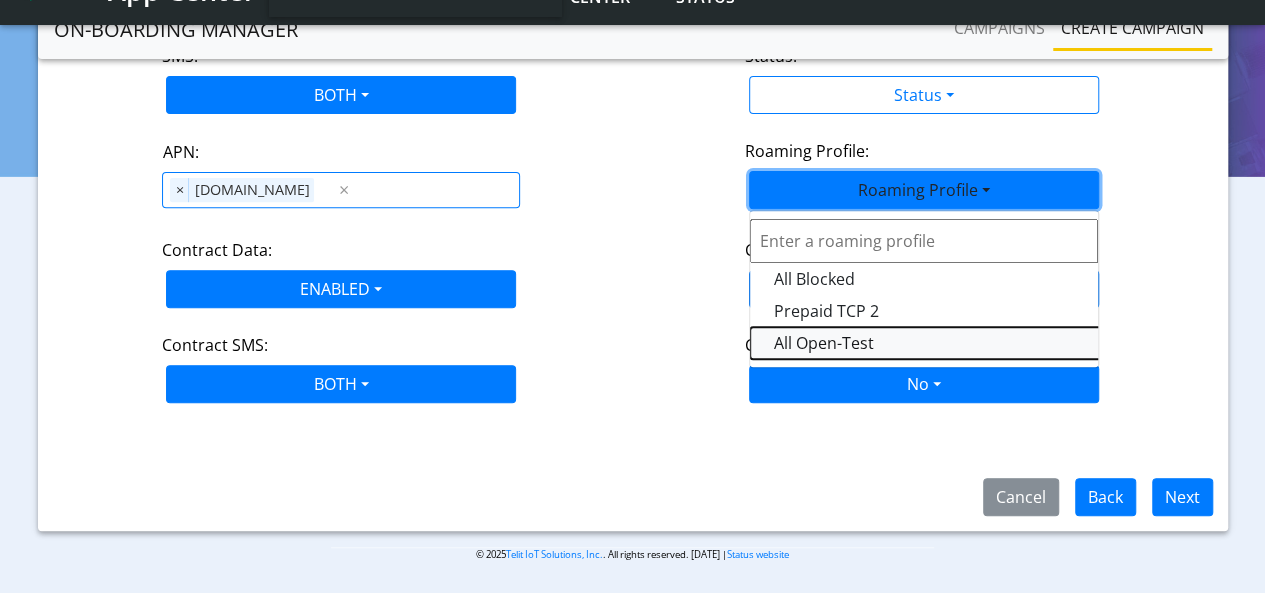 click on "All Open-Test" at bounding box center [1000, 343] 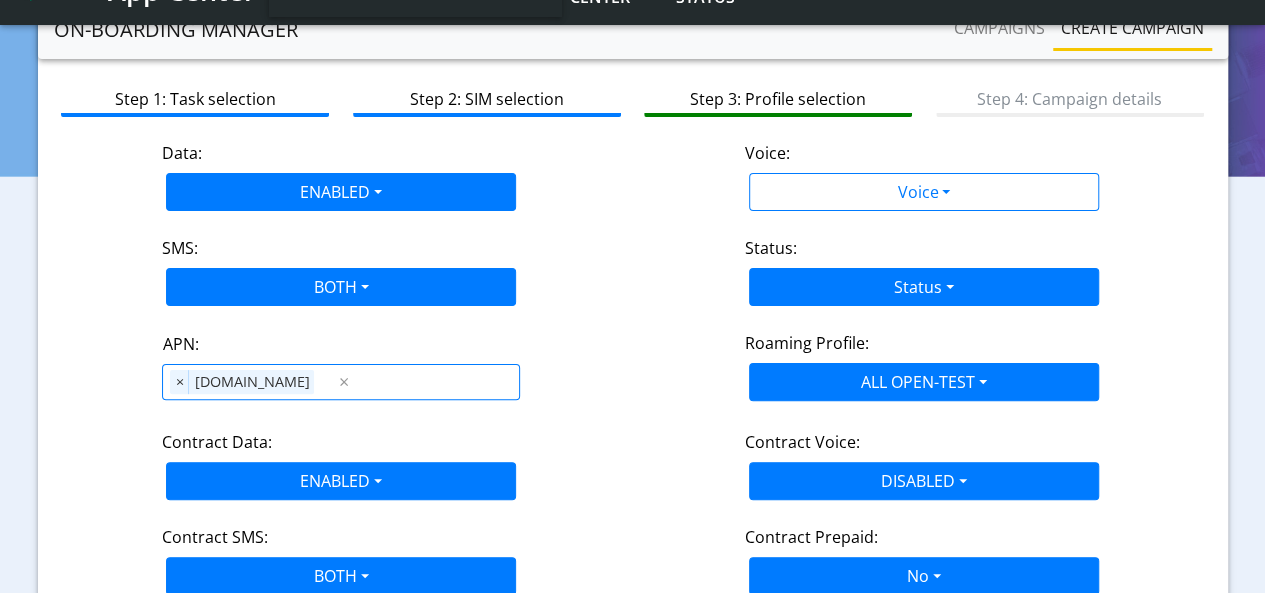 scroll, scrollTop: 84, scrollLeft: 0, axis: vertical 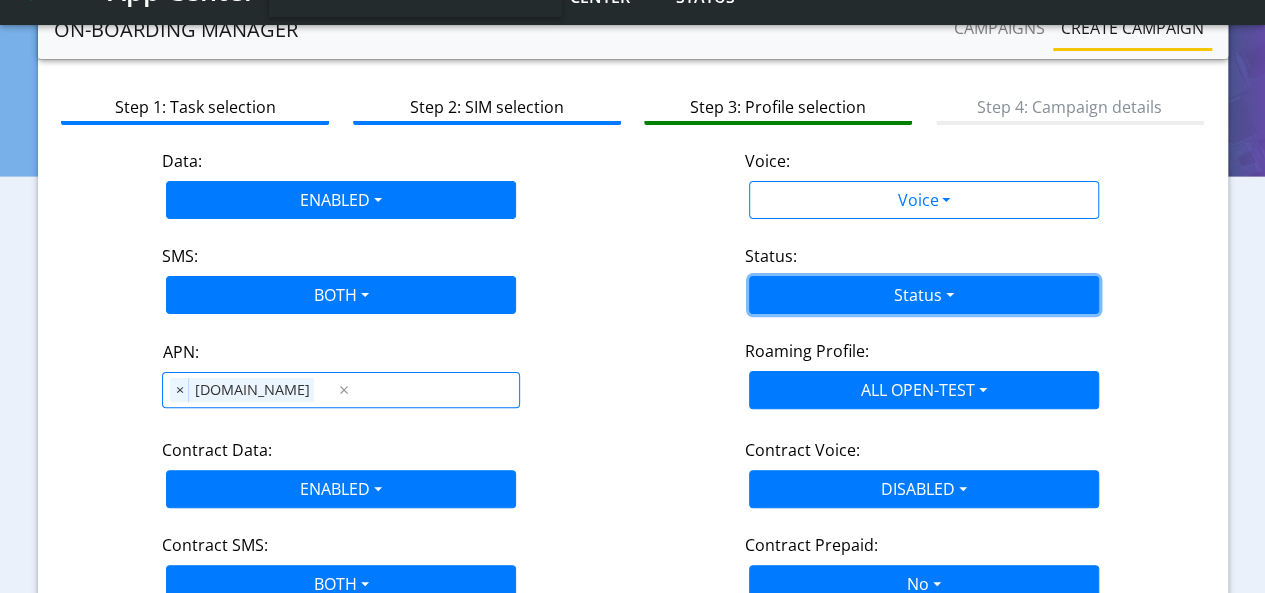 click on "Status" at bounding box center (924, 295) 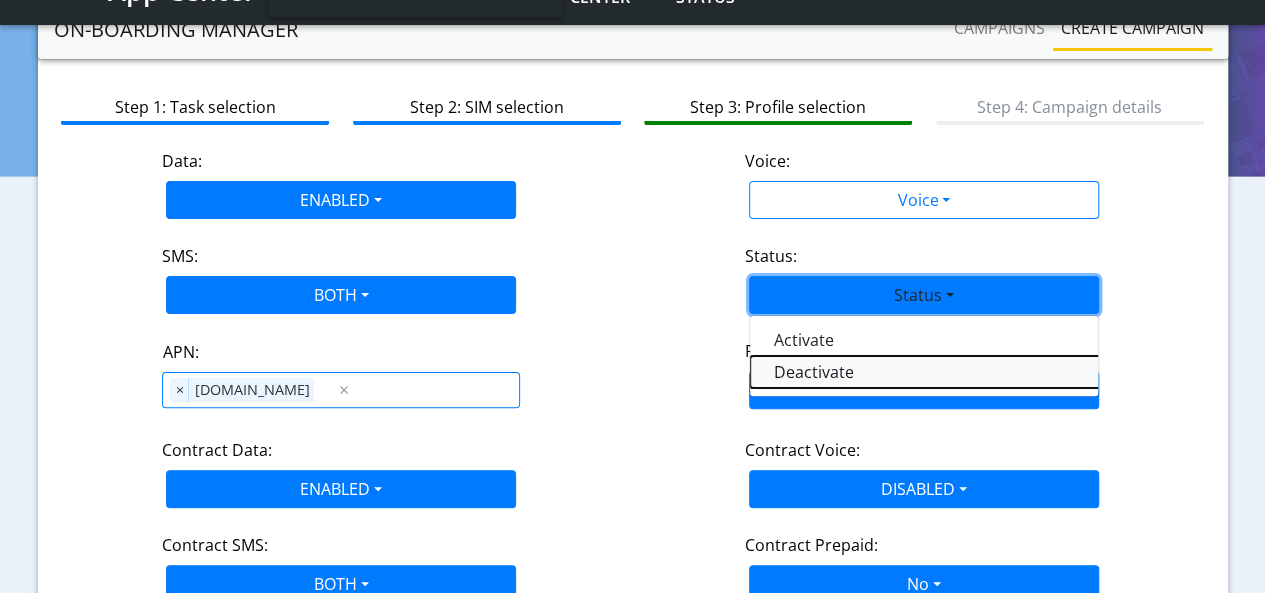 click on "Deactivate" at bounding box center [1000, 372] 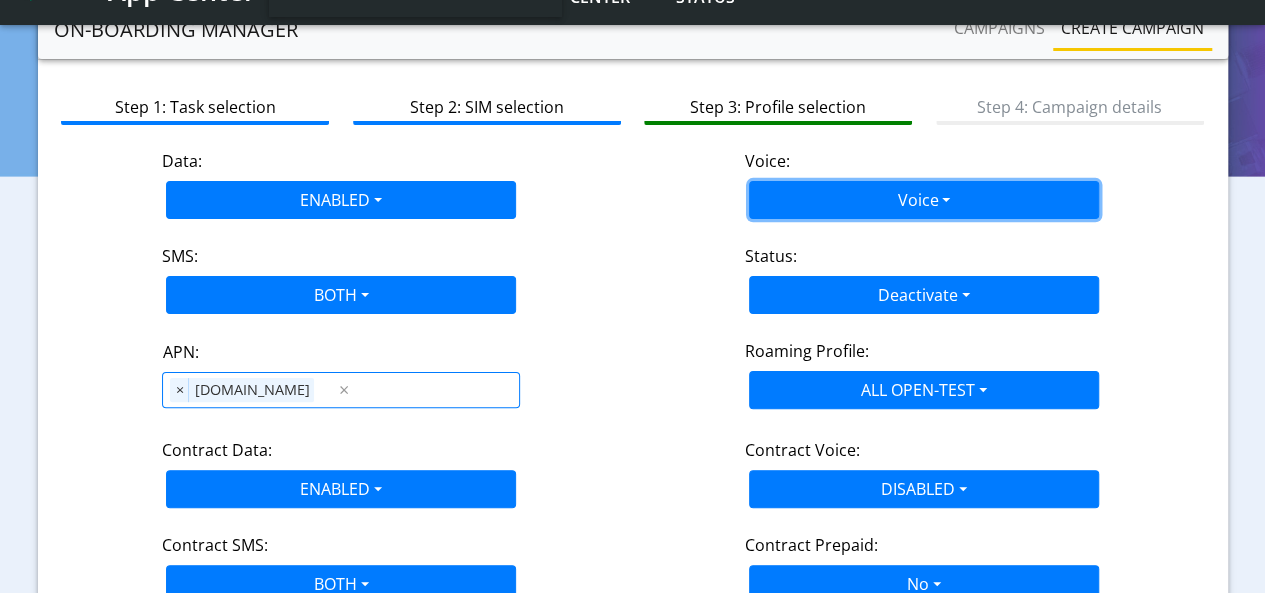 click on "Voice" at bounding box center [924, 200] 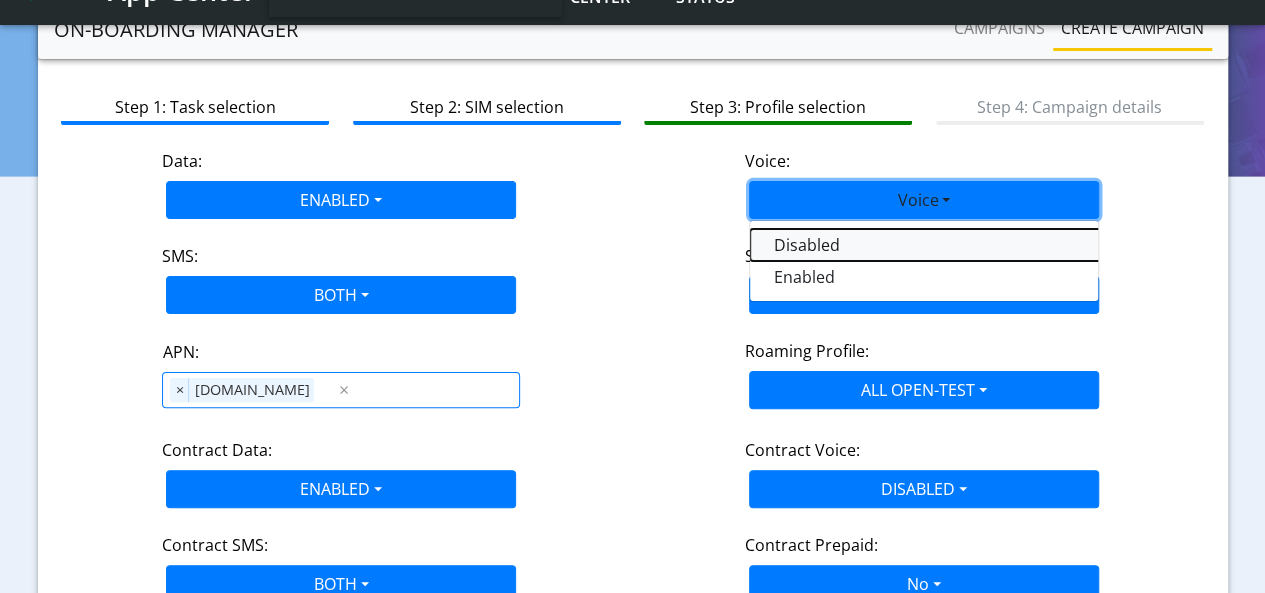 click on "Disabled" at bounding box center (1000, 245) 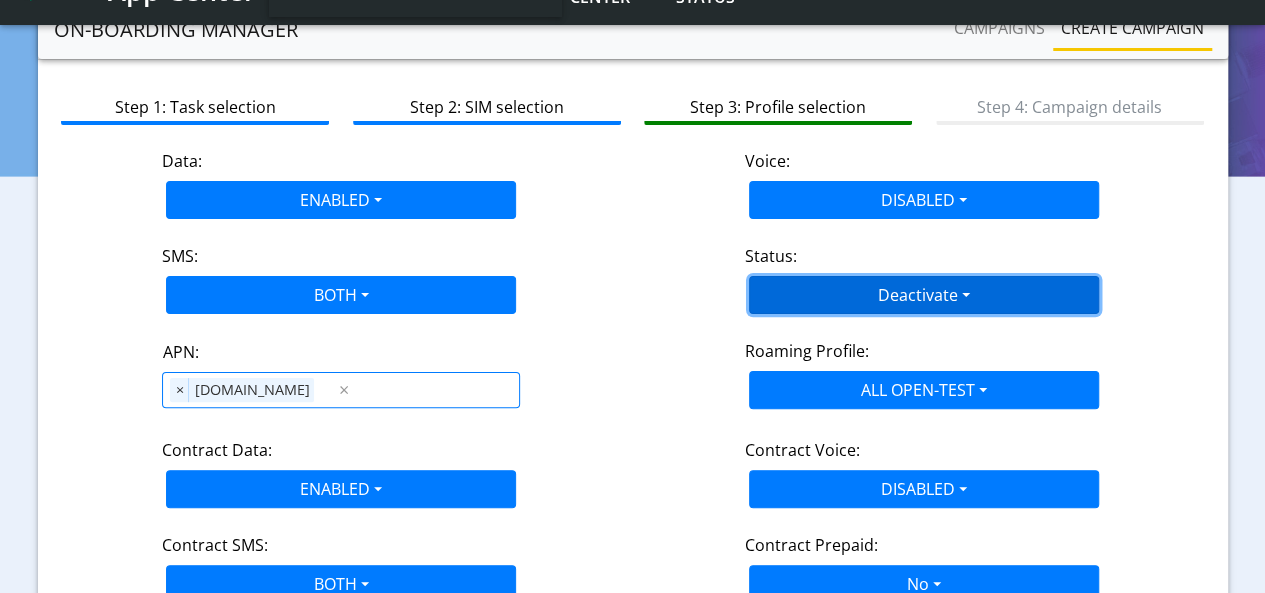 click on "Deactivate" at bounding box center (924, 295) 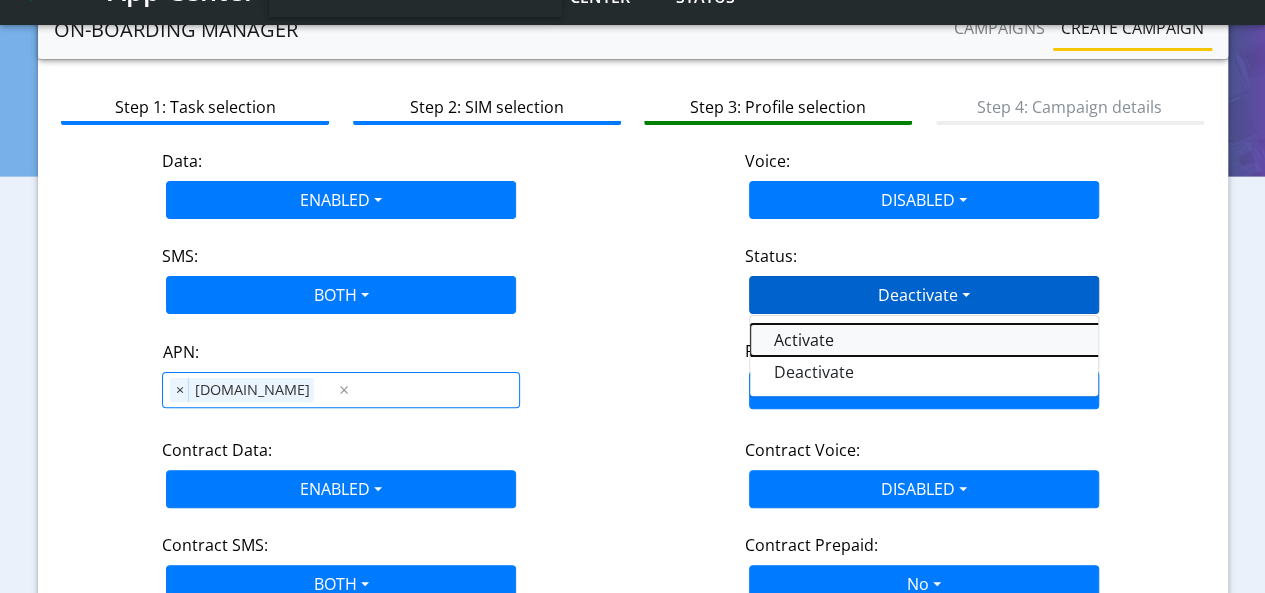 click on "Activate" at bounding box center (1000, 340) 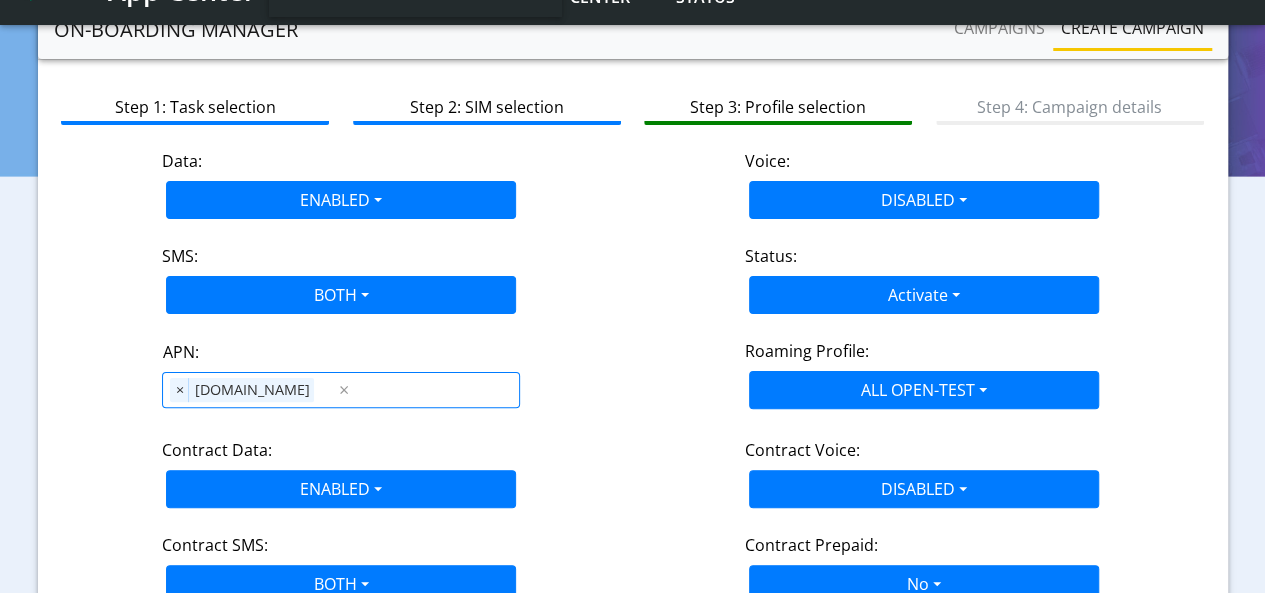 scroll, scrollTop: 284, scrollLeft: 0, axis: vertical 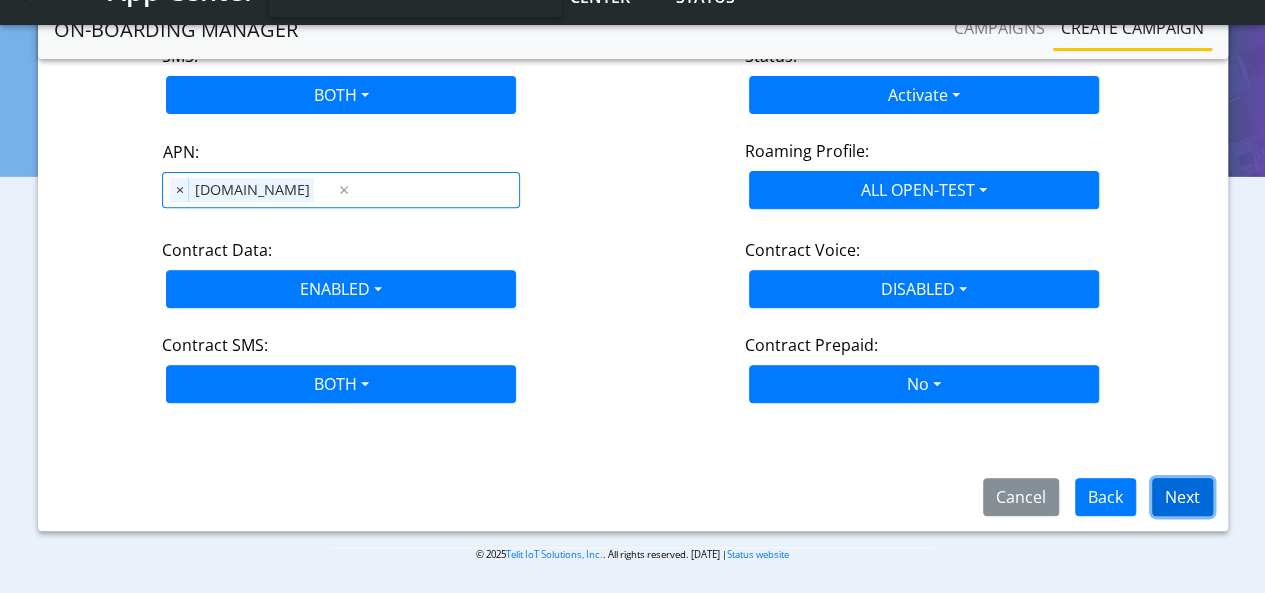 click on "Next" at bounding box center [1182, 497] 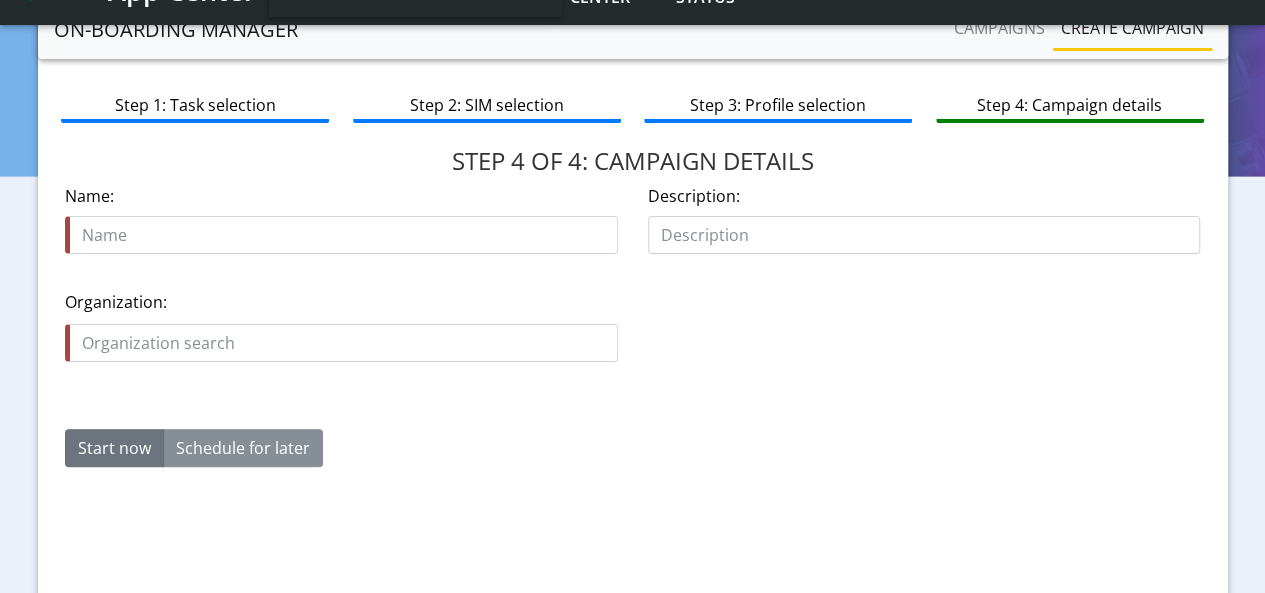scroll, scrollTop: 84, scrollLeft: 0, axis: vertical 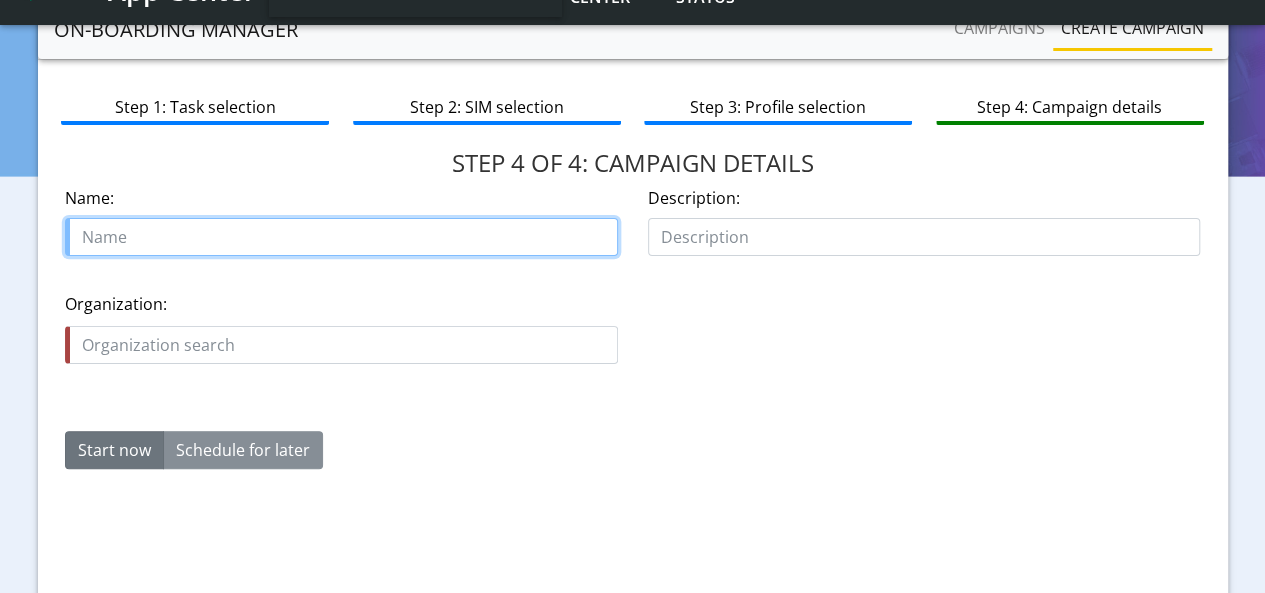 click at bounding box center [341, 237] 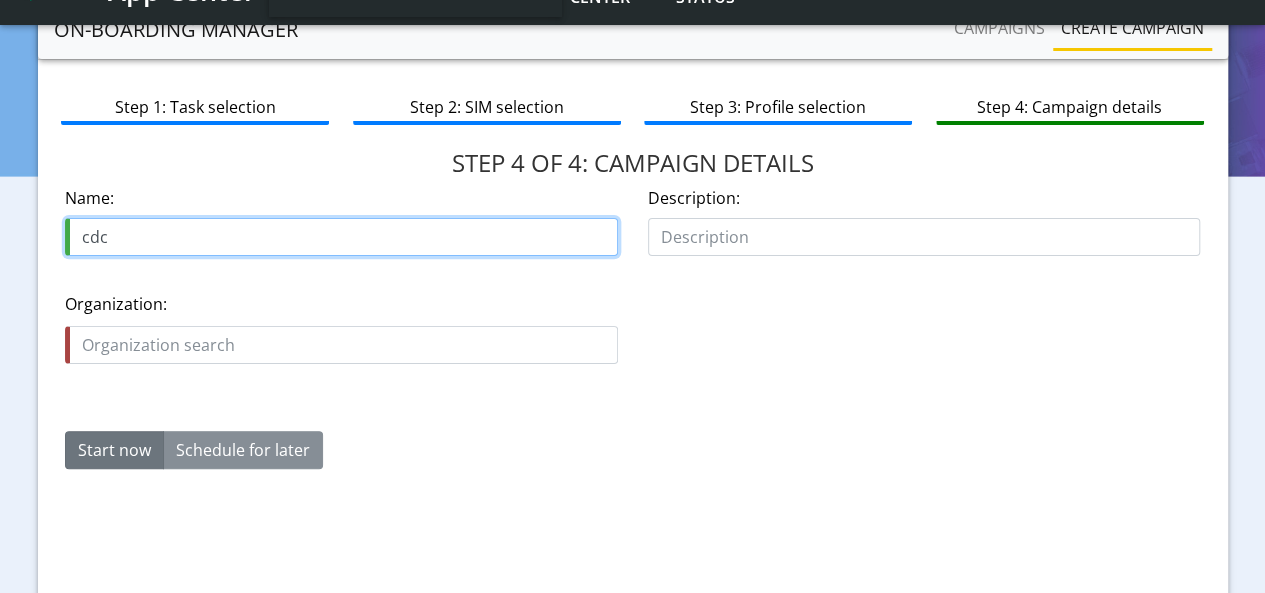 type on "cdc" 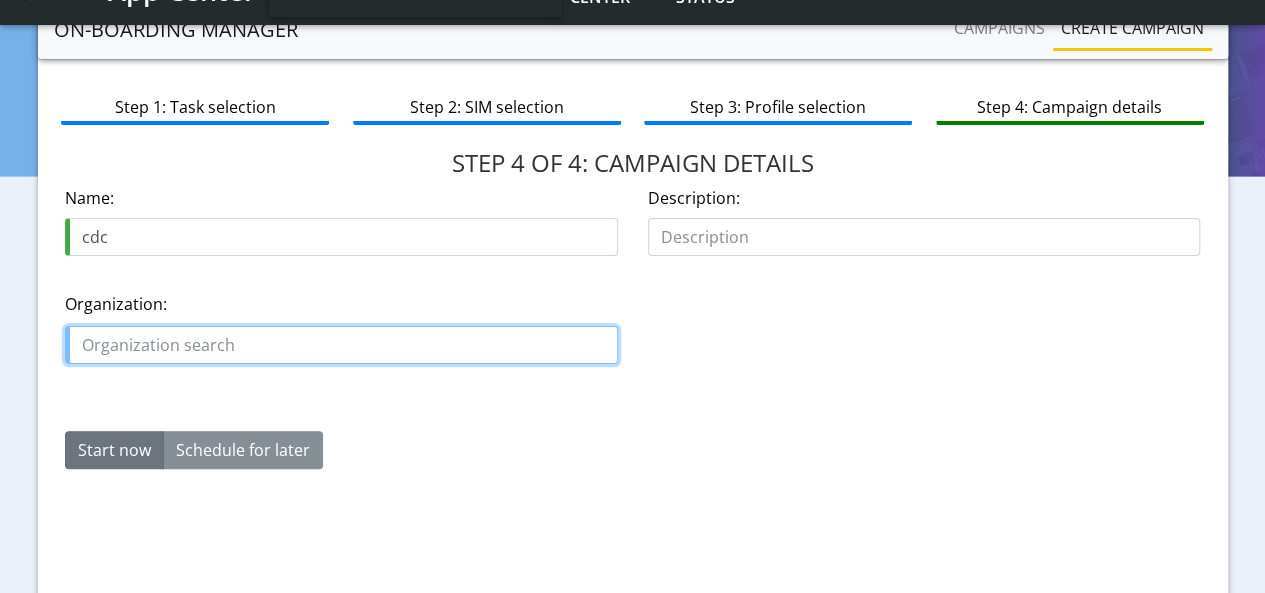 click at bounding box center [341, 345] 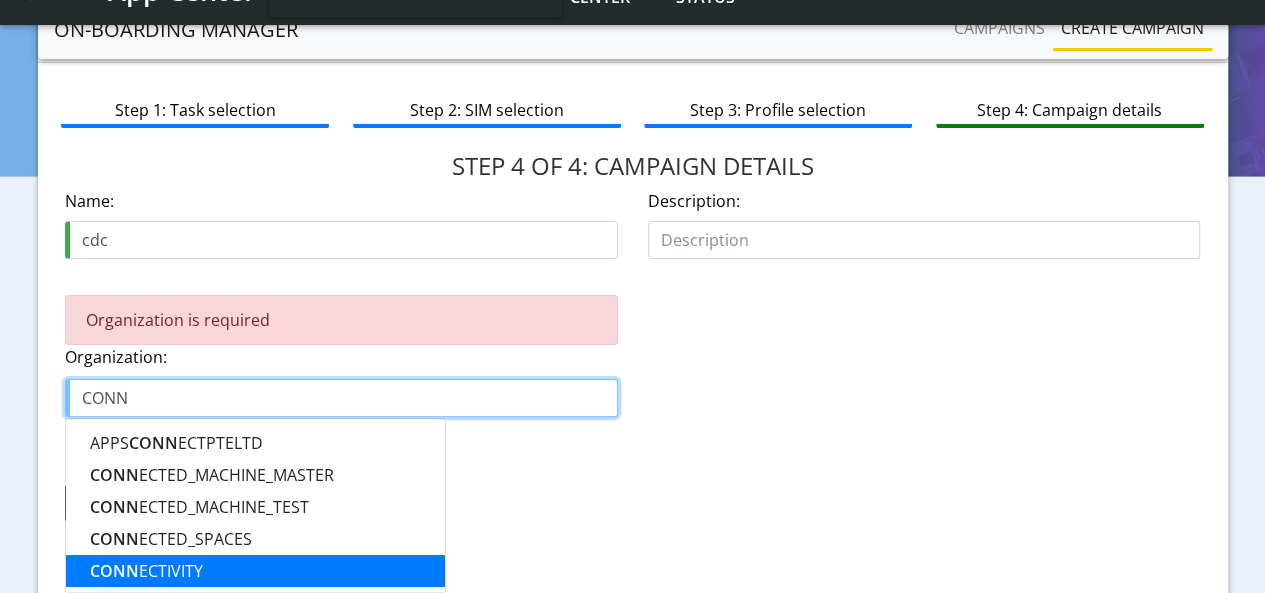 scroll, scrollTop: 100, scrollLeft: 0, axis: vertical 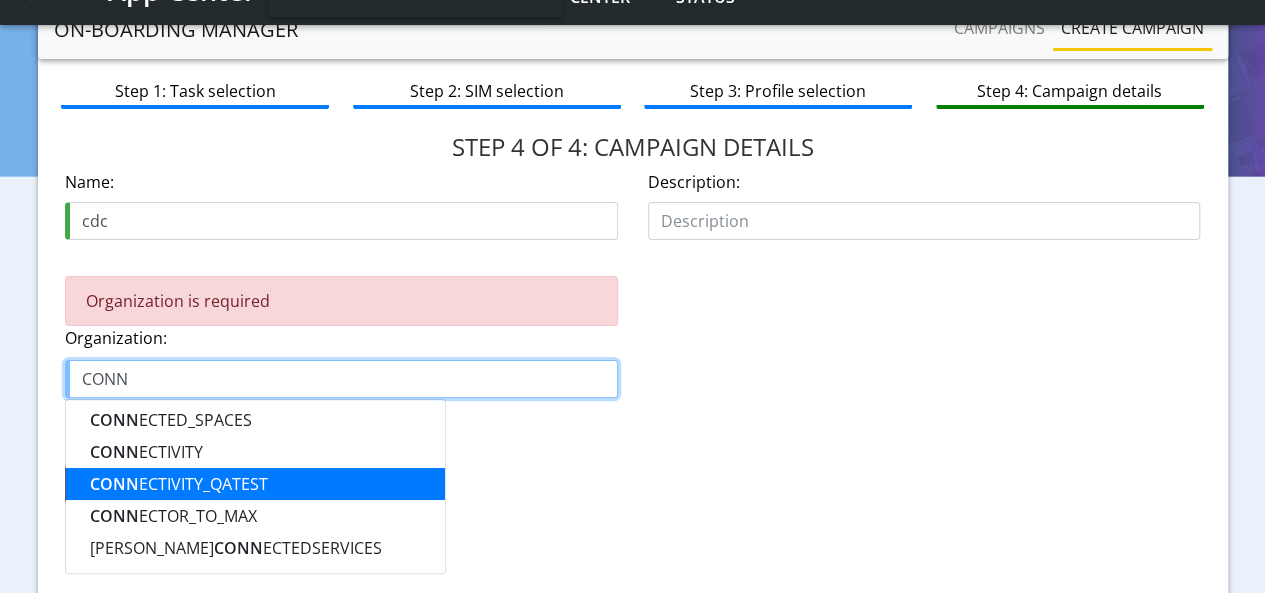 click on "CONN ECTIVITY_QATEST" at bounding box center [179, 484] 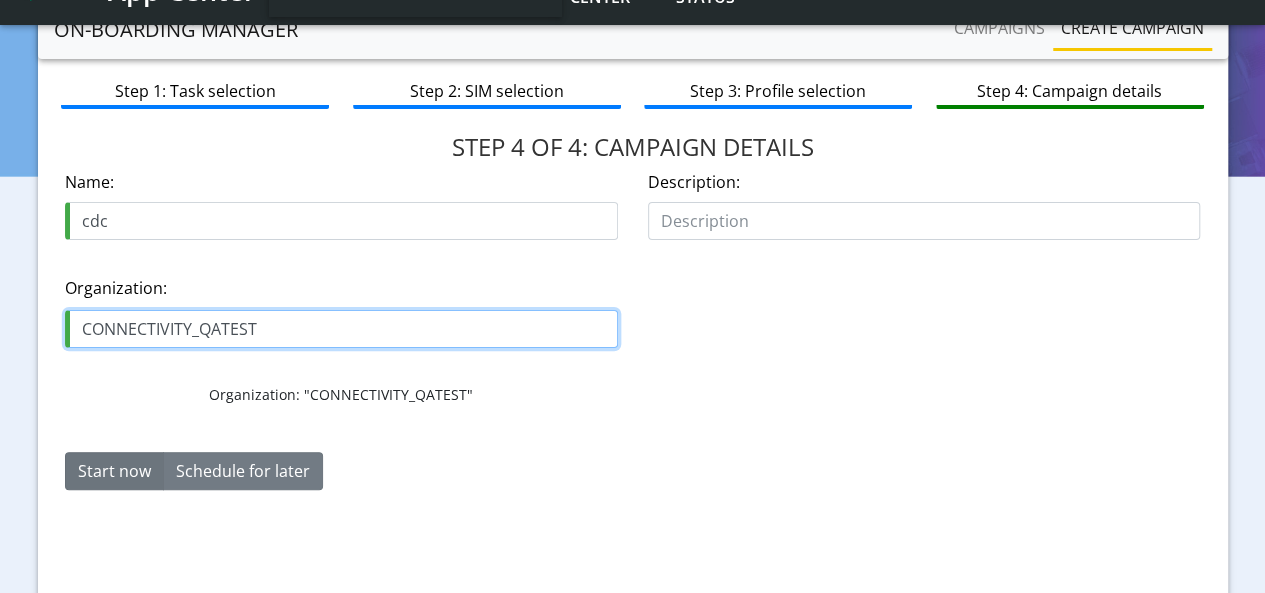 type on "CONNECTIVITY_QATEST" 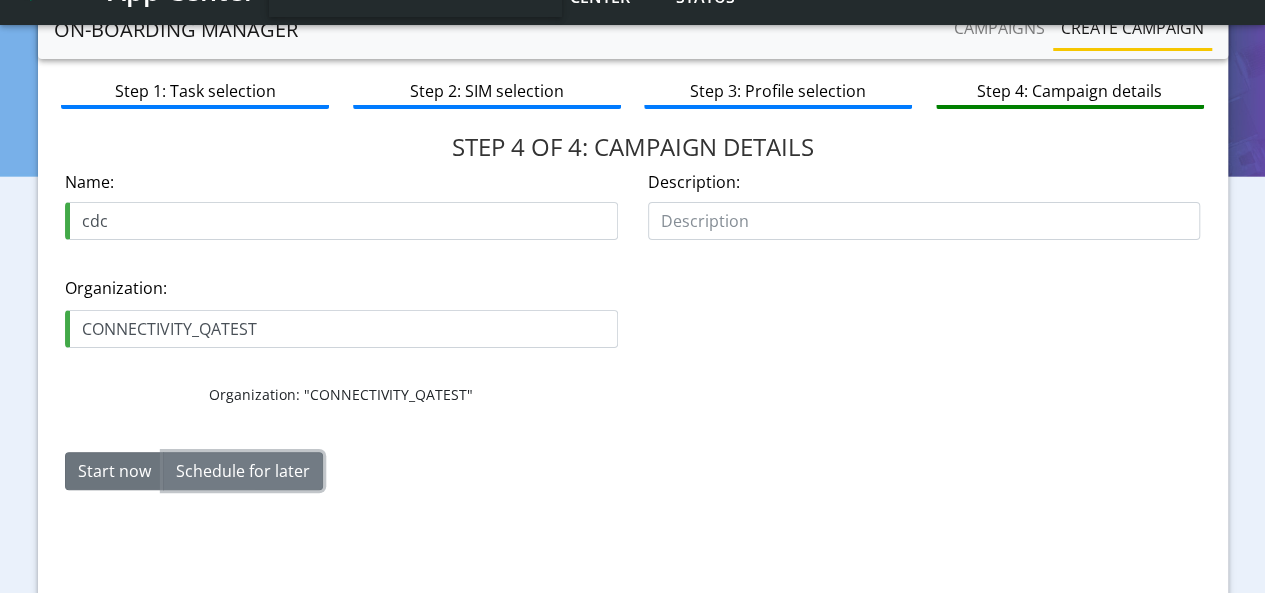 click on "Schedule for later" 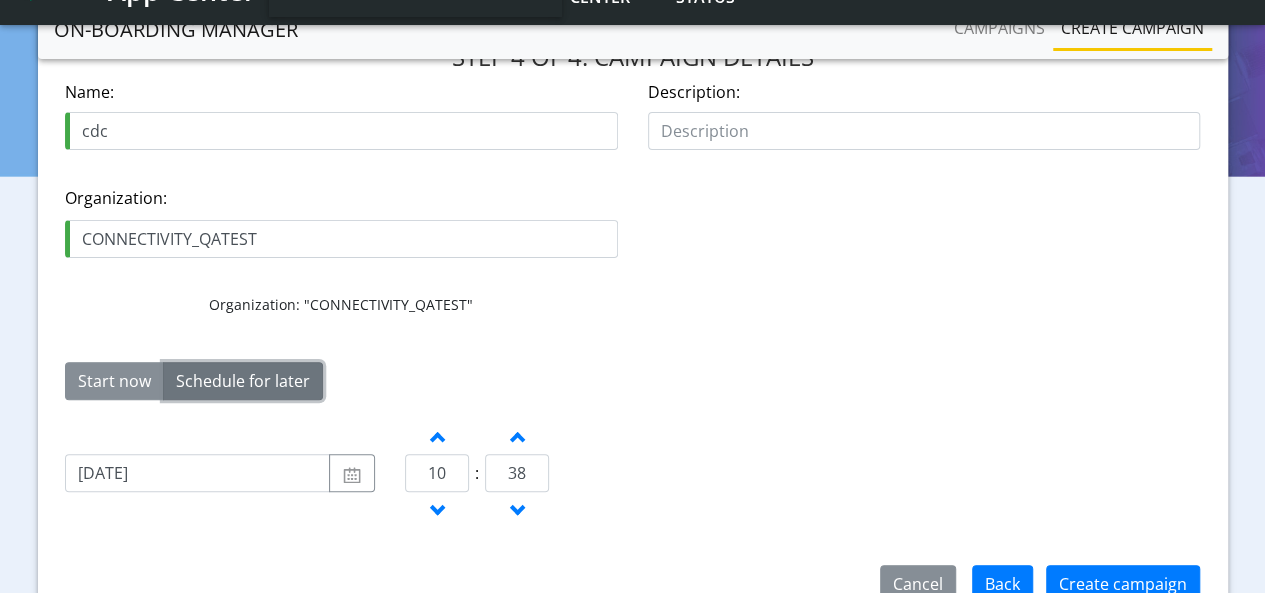 scroll, scrollTop: 284, scrollLeft: 0, axis: vertical 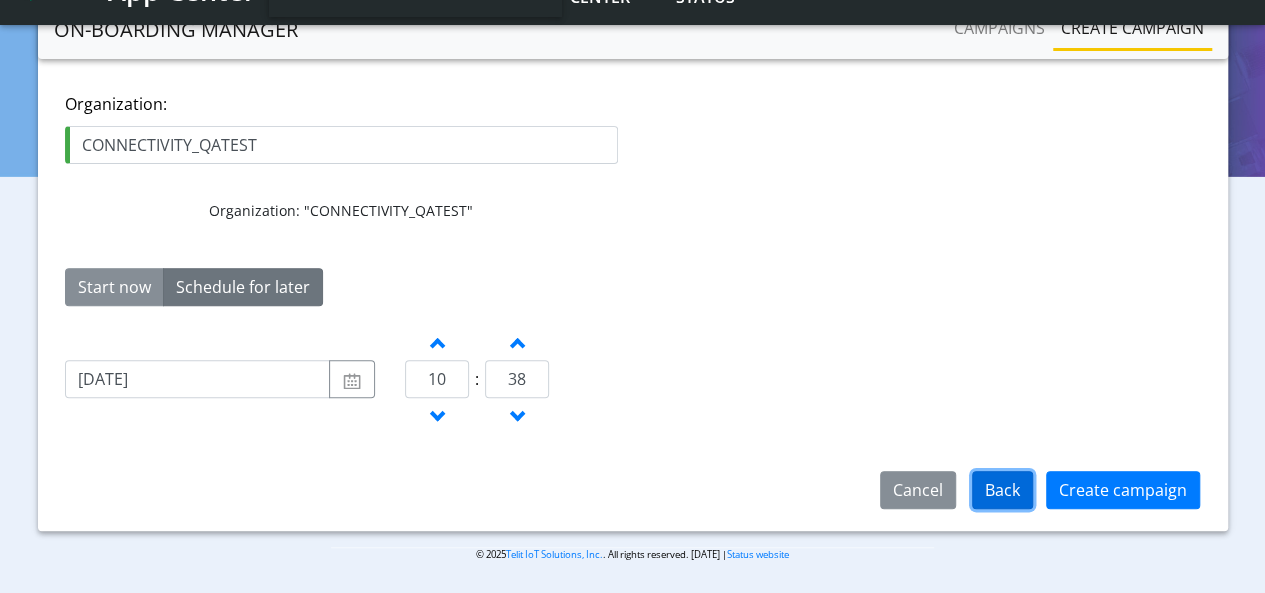 click on "Back" 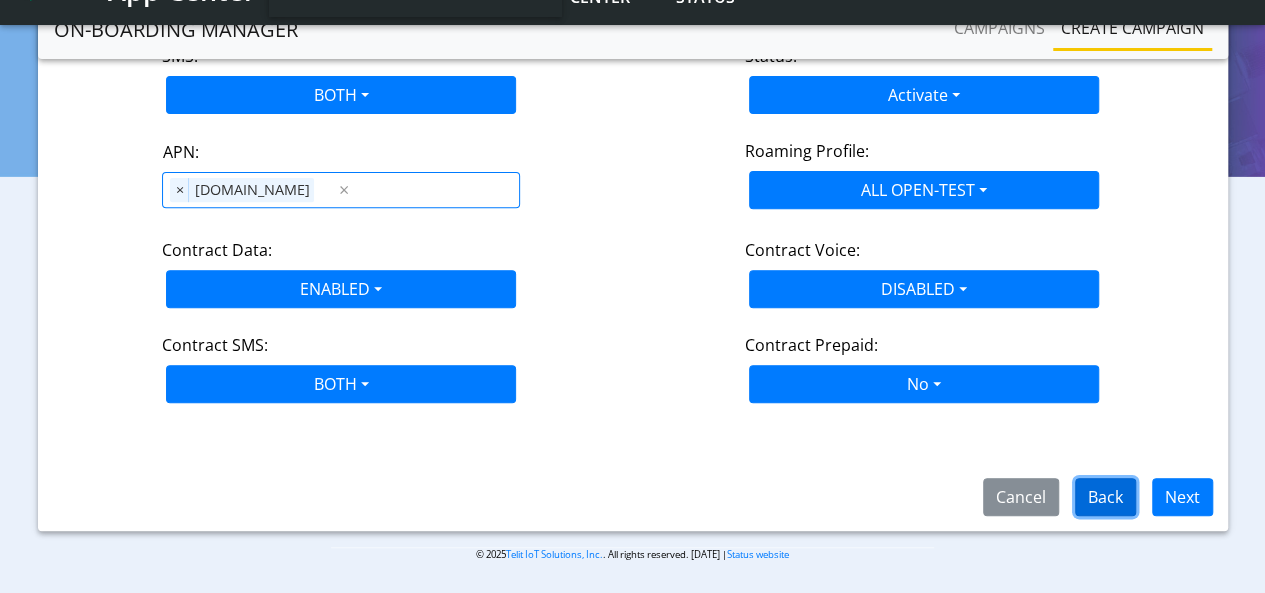 click on "Back" 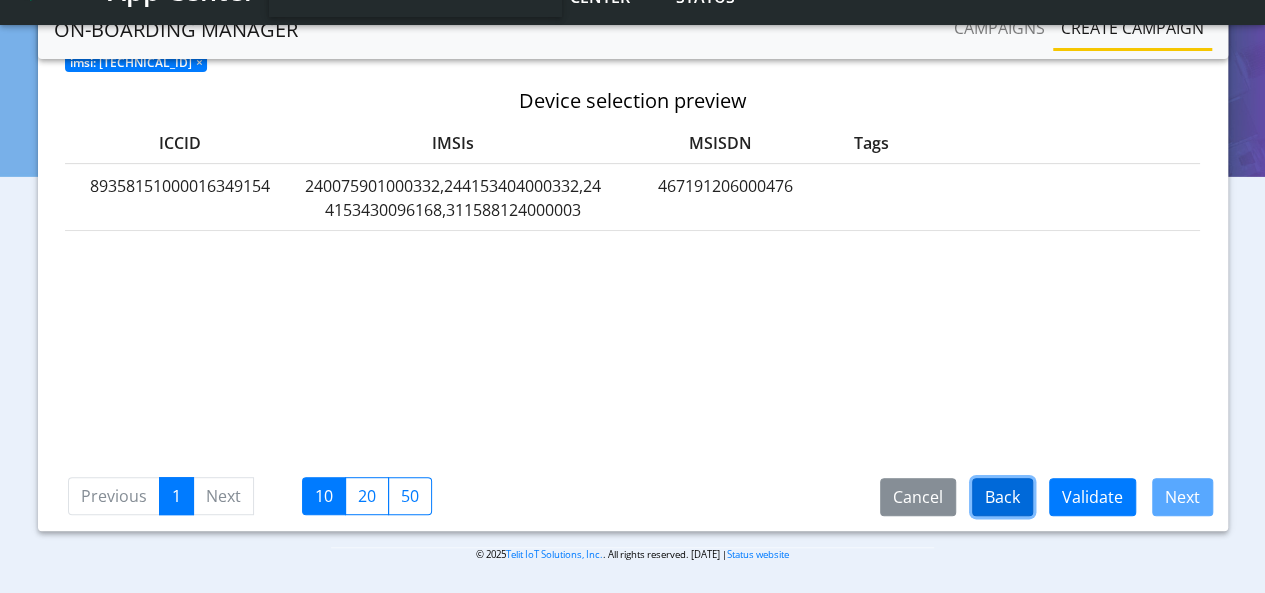 click on "Back" 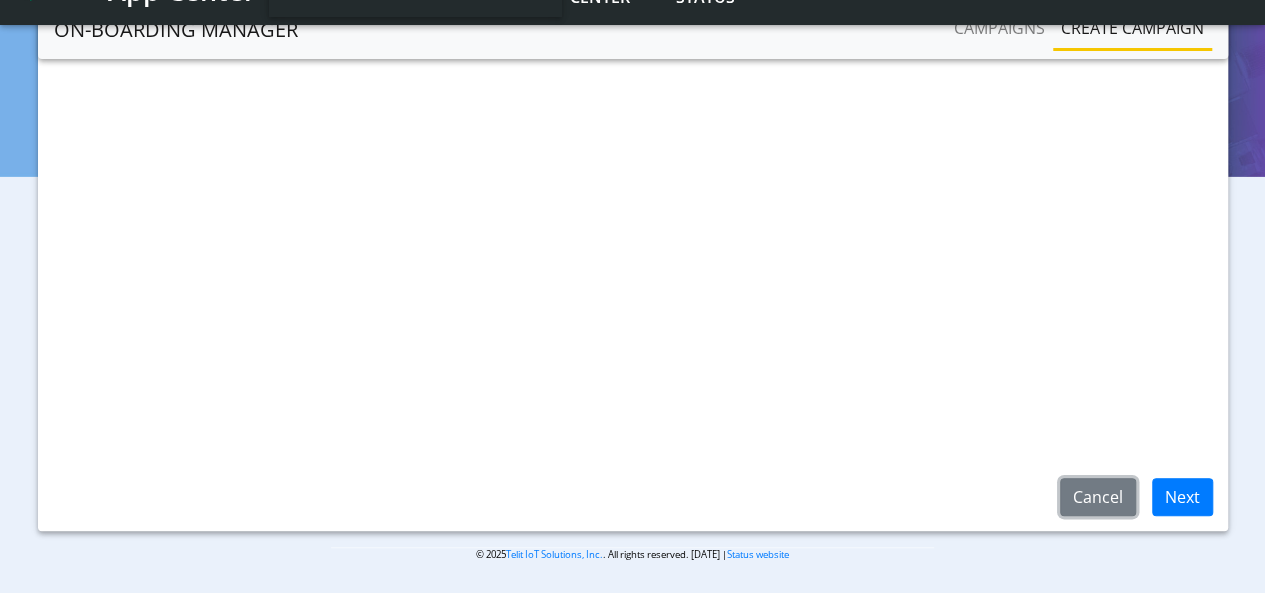 click on "Cancel" 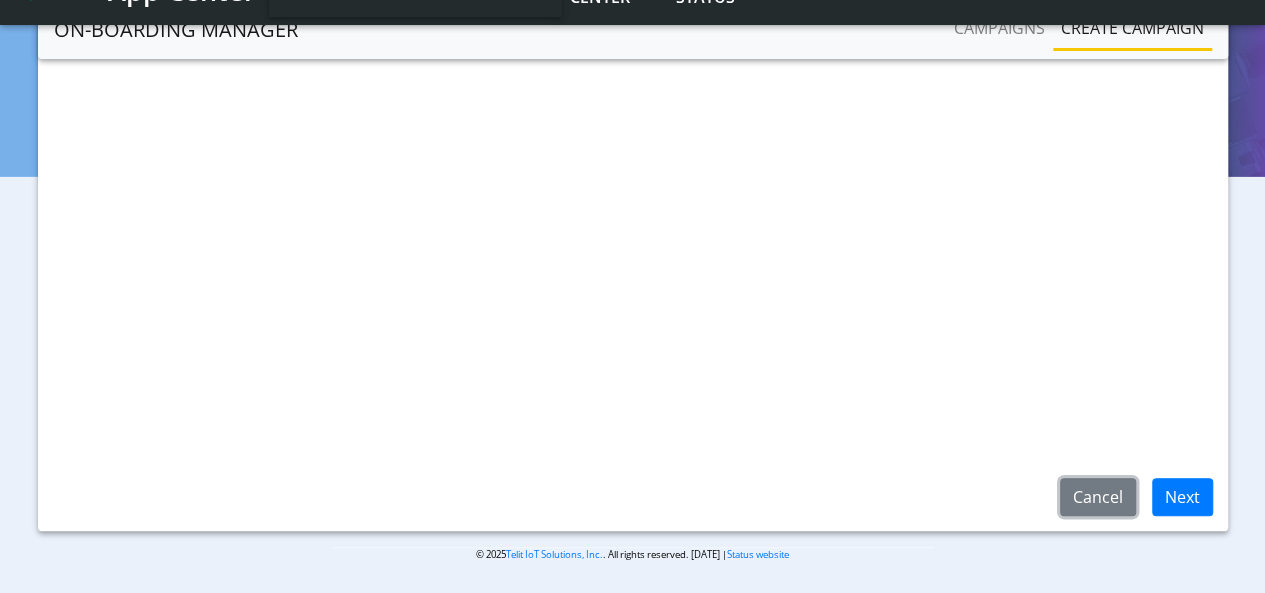 click on "Cancel" 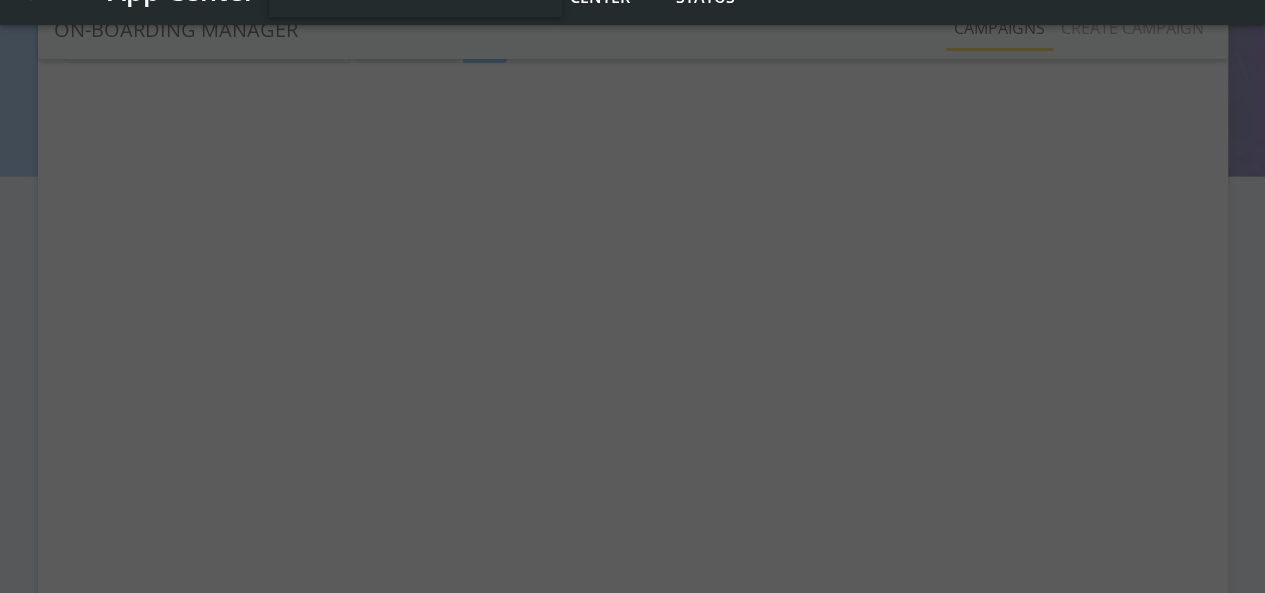 scroll, scrollTop: 0, scrollLeft: 0, axis: both 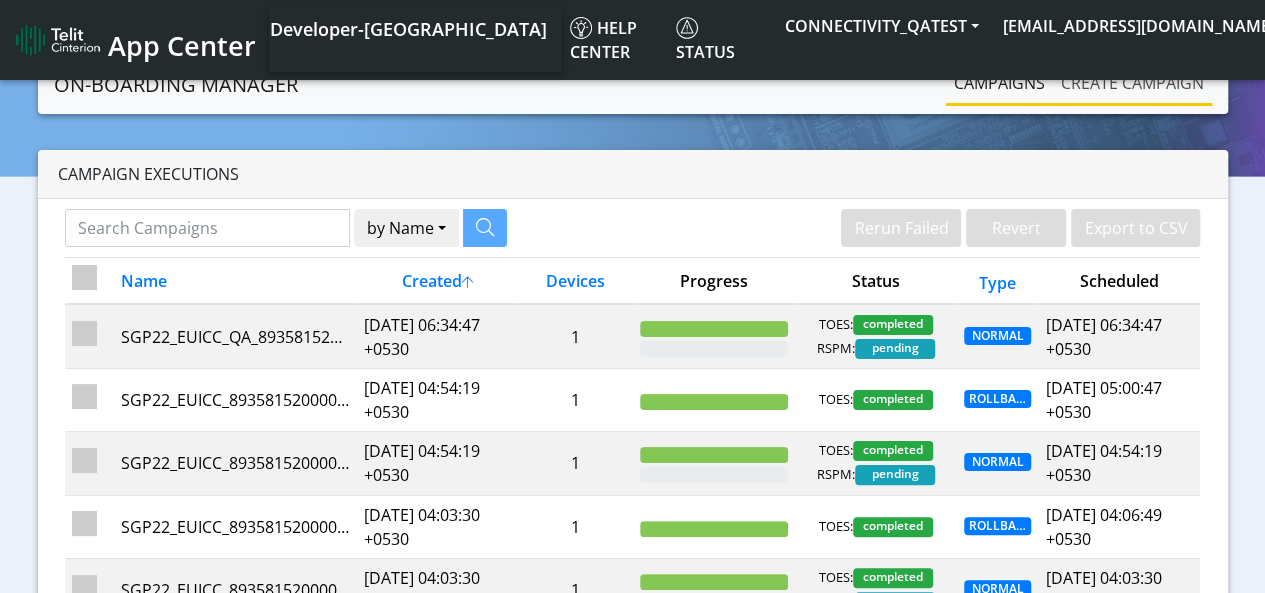click on "Create campaign" 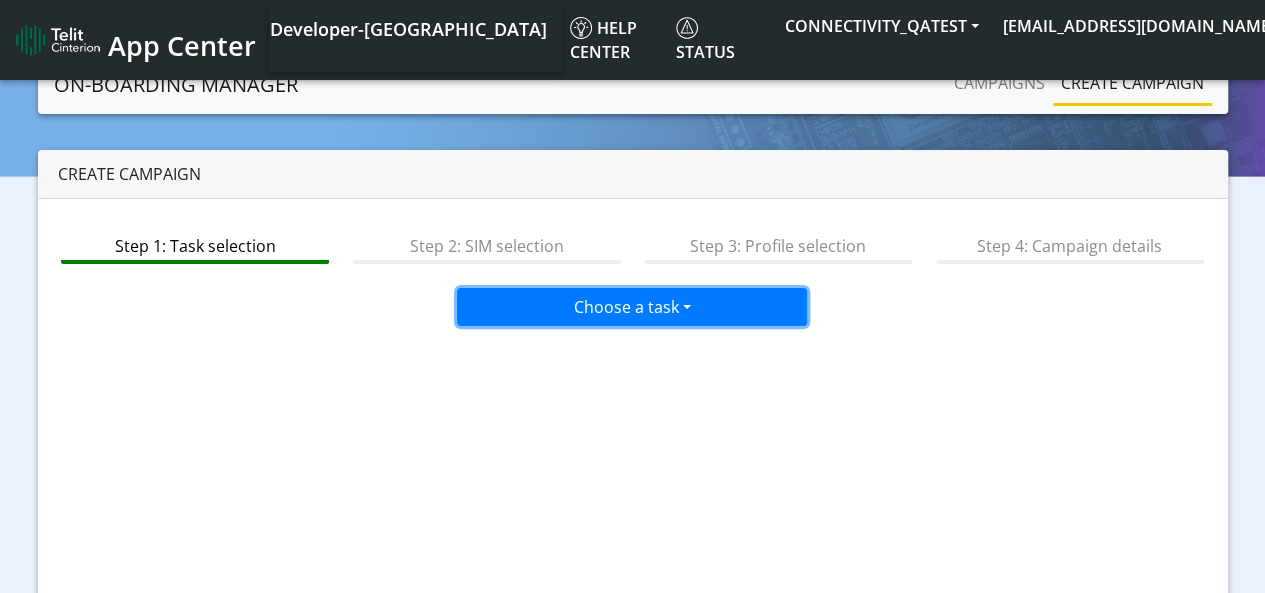 click on "Choose a task" at bounding box center [632, 307] 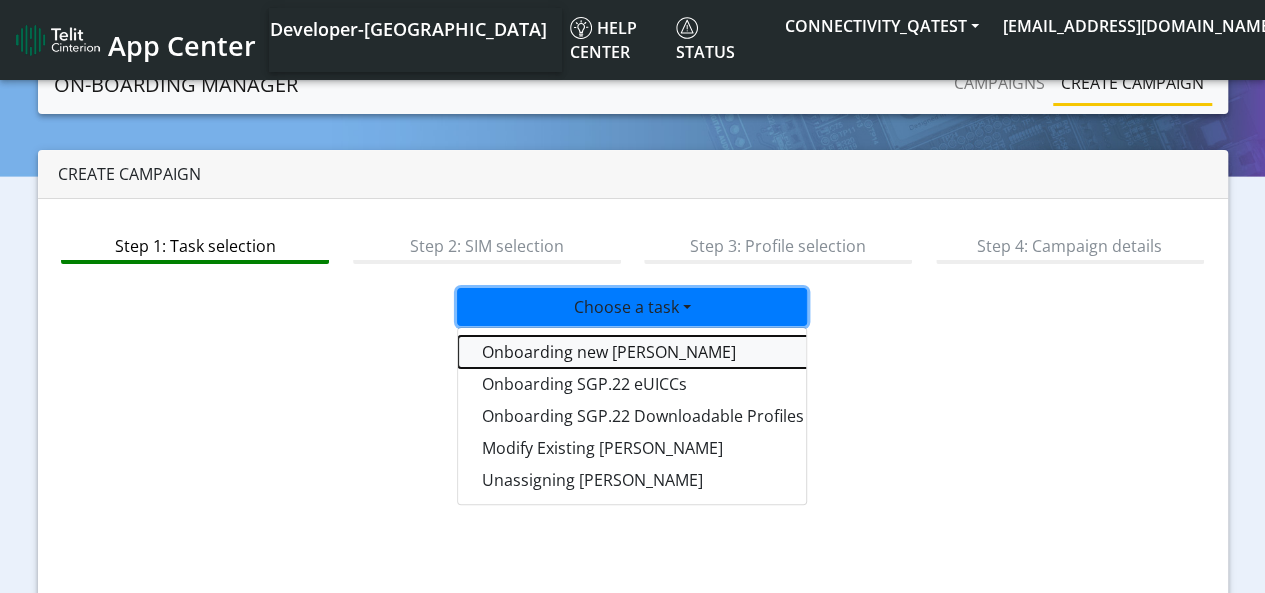 click on "Onboarding new [PERSON_NAME]" at bounding box center (708, 352) 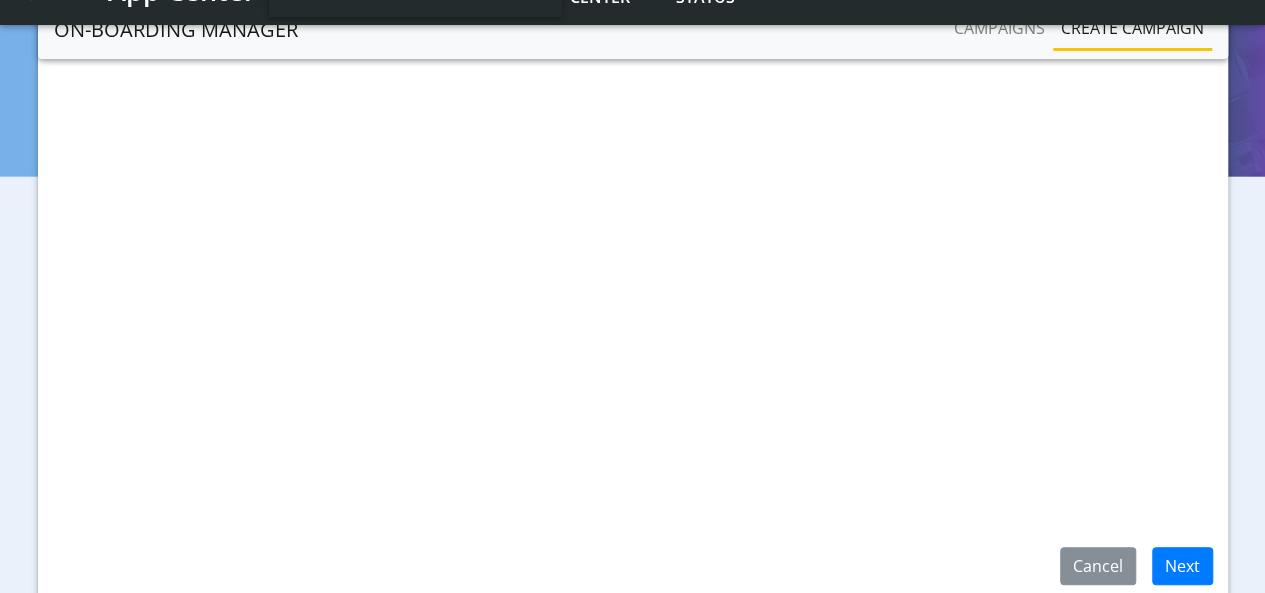 scroll, scrollTop: 284, scrollLeft: 0, axis: vertical 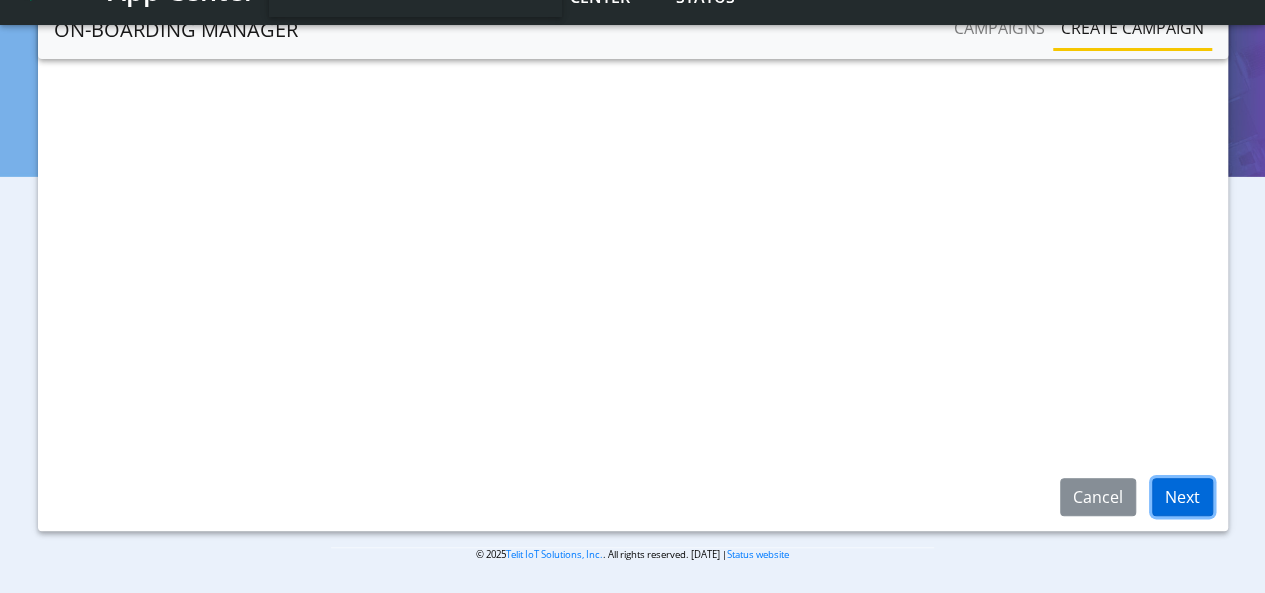 click on "Next" at bounding box center (1182, 497) 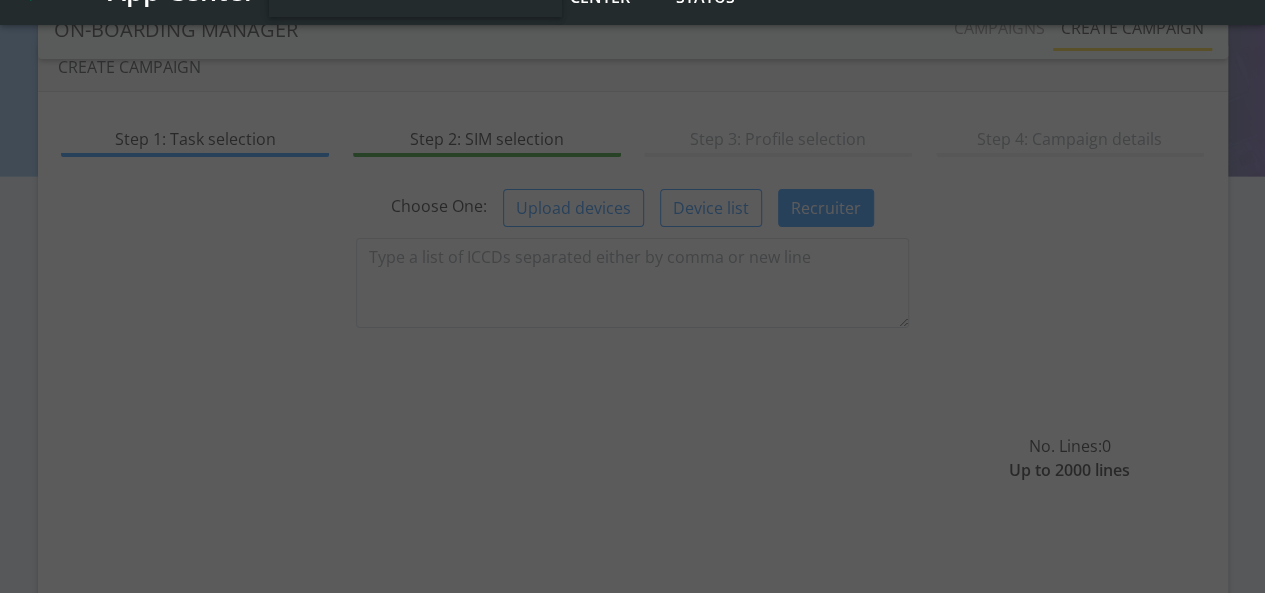 scroll, scrollTop: 0, scrollLeft: 0, axis: both 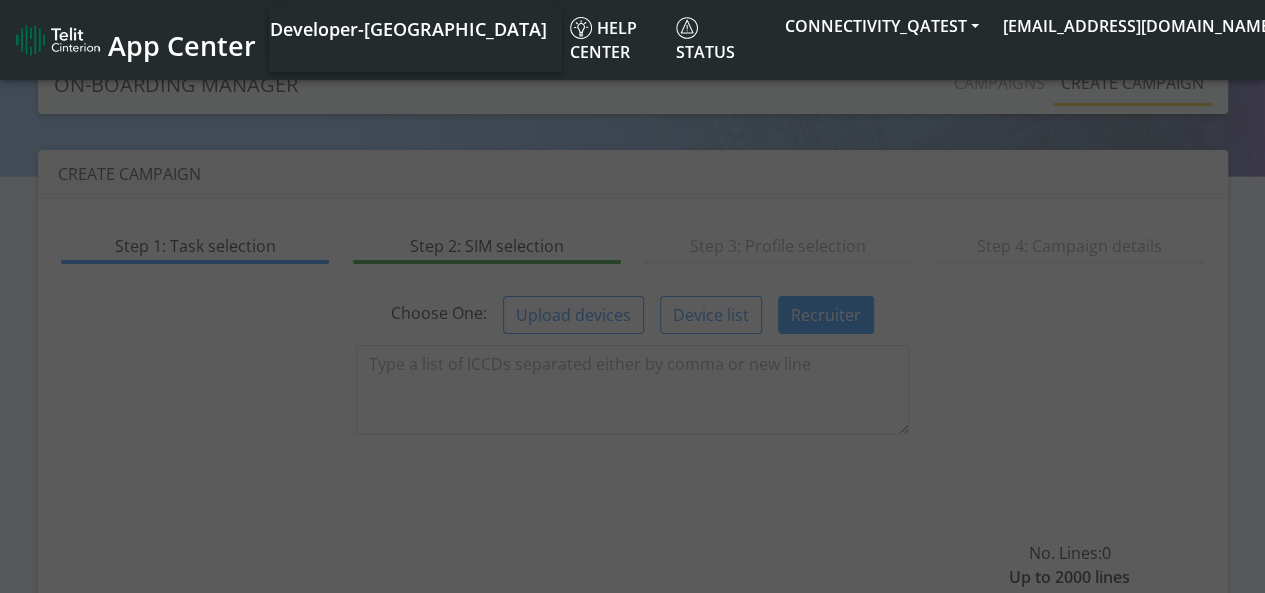 click at bounding box center (632, 327) 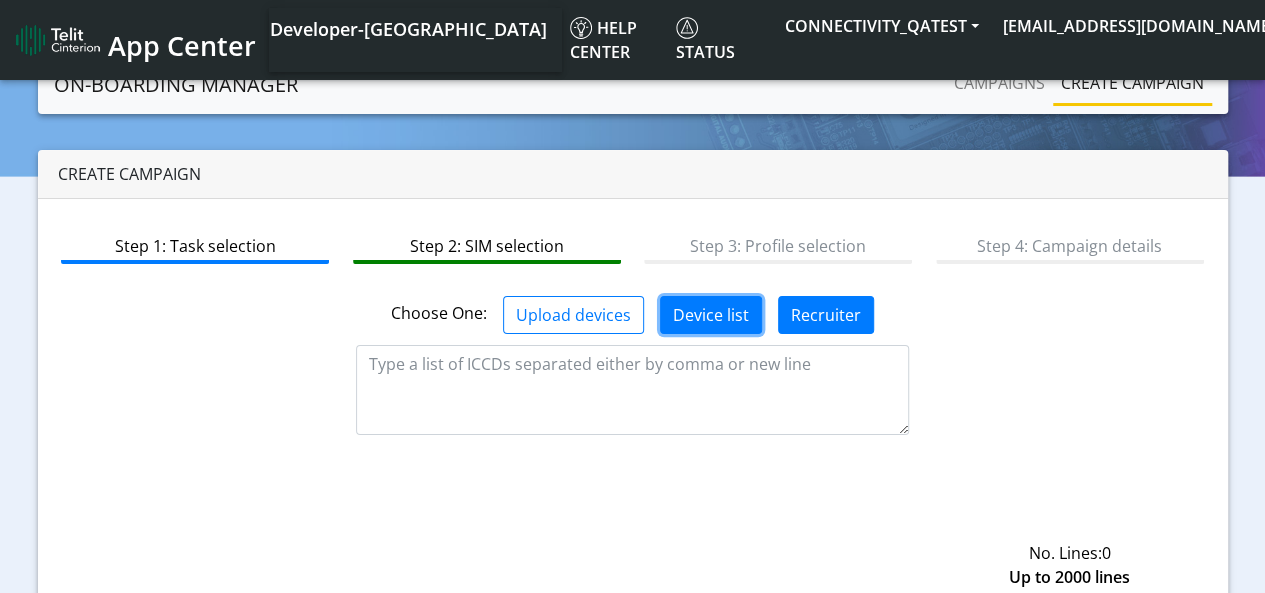 click on "Device list" at bounding box center (711, 315) 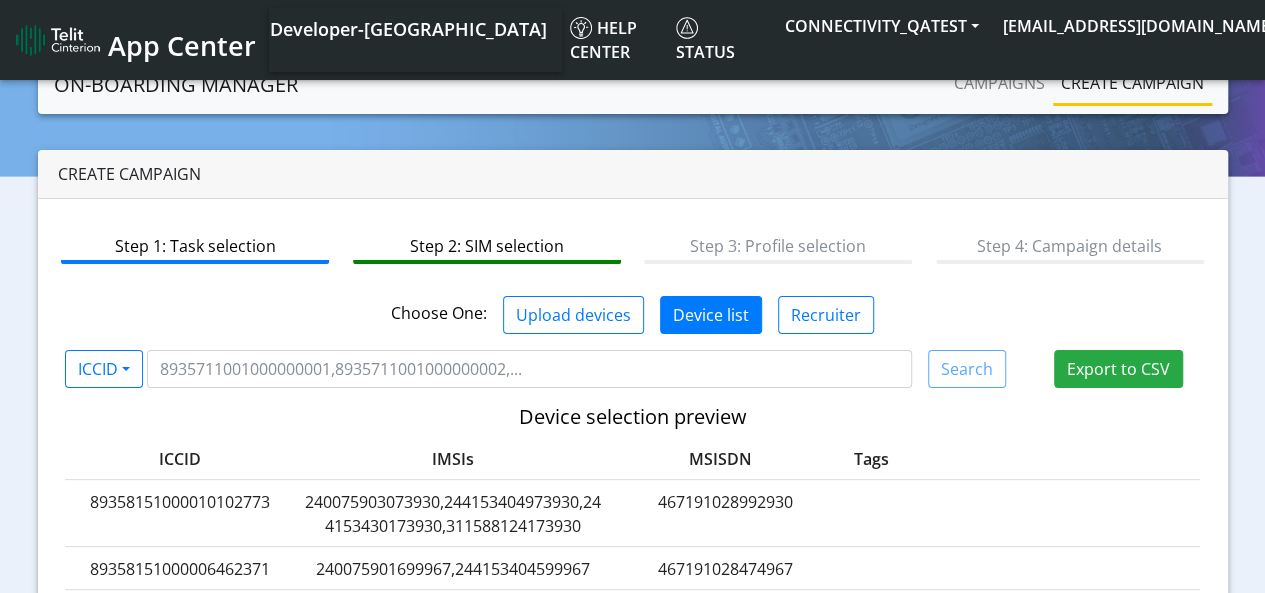type 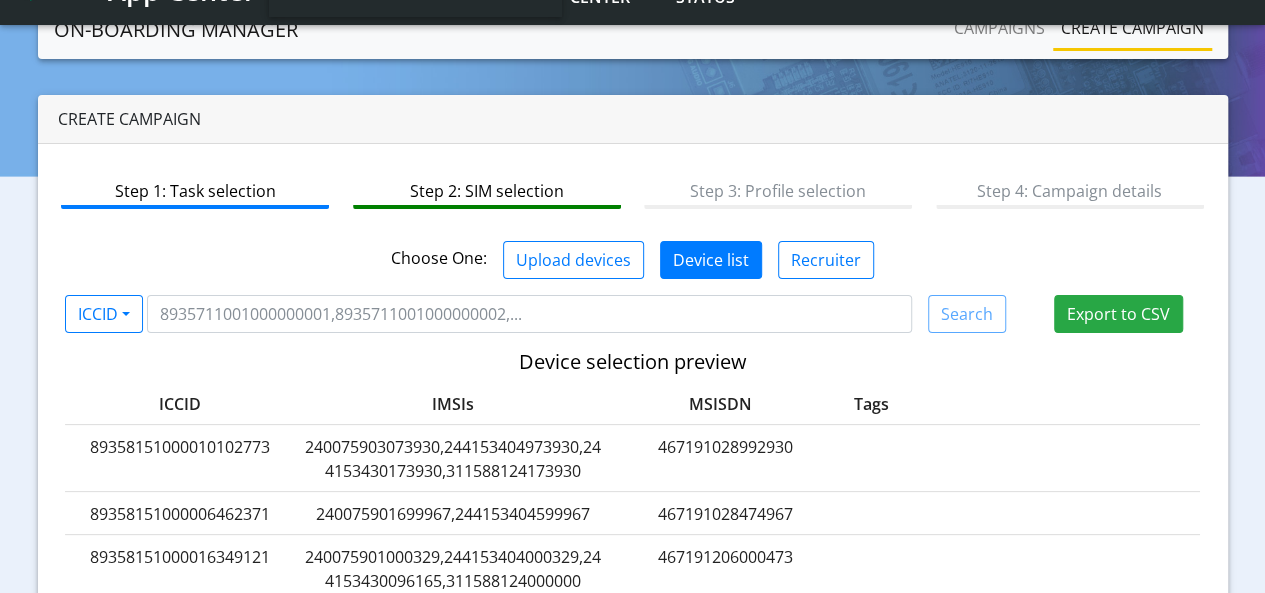 scroll, scrollTop: 100, scrollLeft: 0, axis: vertical 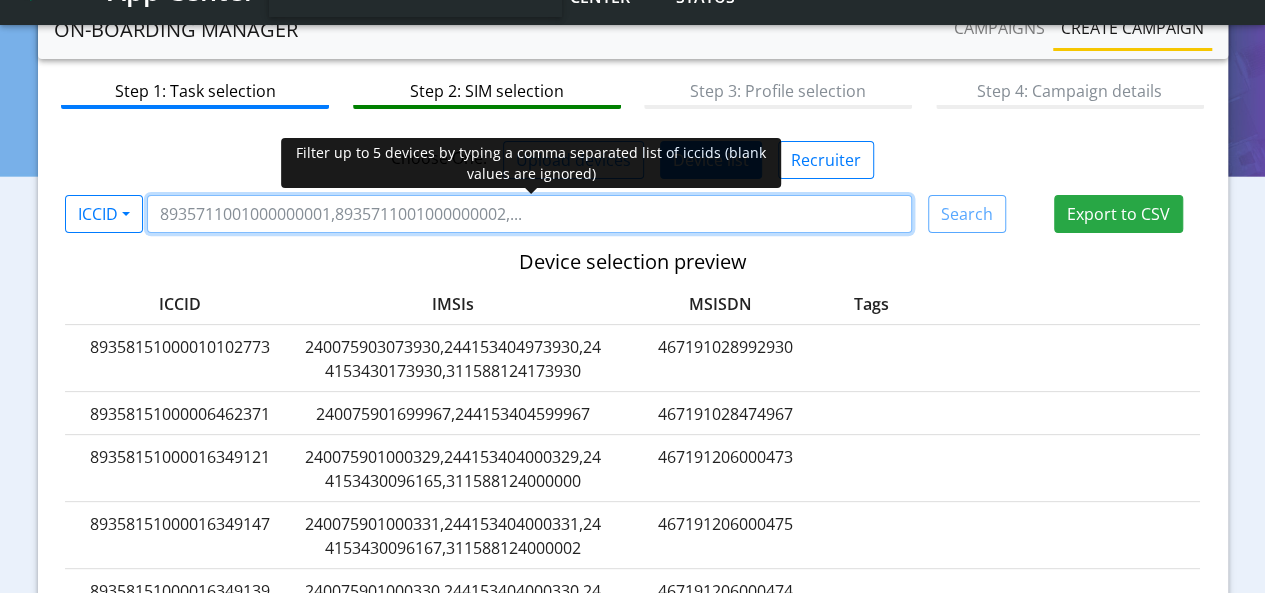 click at bounding box center [529, 214] 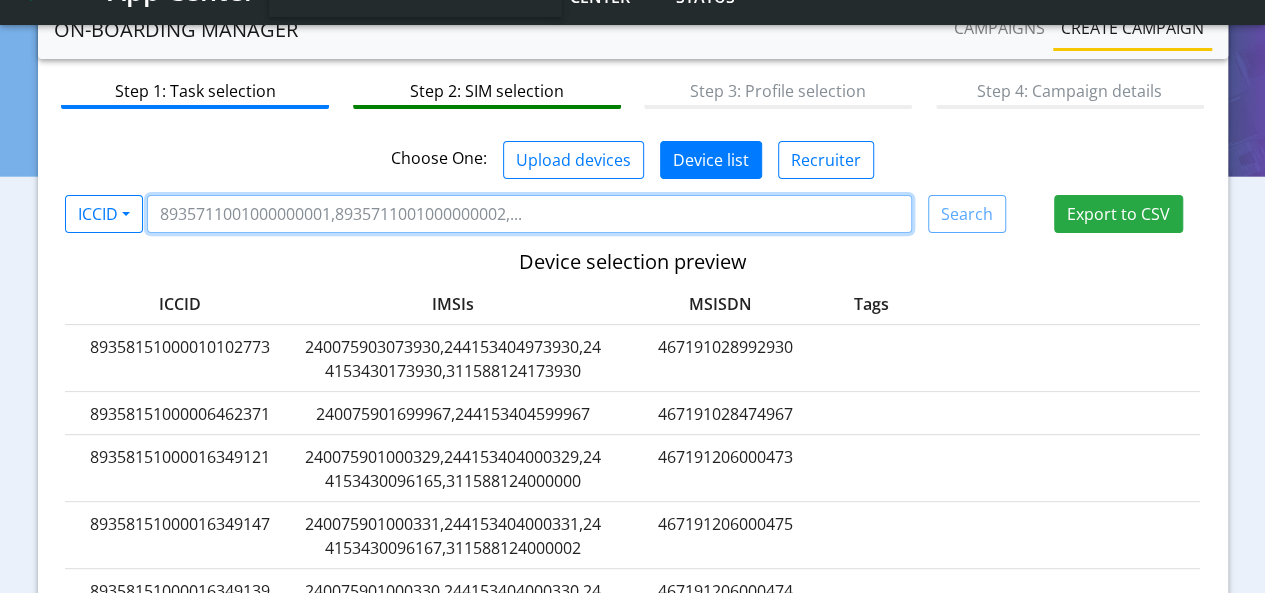 paste on "240075901000332" 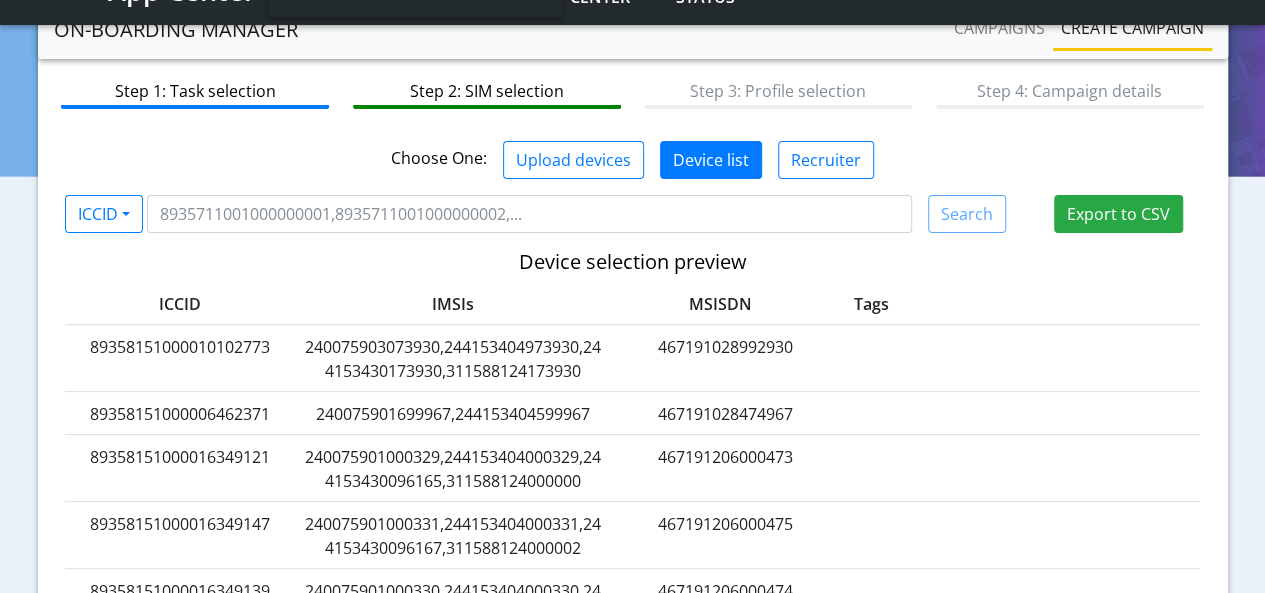 click on "89358151000010102773" 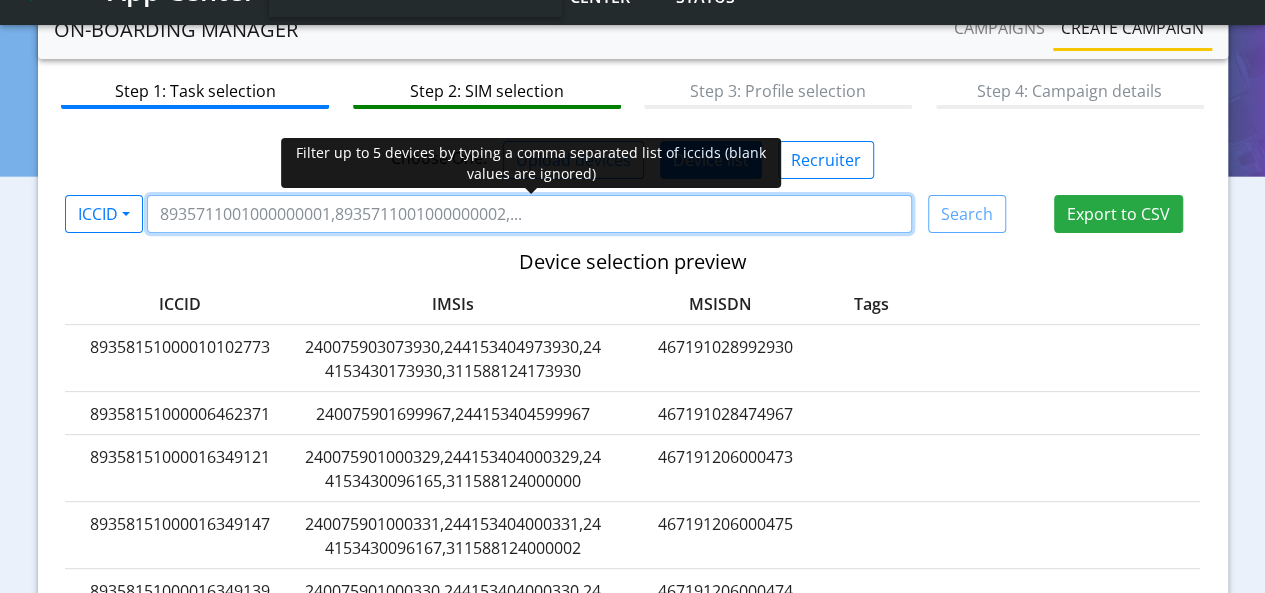 click at bounding box center (529, 214) 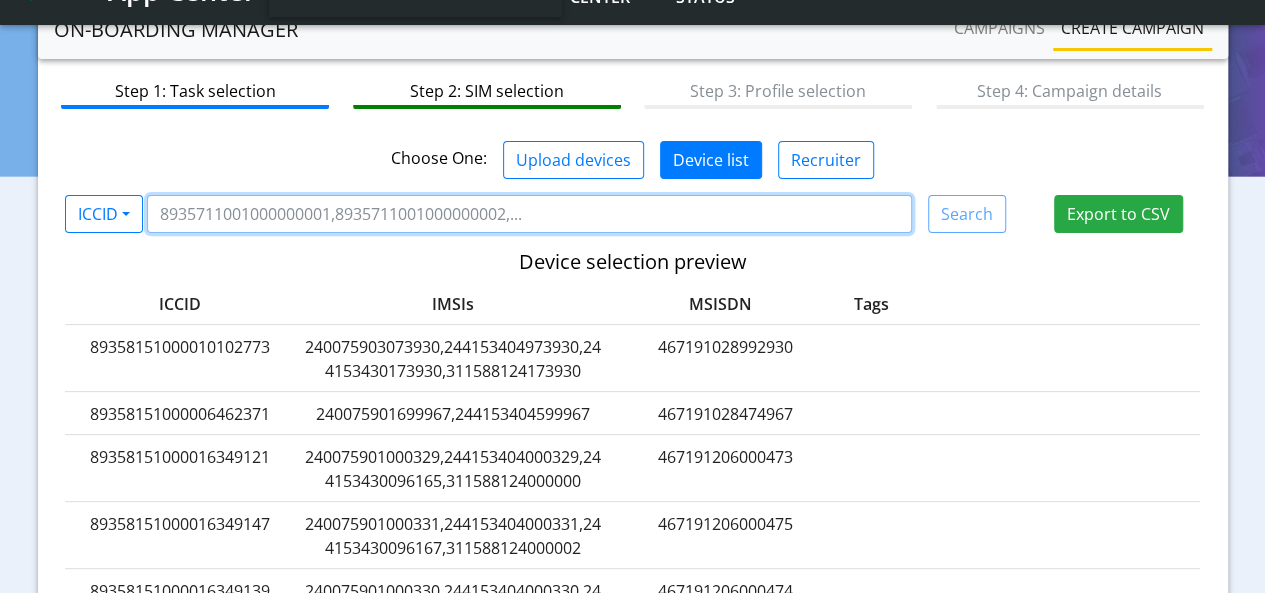 paste on "89358151000010102773" 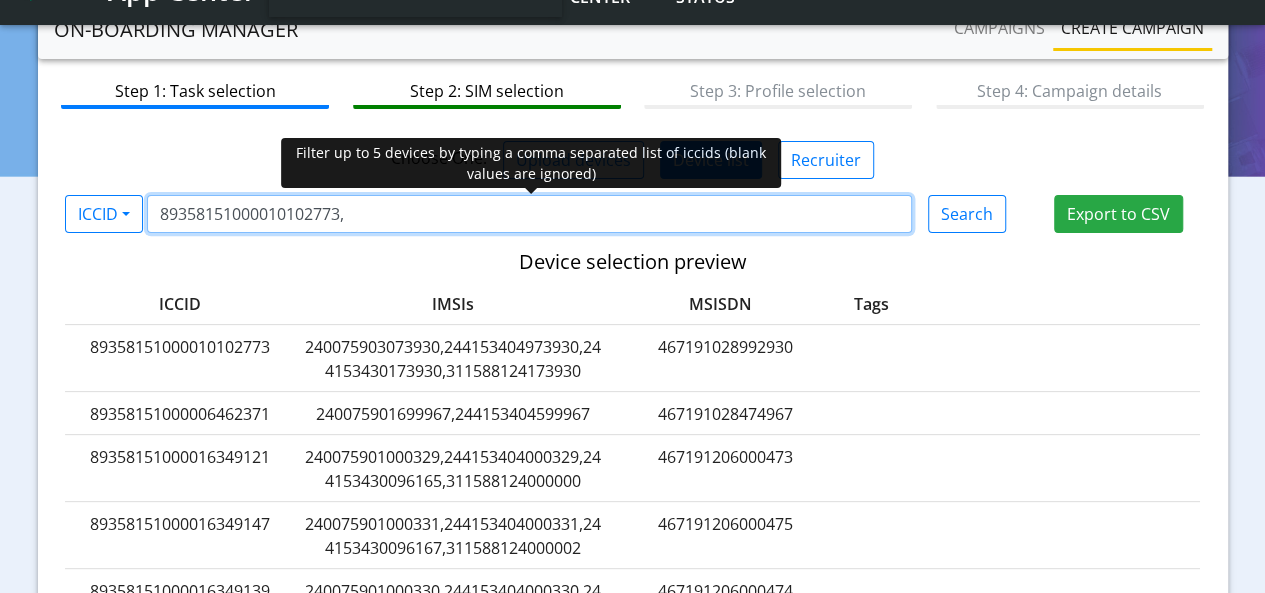 paste on "89358152000000173411,89358152000000066383,89011703324460431542" 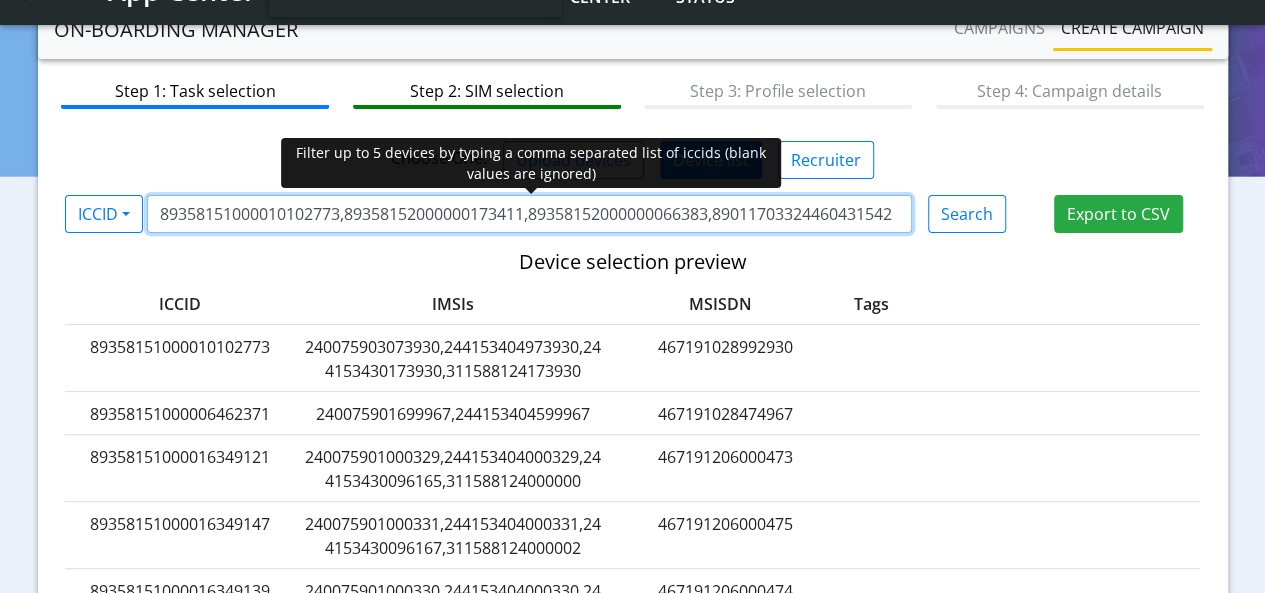 scroll, scrollTop: 0, scrollLeft: 3, axis: horizontal 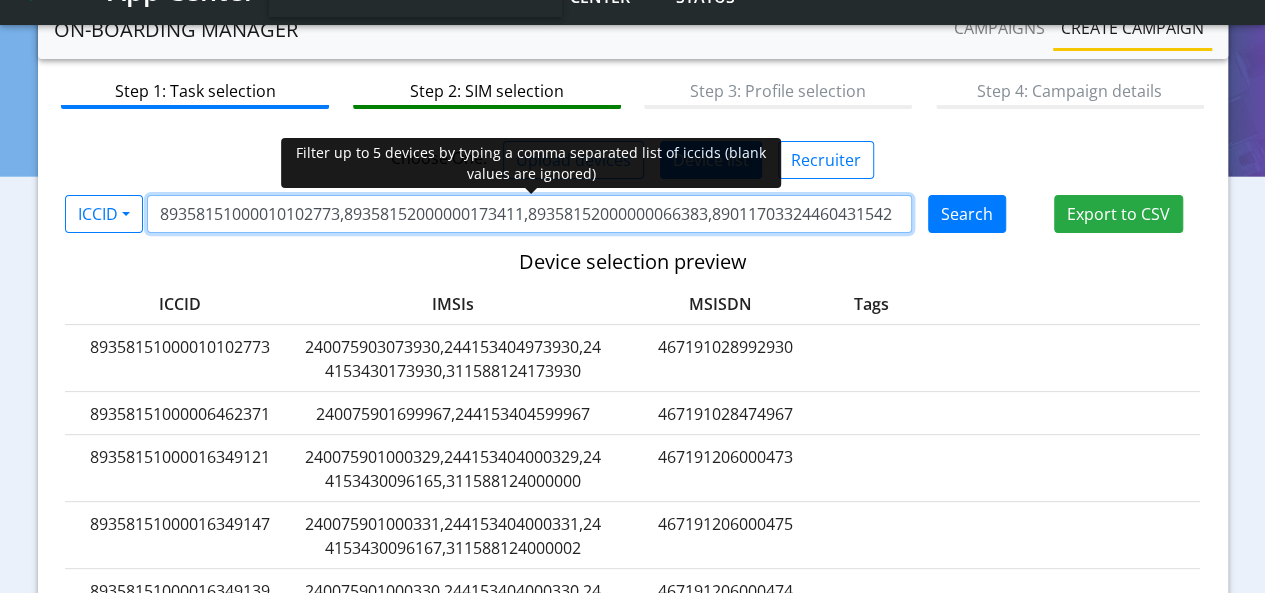type on "89358151000010102773,89358152000000173411,89358152000000066383,89011703324460431542" 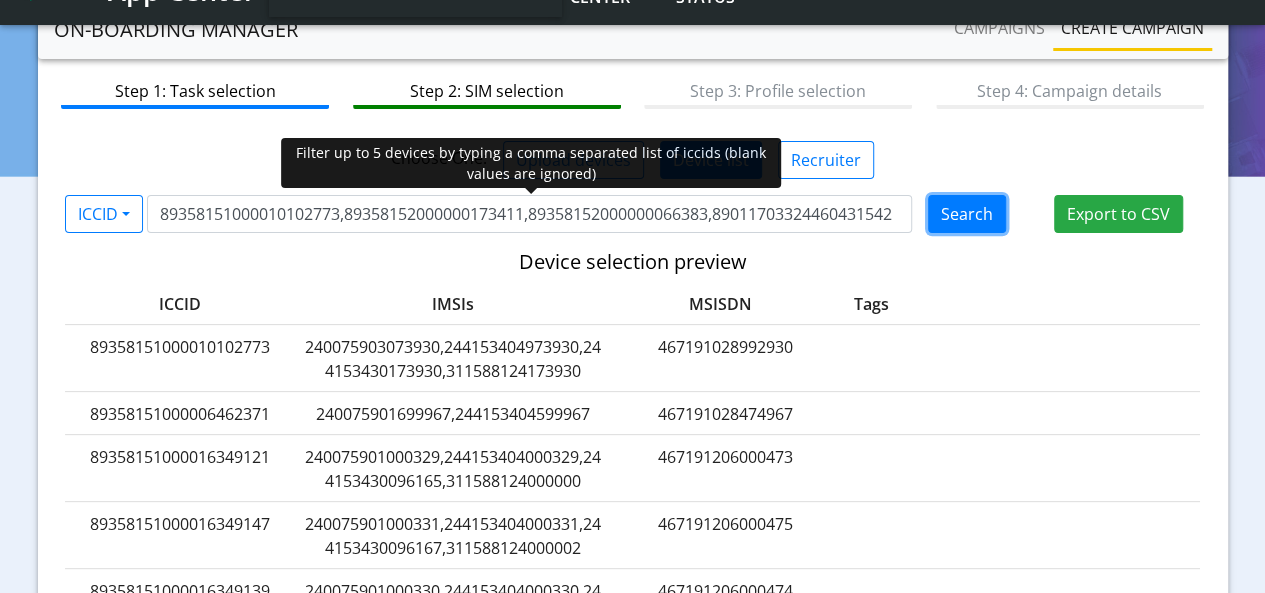 click on "Search" 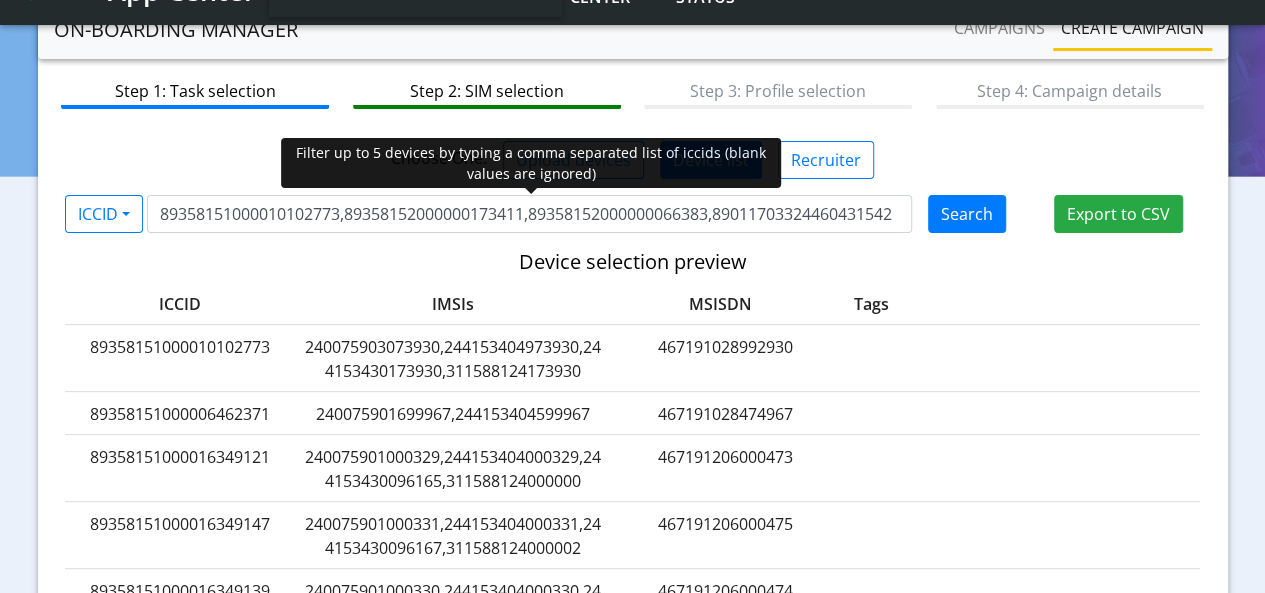type 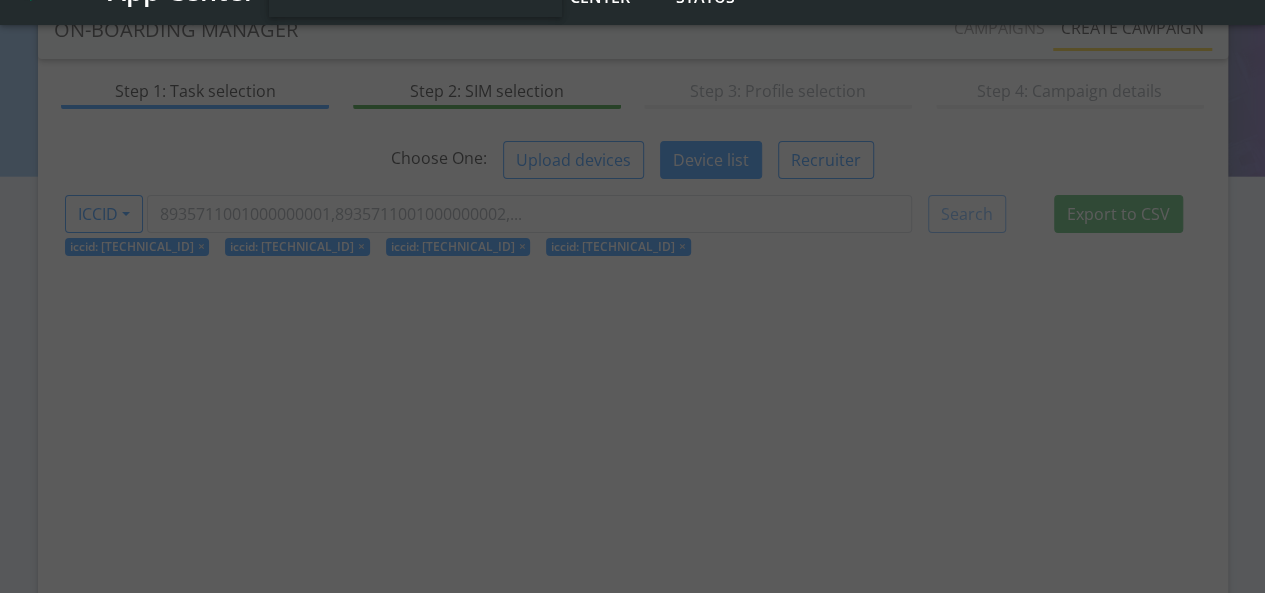 scroll, scrollTop: 0, scrollLeft: 0, axis: both 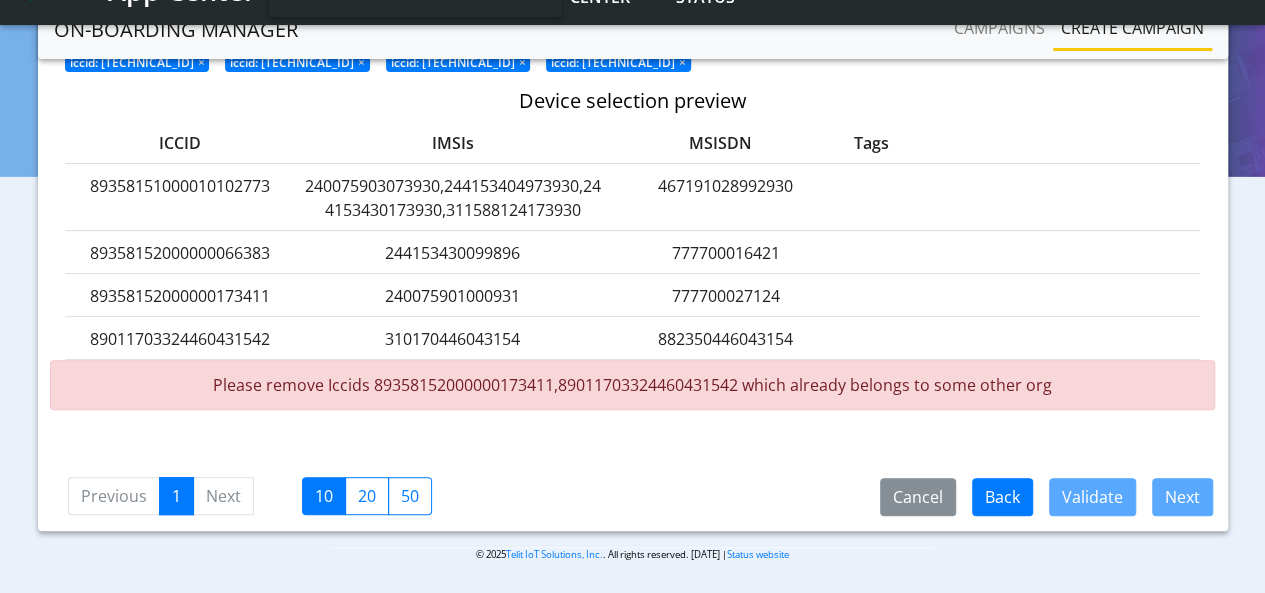 click on "Please remove Iccids 89358152000000173411,89011703324460431542 which already belongs to some other org" 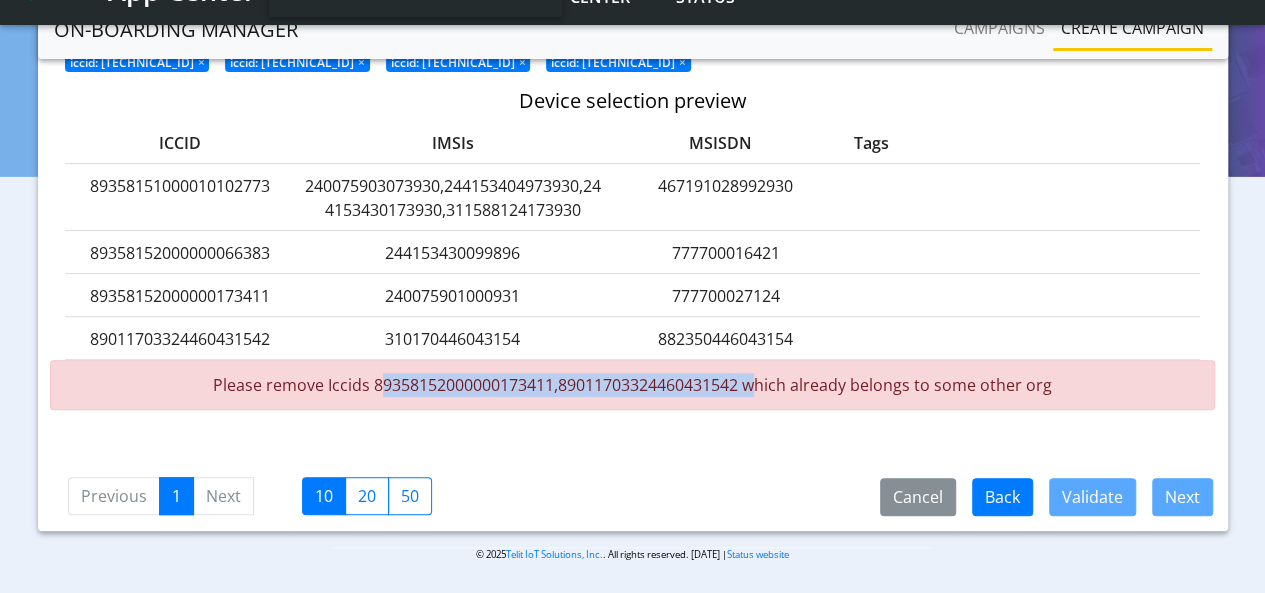 click on "Please remove Iccids 89358152000000173411,89011703324460431542 which already belongs to some other org" 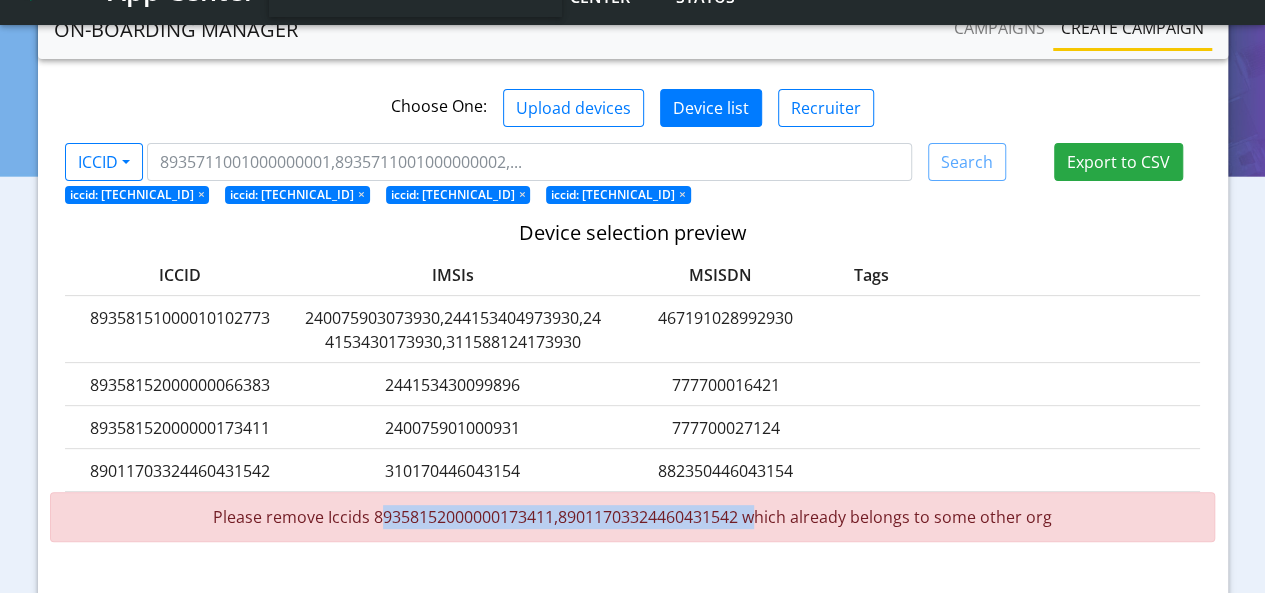 scroll, scrollTop: 84, scrollLeft: 0, axis: vertical 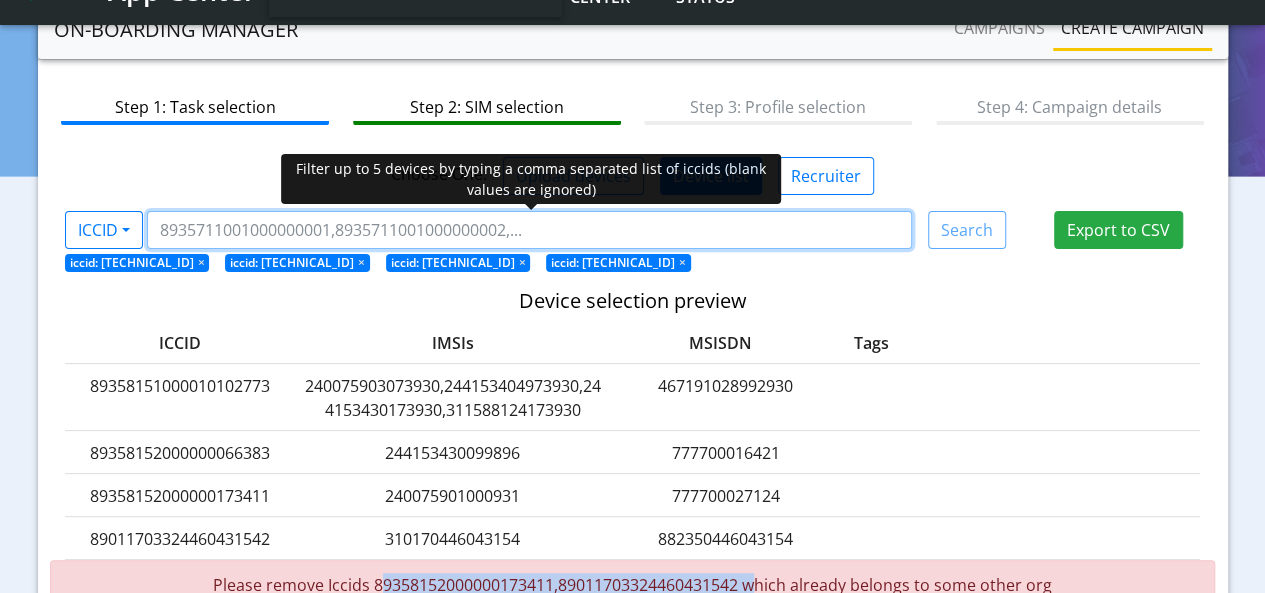 click at bounding box center [529, 230] 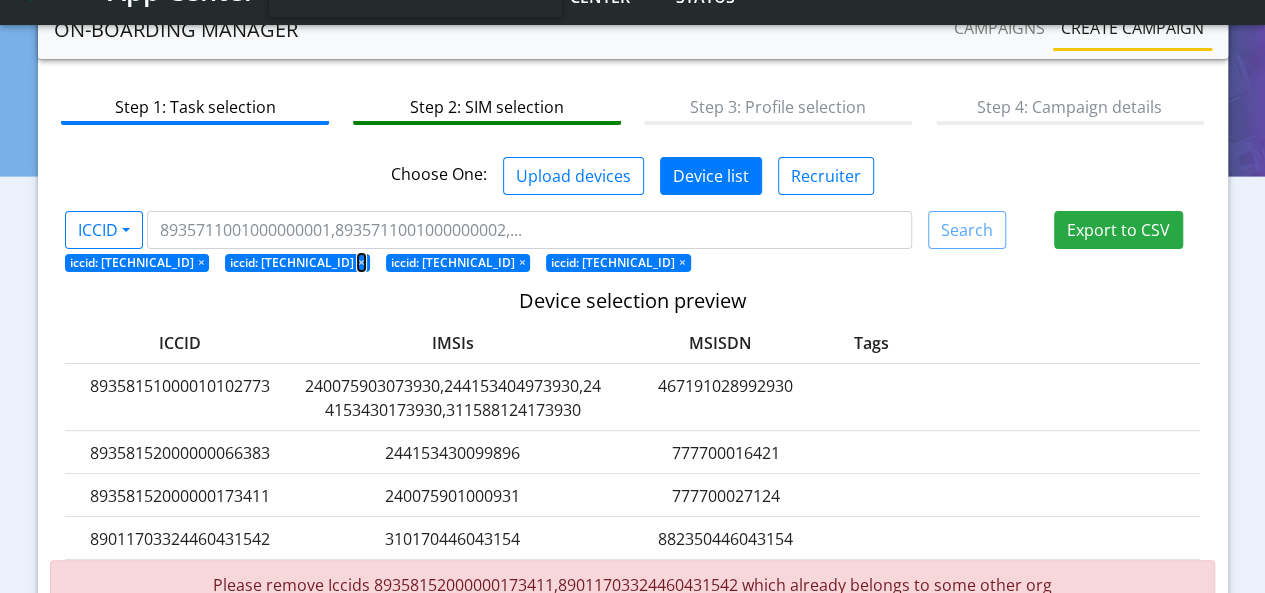 click on "×" 